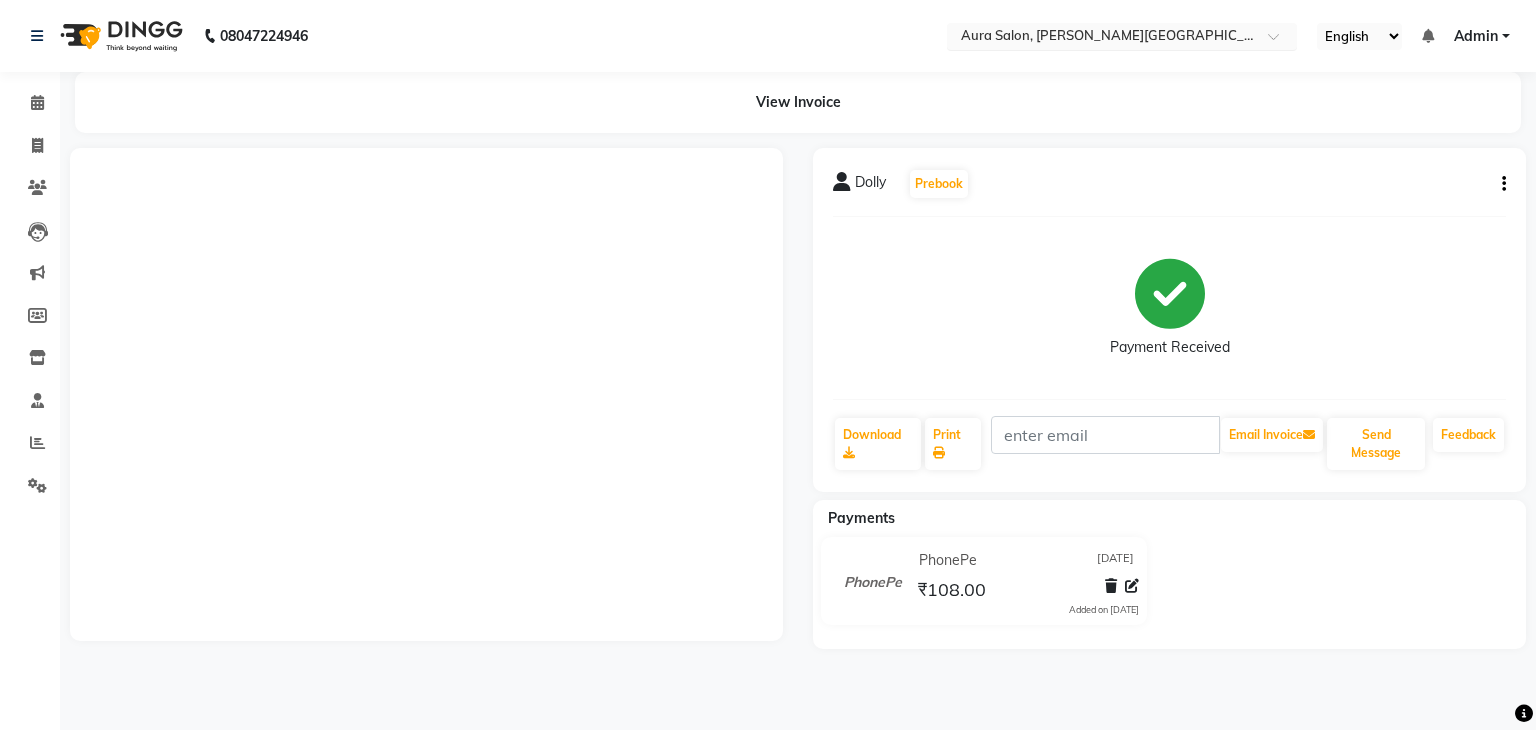 scroll, scrollTop: 0, scrollLeft: 0, axis: both 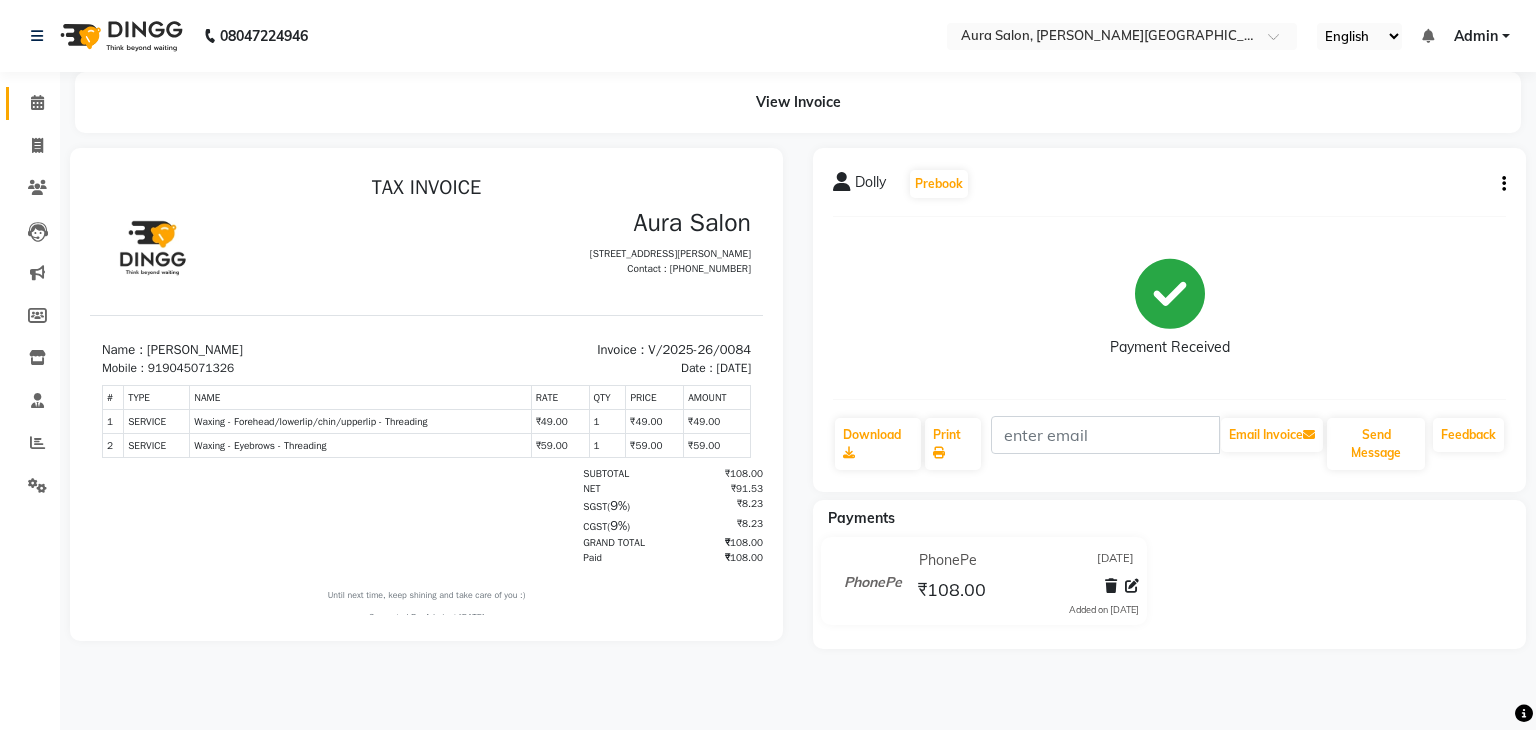 click on "Calendar" 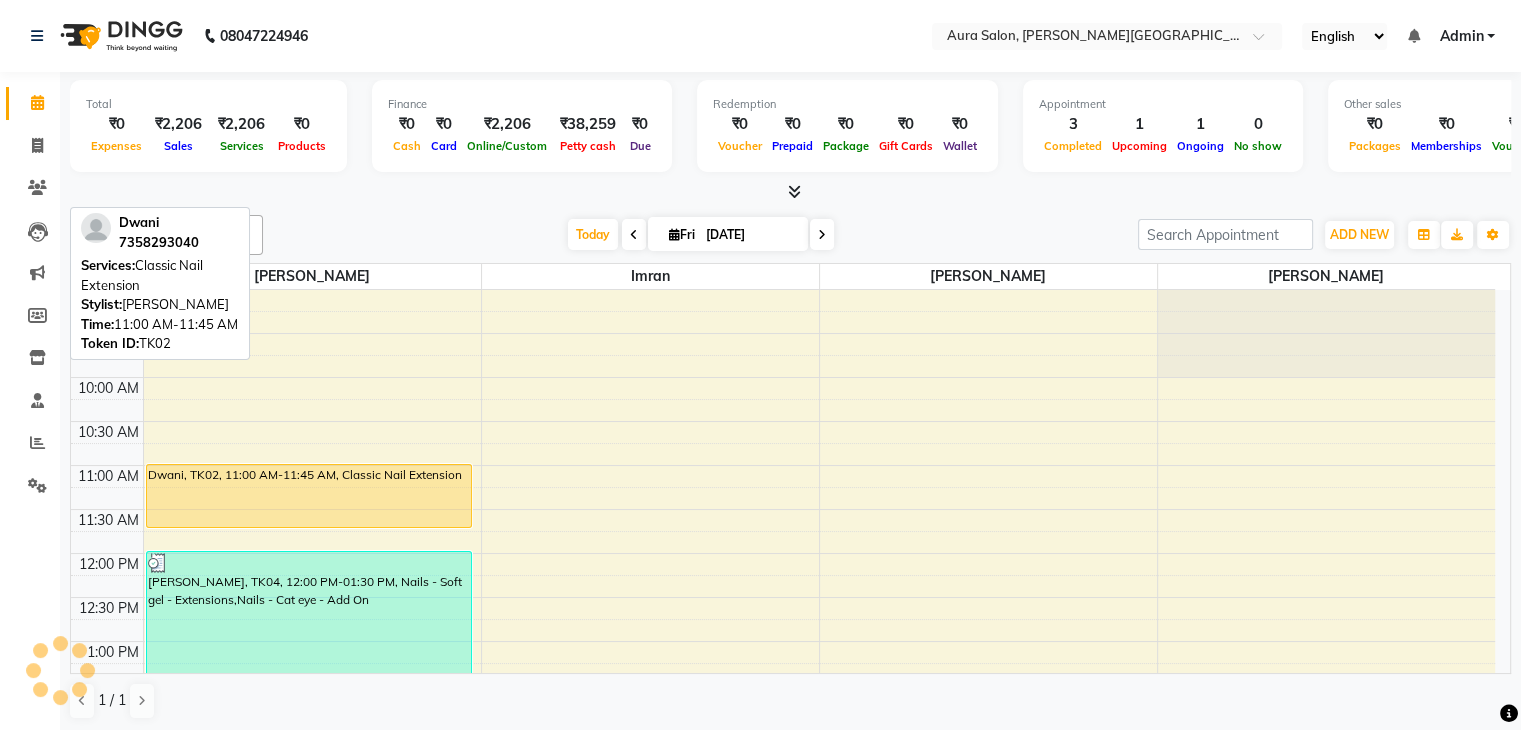 scroll, scrollTop: 662, scrollLeft: 0, axis: vertical 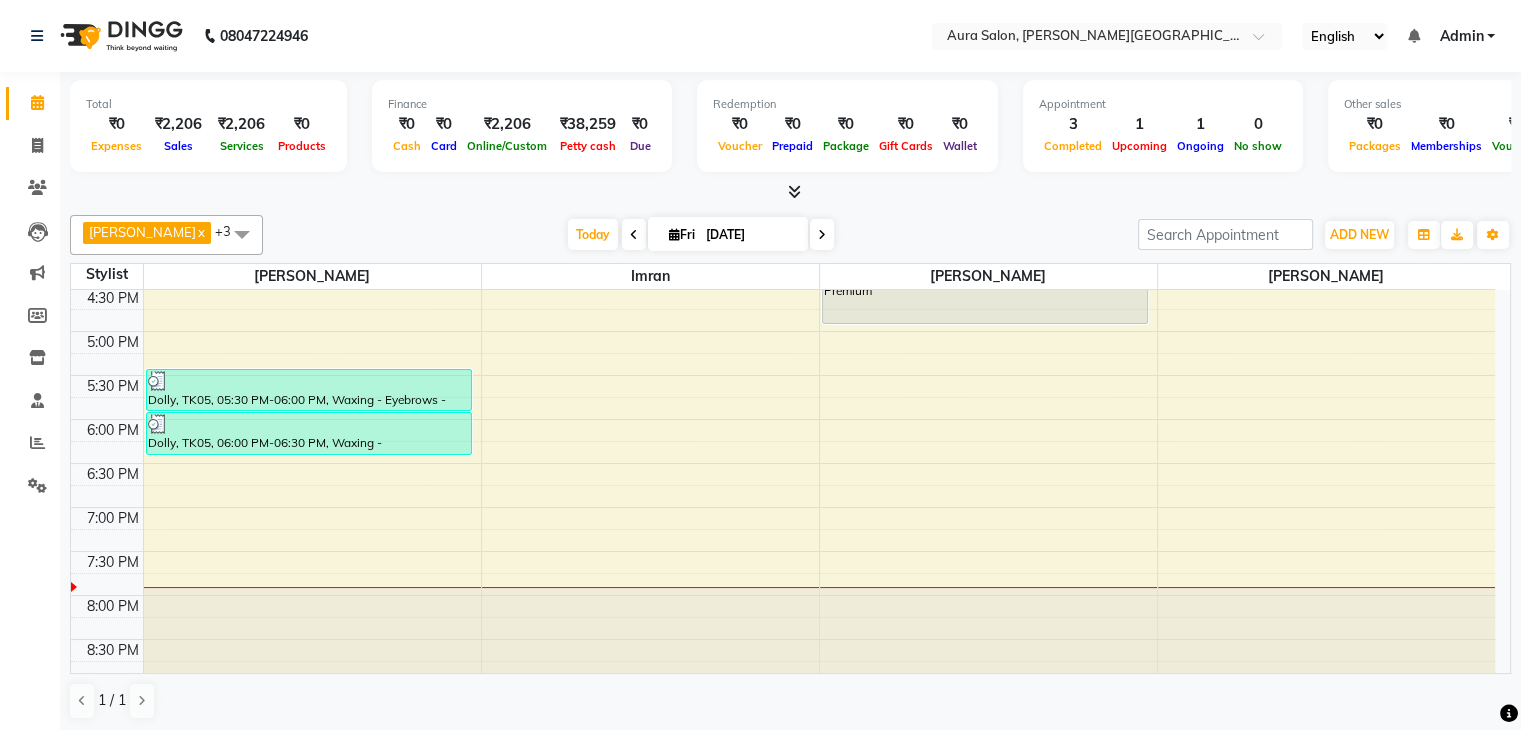 click on "9:00 AM 9:30 AM 10:00 AM 10:30 AM 11:00 AM 11:30 AM 12:00 PM 12:30 PM 1:00 PM 1:30 PM 2:00 PM 2:30 PM 3:00 PM 3:30 PM 4:00 PM 4:30 PM 5:00 PM 5:30 PM 6:00 PM 6:30 PM 7:00 PM 7:30 PM 8:00 PM 8:30 PM    Dwani, TK02, 11:00 AM-11:45 AM, Classic Nail Extension     [PERSON_NAME], TK04, 12:00 PM-01:30 PM, Nails - Soft gel - Extensions,Nails - Cat eye - Add On     Dolly, TK05, 05:30 PM-06:00 PM, Waxing - Eyebrows - Threading     Dolly, TK05, 06:00 PM-06:30 PM, Waxing - Forehead/lowerlip/chin/upperlip - Threading             [PERSON_NAME], TK03, 04:00 PM-05:00 PM, Pedicure - Premium" at bounding box center (783, 155) 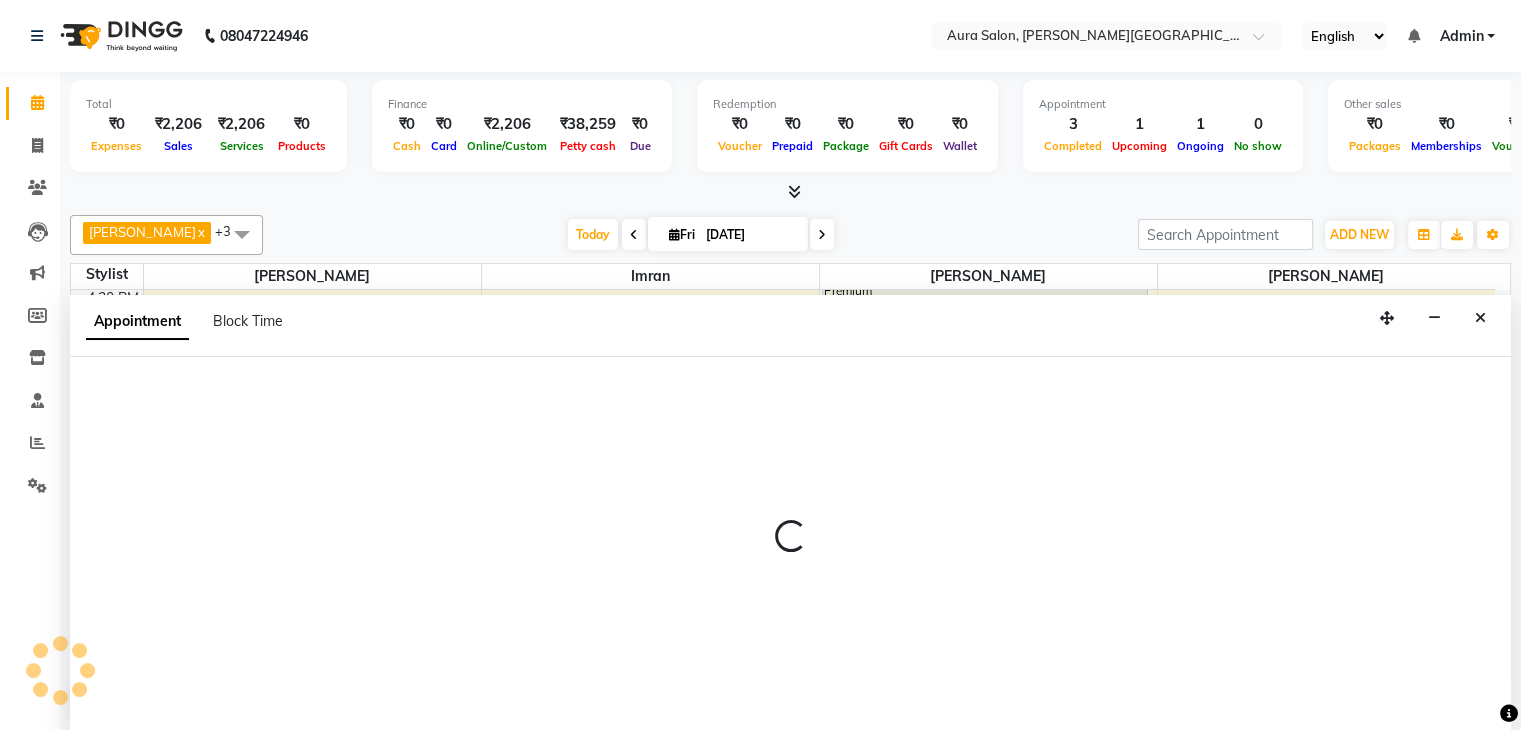 select on "66359" 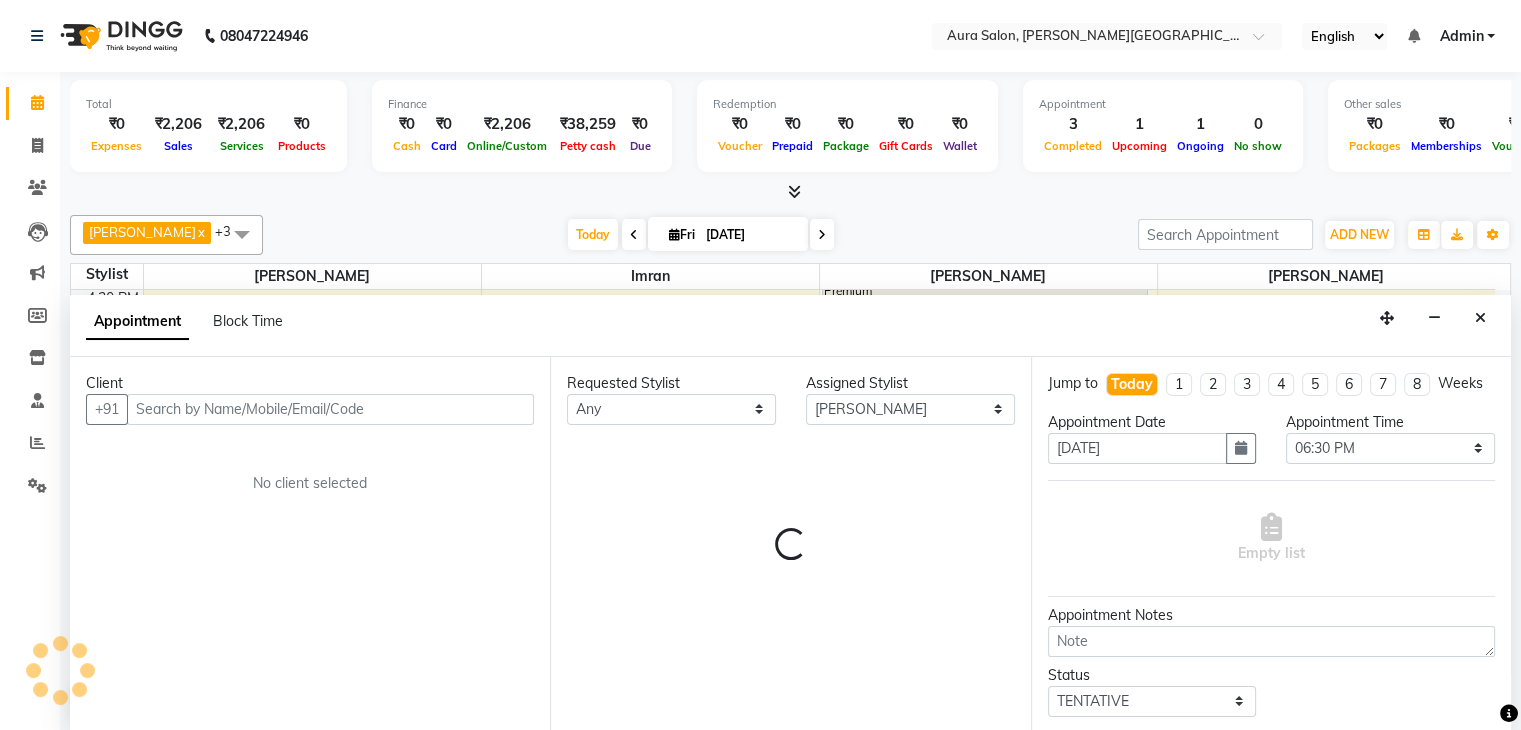 scroll, scrollTop: 1, scrollLeft: 0, axis: vertical 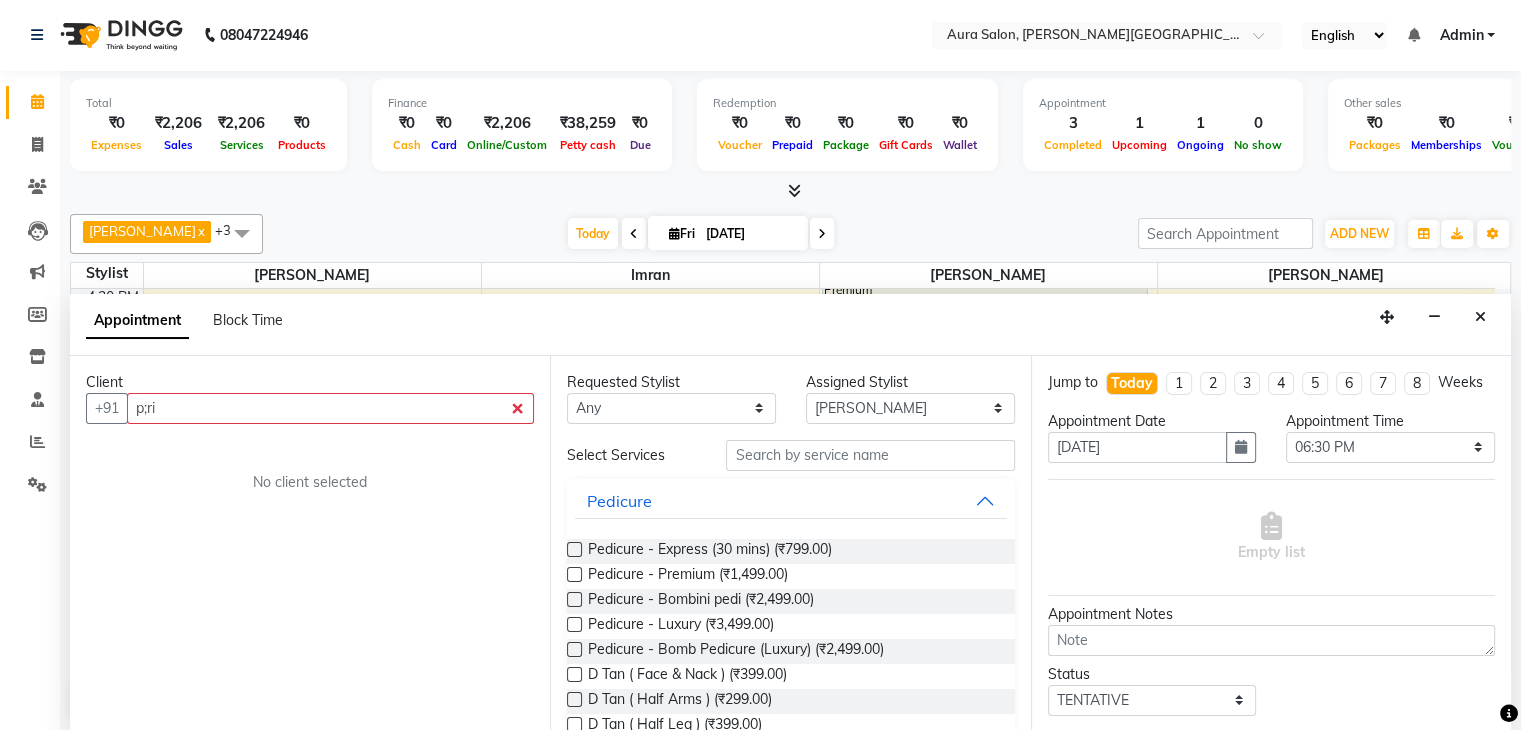 click on "p;ri" at bounding box center [330, 408] 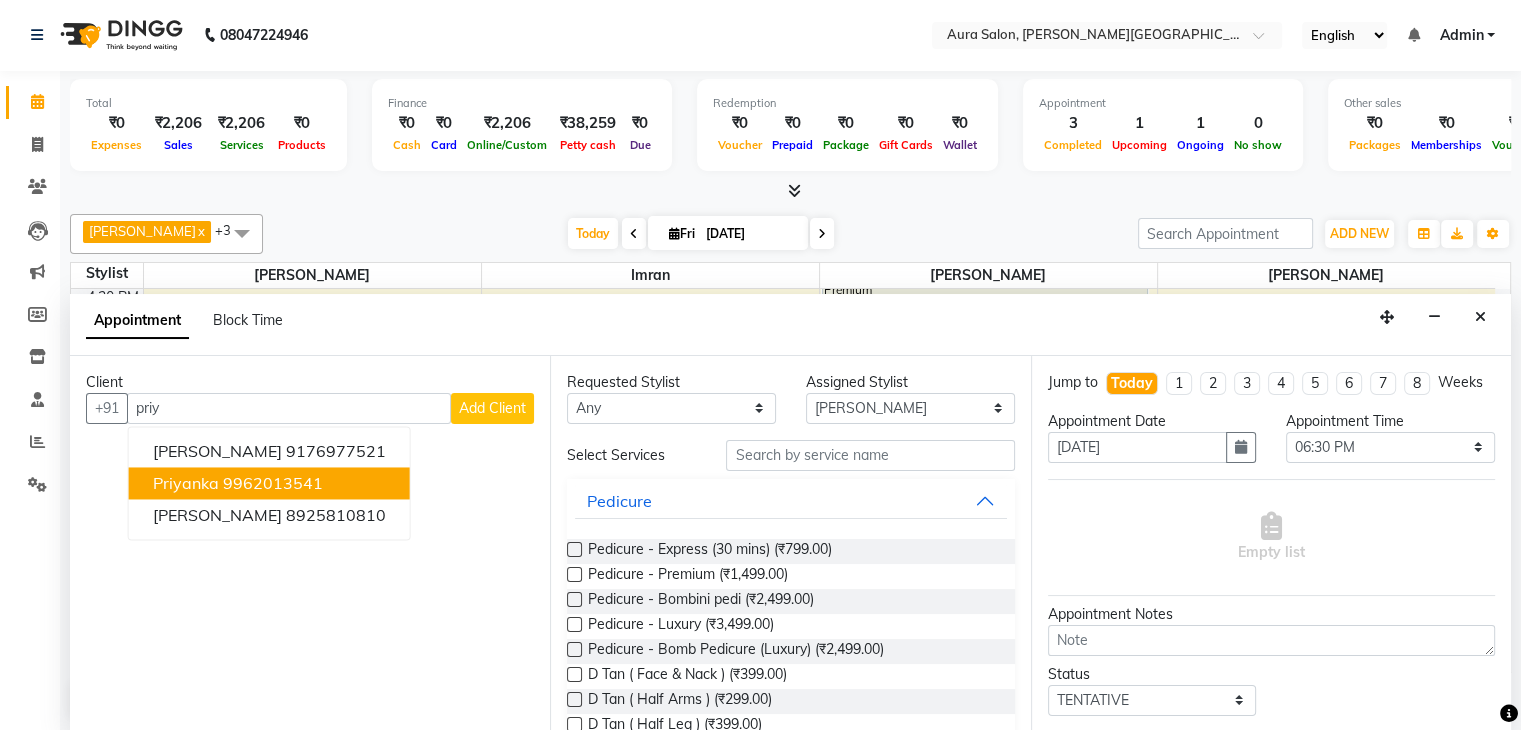 click on "9962013541" at bounding box center (273, 483) 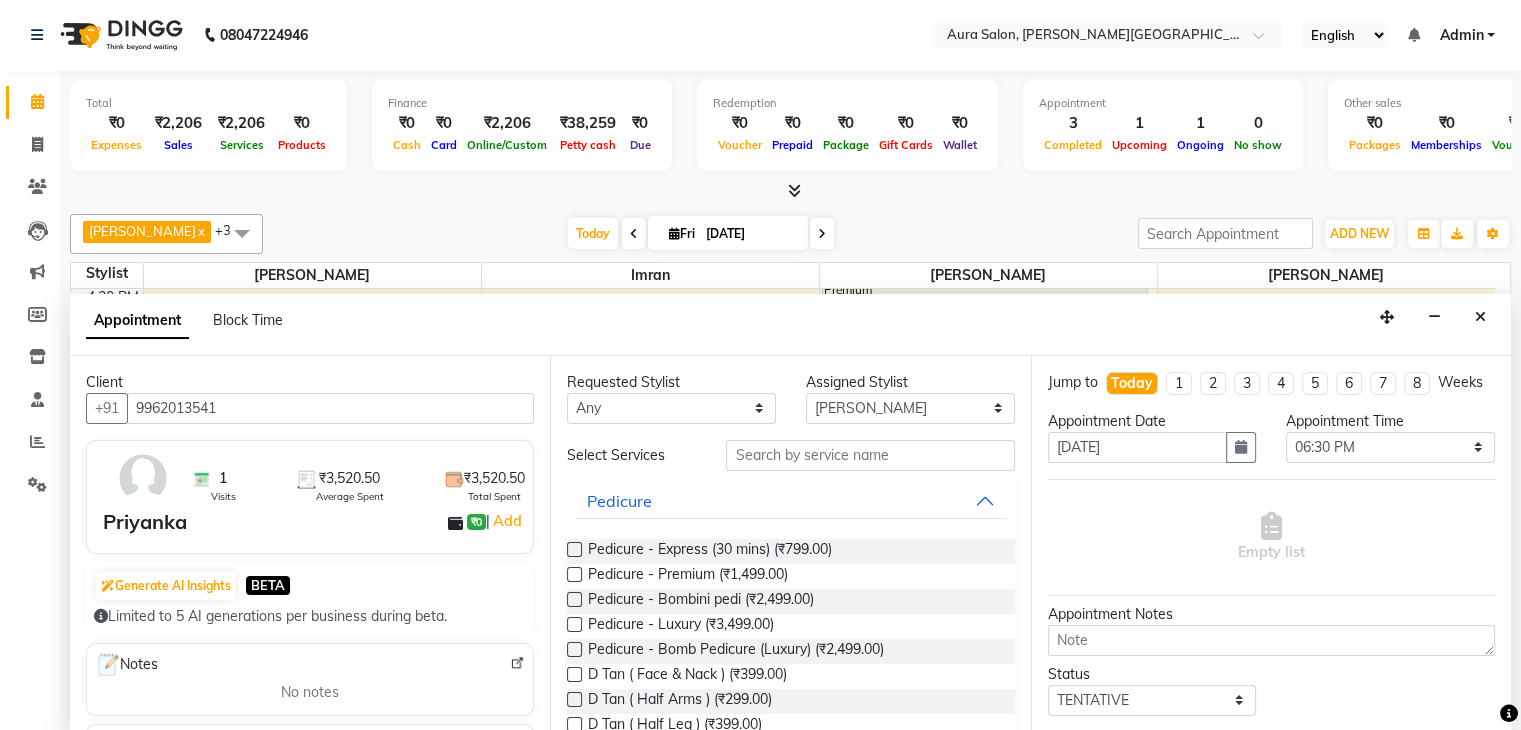 type on "9962013541" 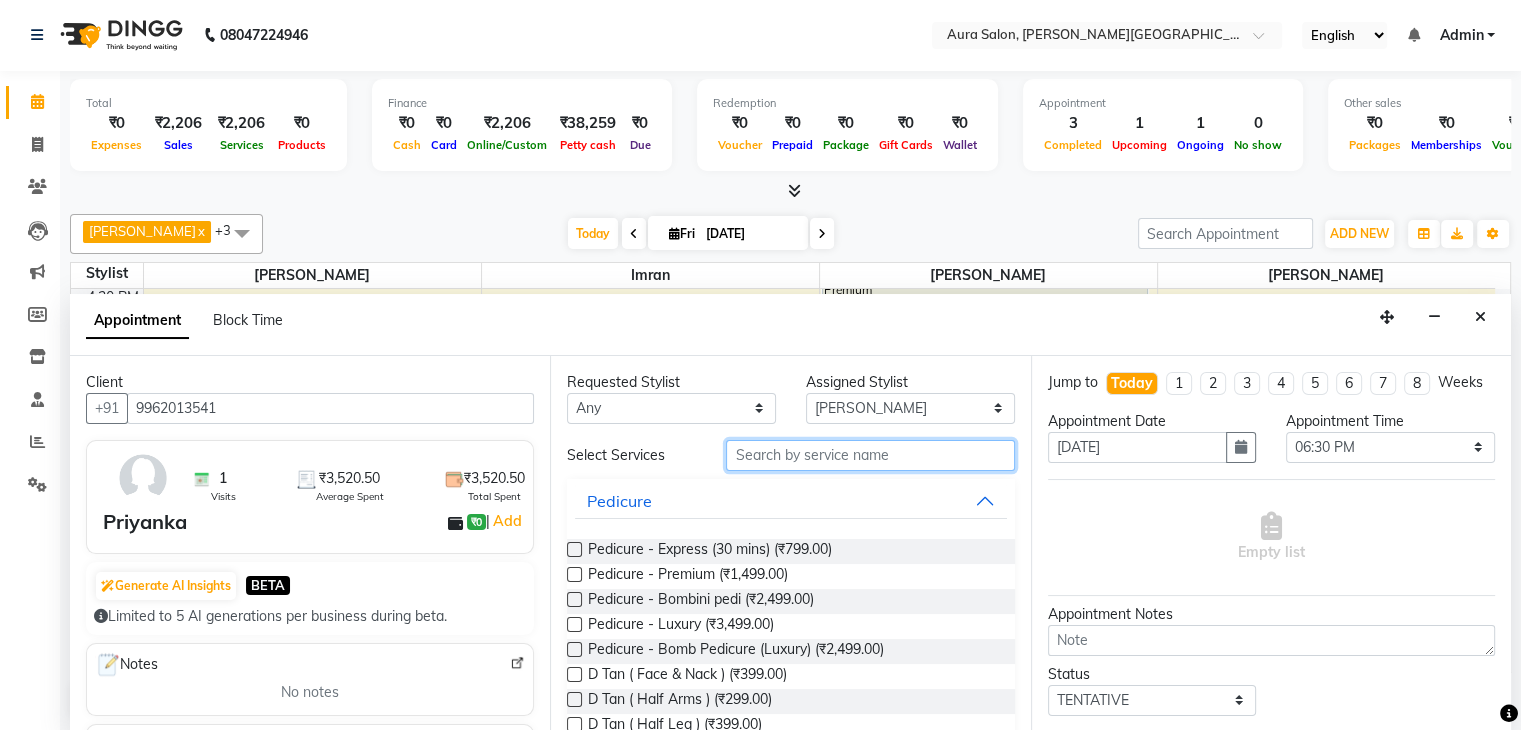 click at bounding box center [870, 455] 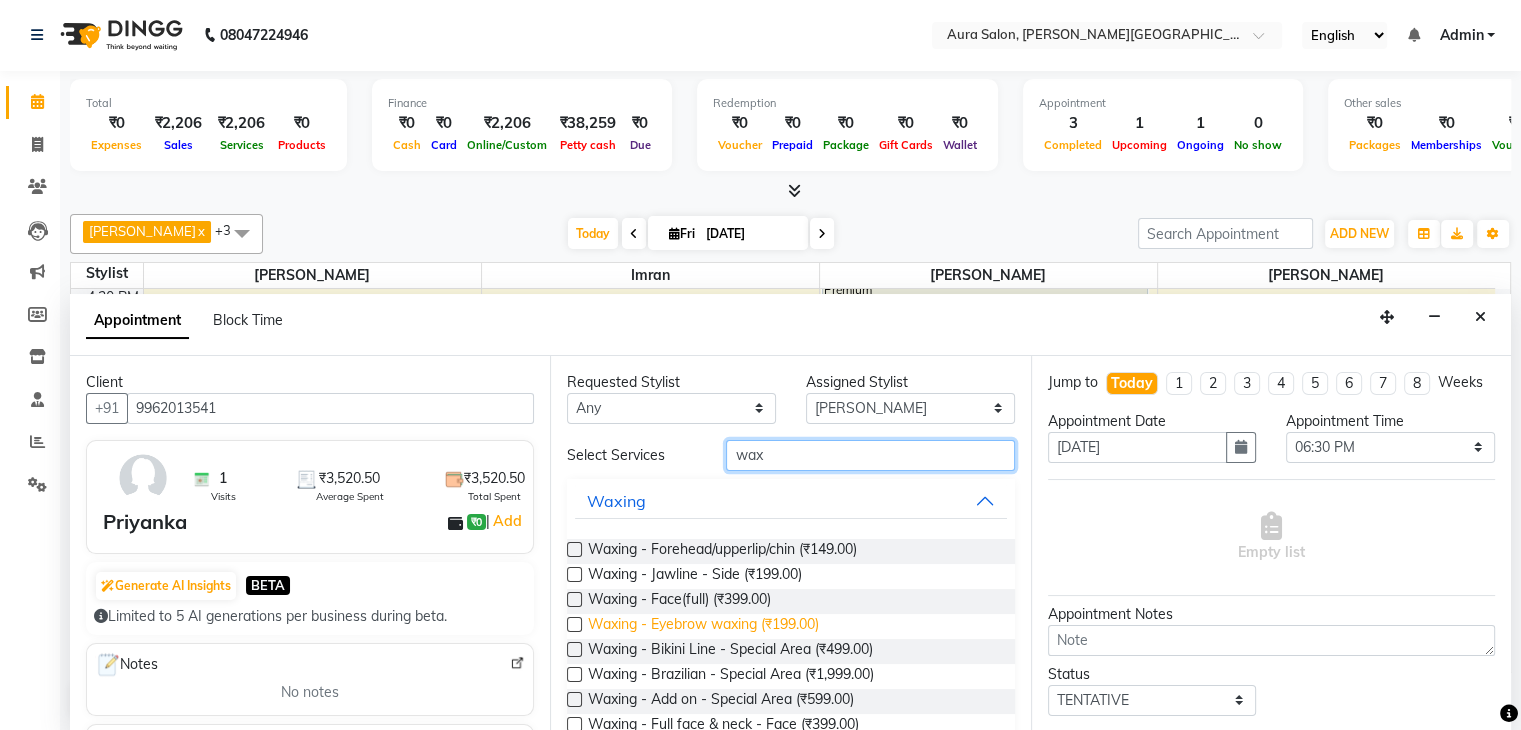 type on "wax" 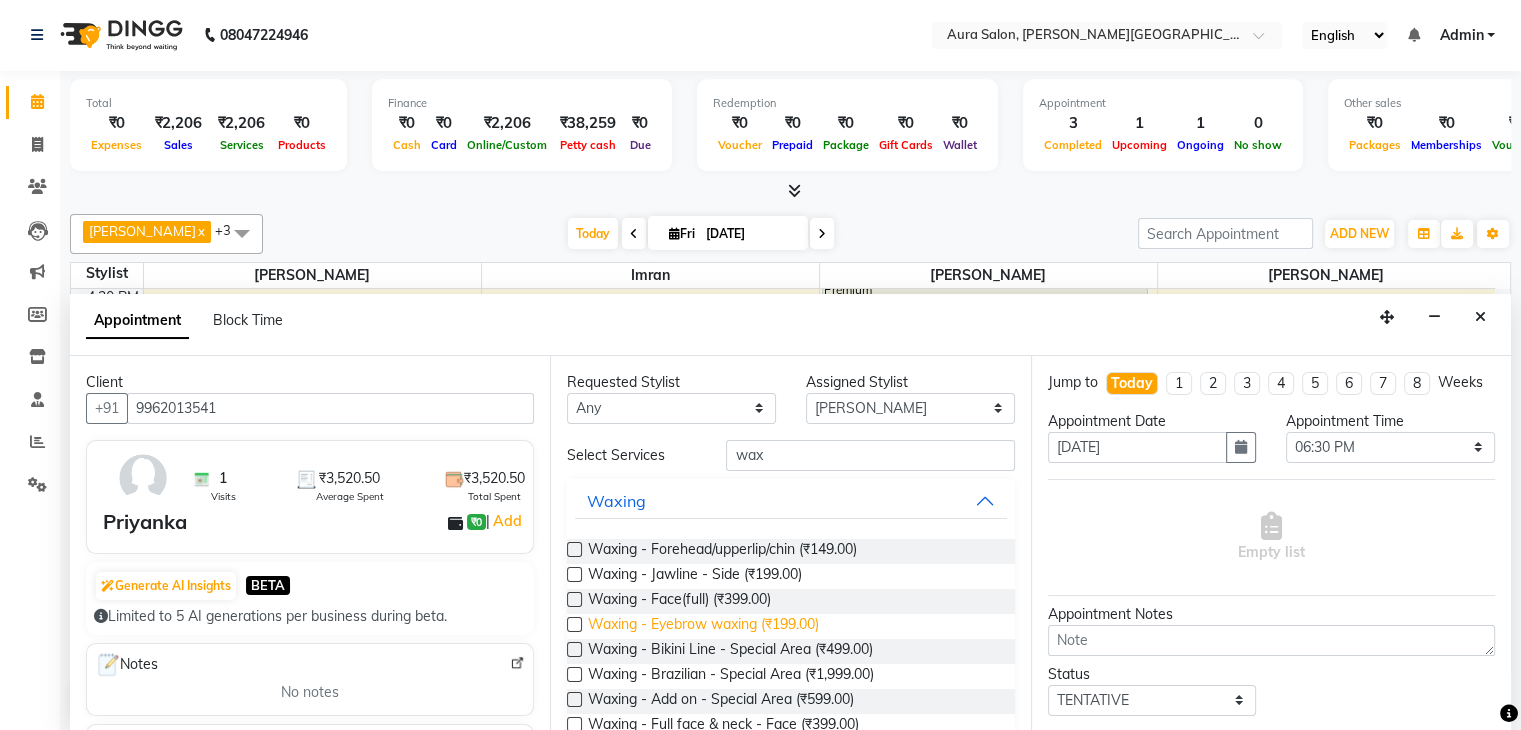 click on "Waxing - Eyebrow waxing (₹199.00)" at bounding box center (703, 626) 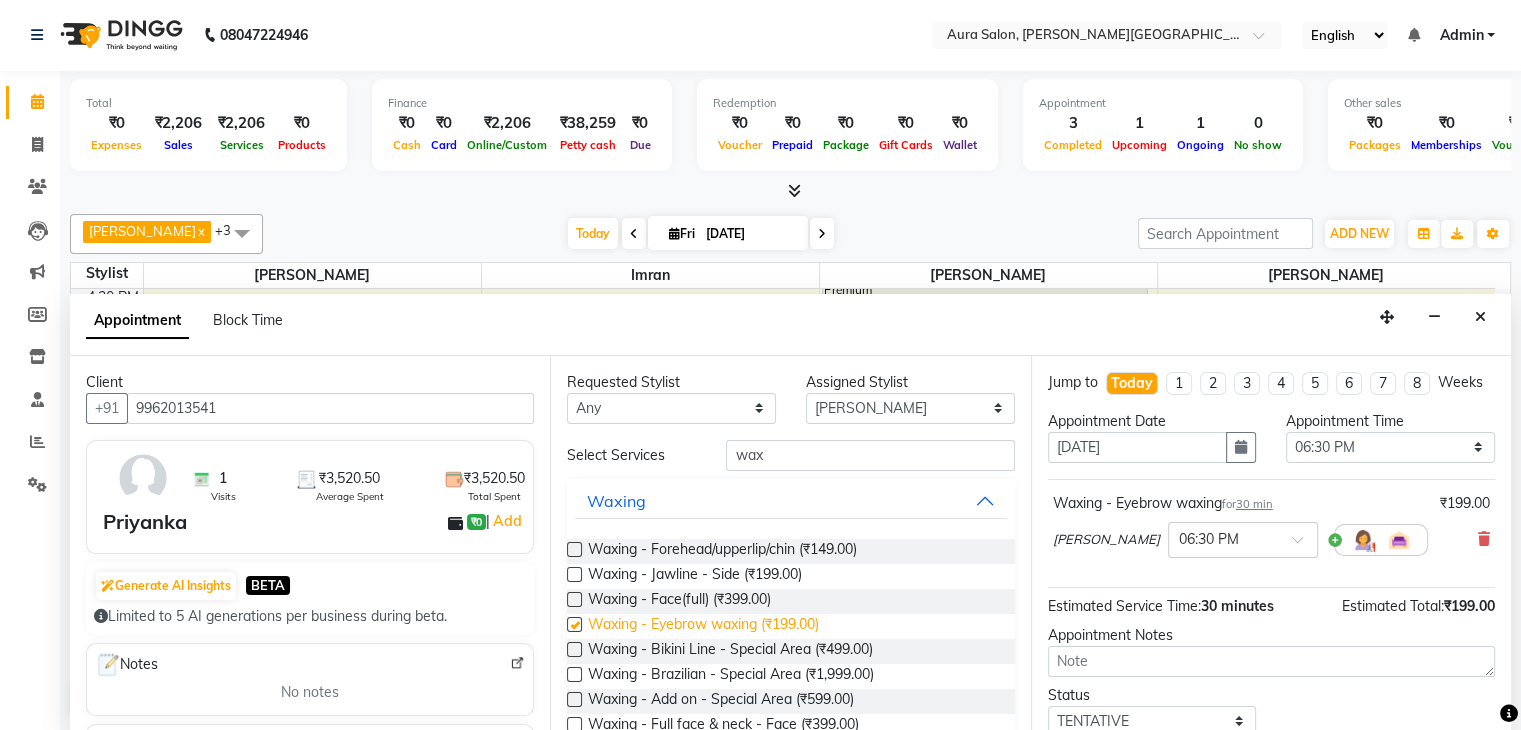 checkbox on "false" 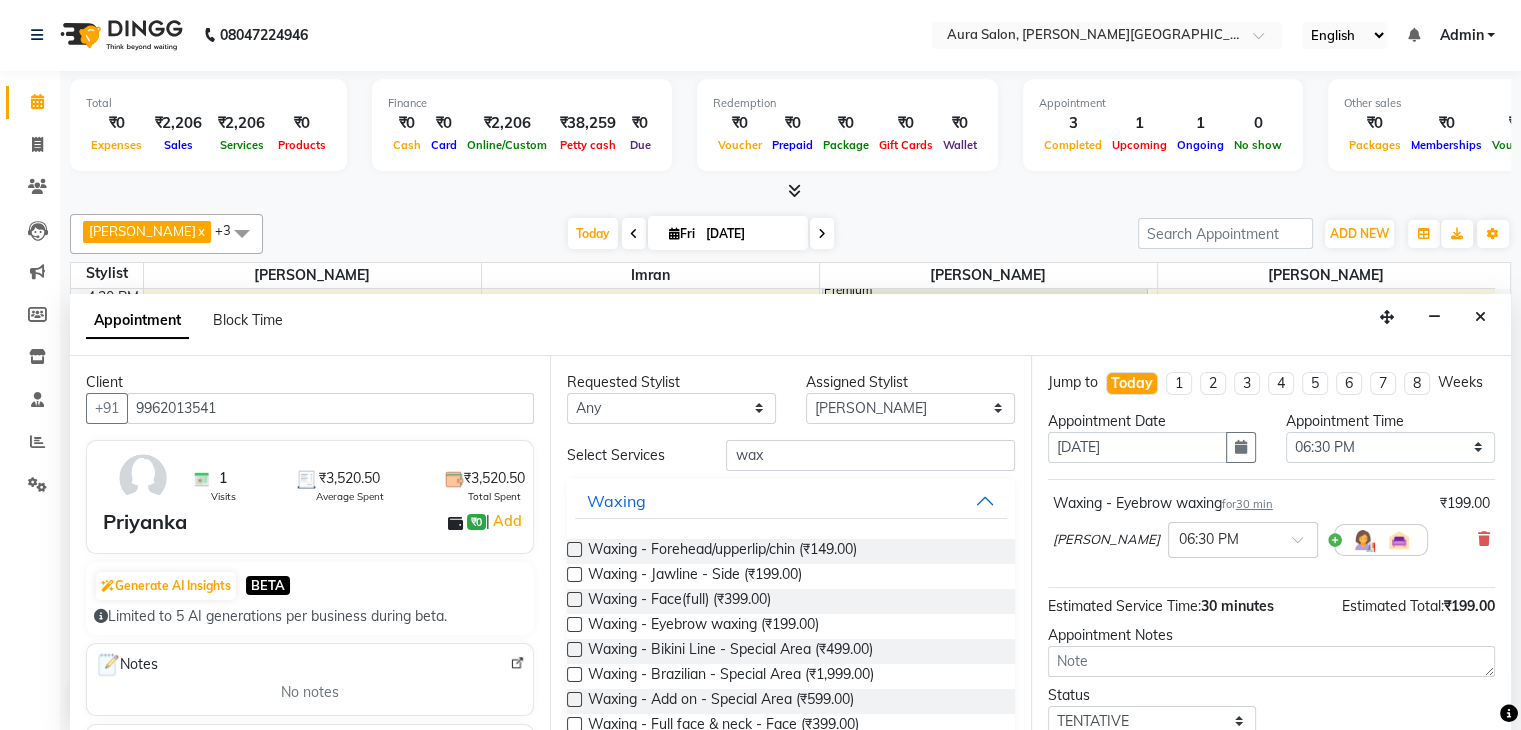scroll, scrollTop: 100, scrollLeft: 0, axis: vertical 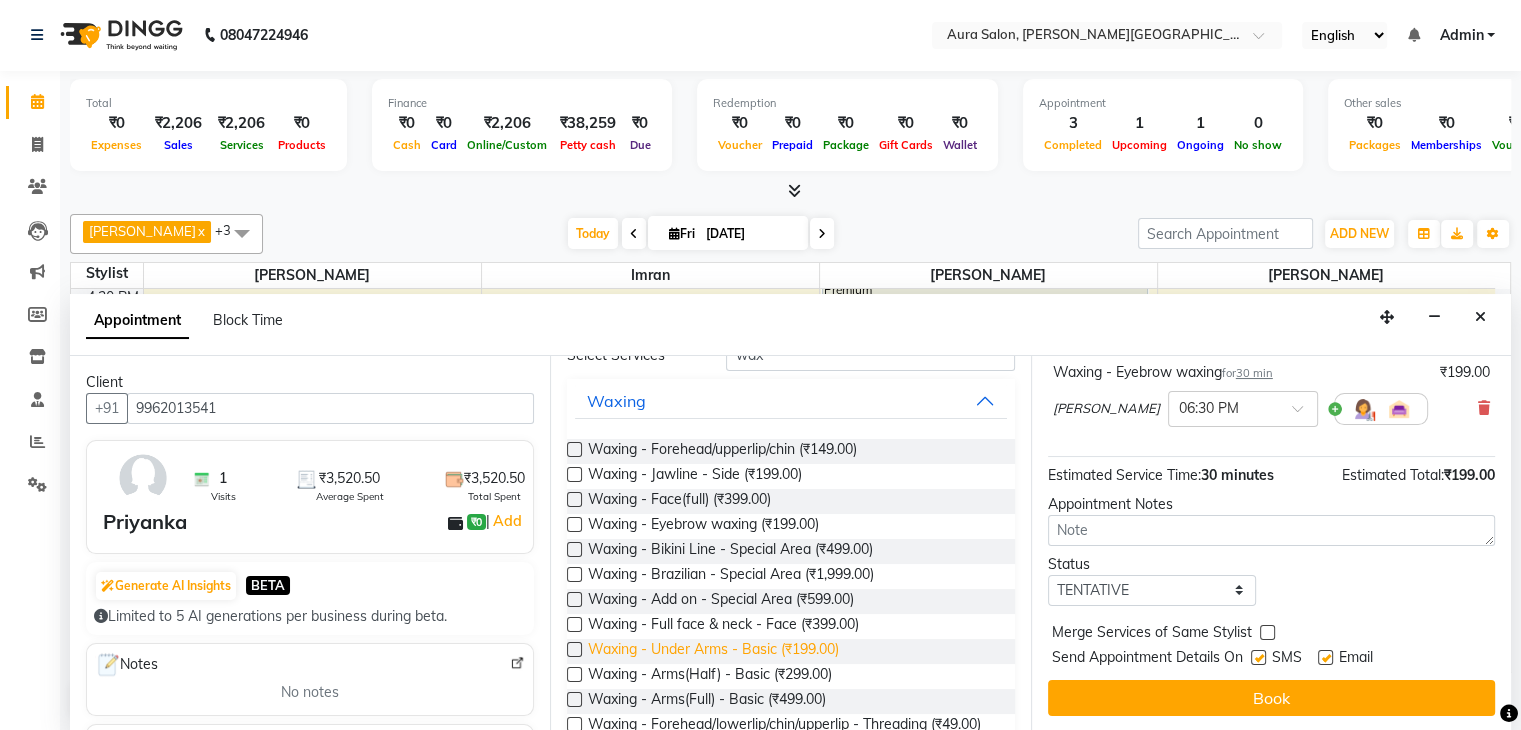 click on "Waxing - Under Arms - Basic (₹199.00)" at bounding box center (713, 651) 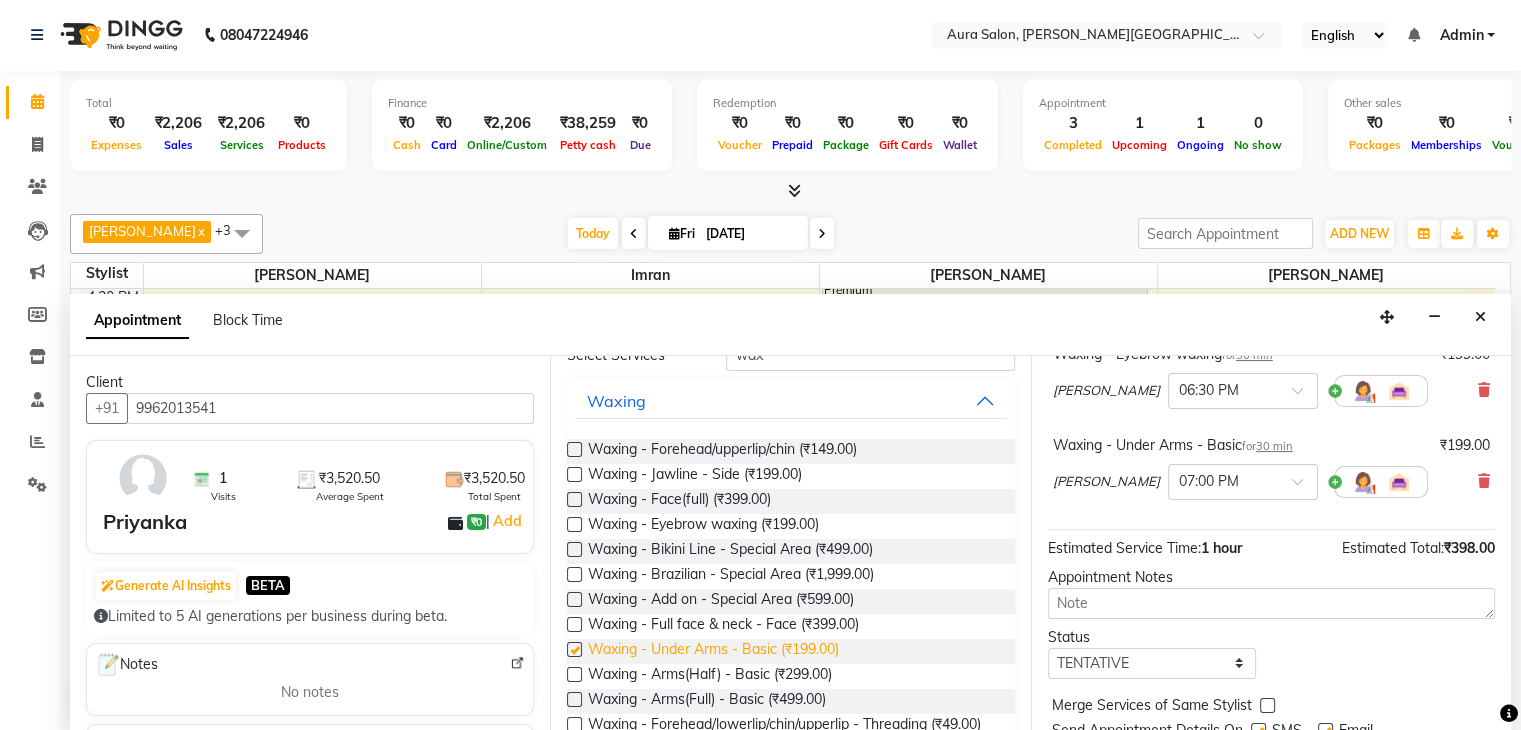 checkbox on "false" 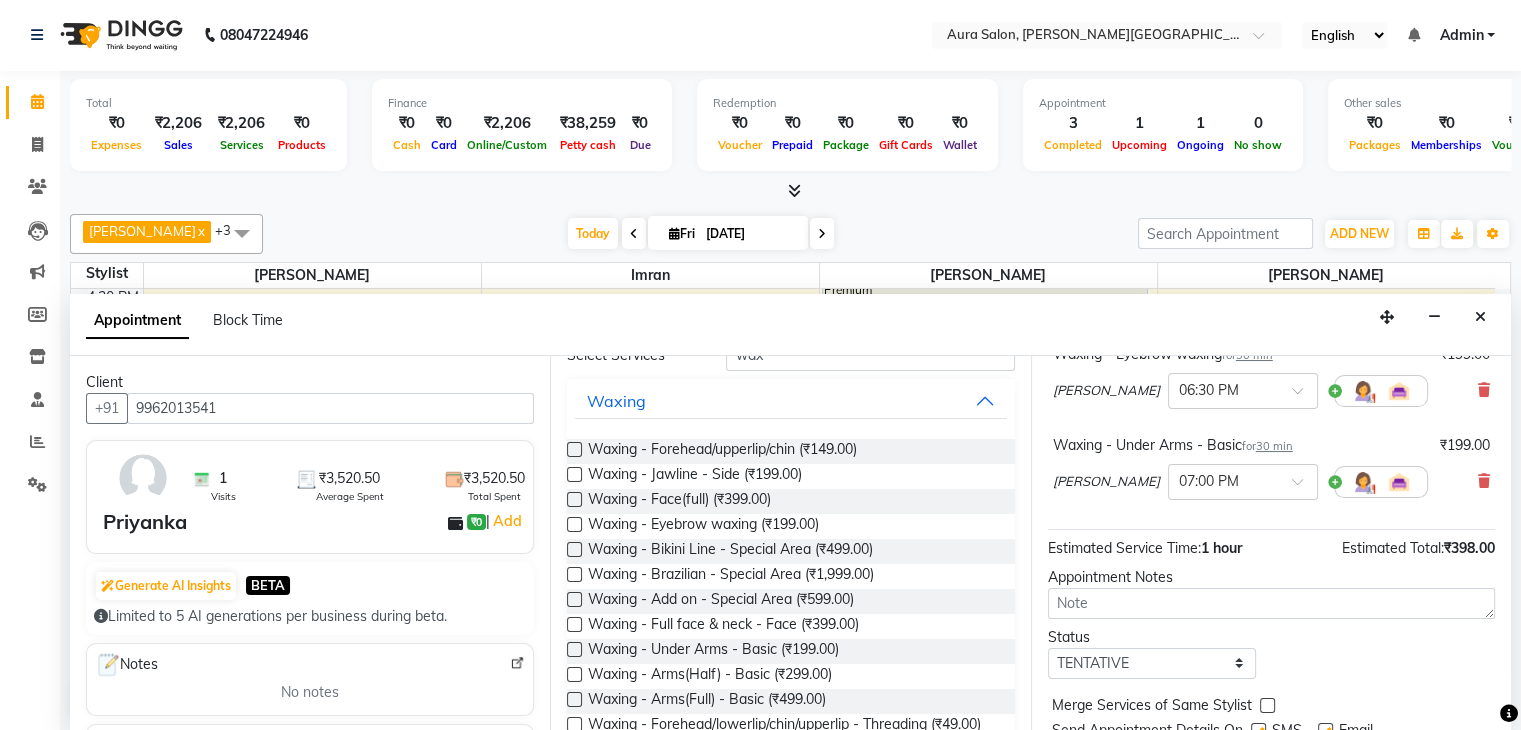 scroll, scrollTop: 240, scrollLeft: 0, axis: vertical 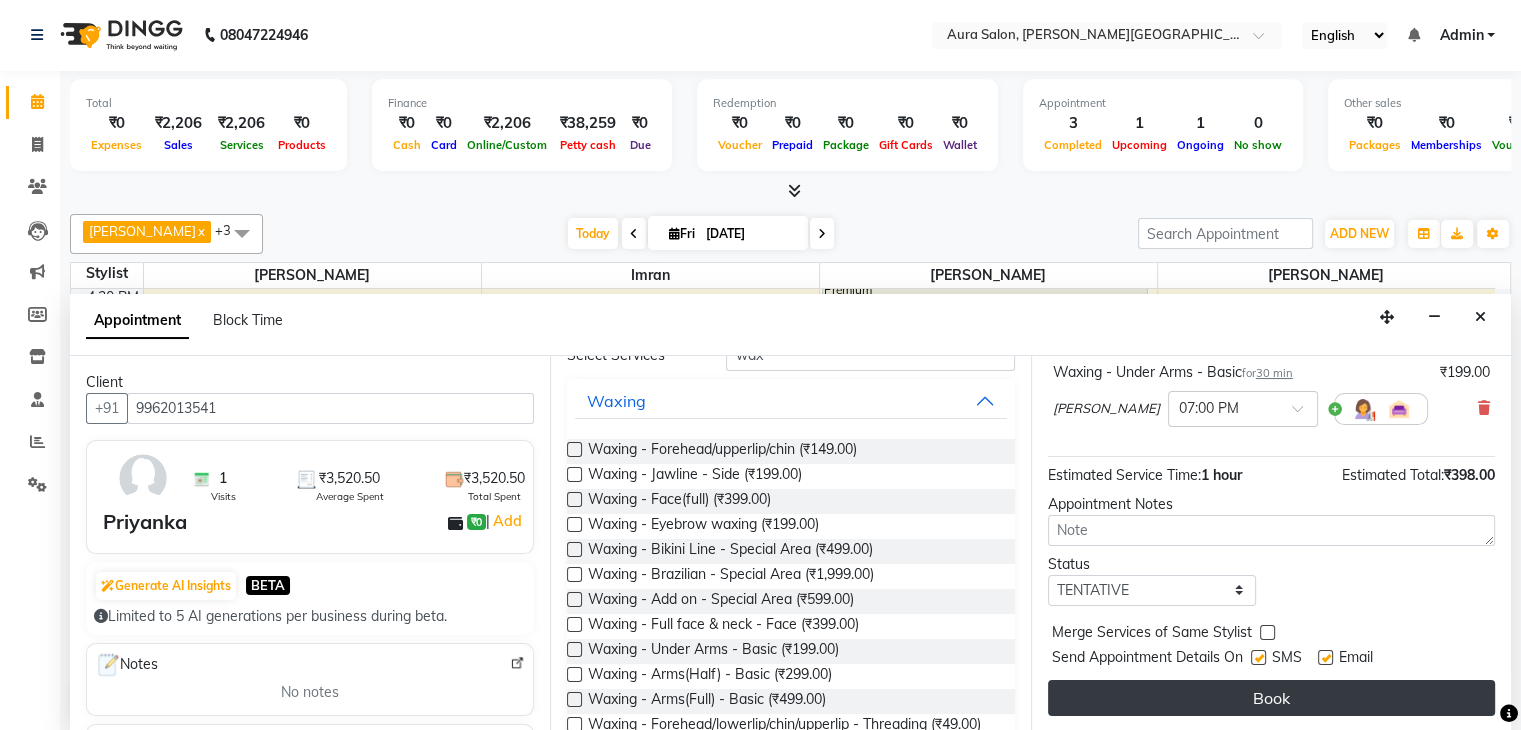 click on "Book" at bounding box center (1271, 698) 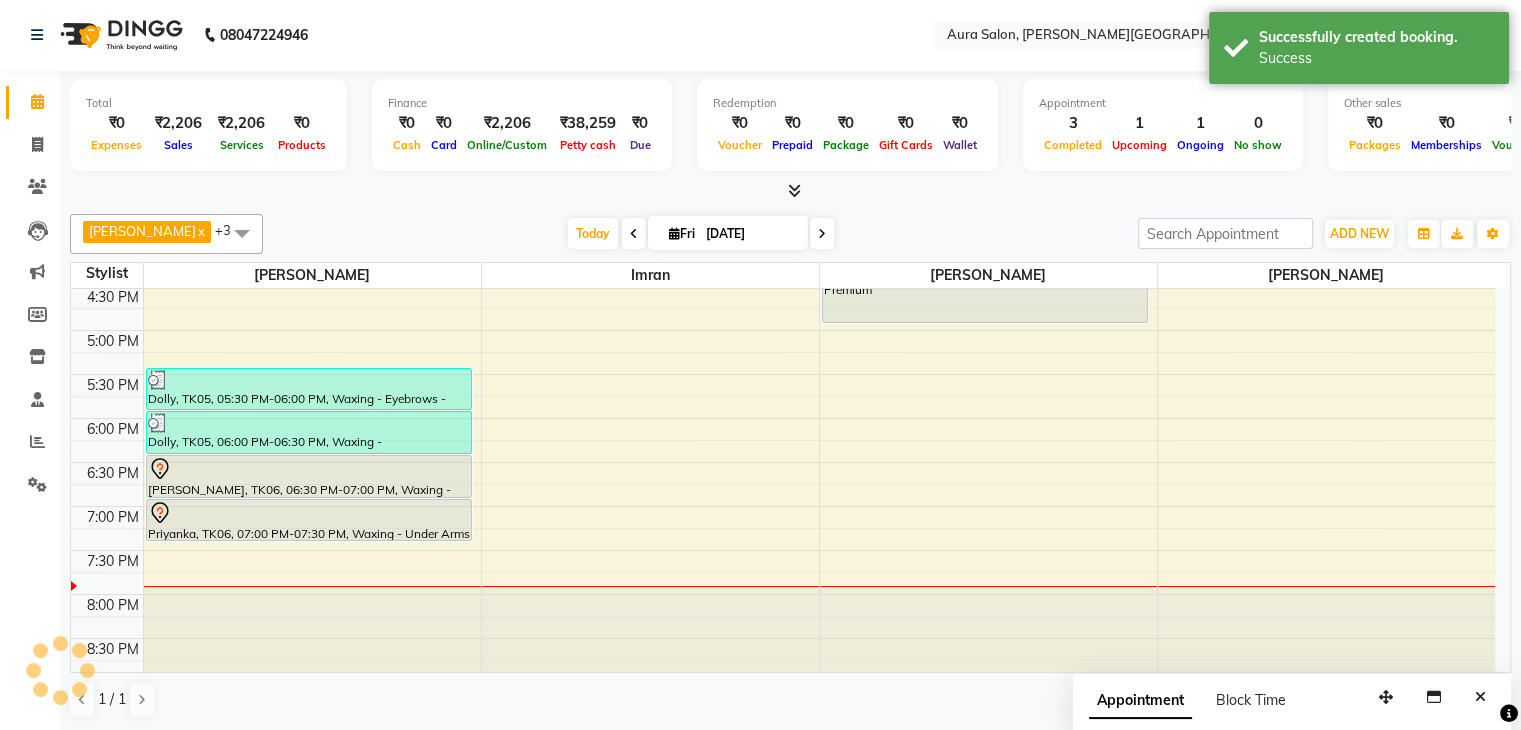 scroll, scrollTop: 0, scrollLeft: 0, axis: both 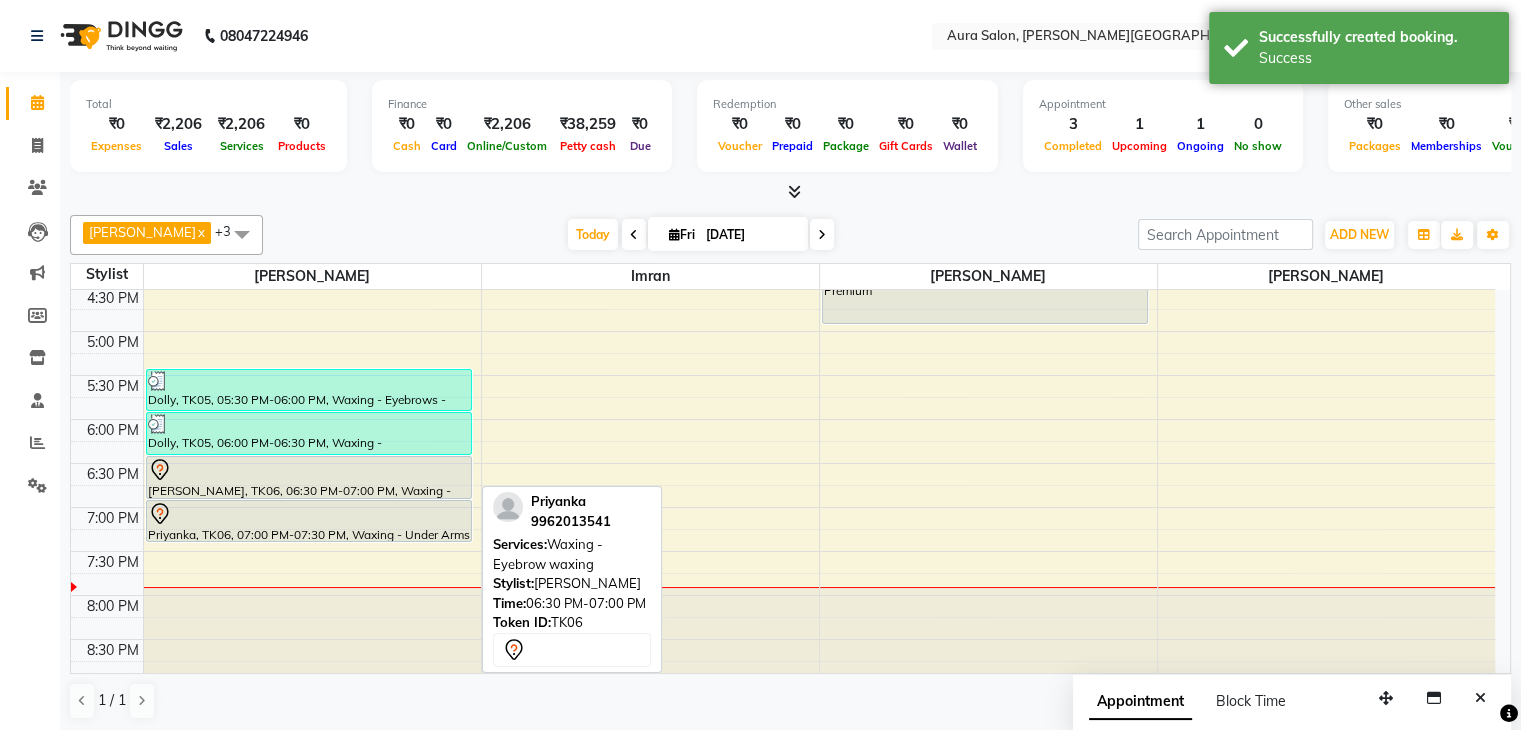 click at bounding box center [309, 470] 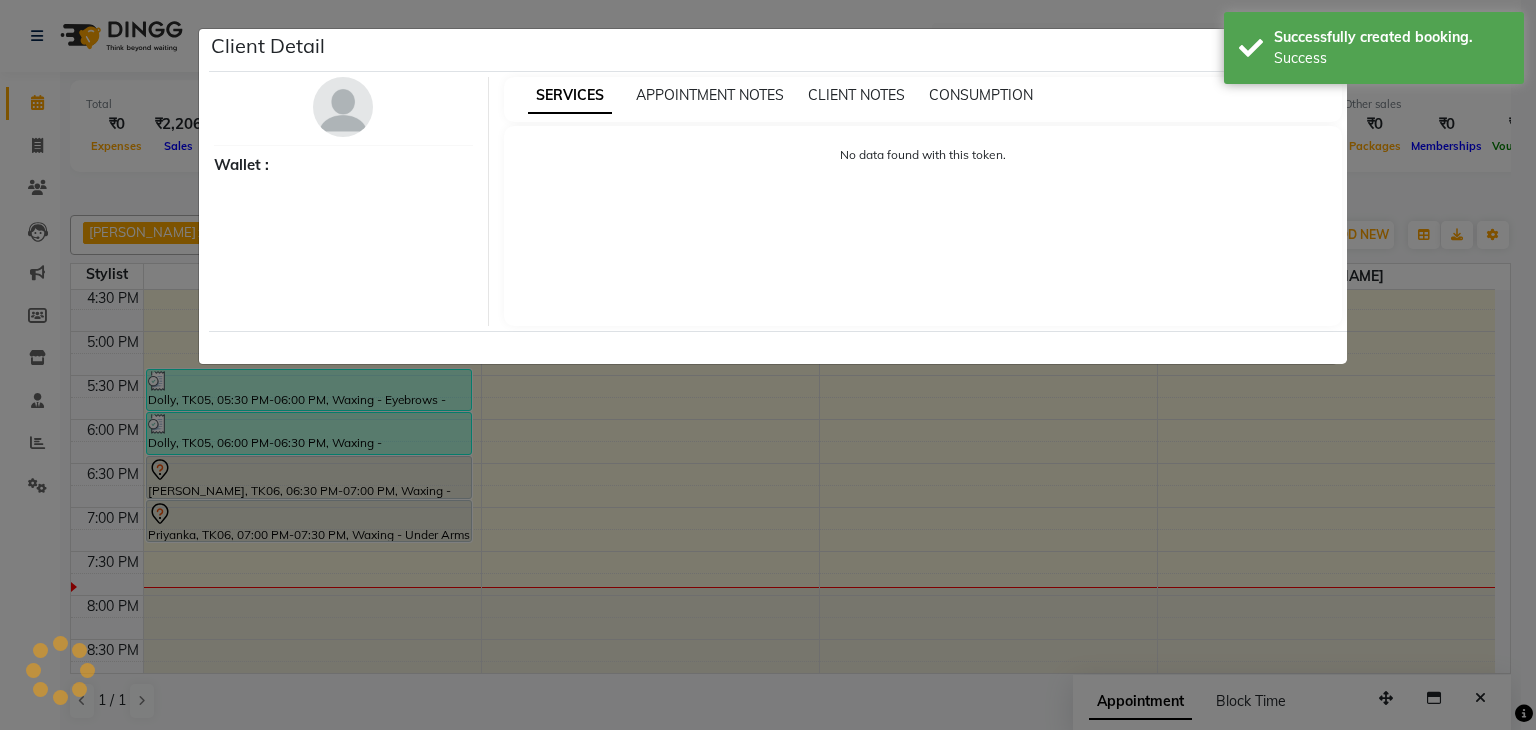 select on "7" 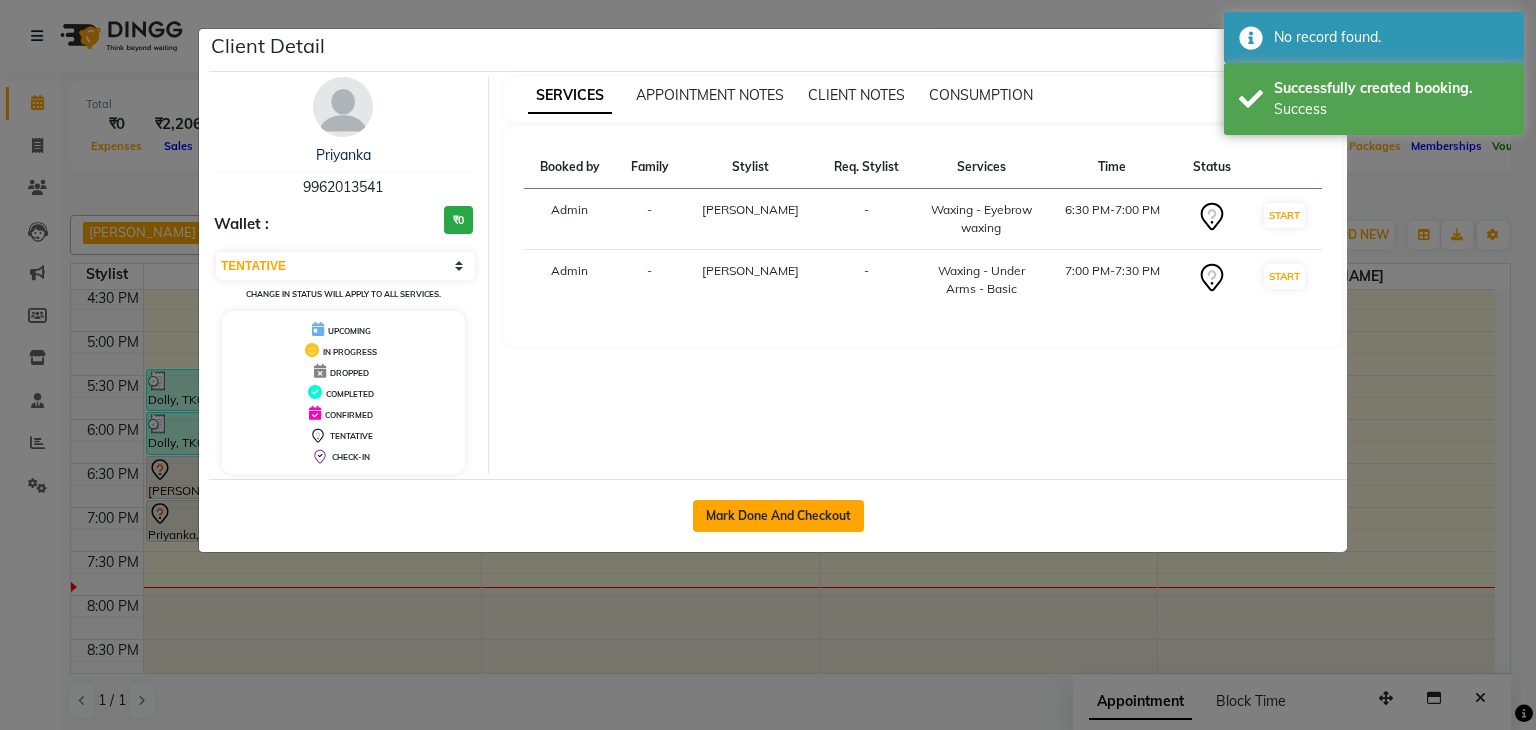click on "Mark Done And Checkout" 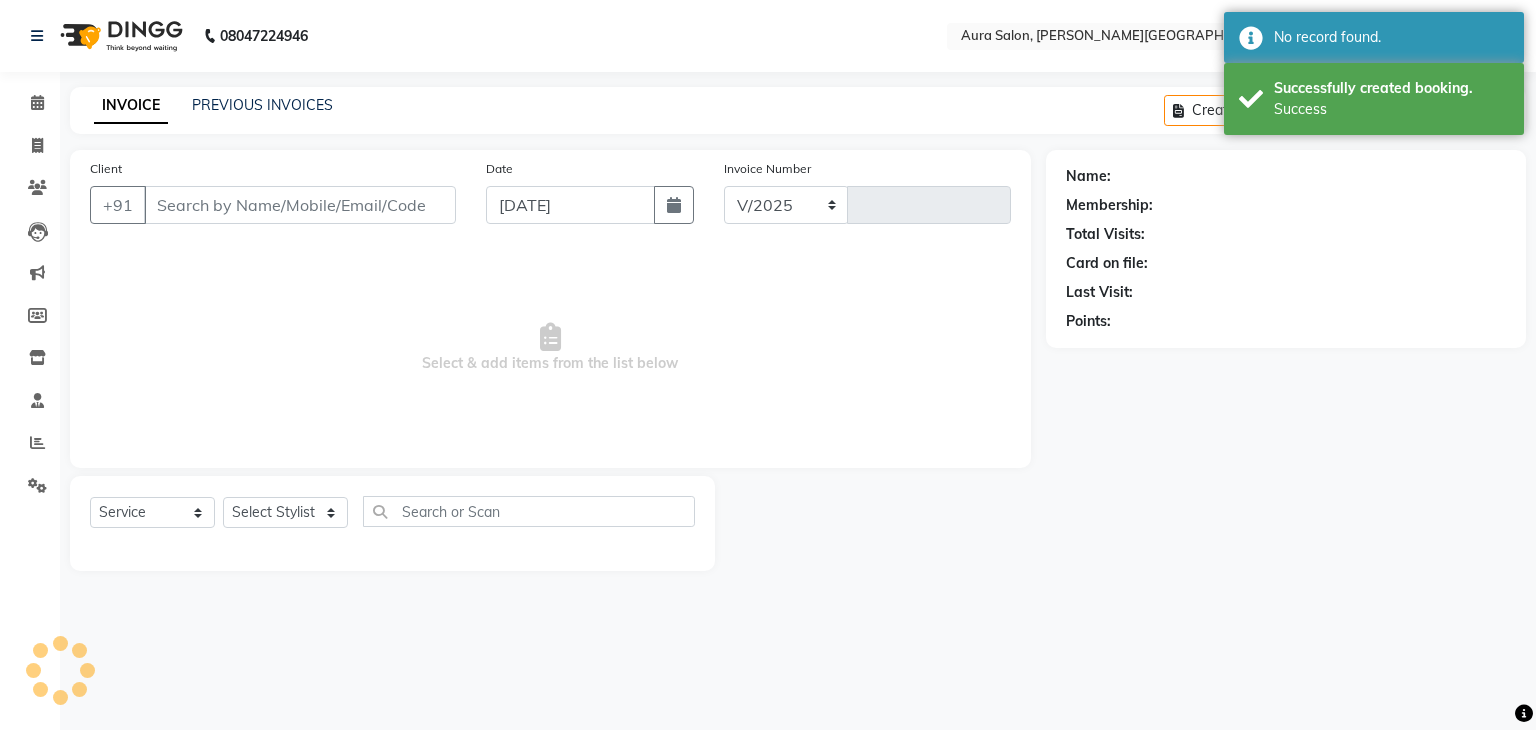 select on "7430" 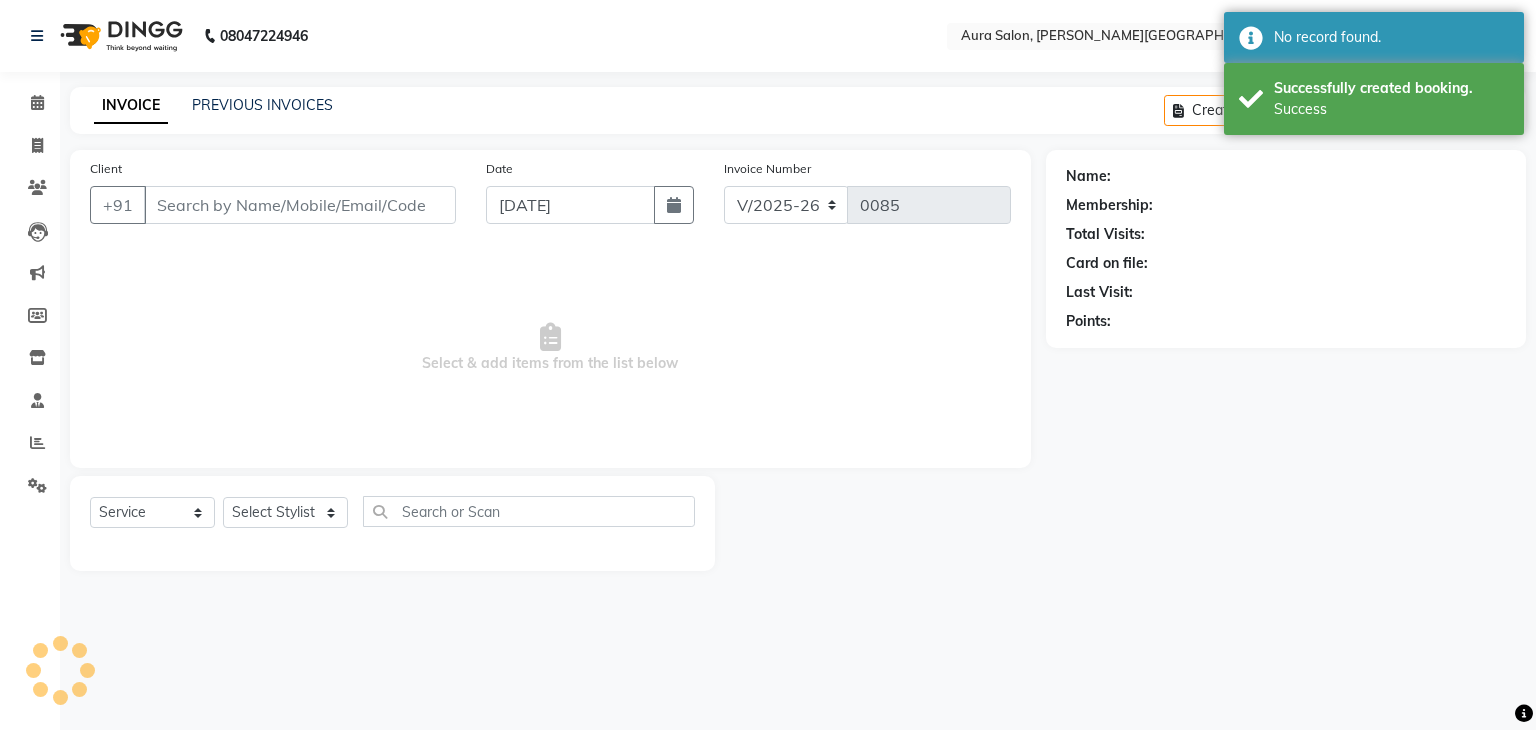 type on "9962013541" 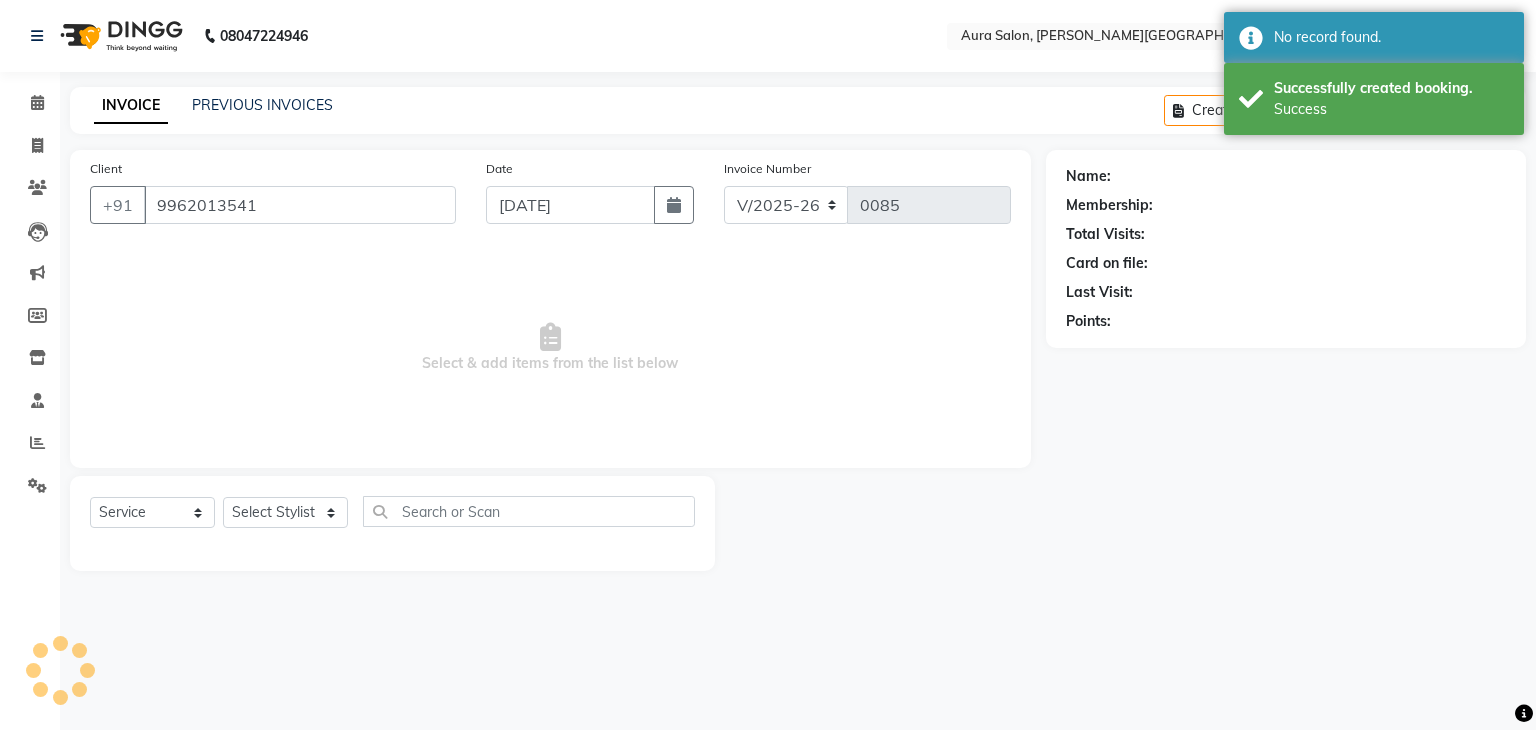 select on "66359" 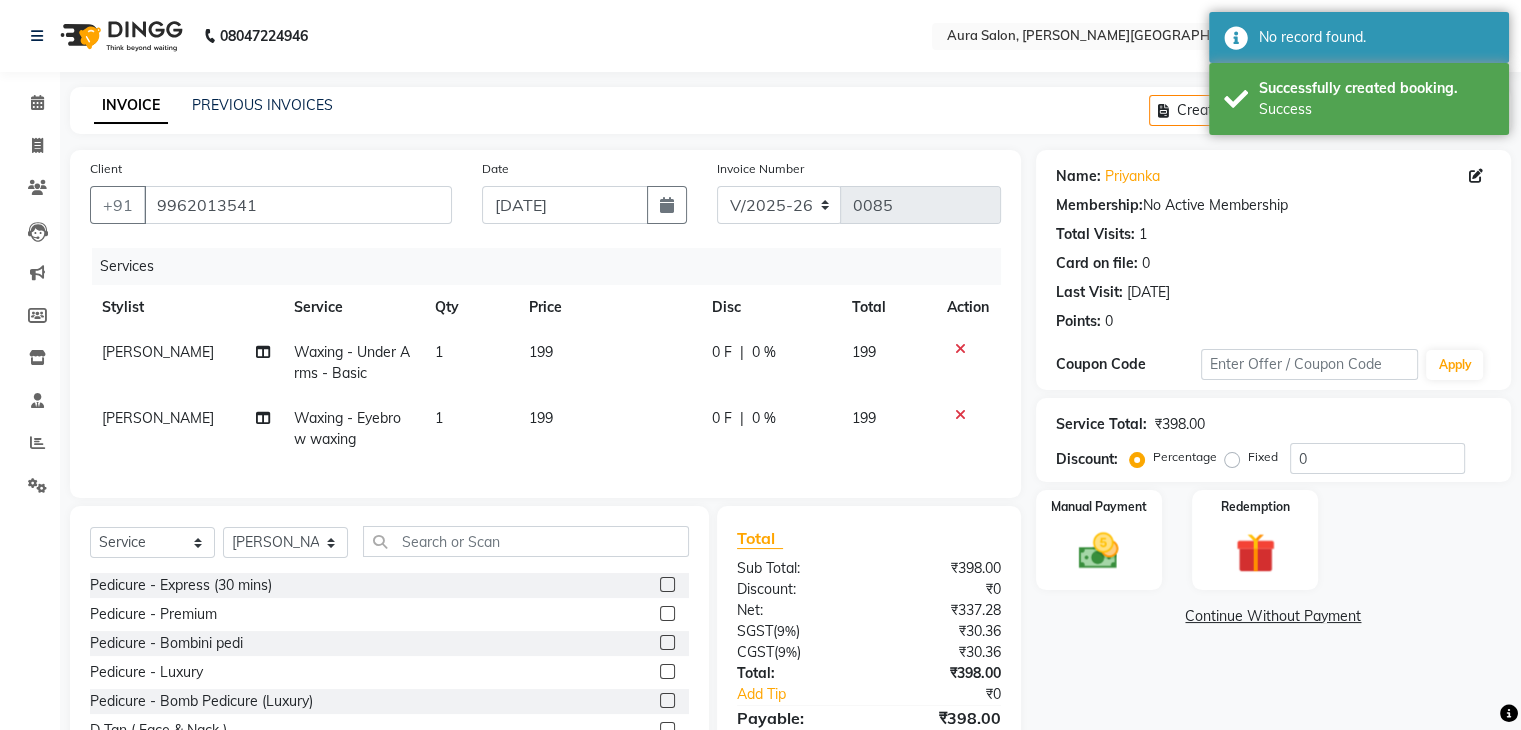 scroll, scrollTop: 117, scrollLeft: 0, axis: vertical 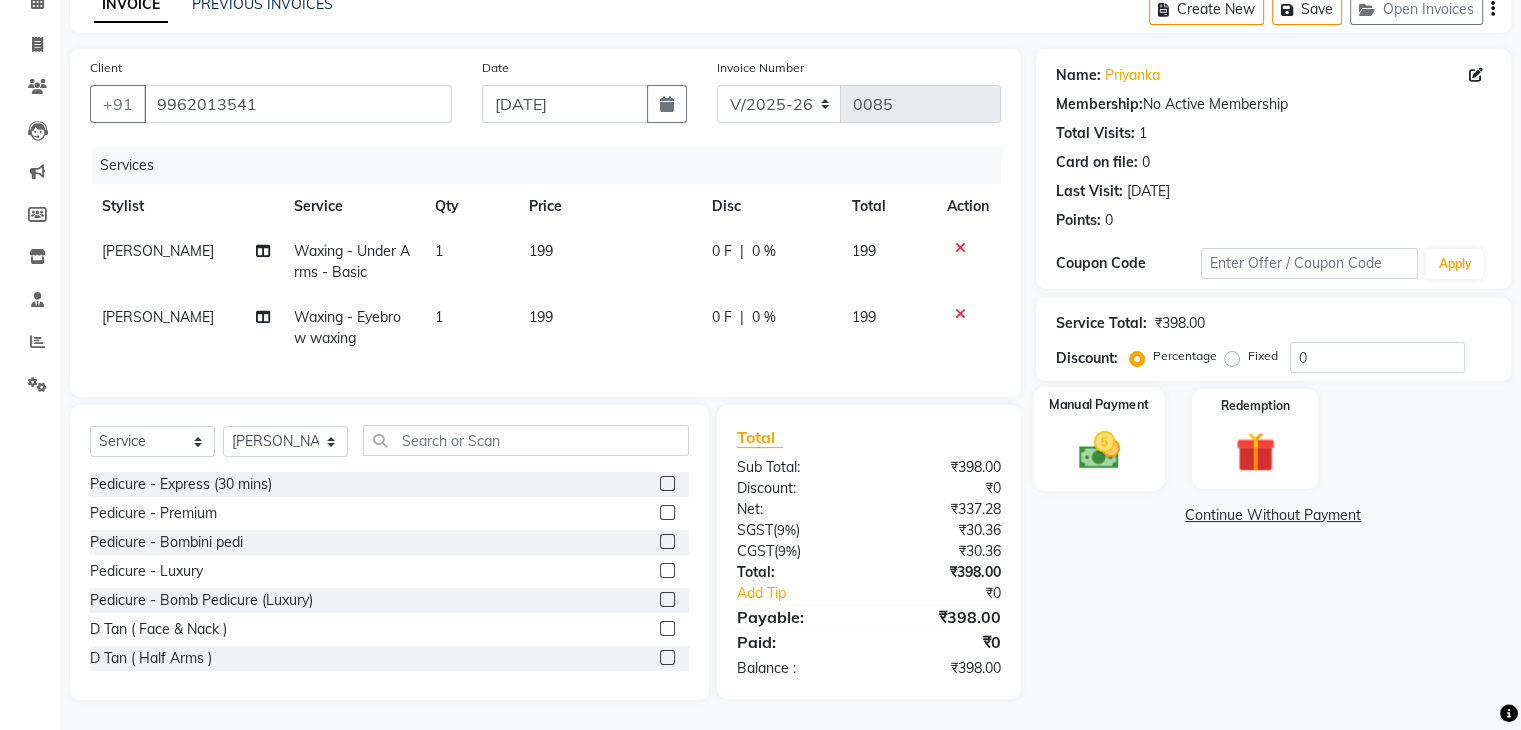 click on "Manual Payment" 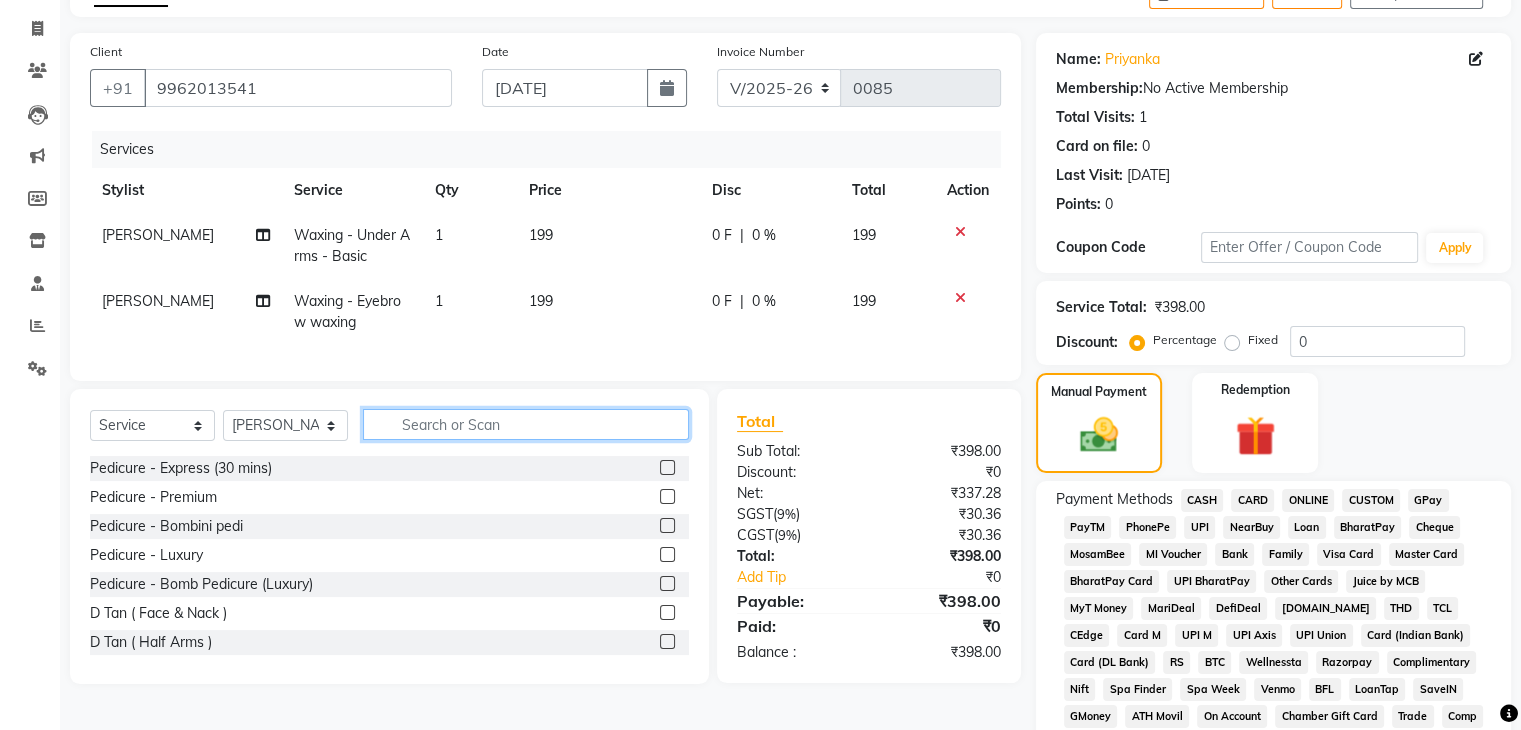 click 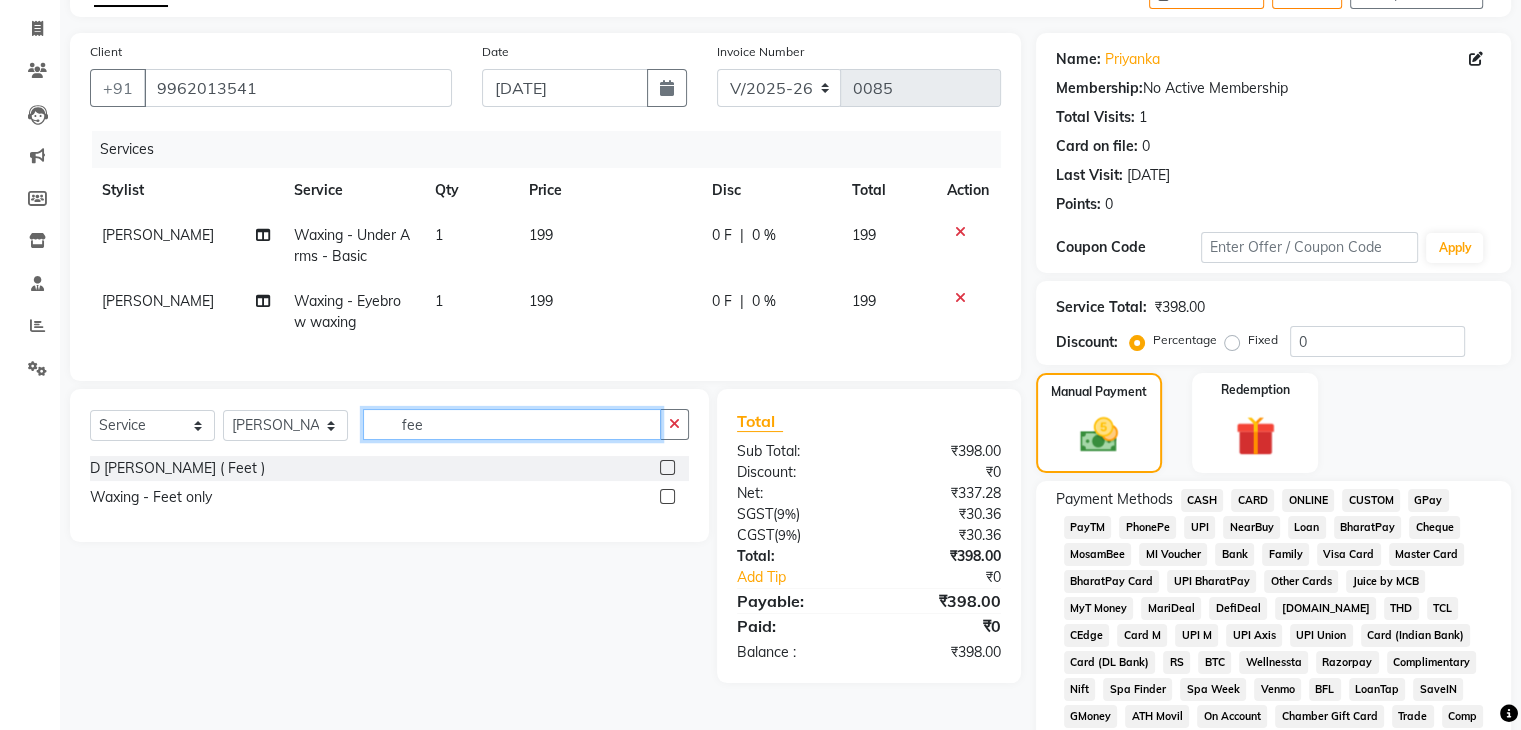 type on "fee" 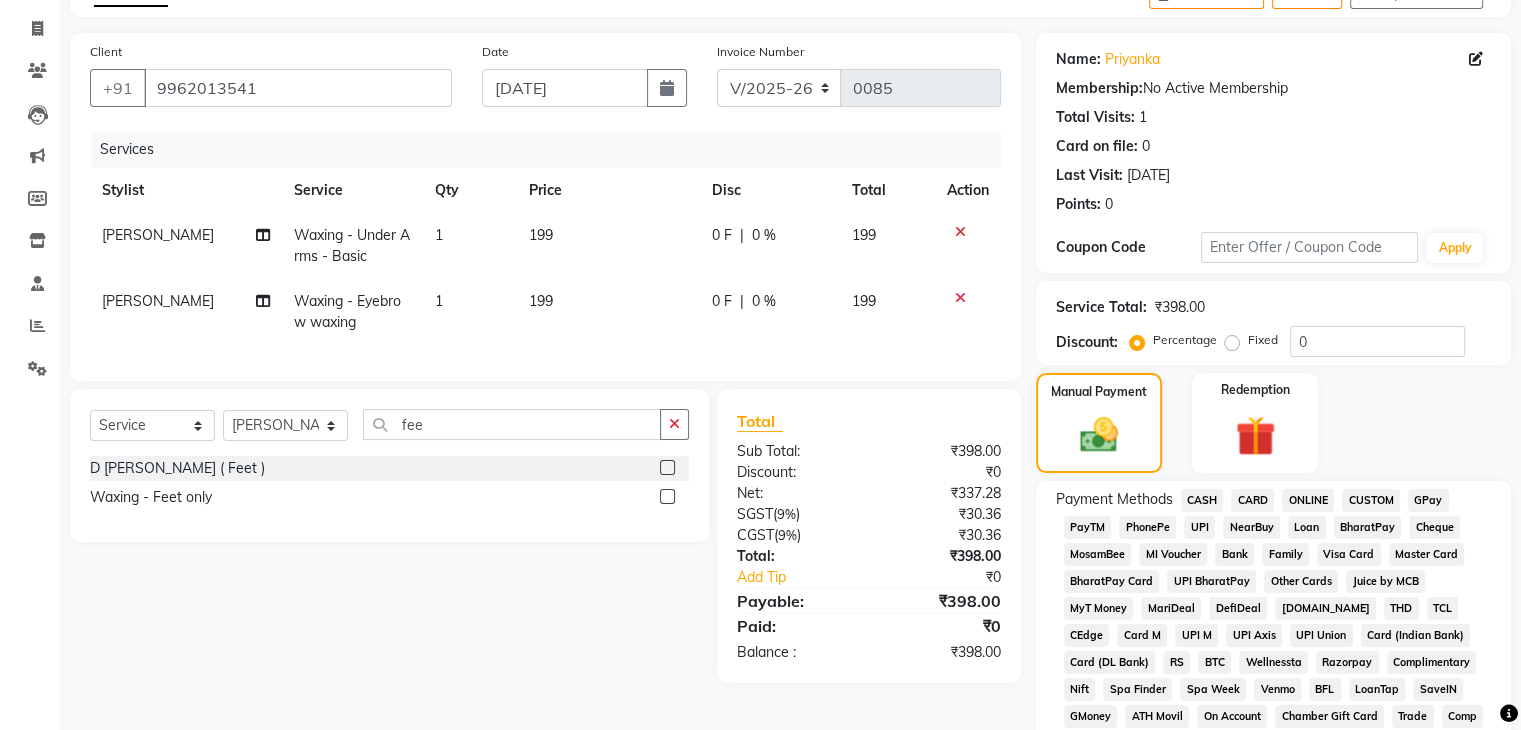 click 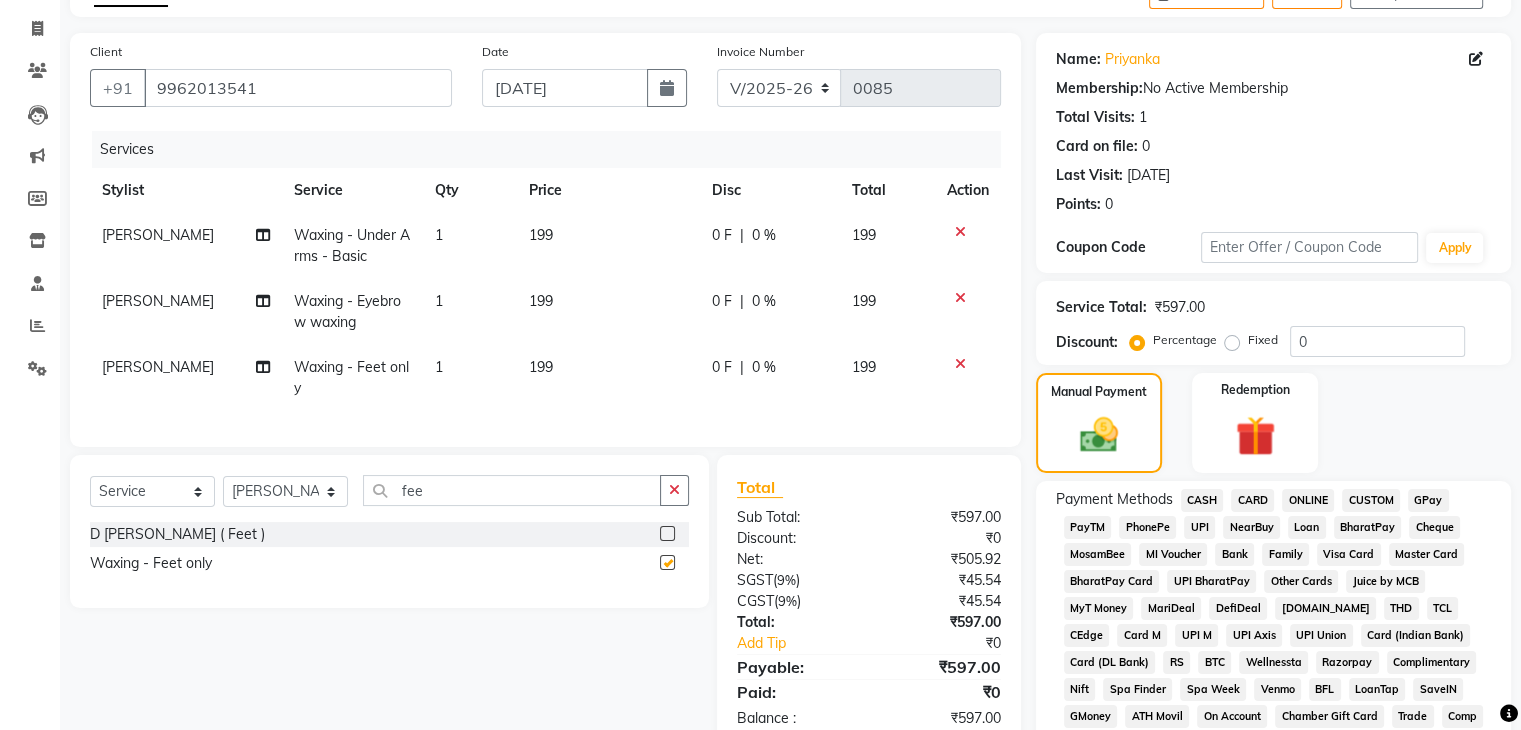 checkbox on "false" 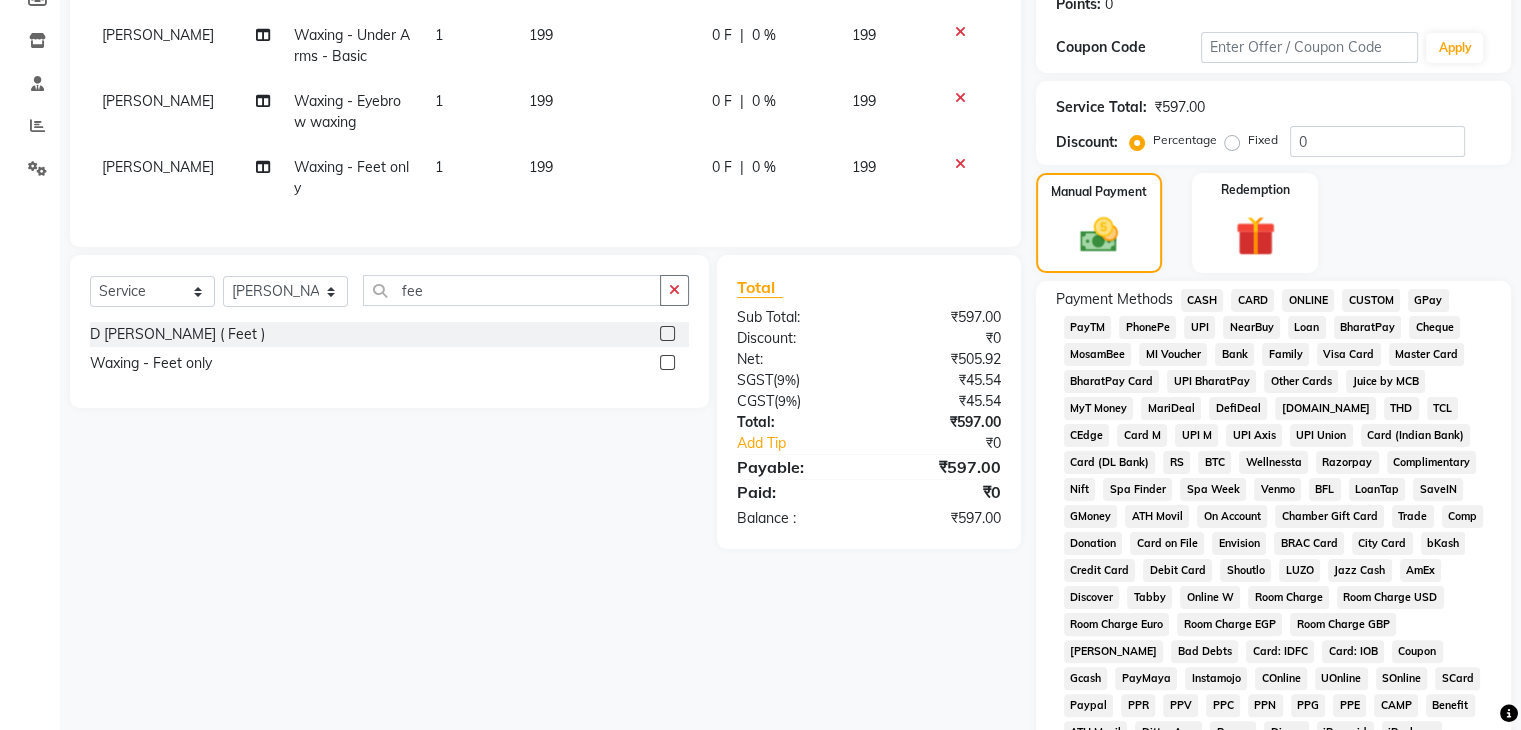 scroll, scrollTop: 117, scrollLeft: 0, axis: vertical 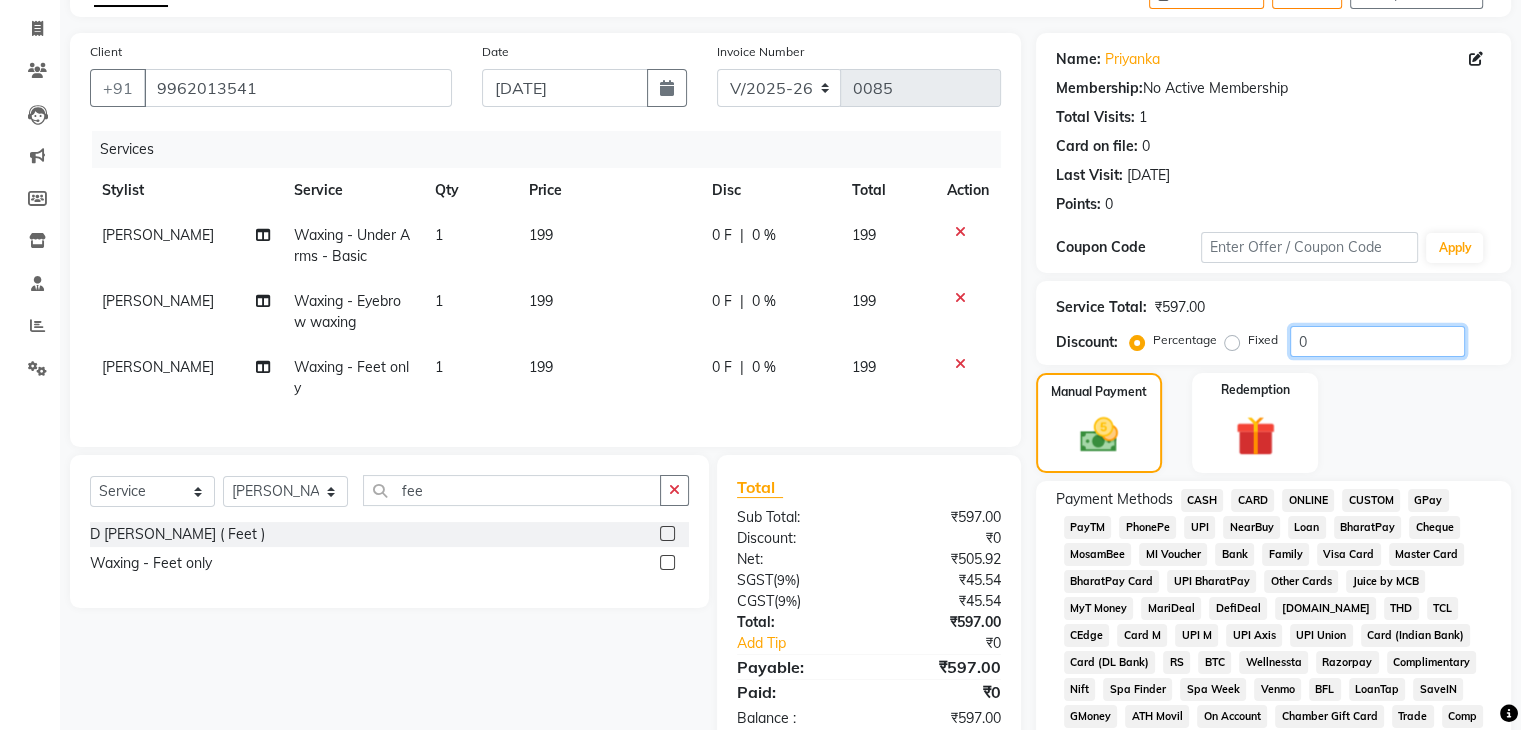 click on "0" 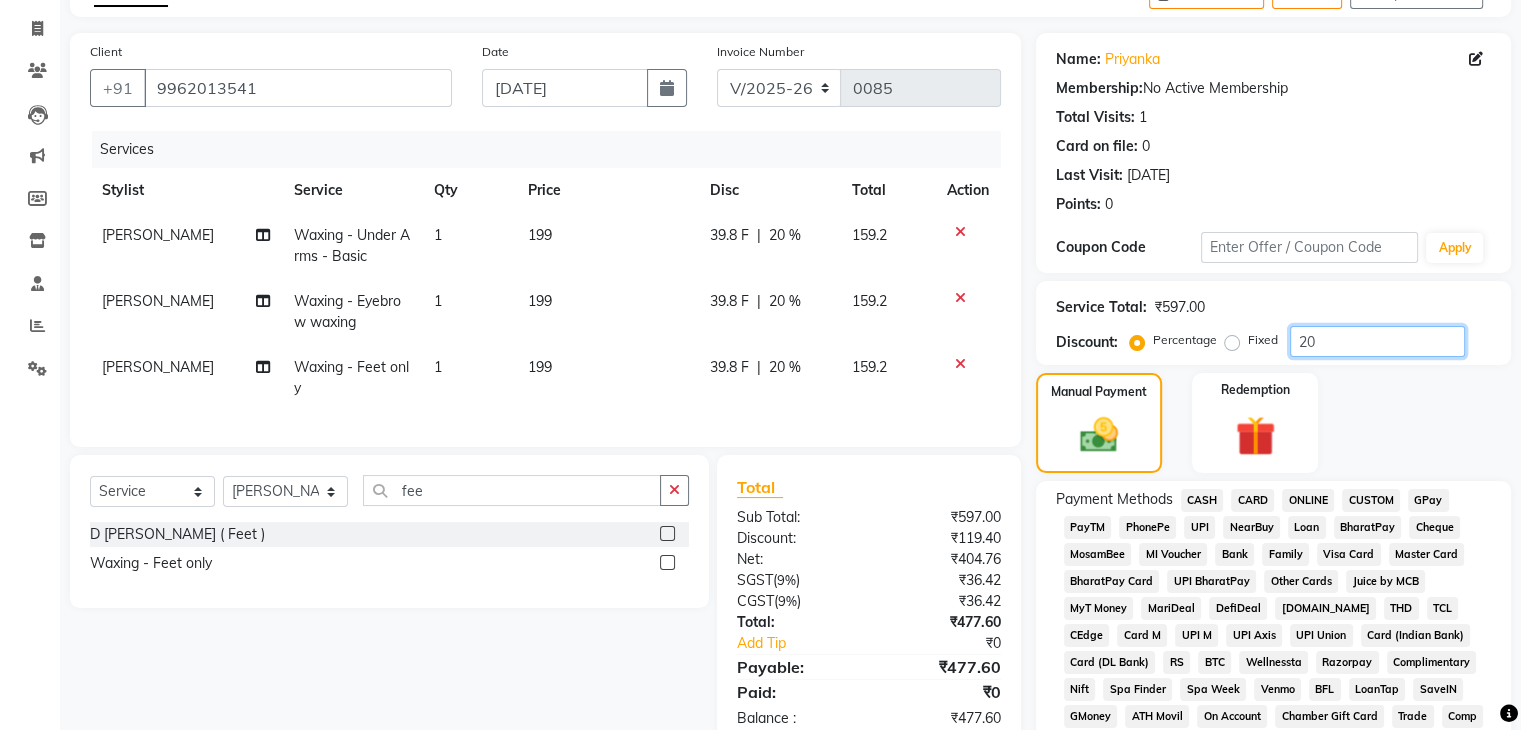 scroll, scrollTop: 317, scrollLeft: 0, axis: vertical 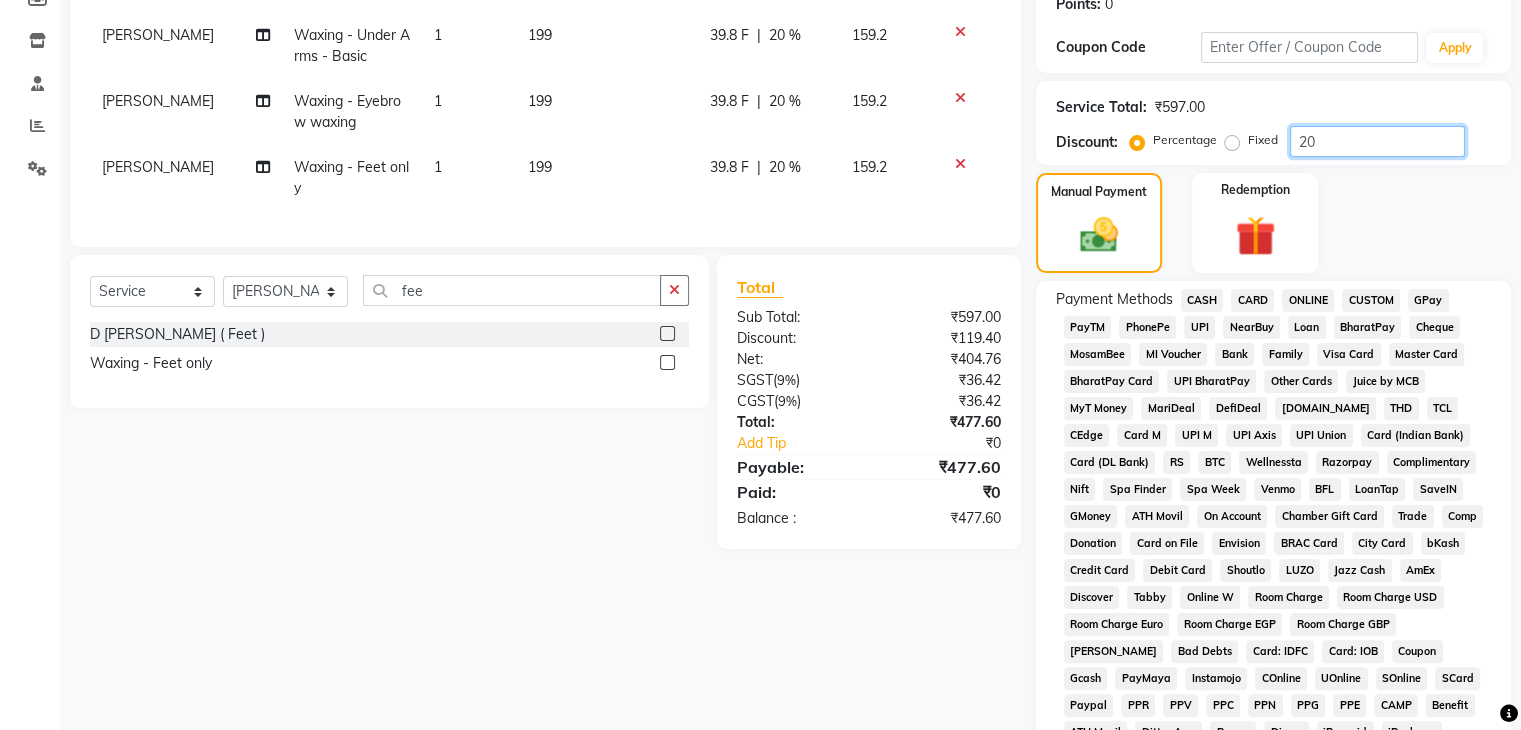 type on "20" 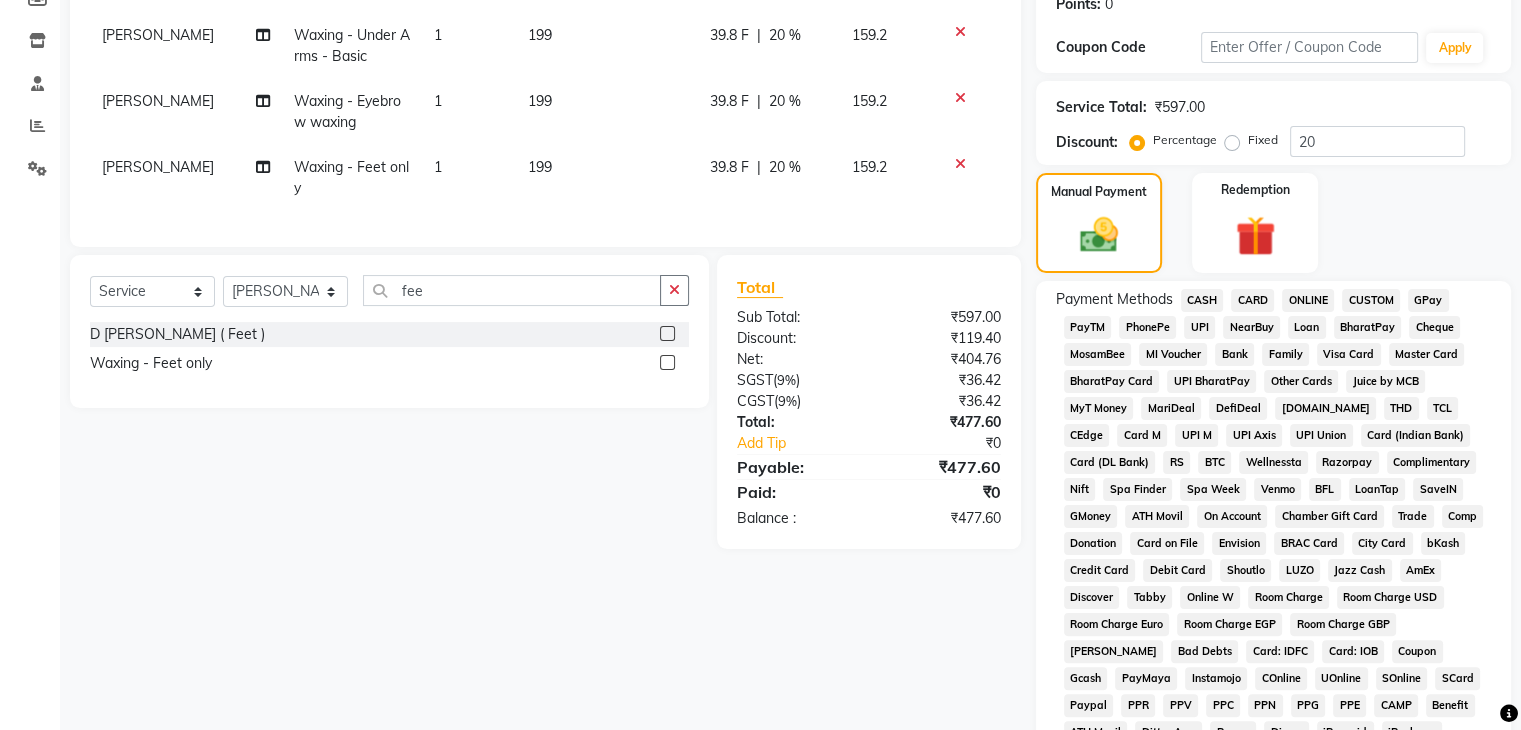 click on "Client [PHONE_NUMBER] Date [DATE] Invoice Number V/2025 V/[PHONE_NUMBER] Services Stylist Service Qty Price Disc Total Action [PERSON_NAME] Waxing - Under Arms - Basic 1 199 39.8 F | 20 % 159.2 [PERSON_NAME] - Eyebrow waxing 1 199 39.8 F | 20 % 159.2 [PERSON_NAME] - Feet only 1 199 39.8 F | 20 % 159.2 Select  Service  Product  Membership  Package Voucher Prepaid Gift Card  Select Stylist Boi [PERSON_NAME] [PERSON_NAME] [PERSON_NAME] [PERSON_NAME] fee D Tan ( Feet )   Waxing - Feet only  Total Sub Total: ₹597.00 Discount: ₹119.40 Net: ₹404.76 SGST  ( 9% ) ₹36.42 CGST  ( 9% ) ₹36.42 Total: ₹477.60 Add Tip ₹0 Payable: ₹477.60 Paid: ₹0 Balance   : ₹477.60" 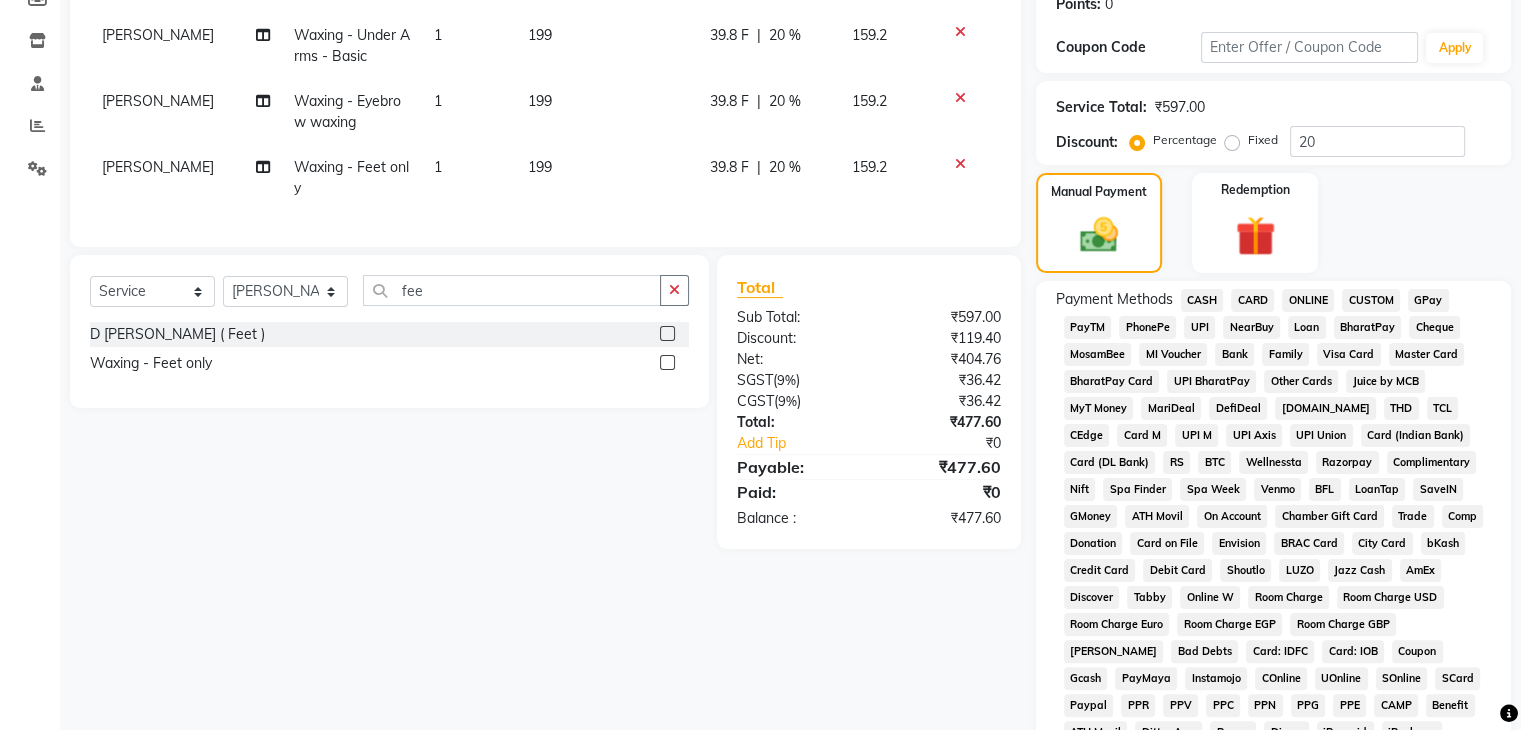 scroll, scrollTop: 117, scrollLeft: 0, axis: vertical 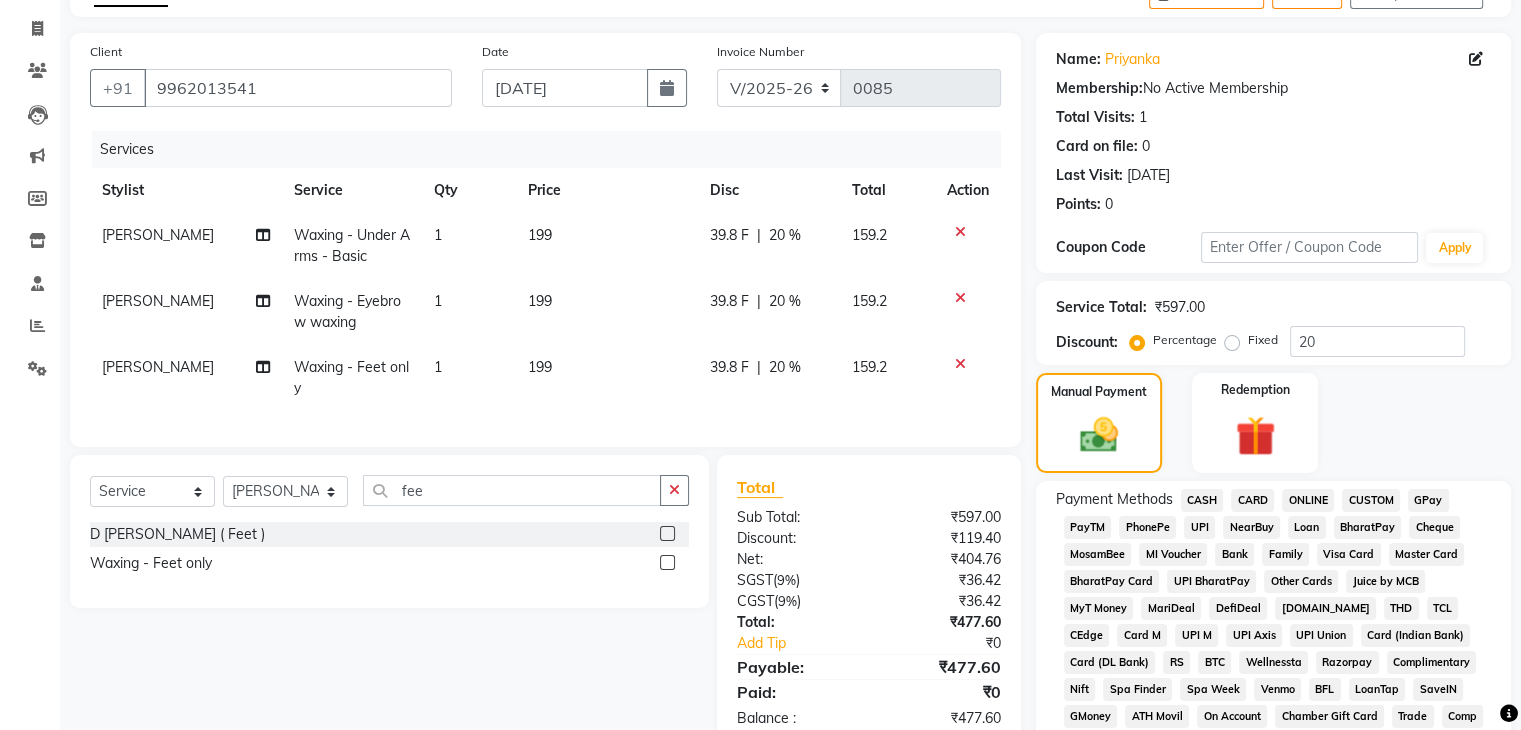 click on "GPay" 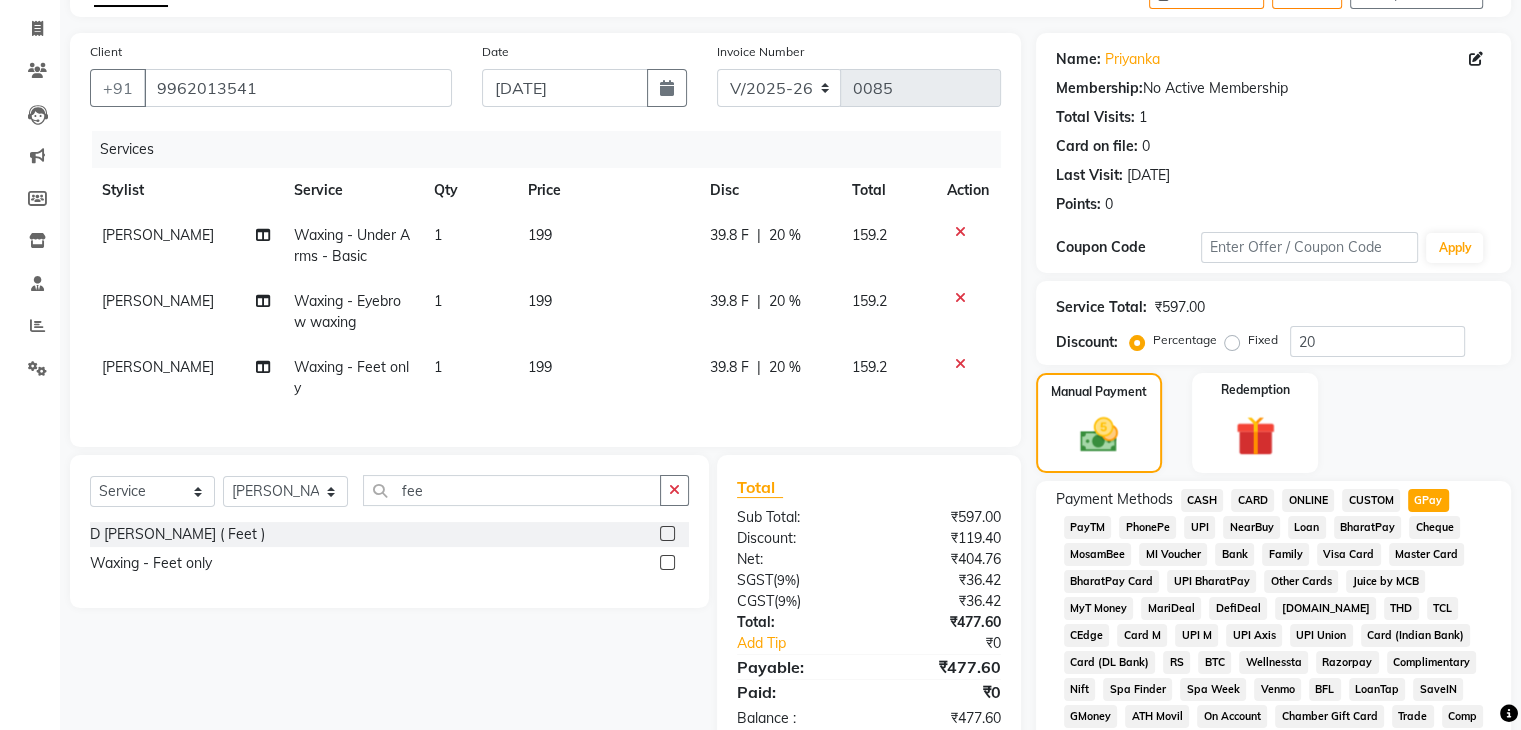 click on "Add Payment" 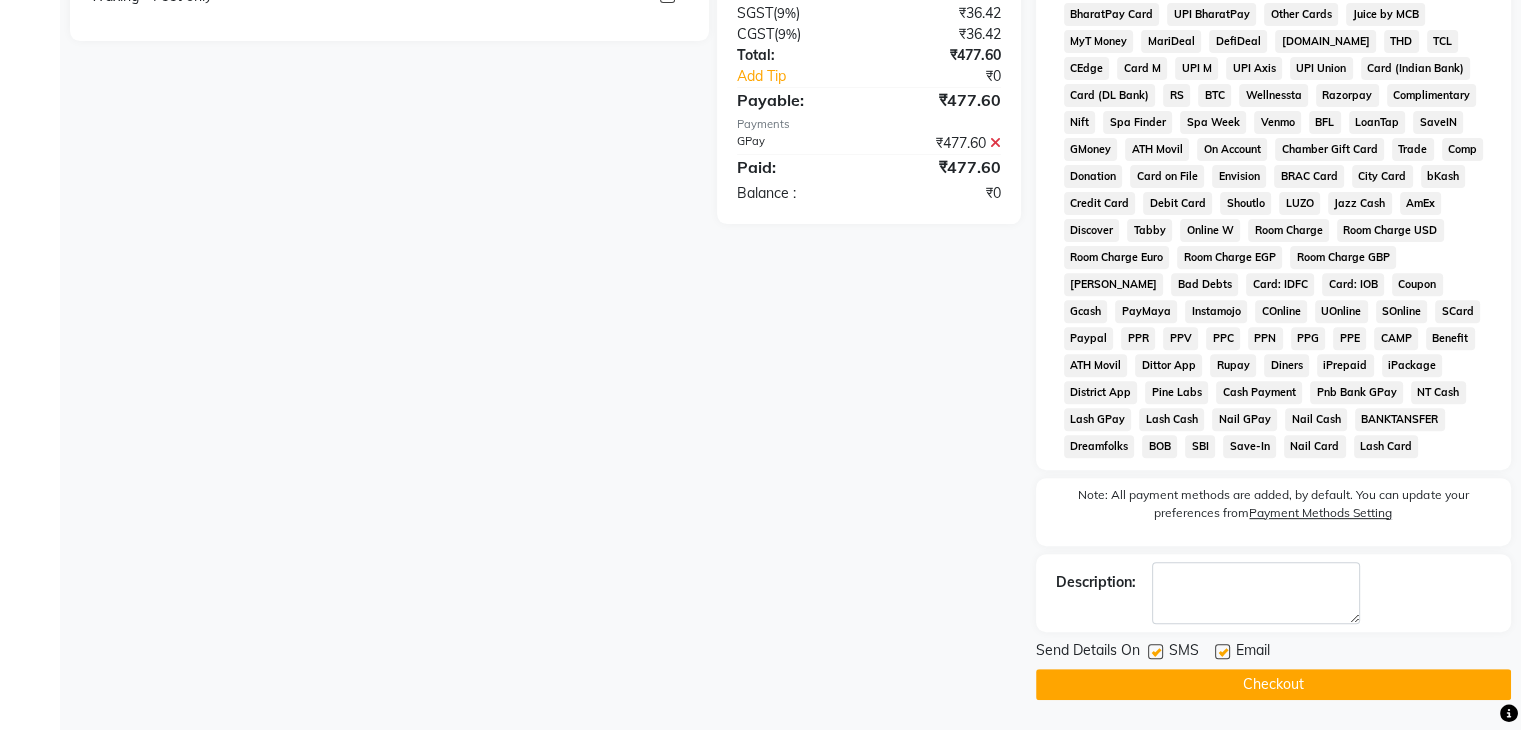 scroll, scrollTop: 699, scrollLeft: 0, axis: vertical 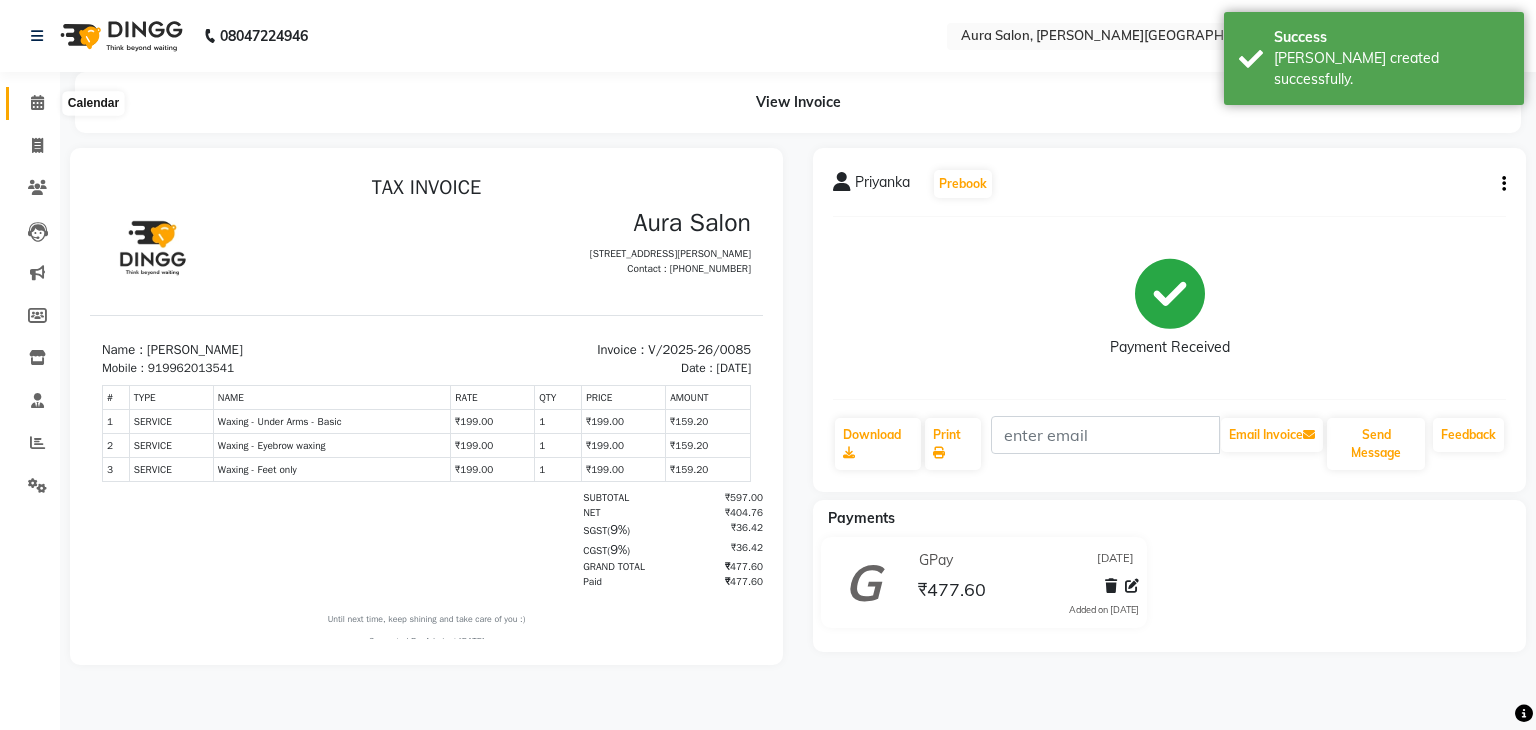 click 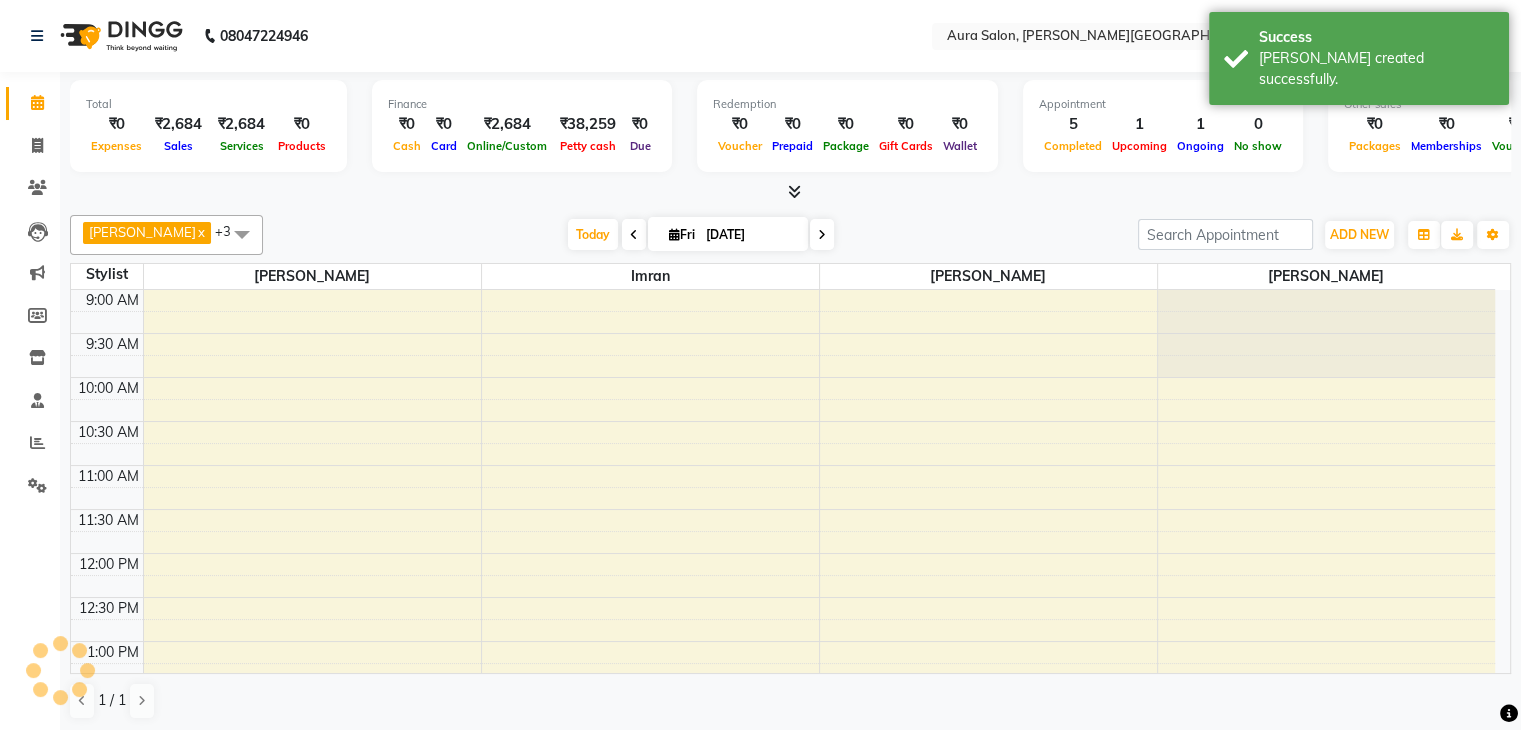 scroll, scrollTop: 0, scrollLeft: 0, axis: both 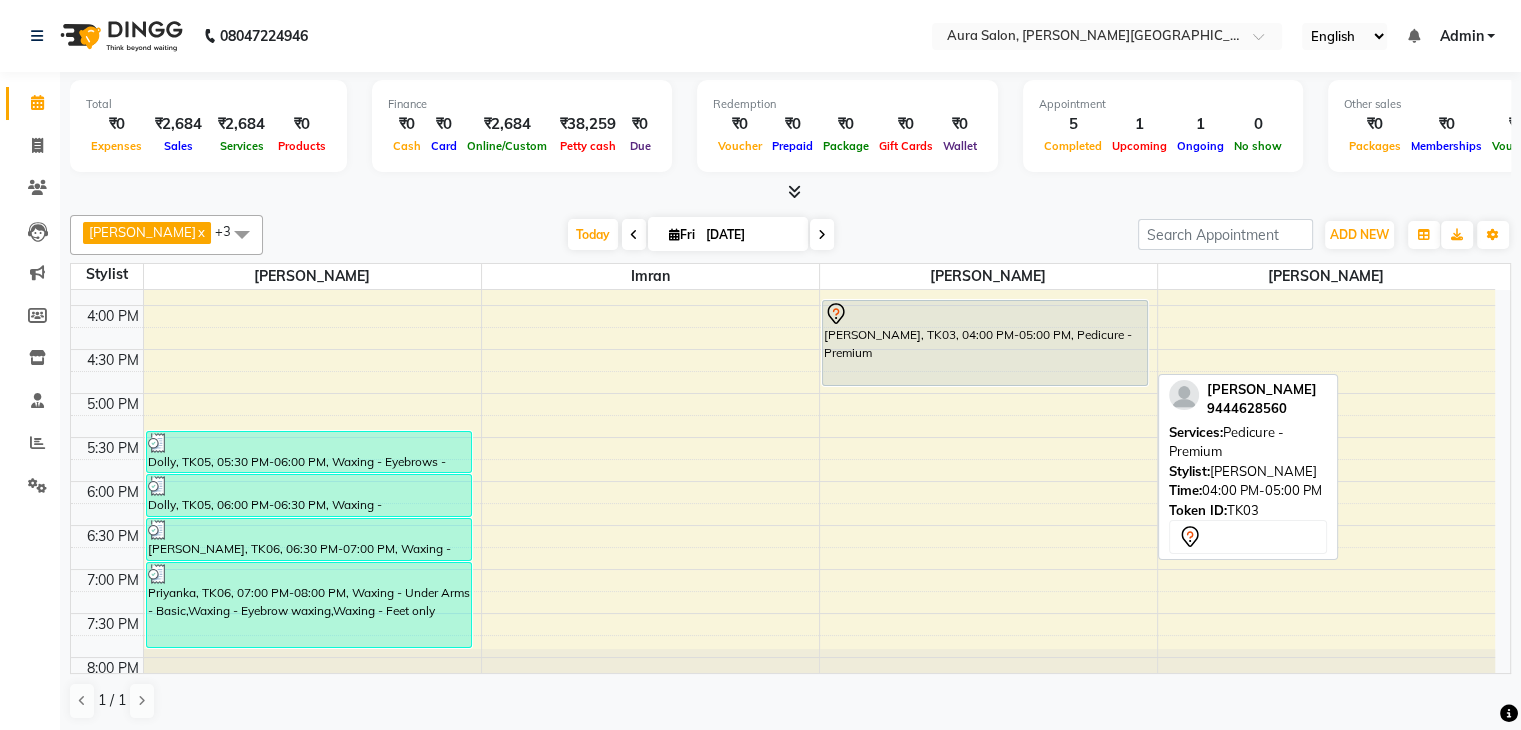 click on "[PERSON_NAME], TK03, 04:00 PM-05:00 PM, Pedicure - Premium" at bounding box center [985, 343] 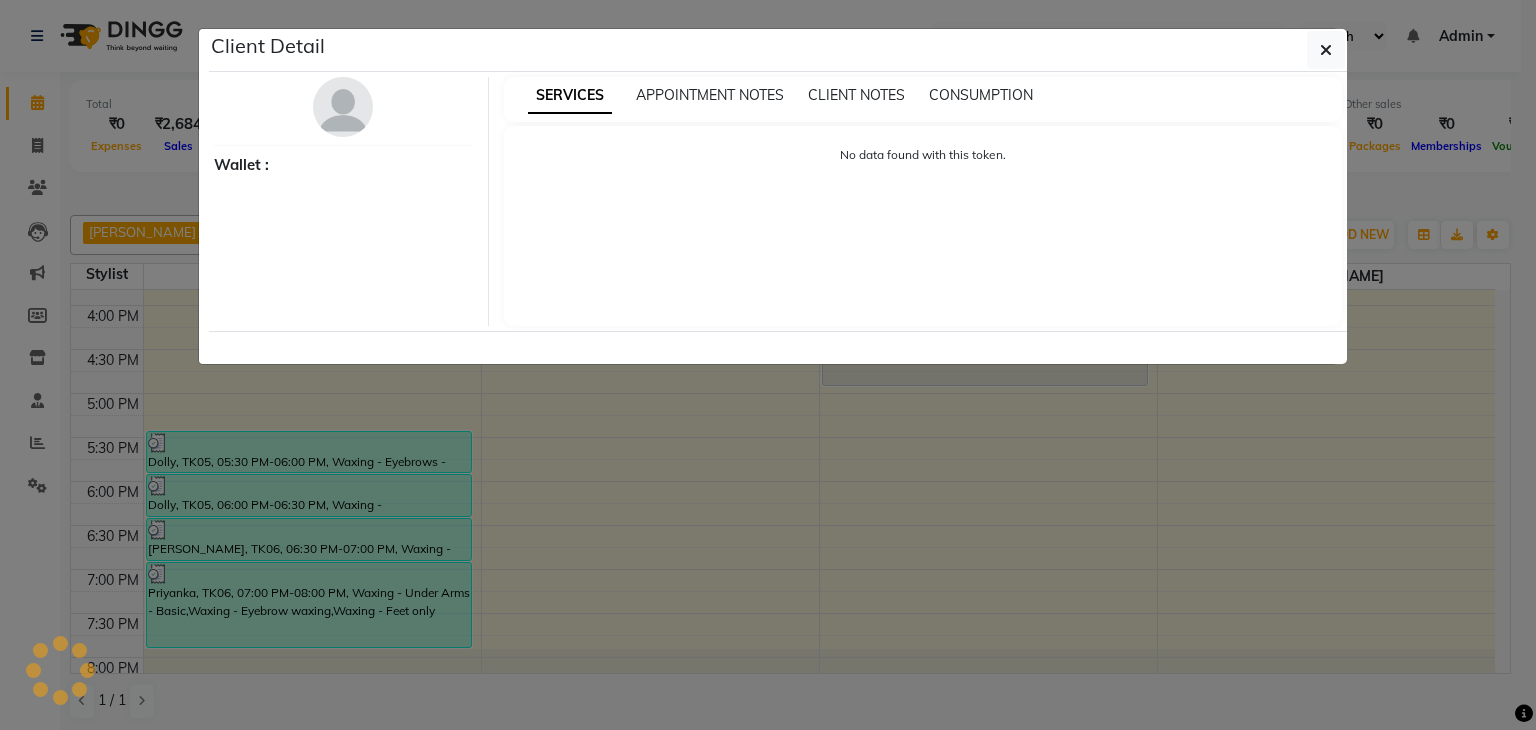 select on "7" 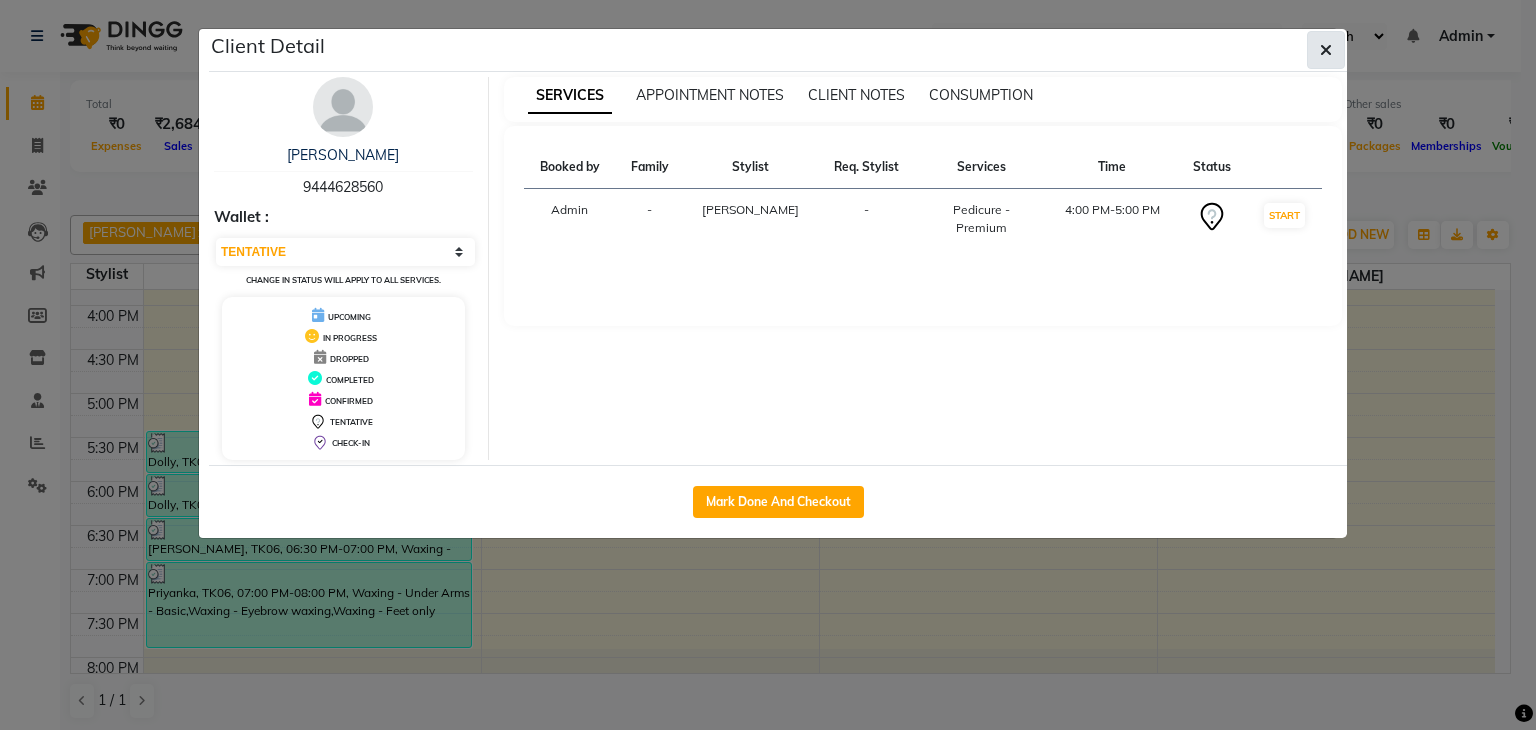 click 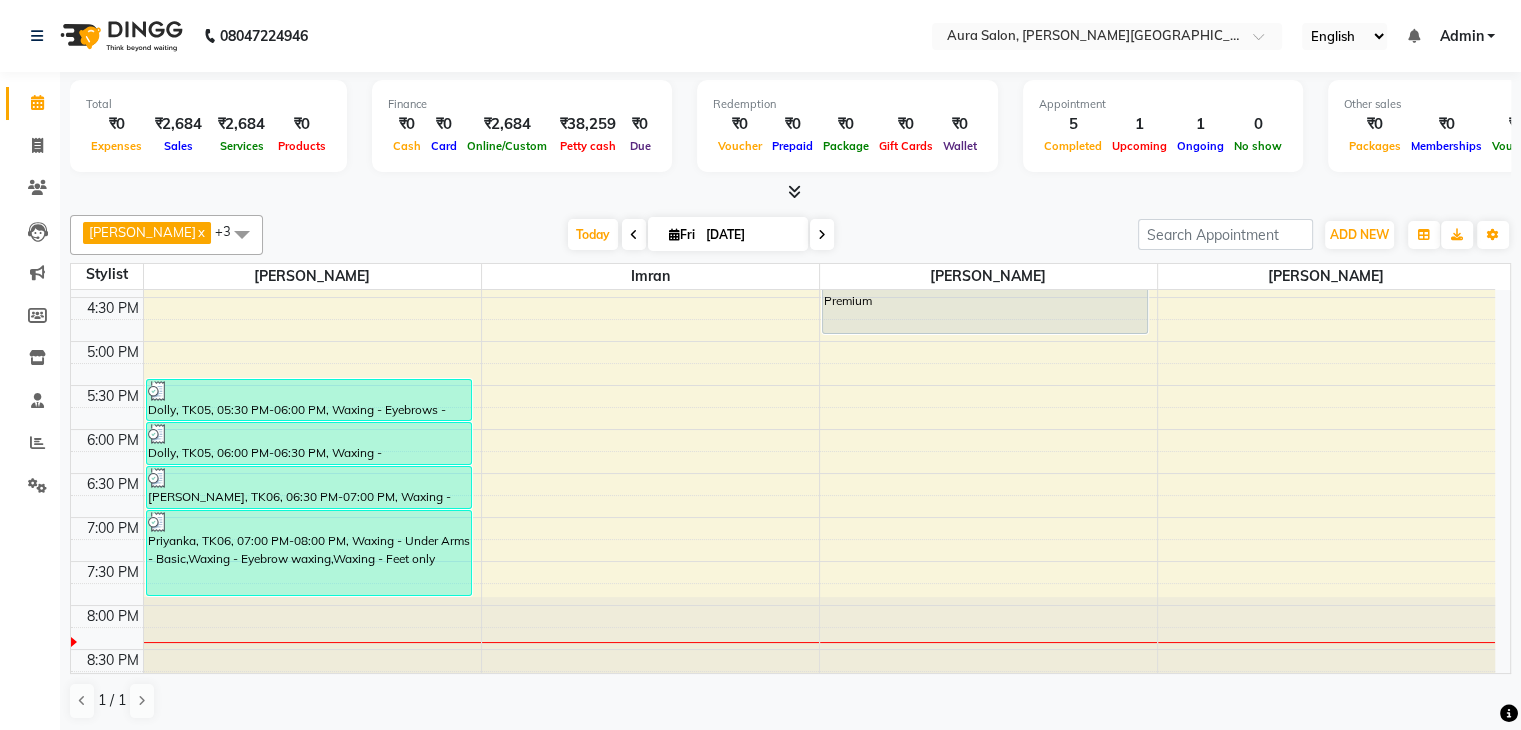 scroll, scrollTop: 662, scrollLeft: 0, axis: vertical 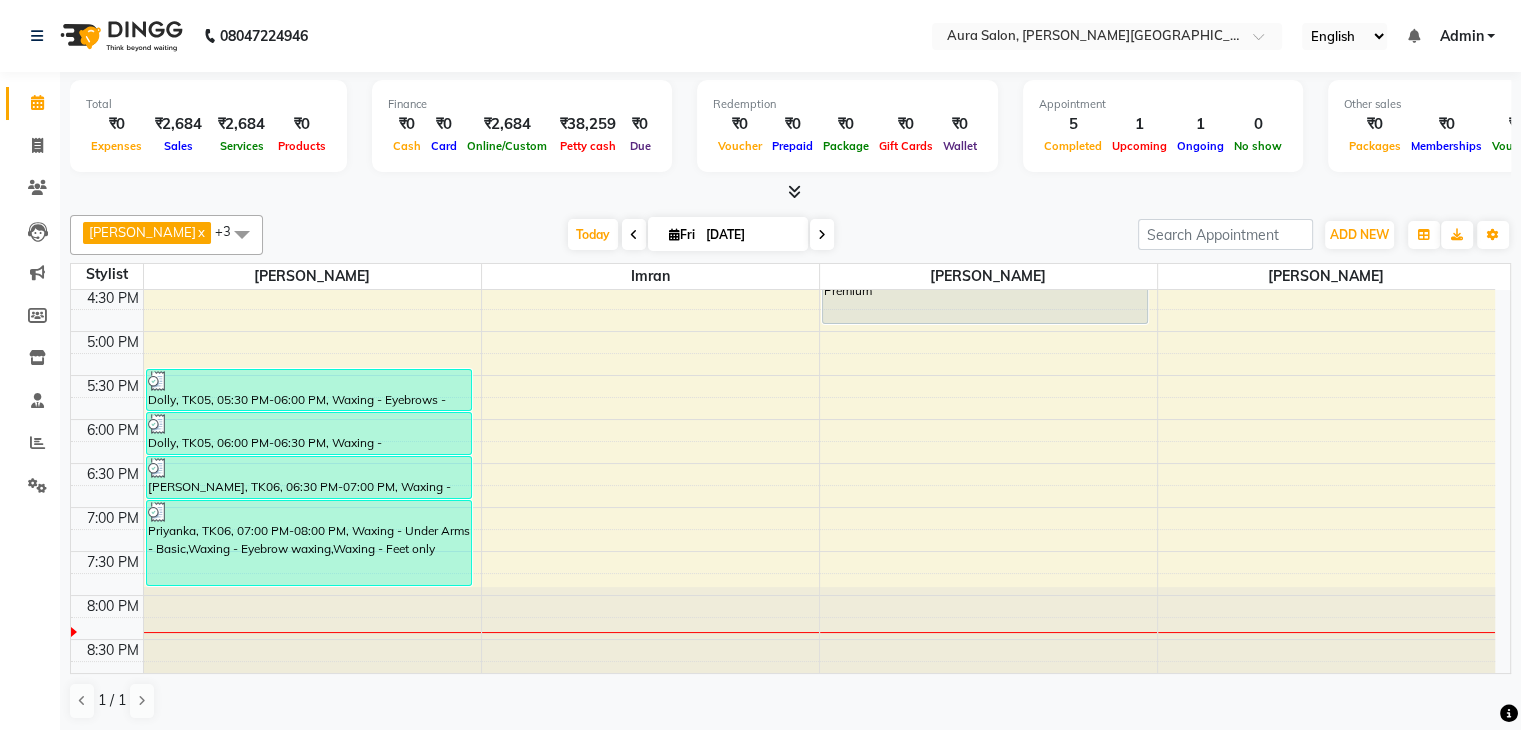 click at bounding box center (822, 234) 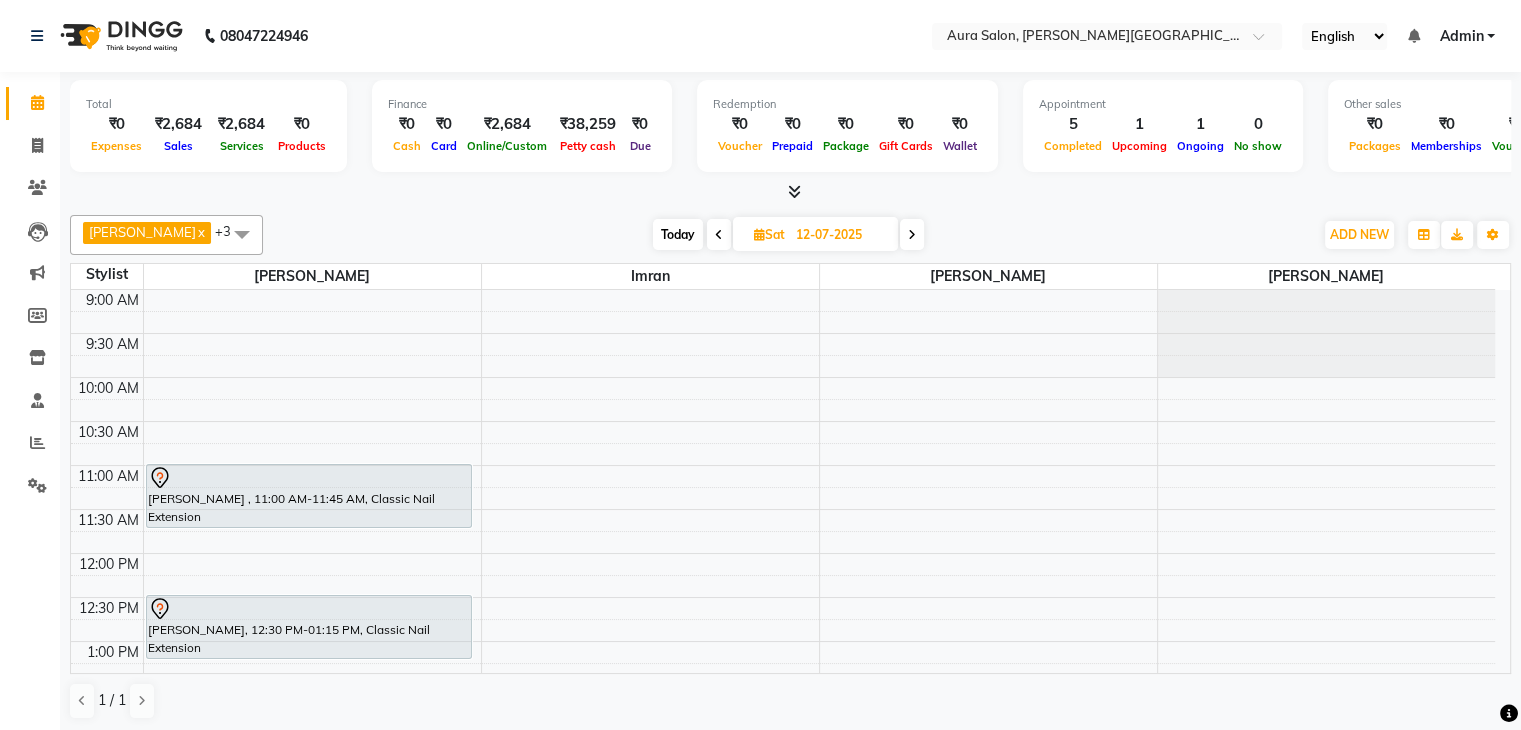 scroll, scrollTop: 100, scrollLeft: 0, axis: vertical 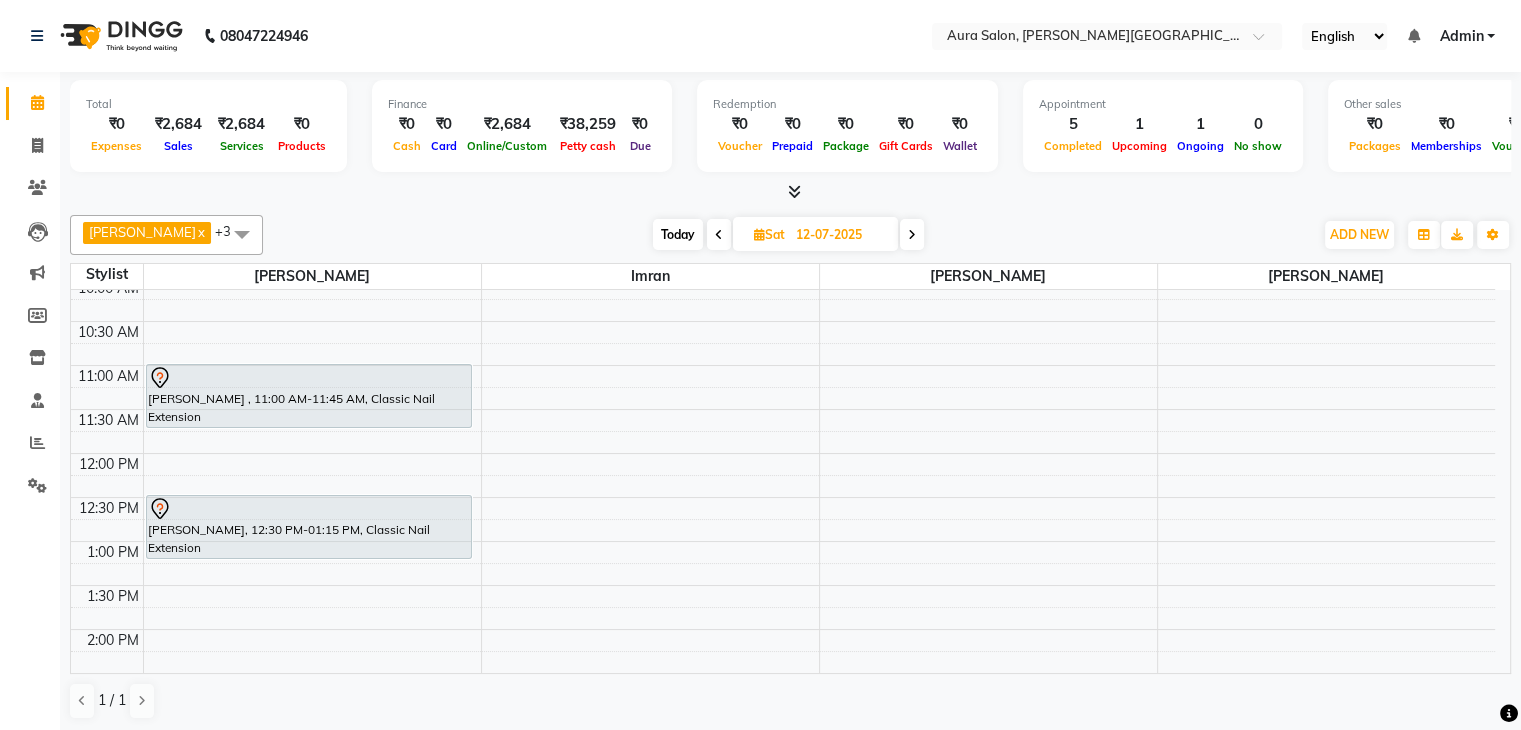 click on "9:00 AM 9:30 AM 10:00 AM 10:30 AM 11:00 AM 11:30 AM 12:00 PM 12:30 PM 1:00 PM 1:30 PM 2:00 PM 2:30 PM 3:00 PM 3:30 PM 4:00 PM 4:30 PM 5:00 PM 5:30 PM 6:00 PM 6:30 PM             [PERSON_NAME] , 11:00 AM-11:45 AM, Classic Nail Extension             [PERSON_NAME], 12:30 PM-01:15 PM, Classic Nail Extension             [PERSON_NAME], 05:00 PM-06:00 PM, Nails - Soft gel - Extensions" at bounding box center [783, 629] 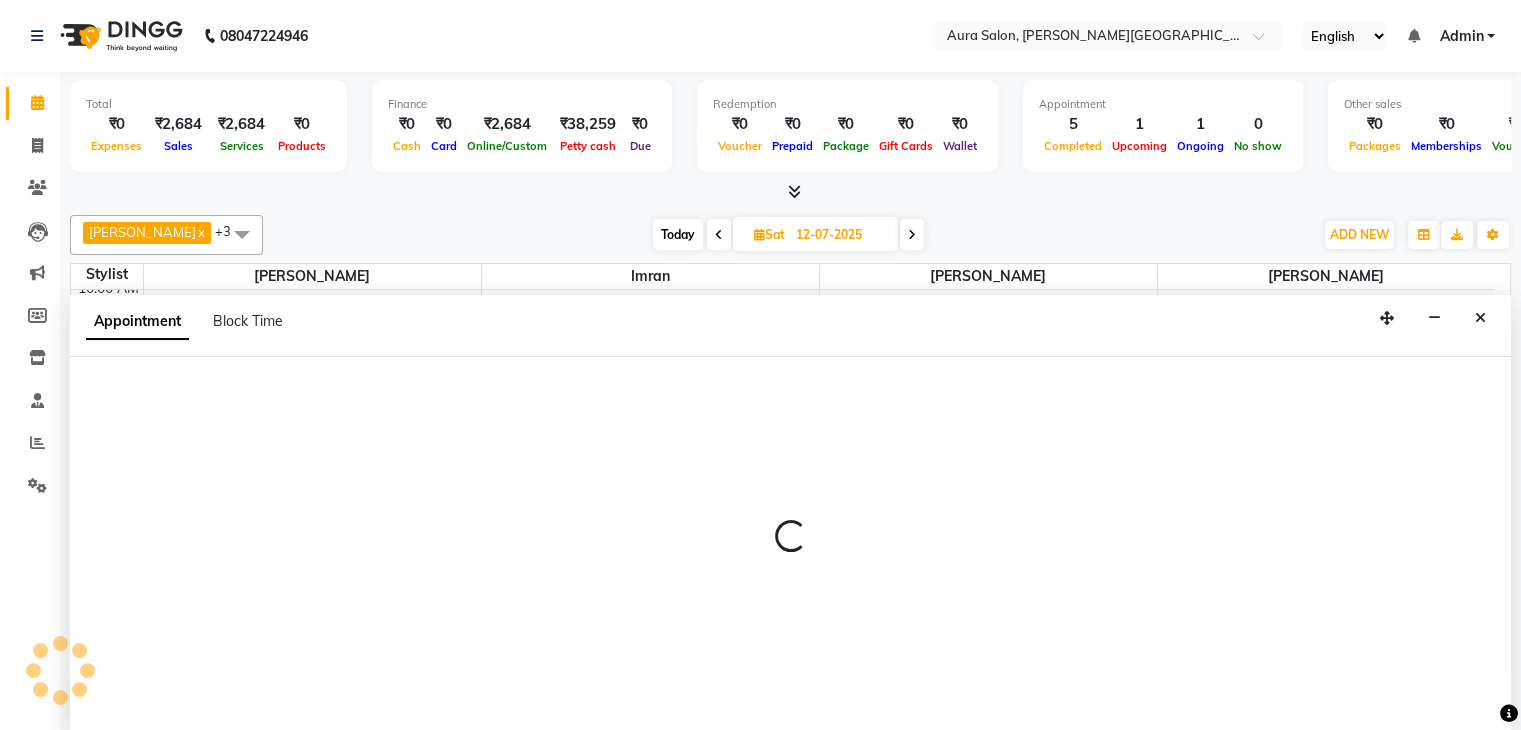 scroll, scrollTop: 1, scrollLeft: 0, axis: vertical 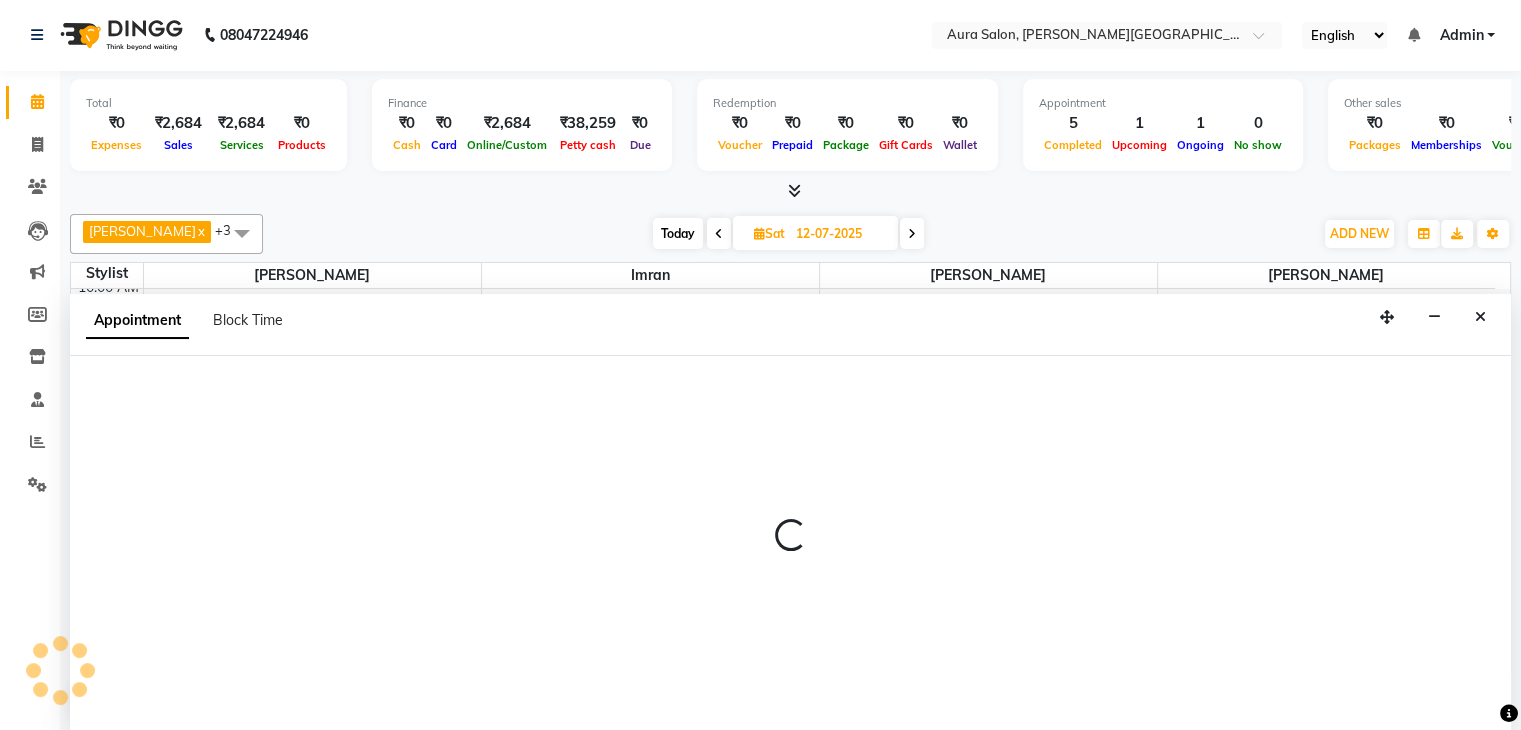 select on "66359" 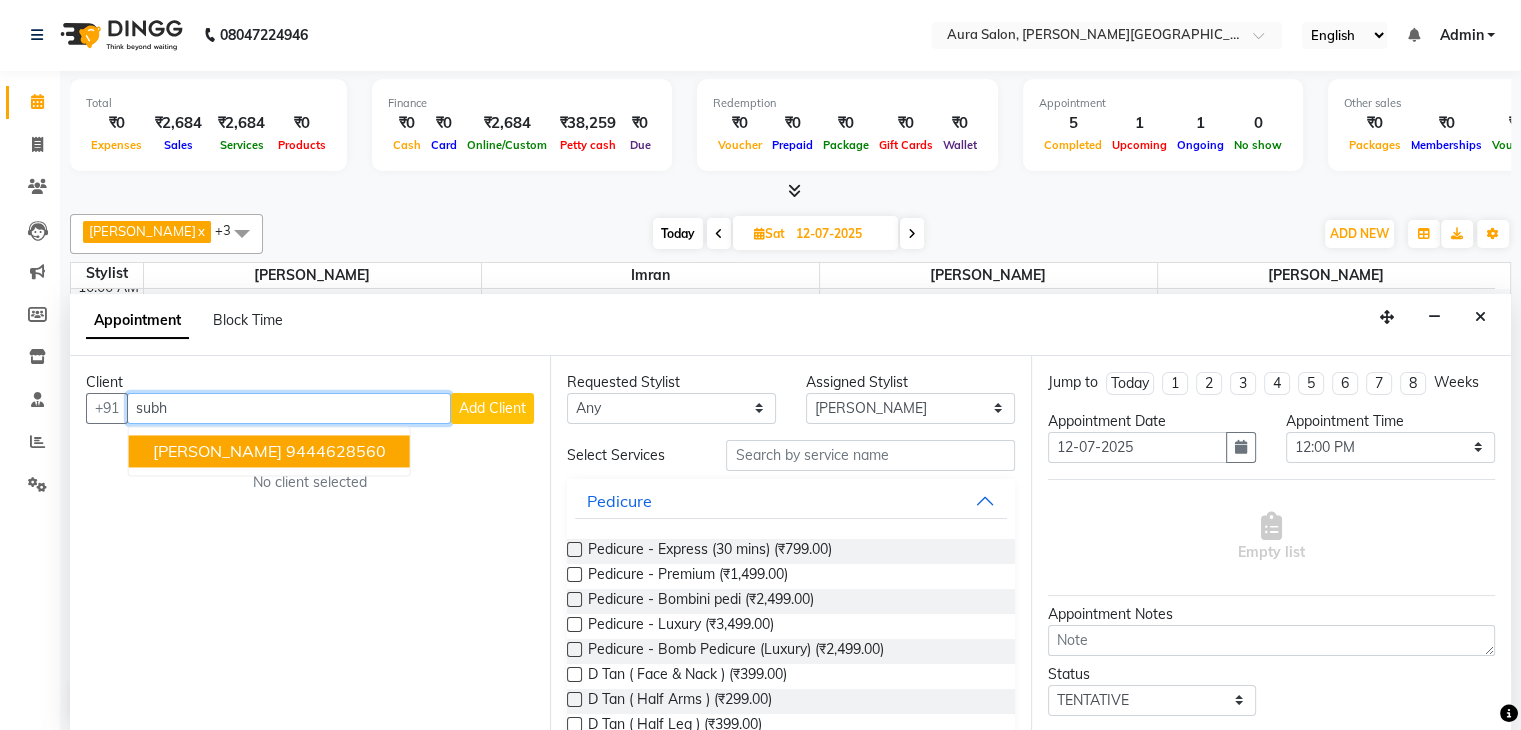 click on "9444628560" at bounding box center [336, 451] 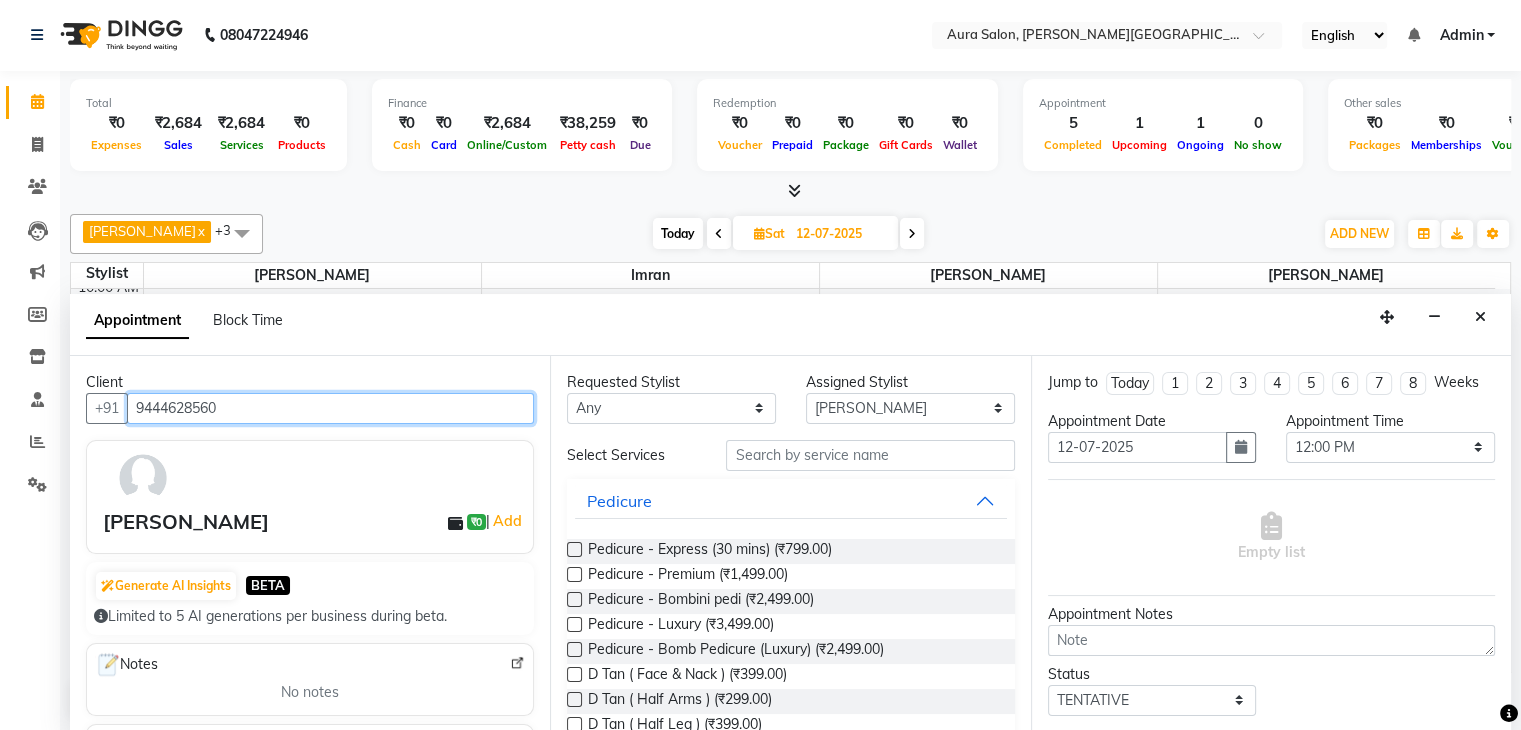 type on "9444628560" 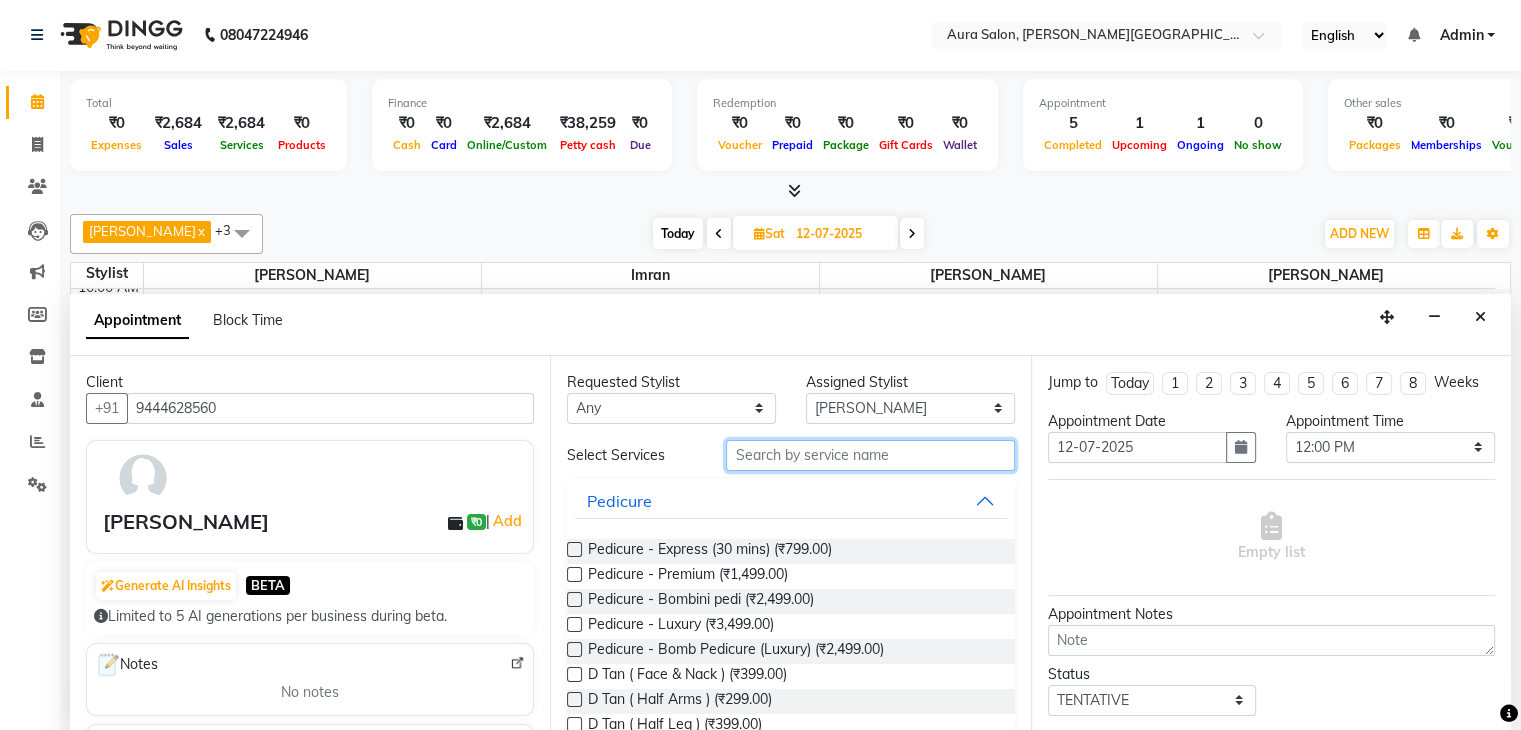 click at bounding box center [870, 455] 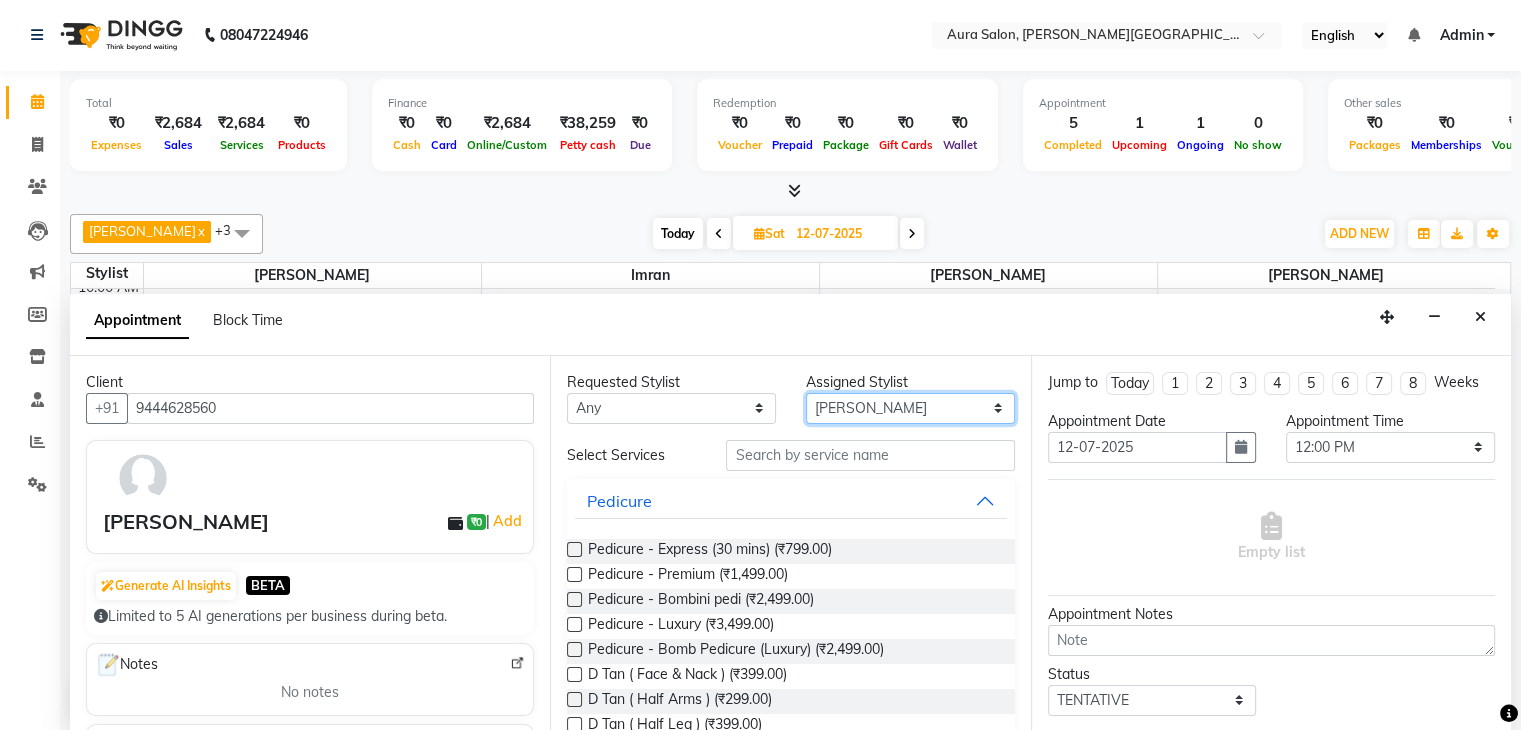 click on "Select Boi [PERSON_NAME] [PERSON_NAME] [PERSON_NAME] [PERSON_NAME]" at bounding box center [910, 408] 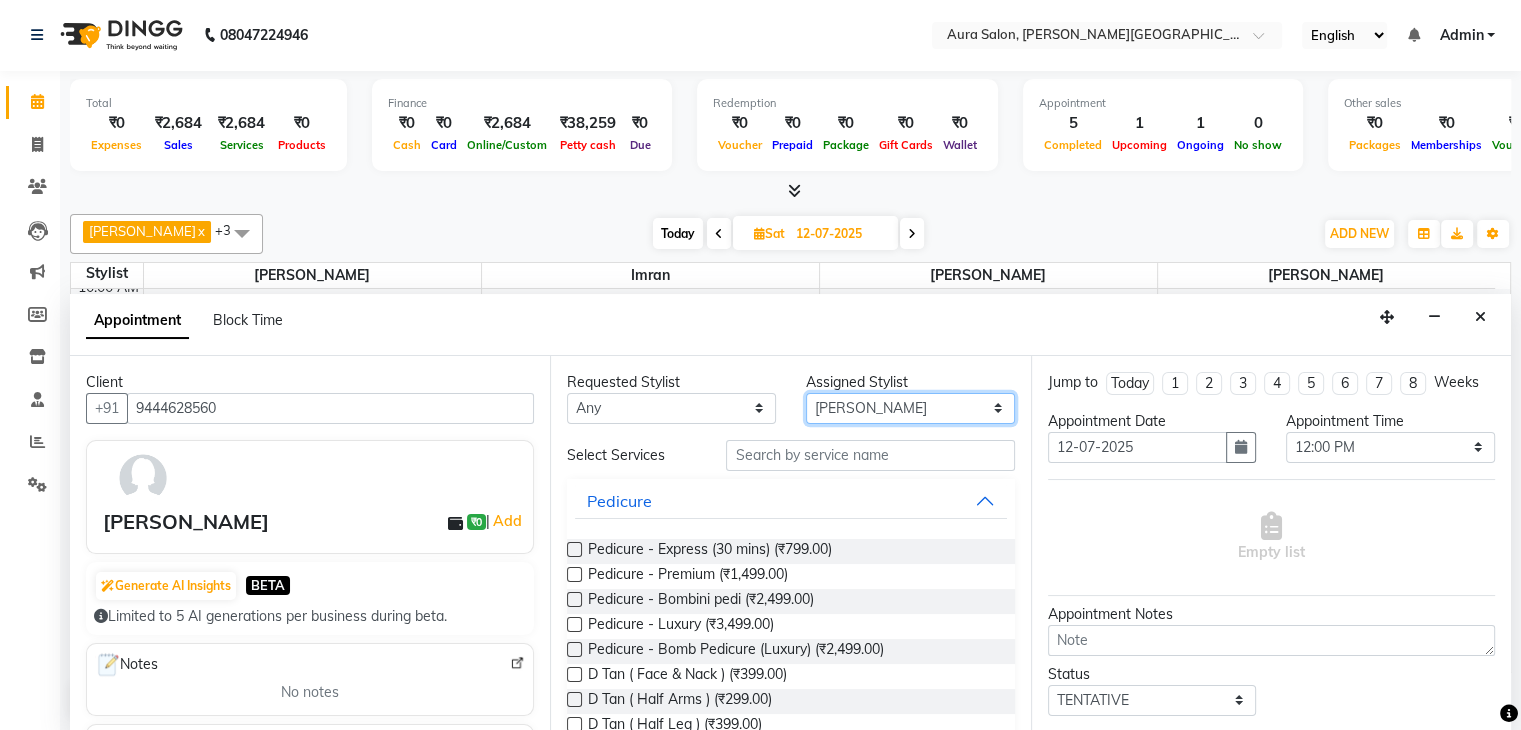 select on "66363" 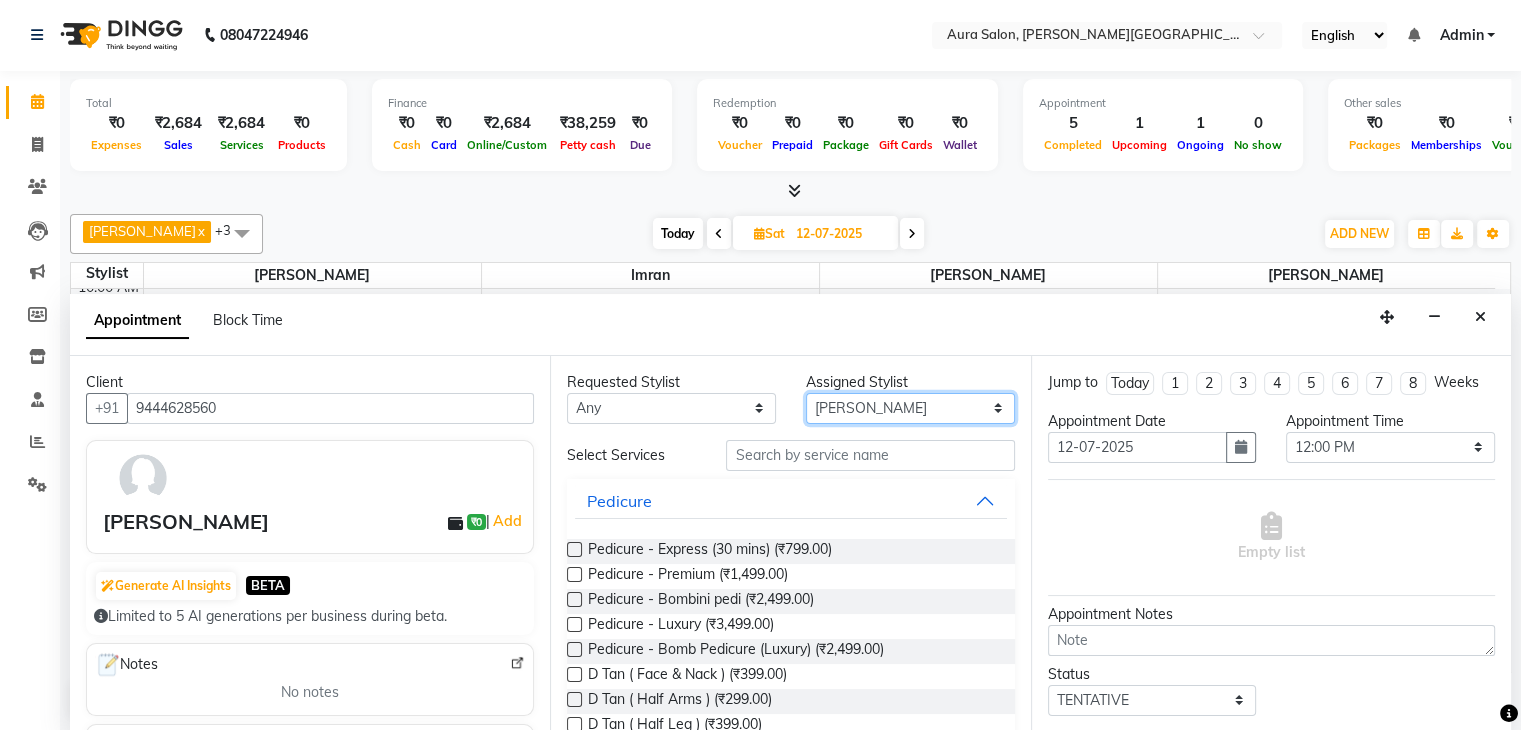 click on "Select Boi [PERSON_NAME] [PERSON_NAME] [PERSON_NAME] [PERSON_NAME]" at bounding box center (910, 408) 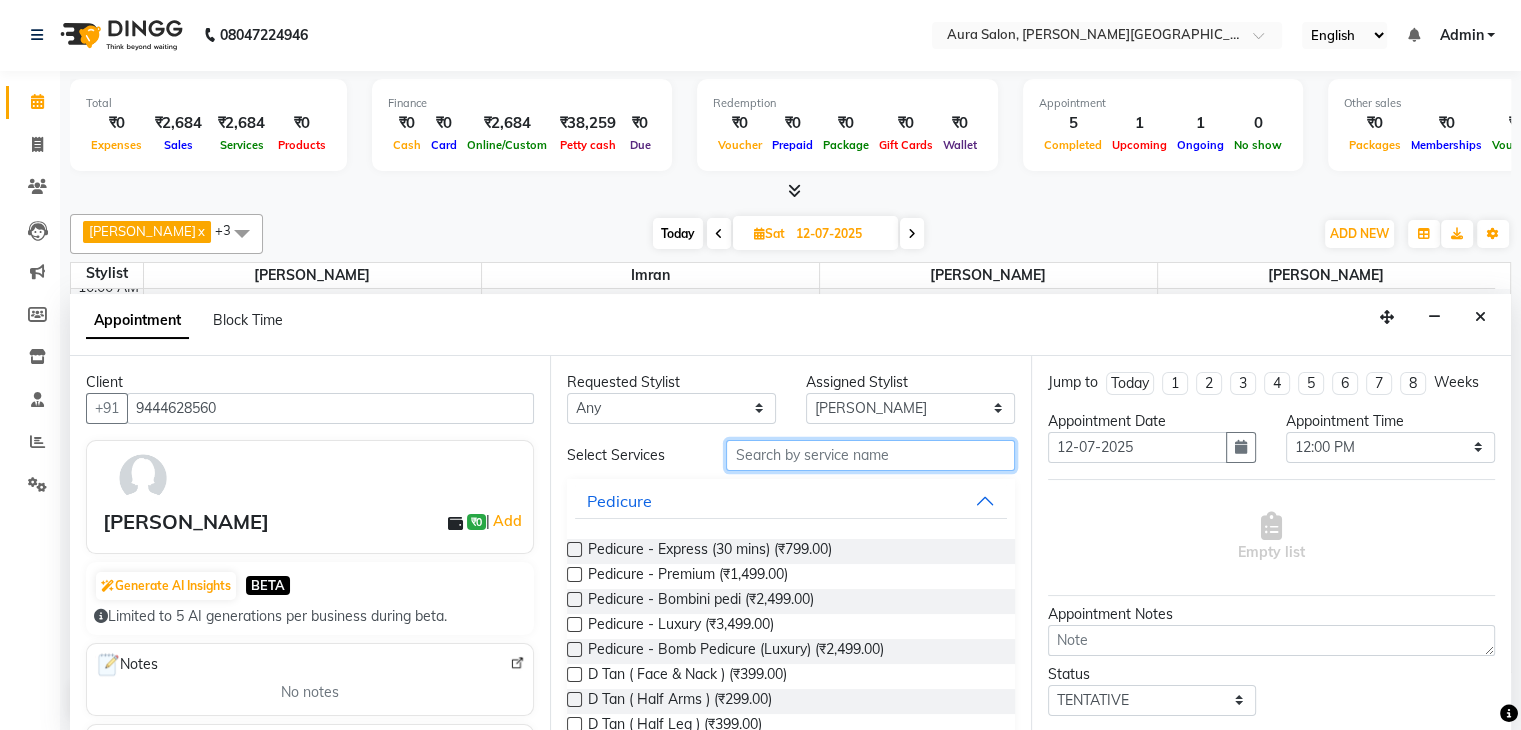 click at bounding box center [870, 455] 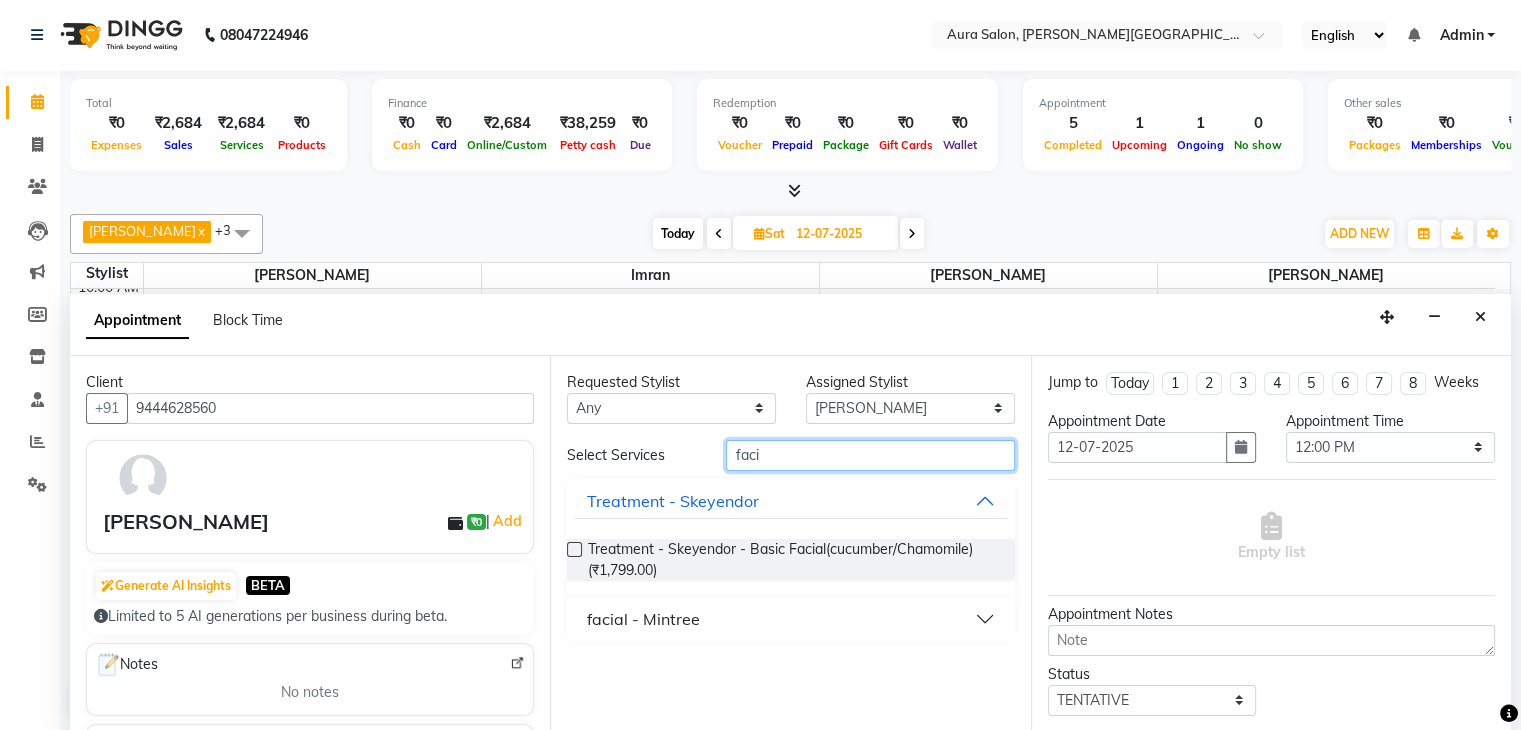 type on "faci" 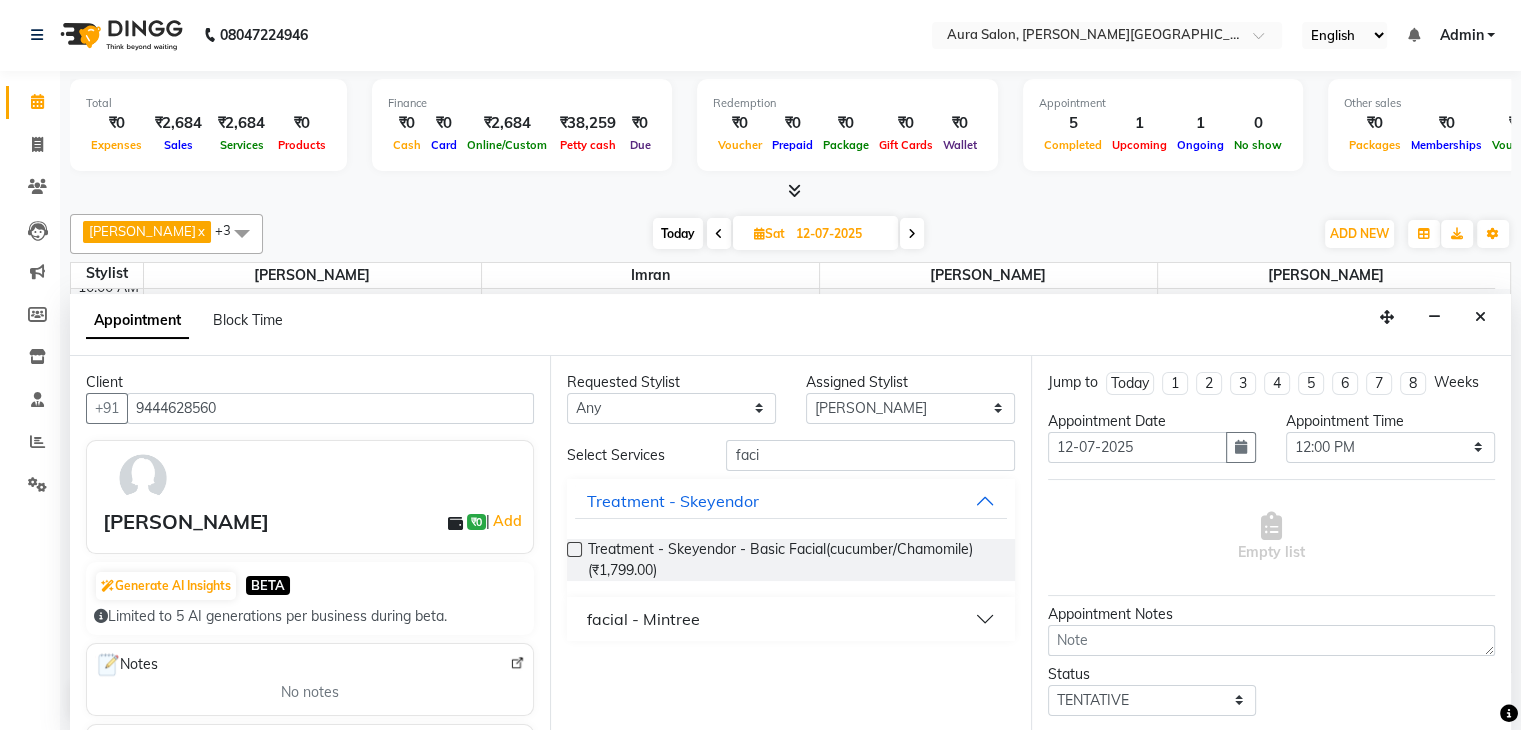 click on "facial - Mintree" at bounding box center (643, 619) 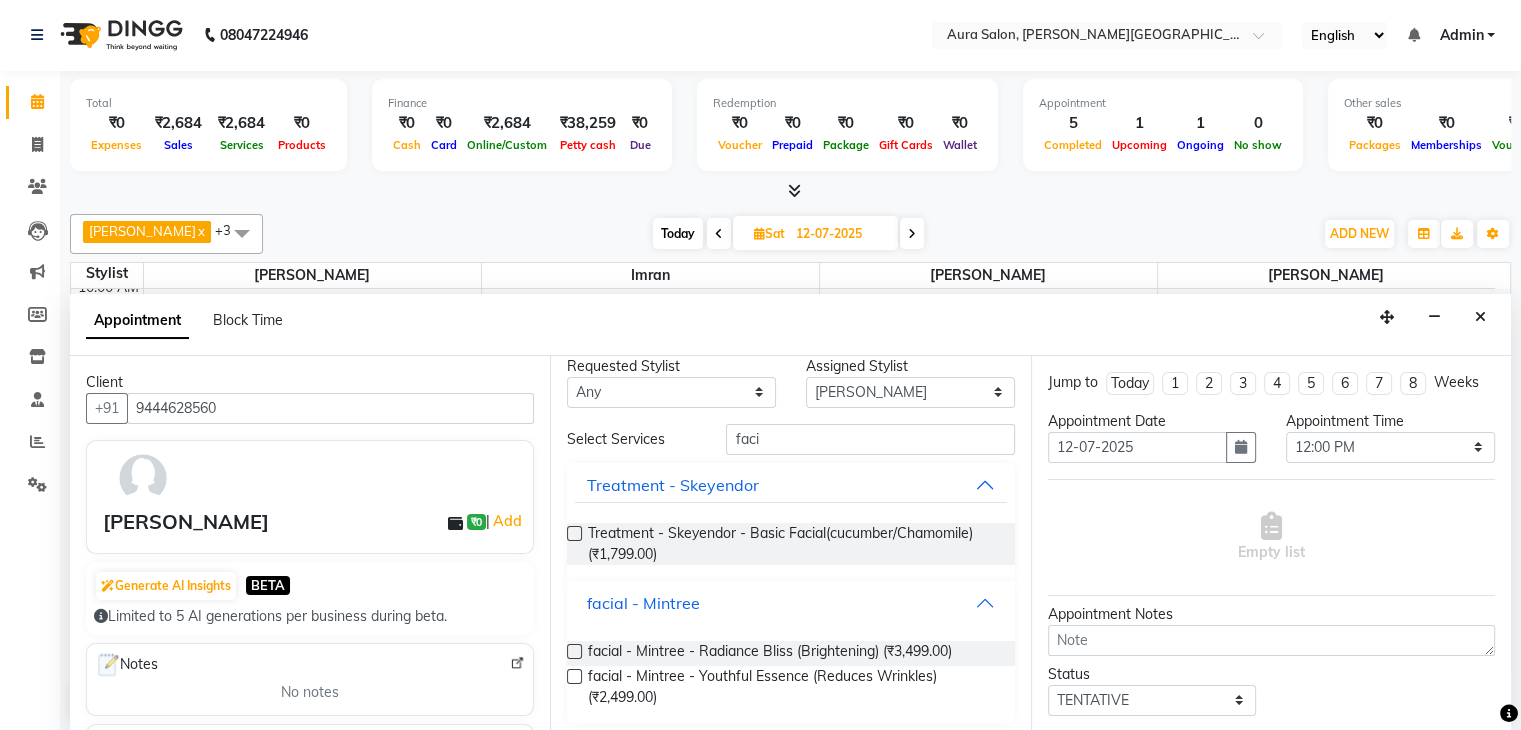 scroll, scrollTop: 24, scrollLeft: 0, axis: vertical 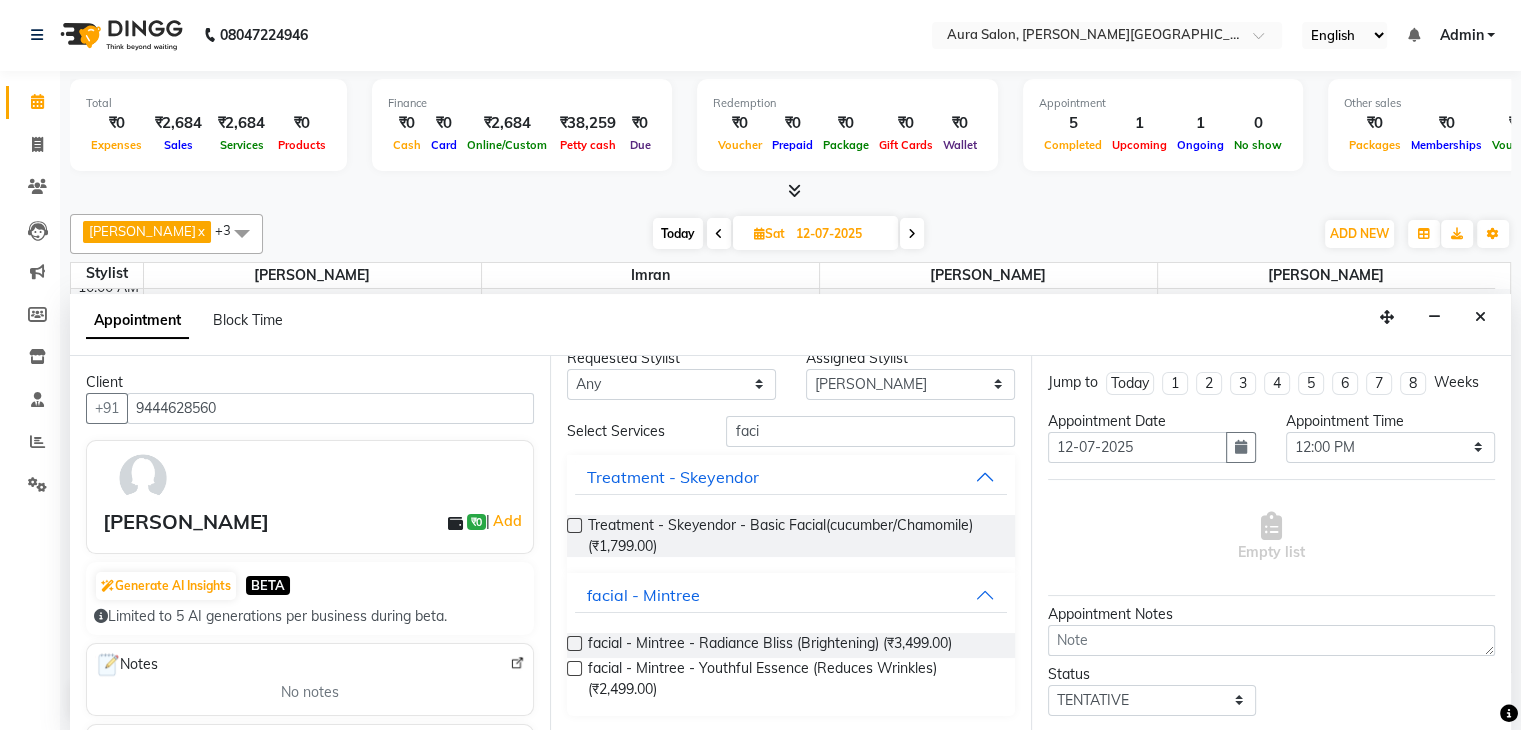 click at bounding box center (574, 643) 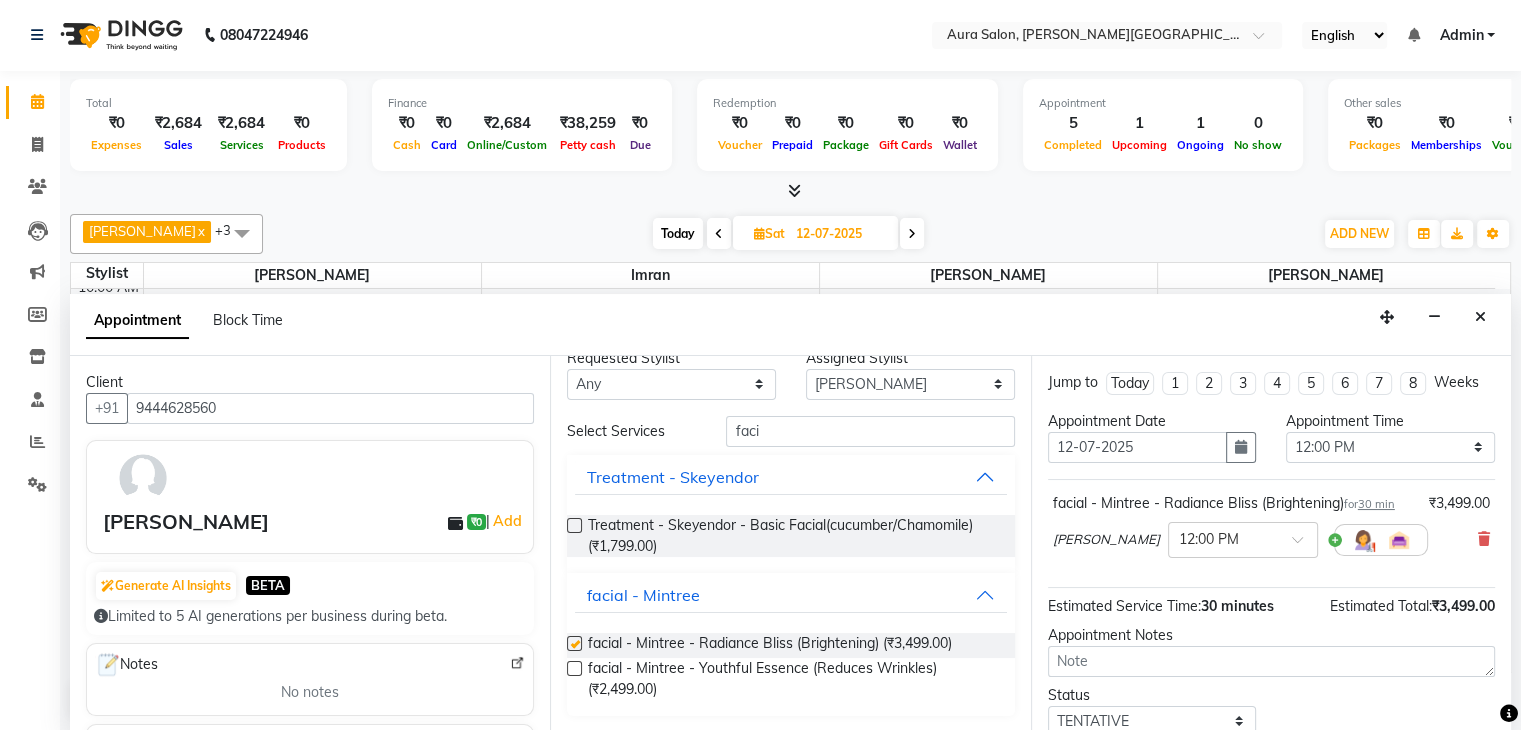 checkbox on "false" 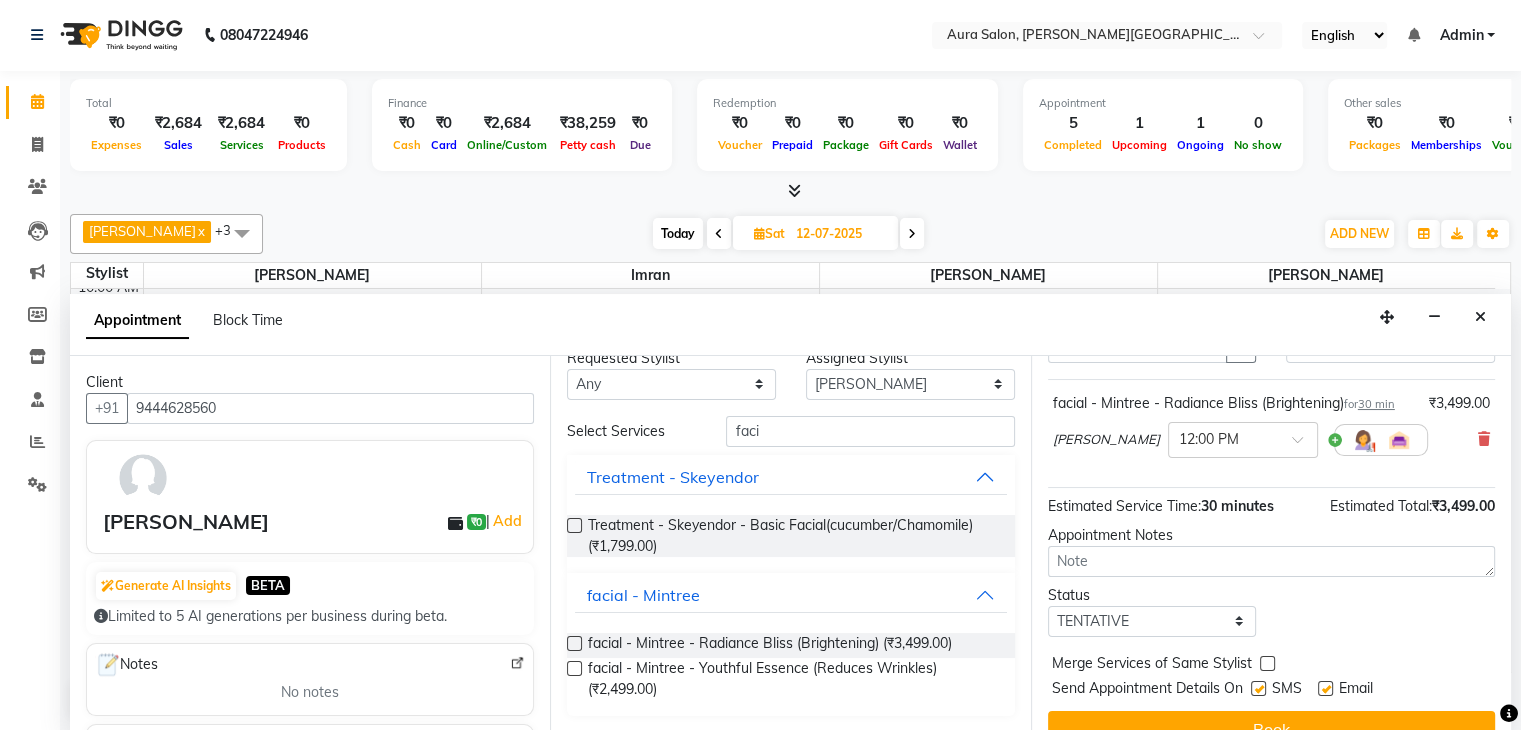 scroll, scrollTop: 130, scrollLeft: 0, axis: vertical 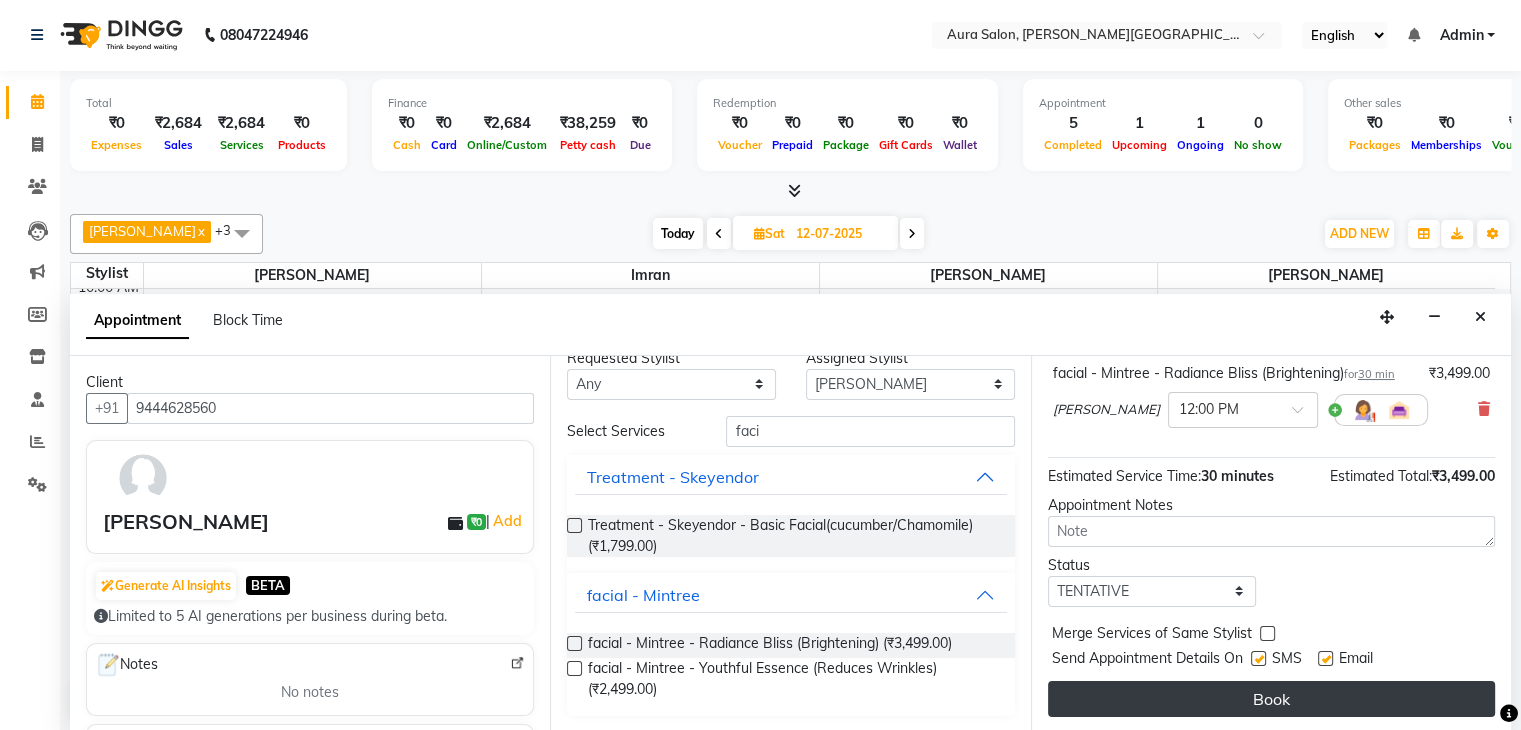 click on "Book" at bounding box center [1271, 699] 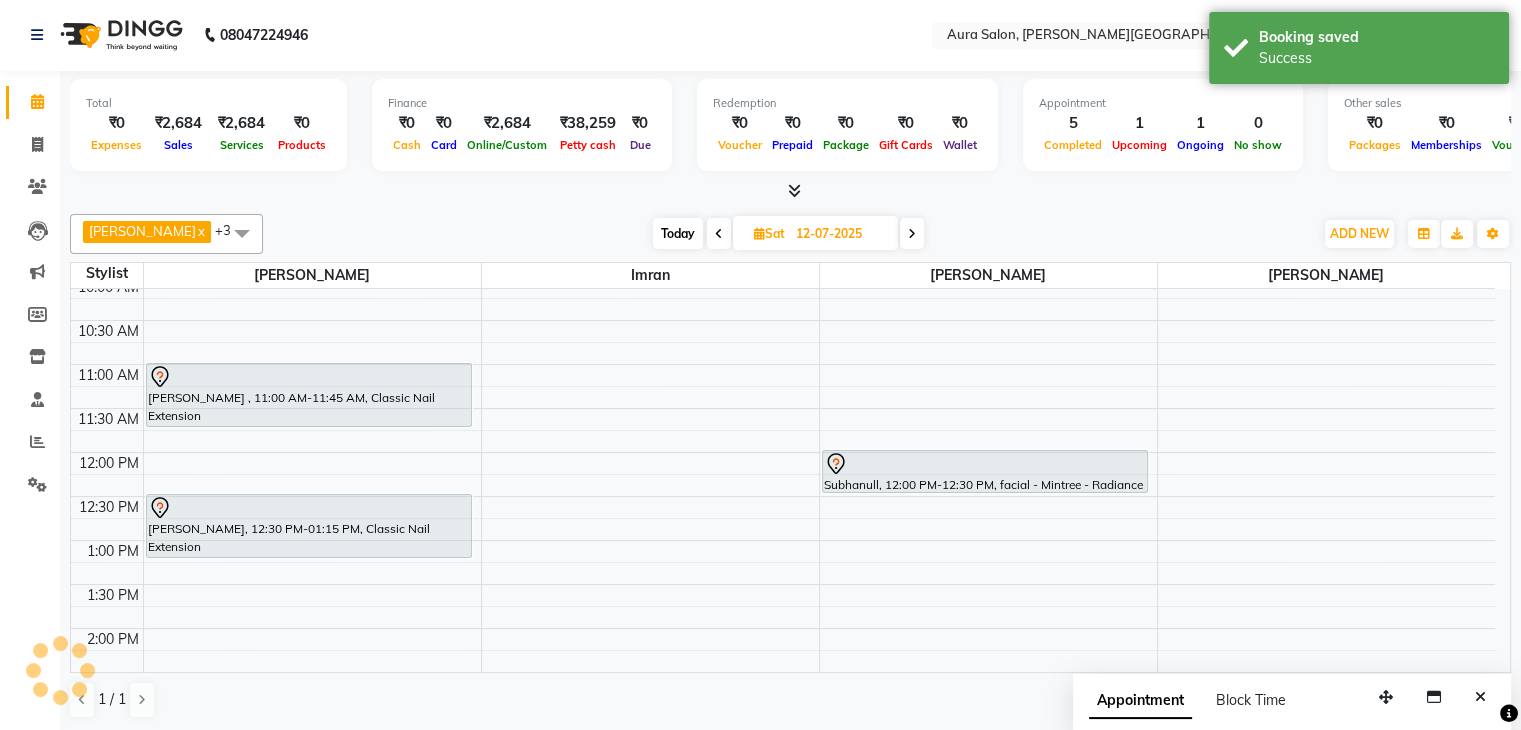scroll, scrollTop: 0, scrollLeft: 0, axis: both 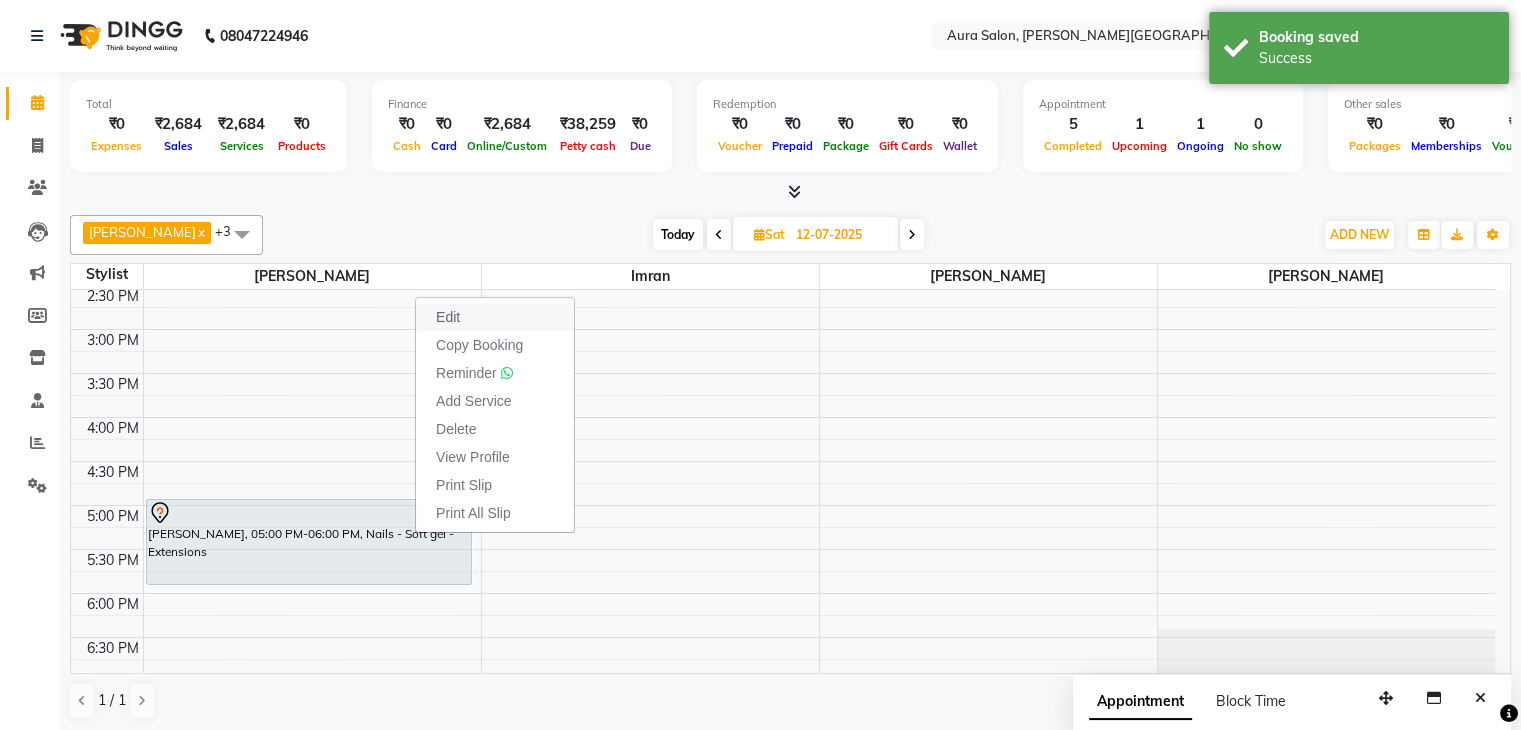 click on "Edit" at bounding box center [495, 317] 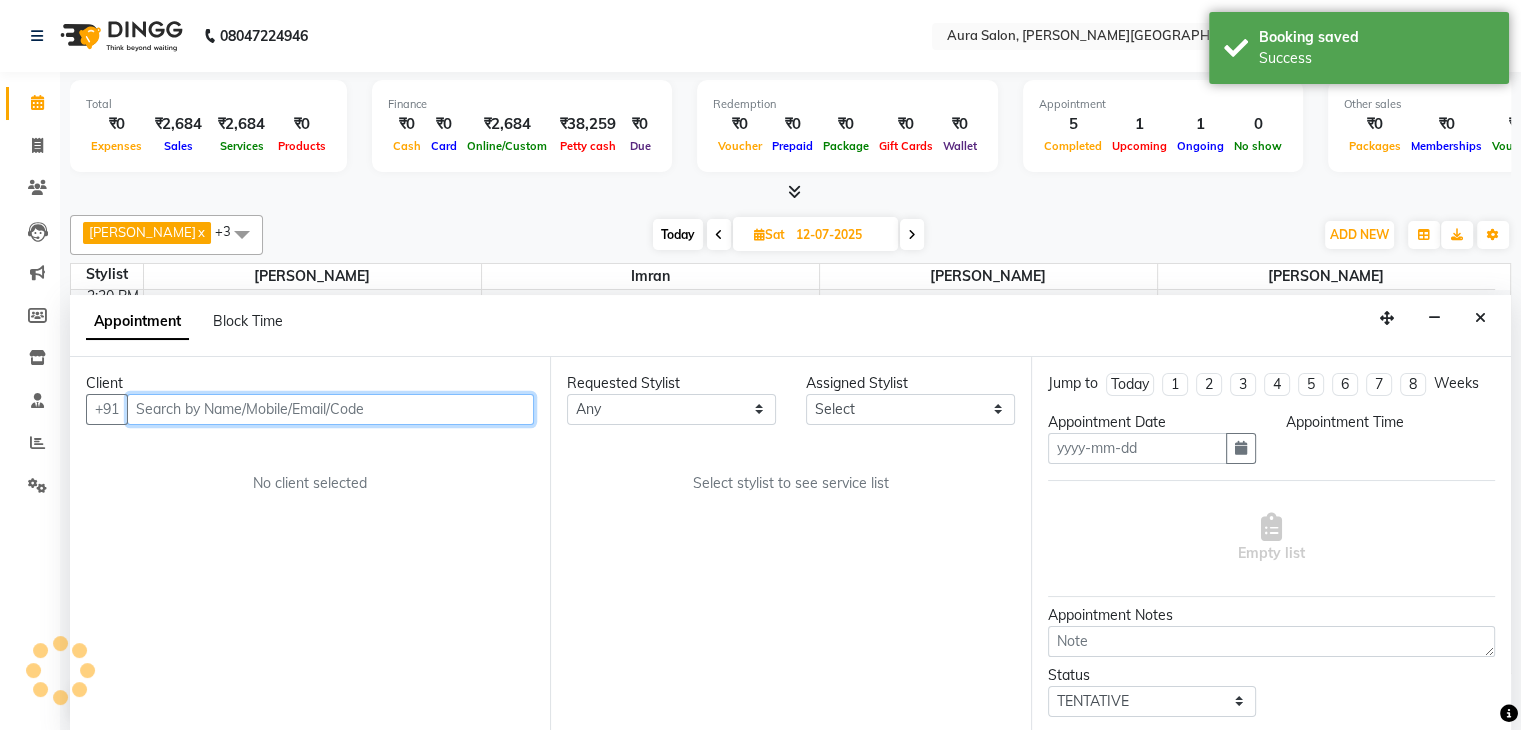 type on "12-07-2025" 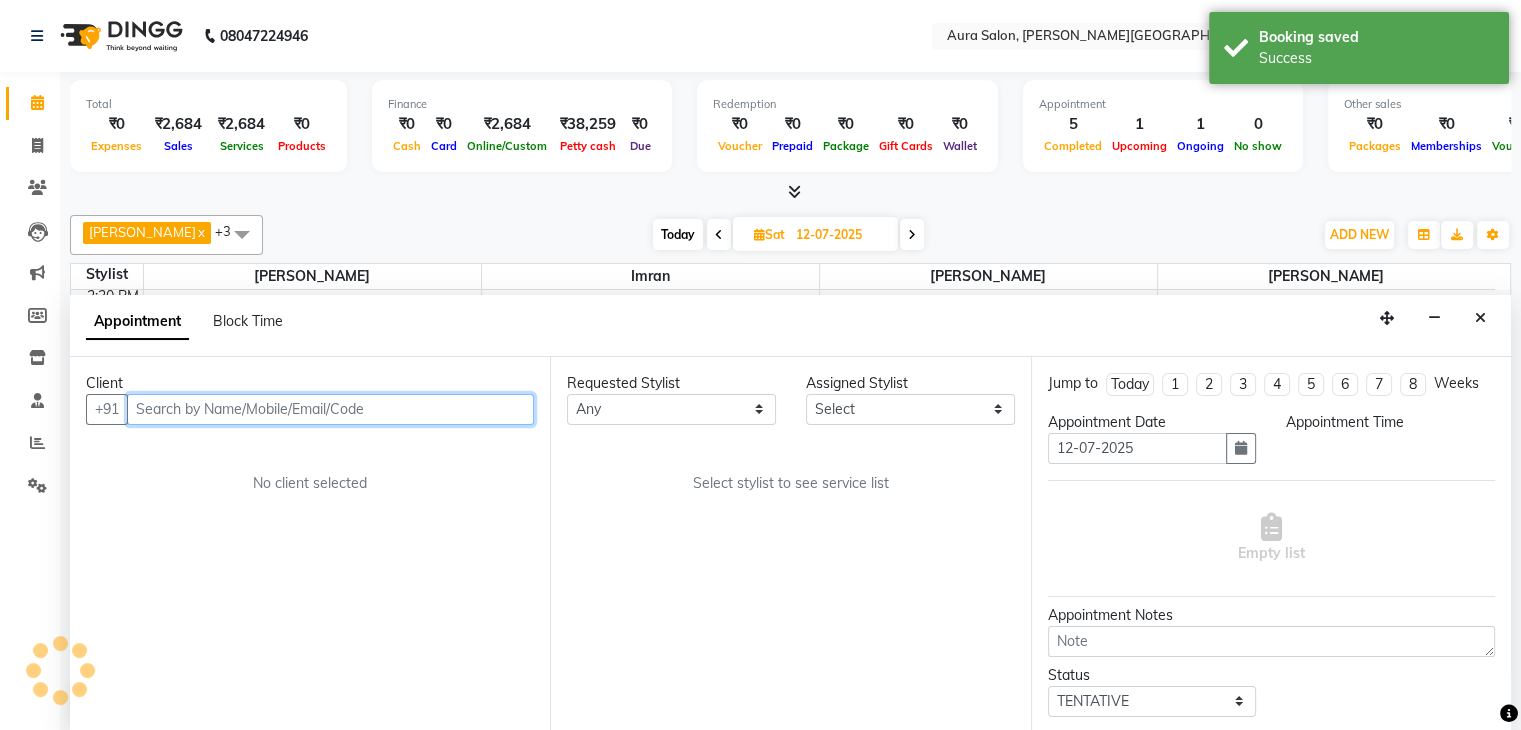 scroll, scrollTop: 1, scrollLeft: 0, axis: vertical 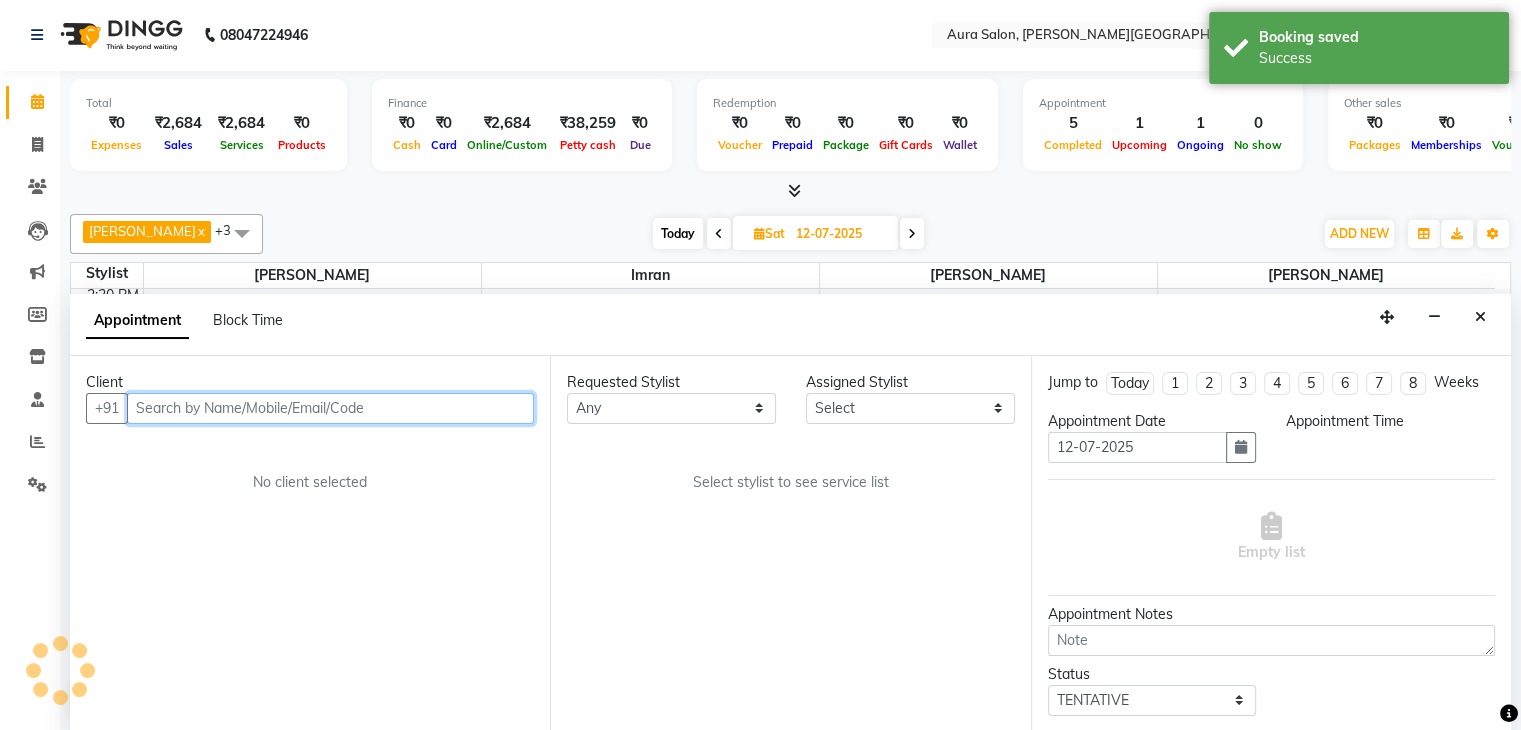 select on "66359" 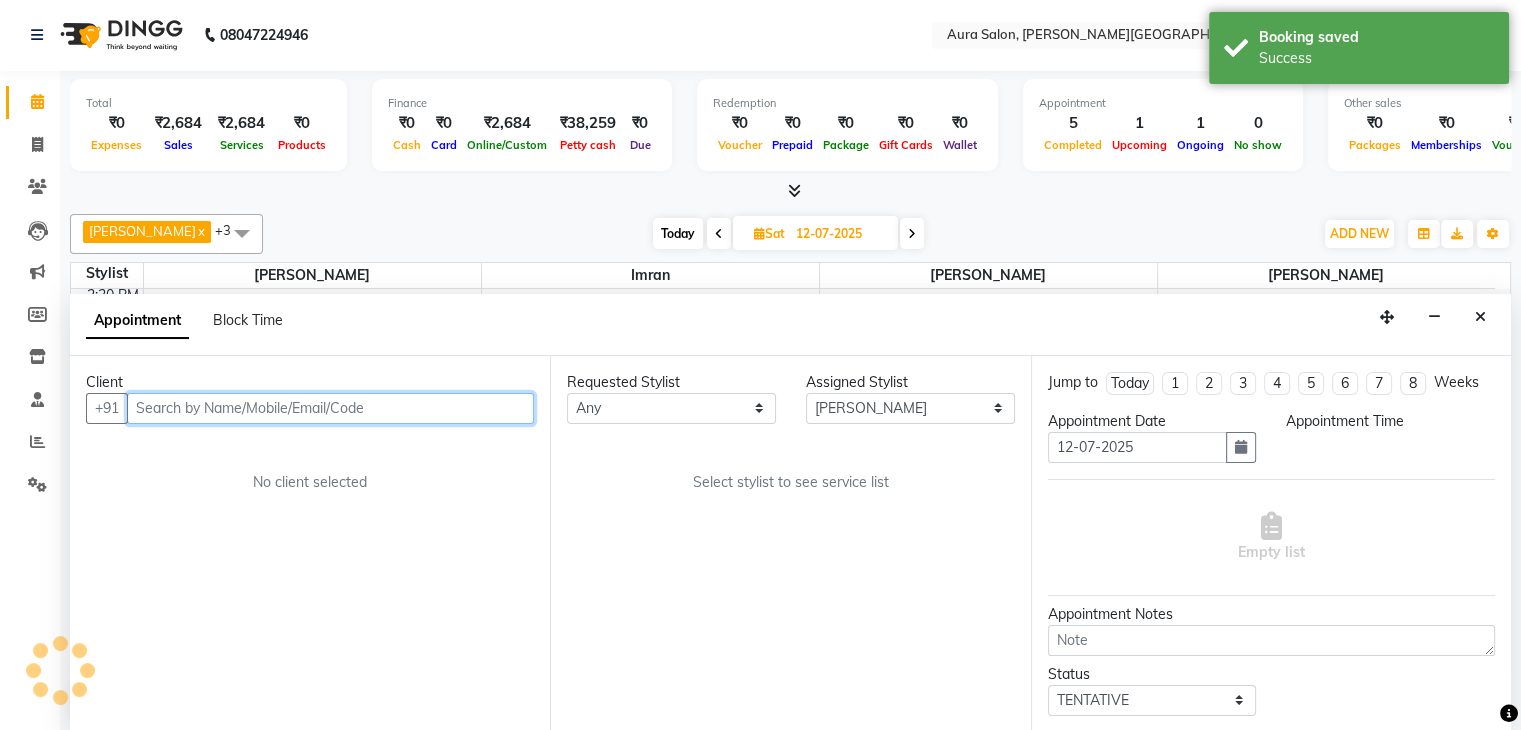 select on "1020" 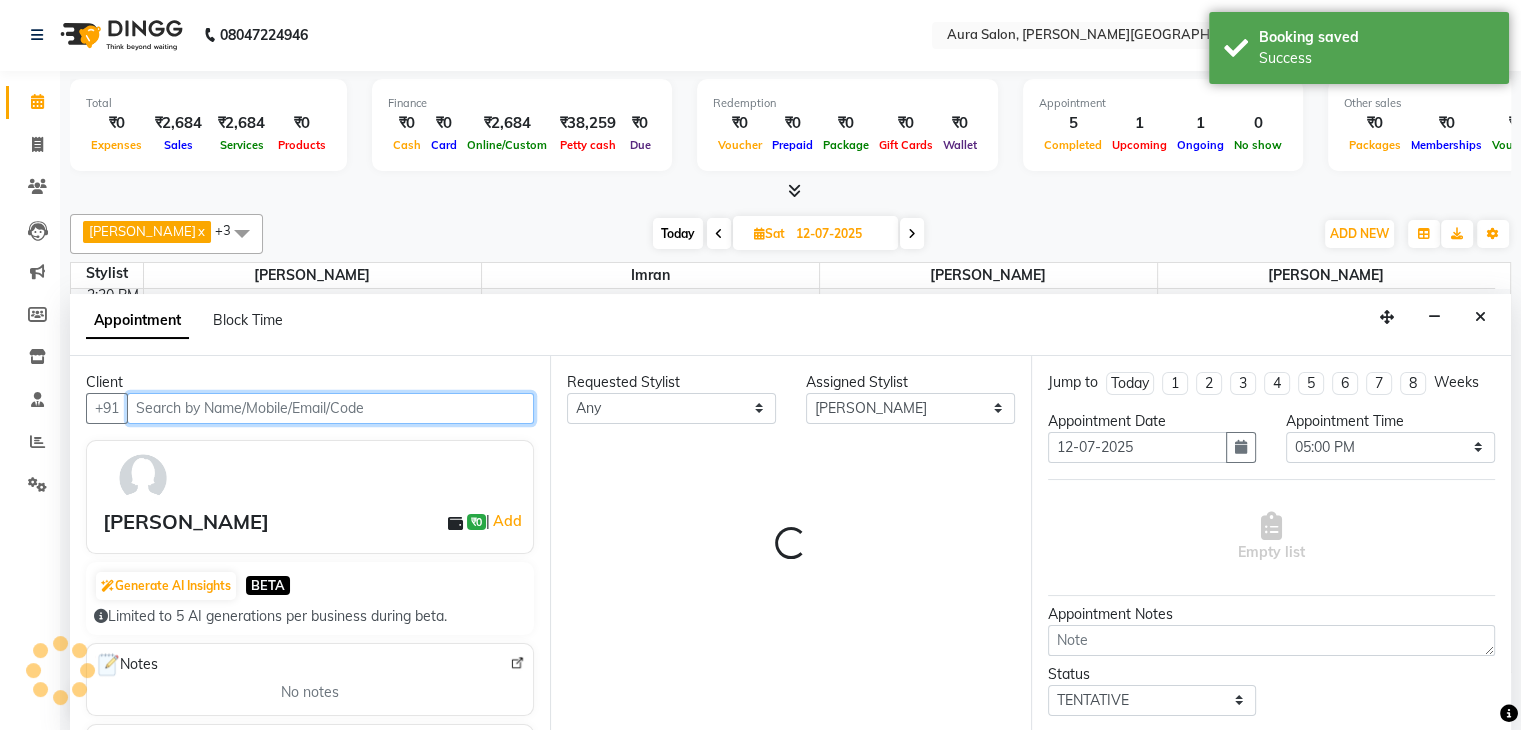 scroll, scrollTop: 488, scrollLeft: 0, axis: vertical 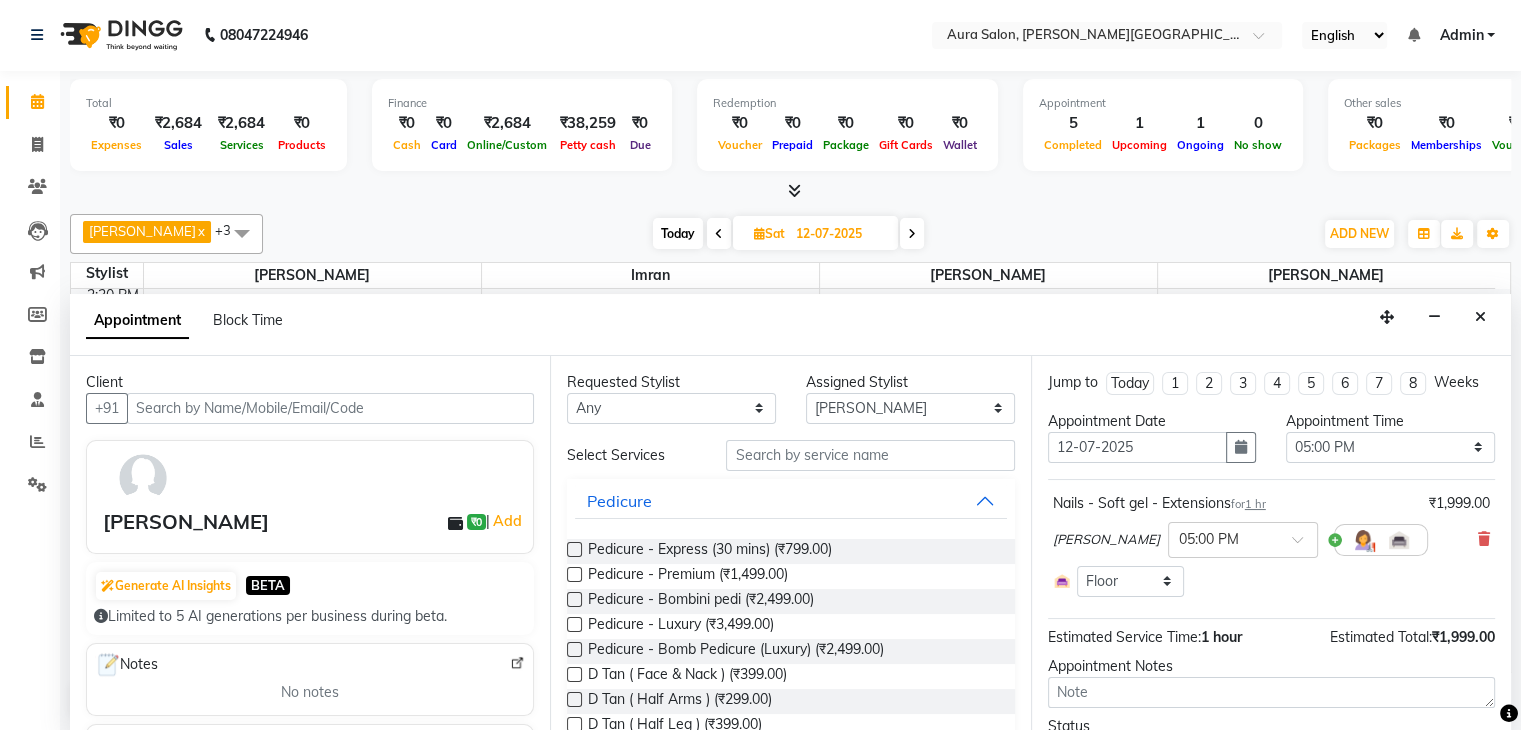click on "[PERSON_NAME]" at bounding box center [186, 522] 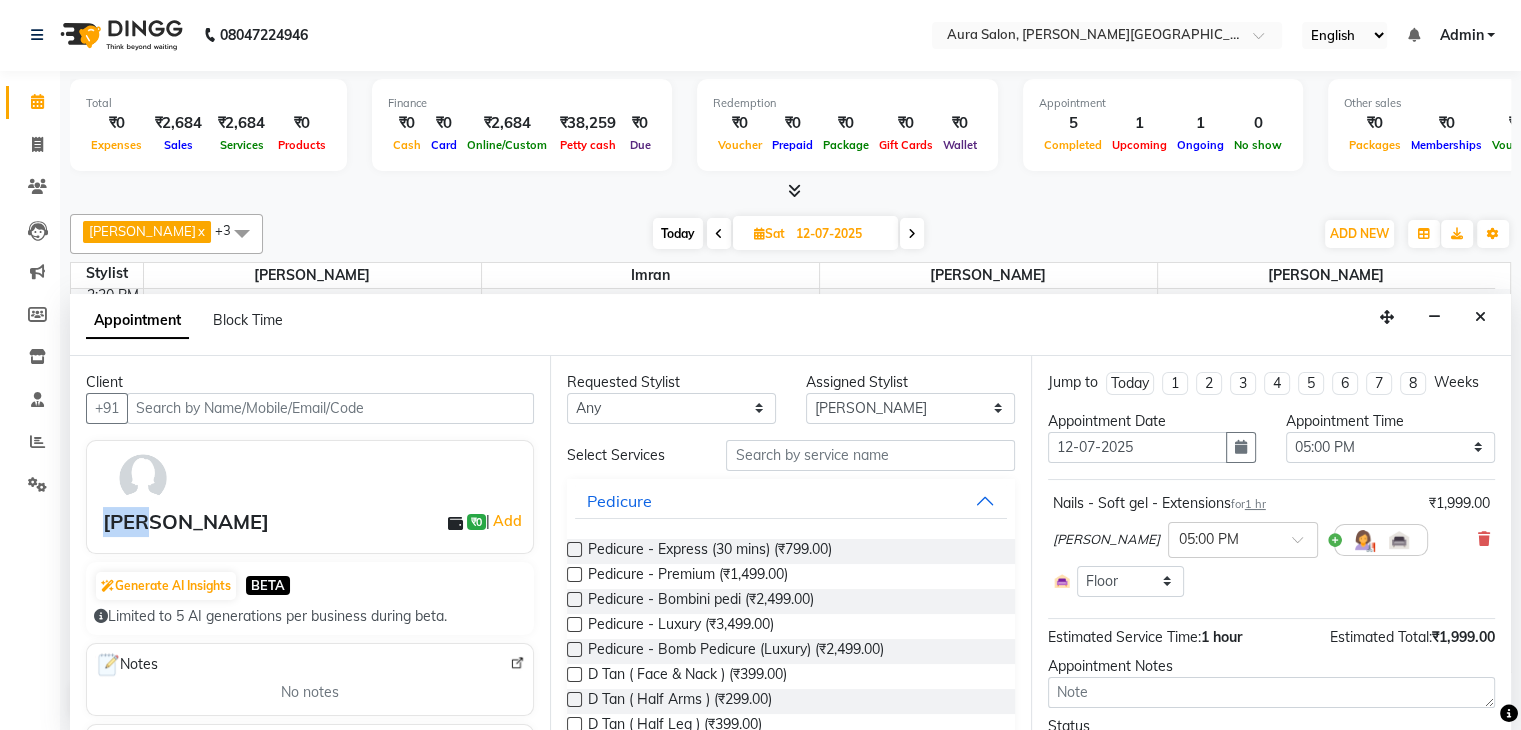 scroll, scrollTop: 100, scrollLeft: 0, axis: vertical 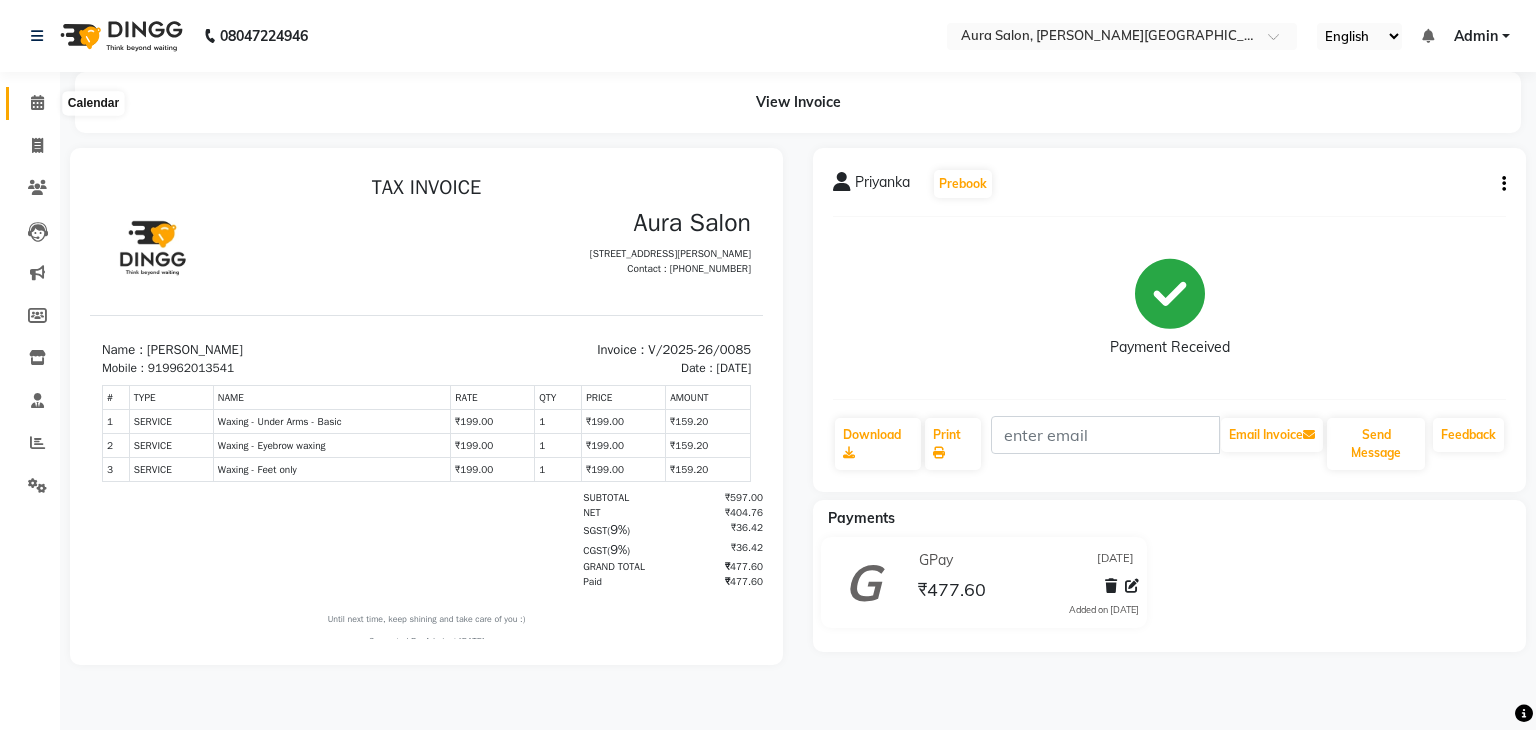click 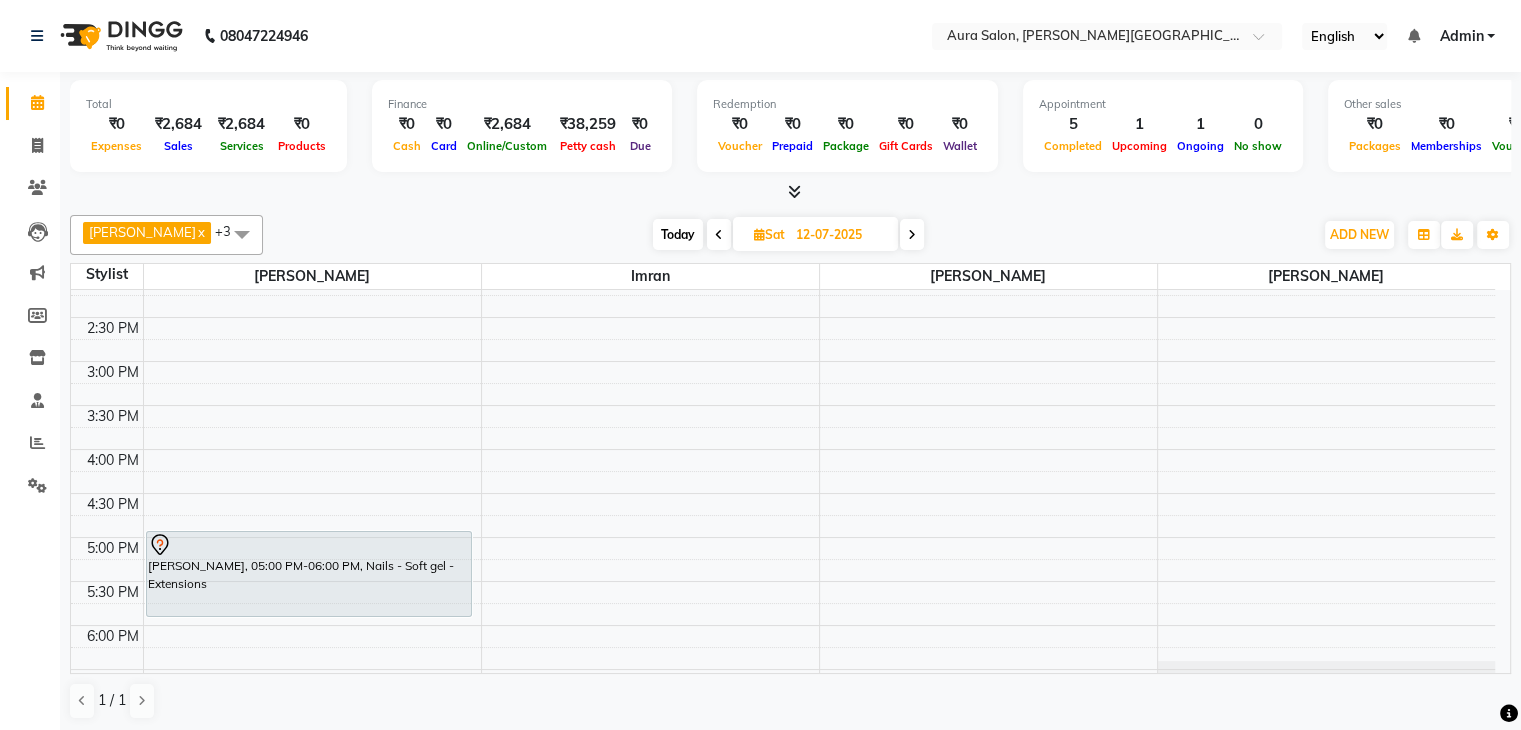 scroll, scrollTop: 488, scrollLeft: 0, axis: vertical 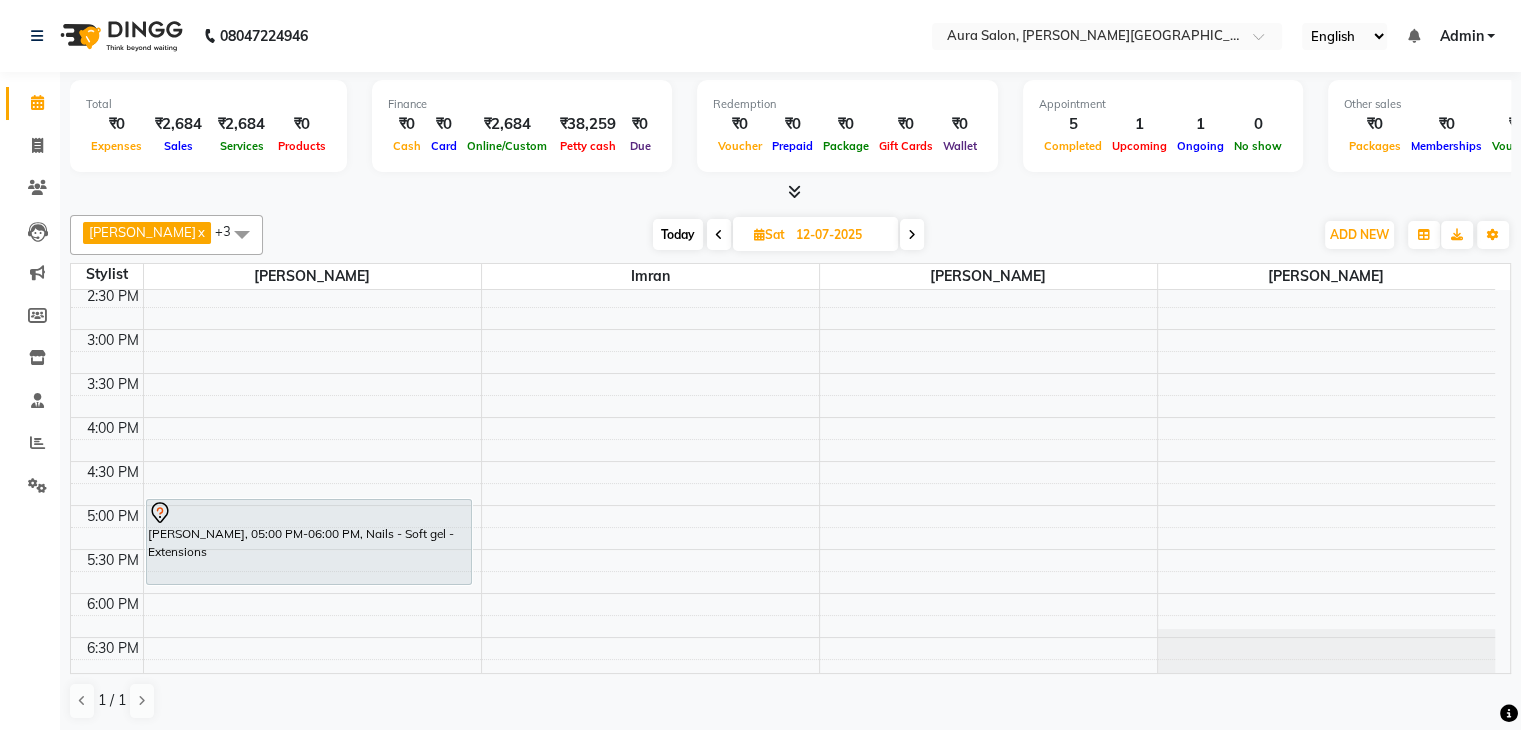 click at bounding box center [912, 234] 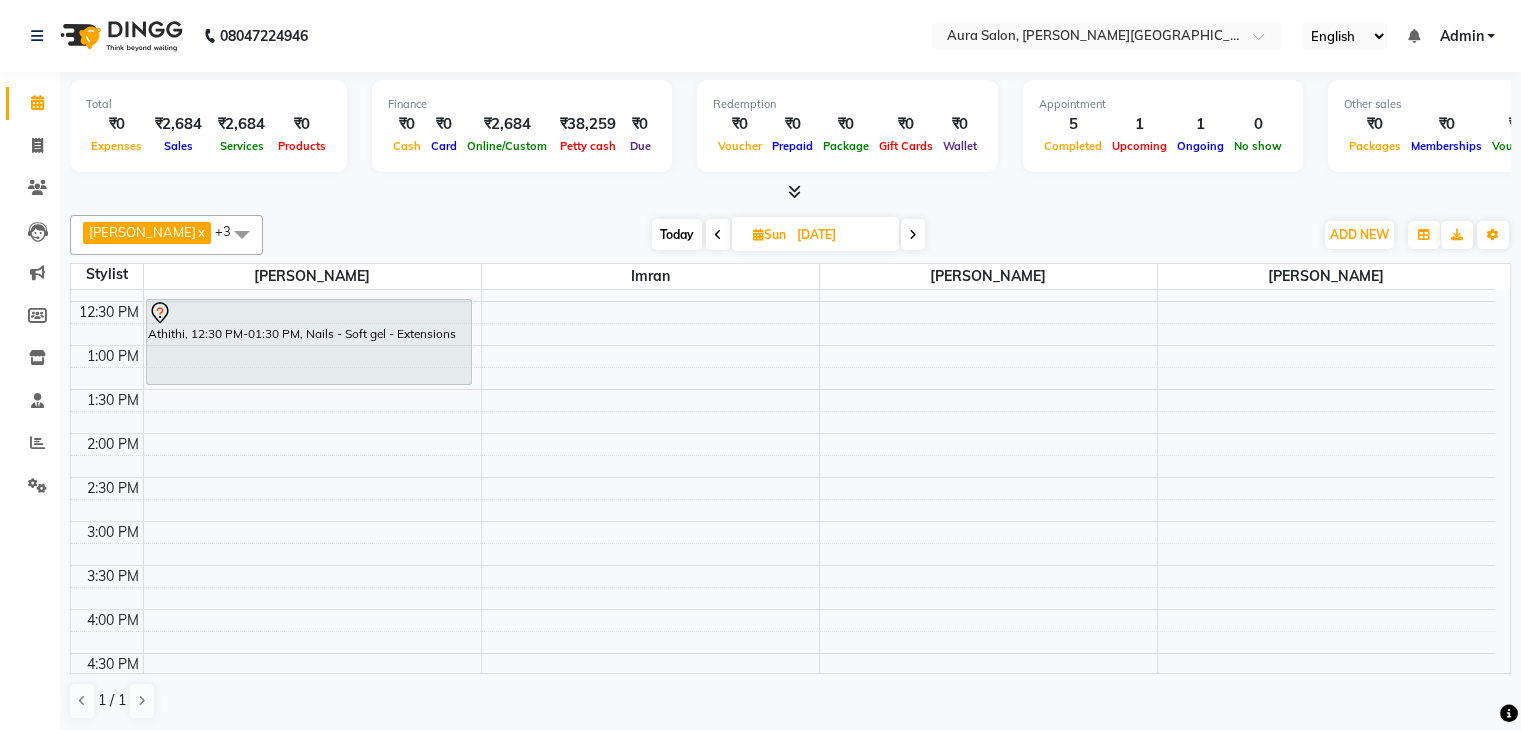scroll, scrollTop: 288, scrollLeft: 0, axis: vertical 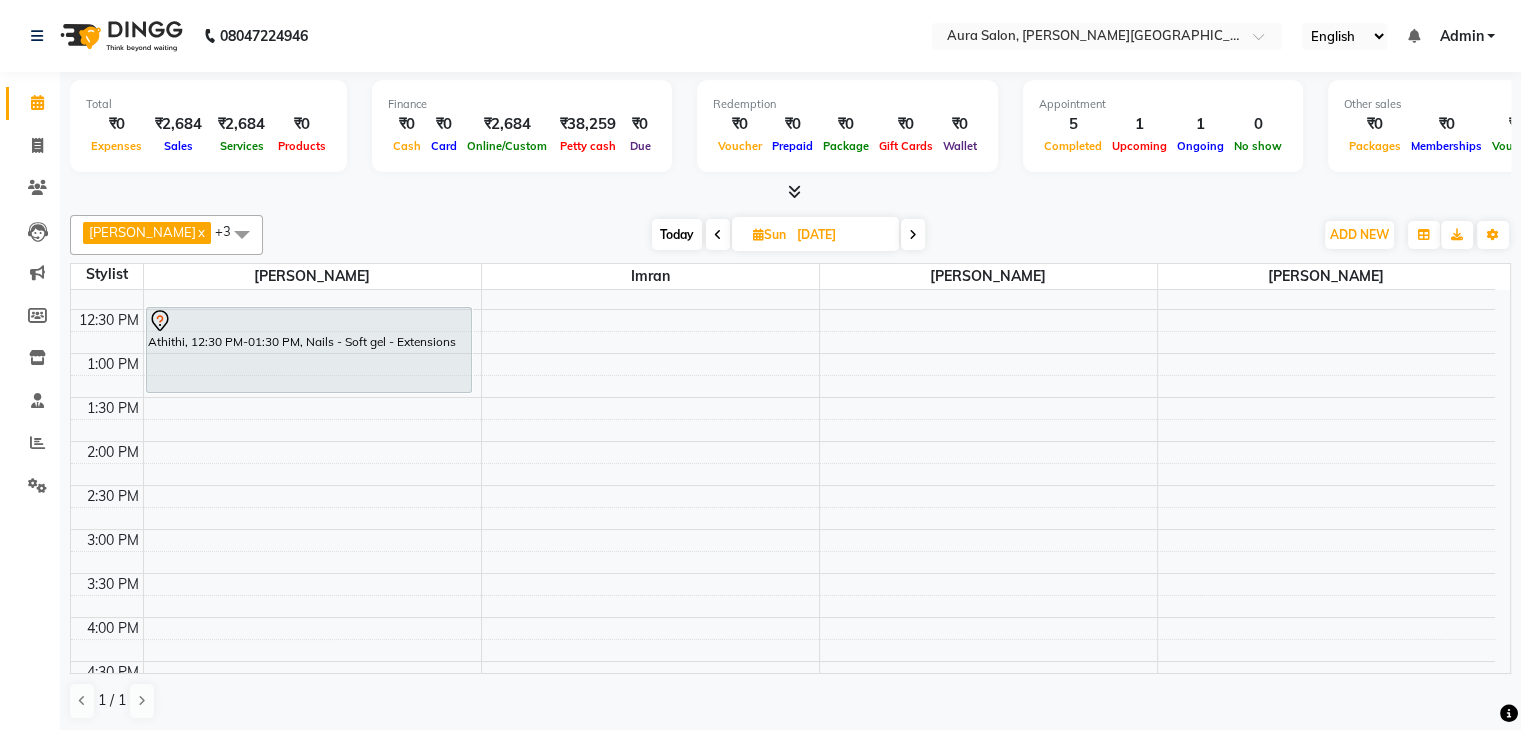 click at bounding box center [718, 234] 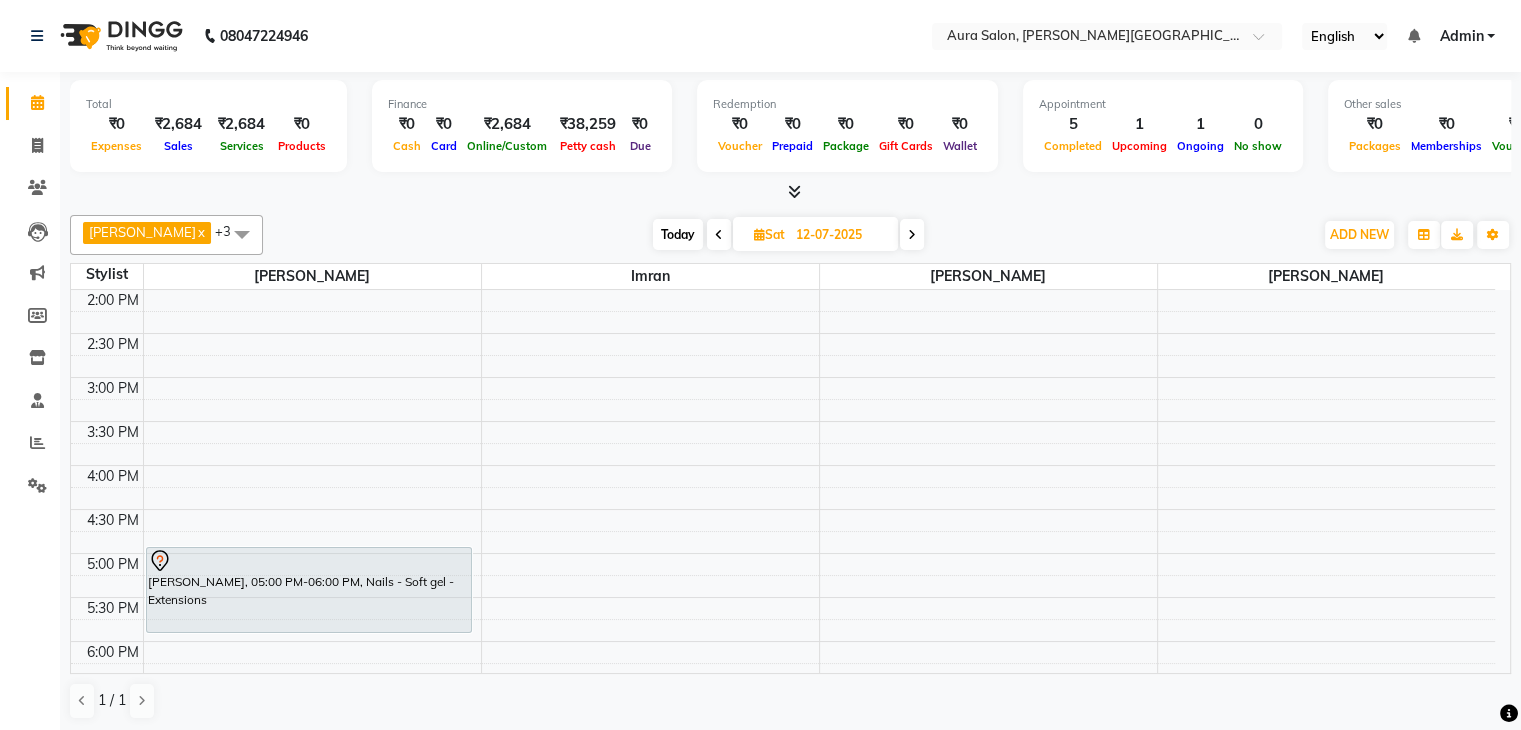 scroll, scrollTop: 488, scrollLeft: 0, axis: vertical 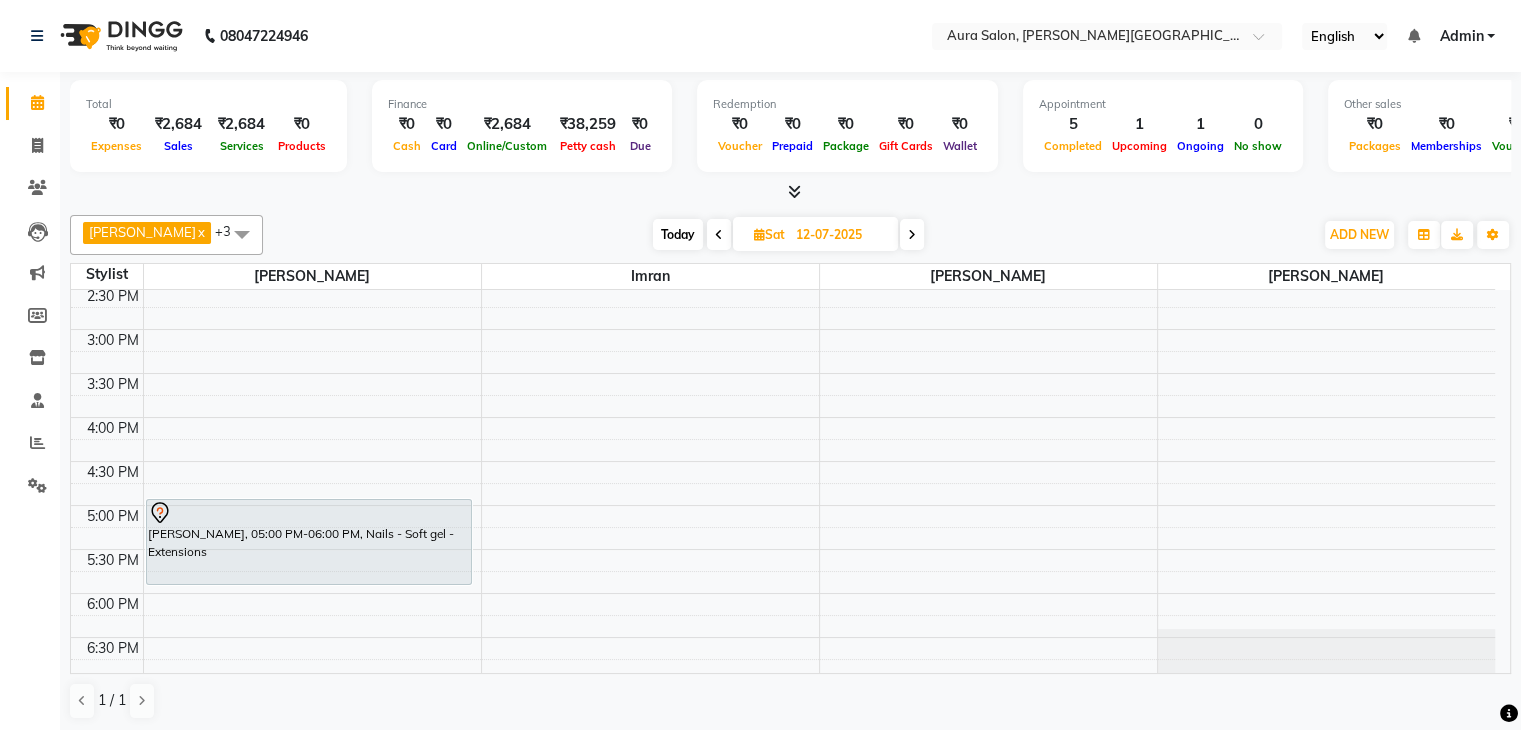 click at bounding box center (912, 235) 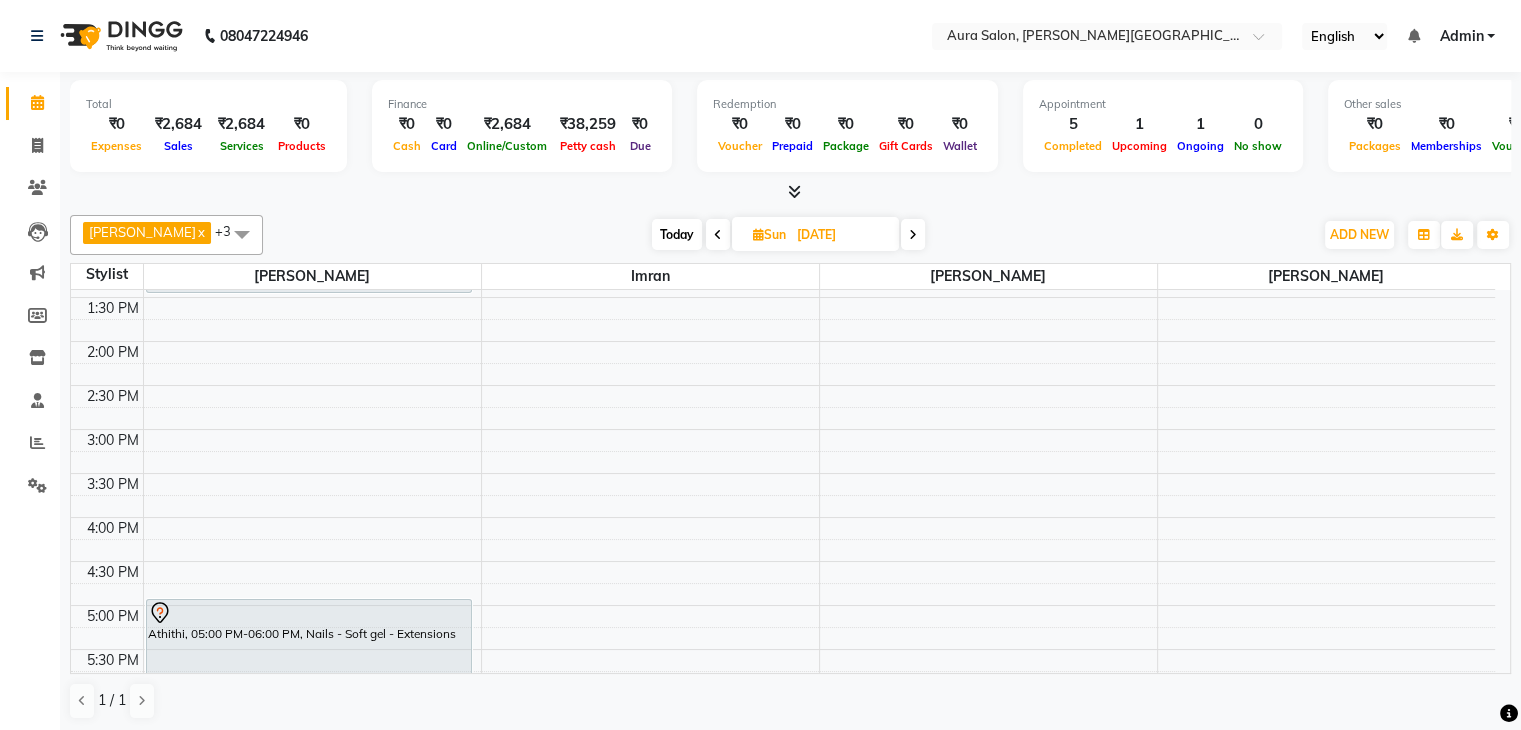 scroll, scrollTop: 488, scrollLeft: 0, axis: vertical 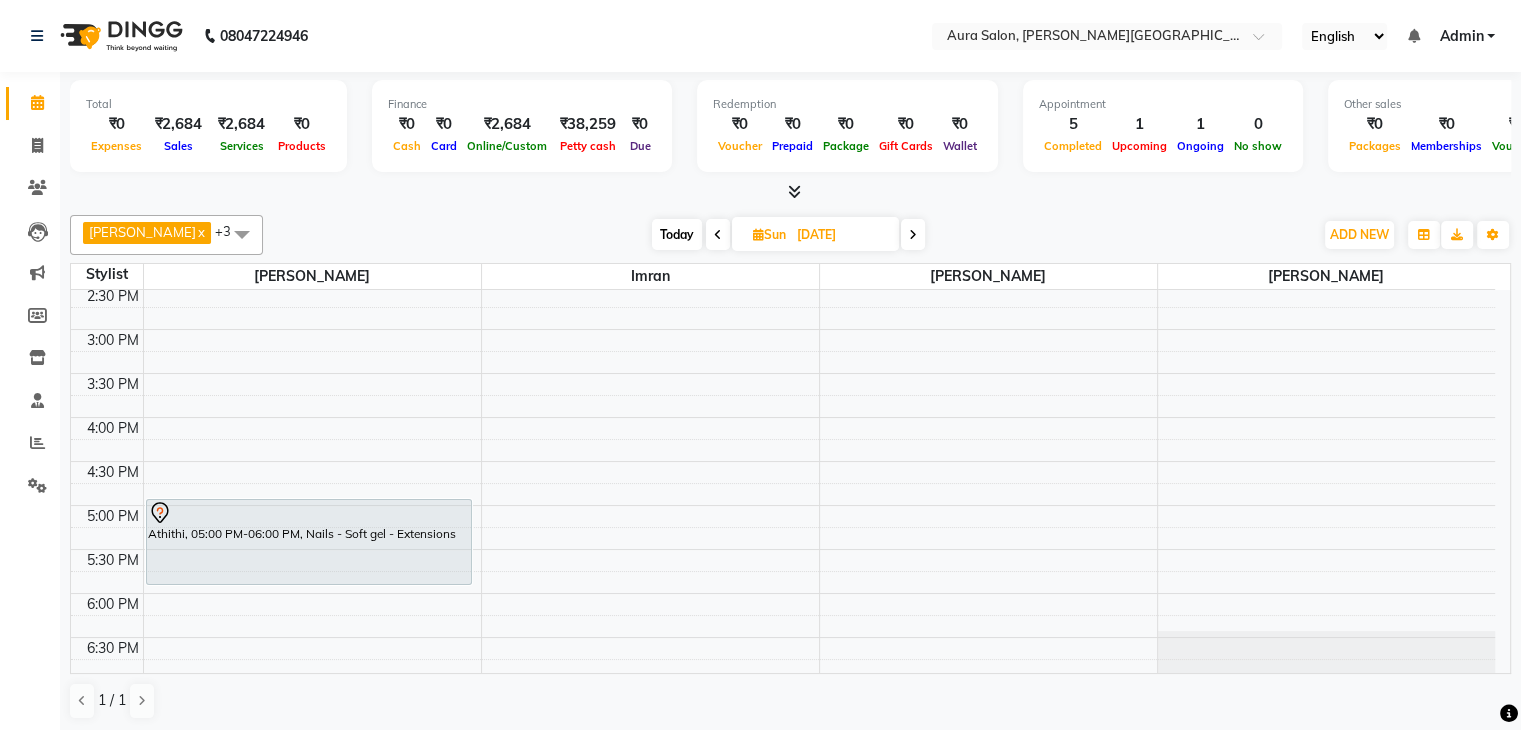 click at bounding box center [718, 234] 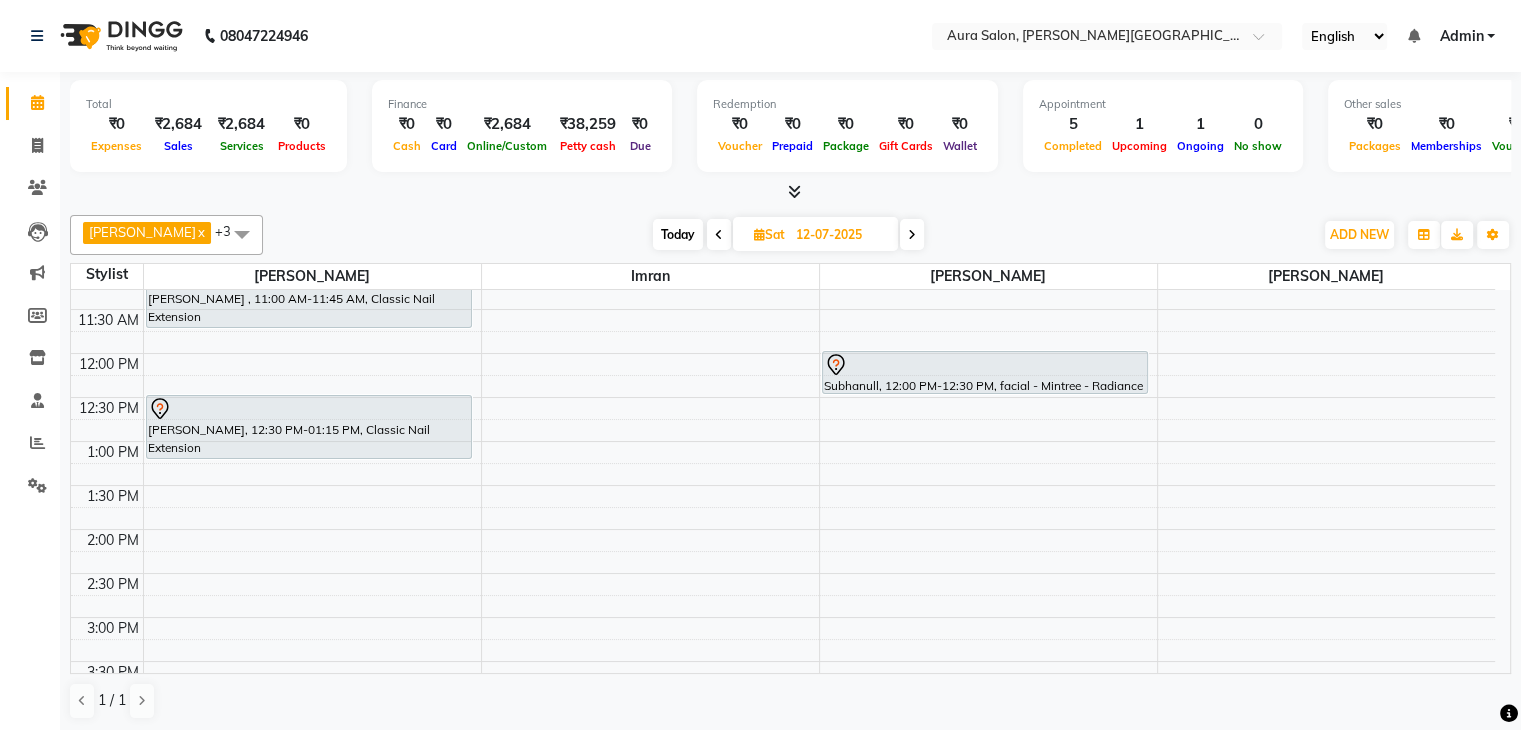 scroll, scrollTop: 0, scrollLeft: 0, axis: both 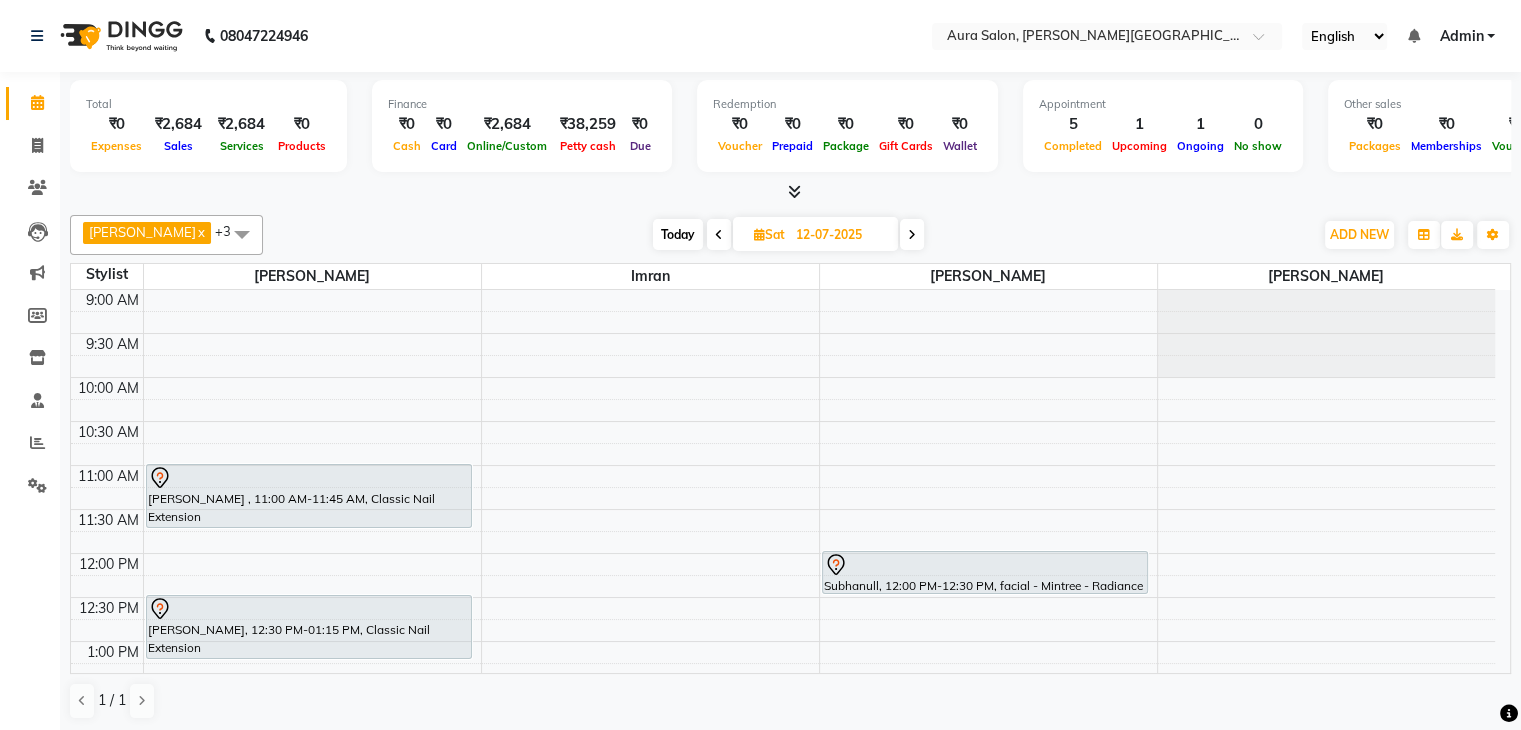 click at bounding box center [719, 234] 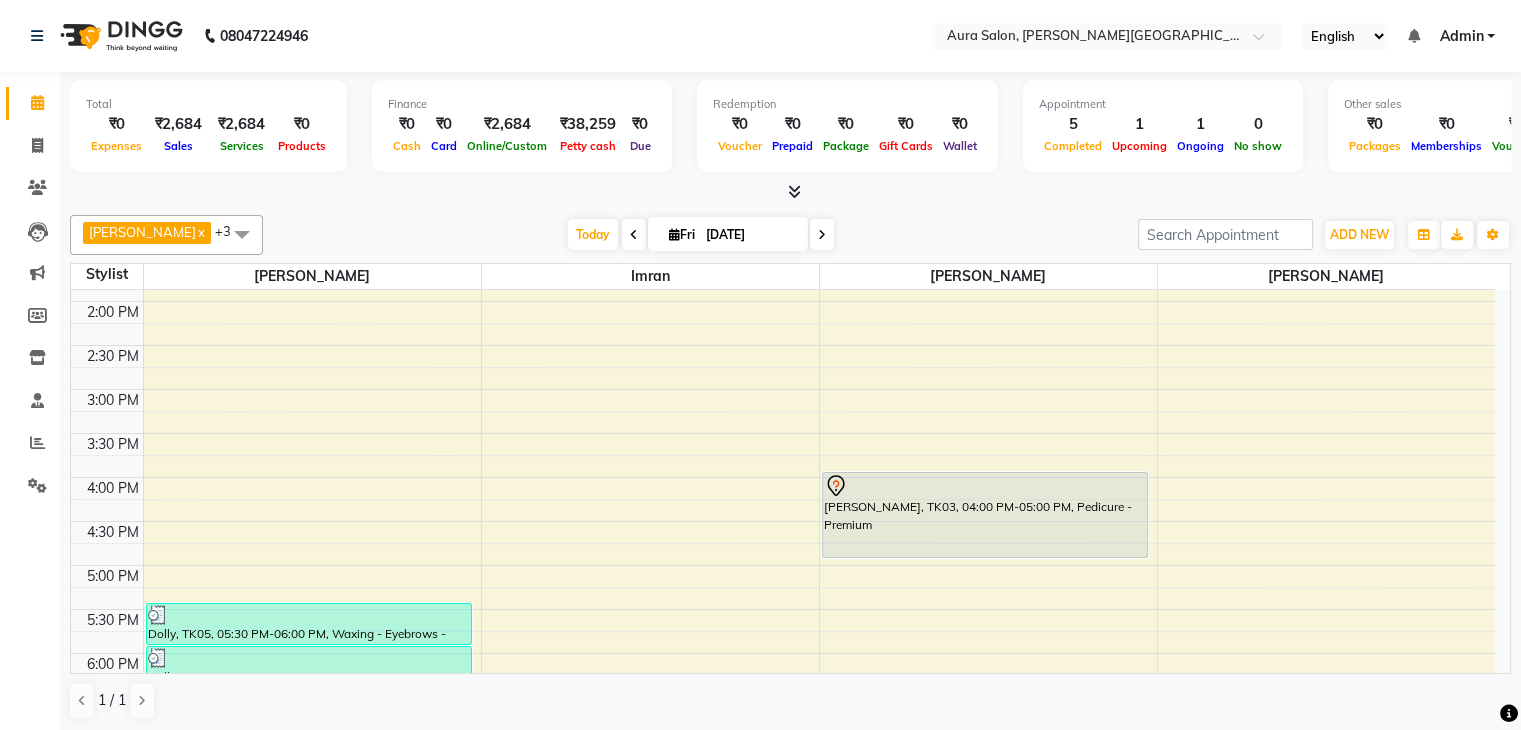 scroll, scrollTop: 463, scrollLeft: 0, axis: vertical 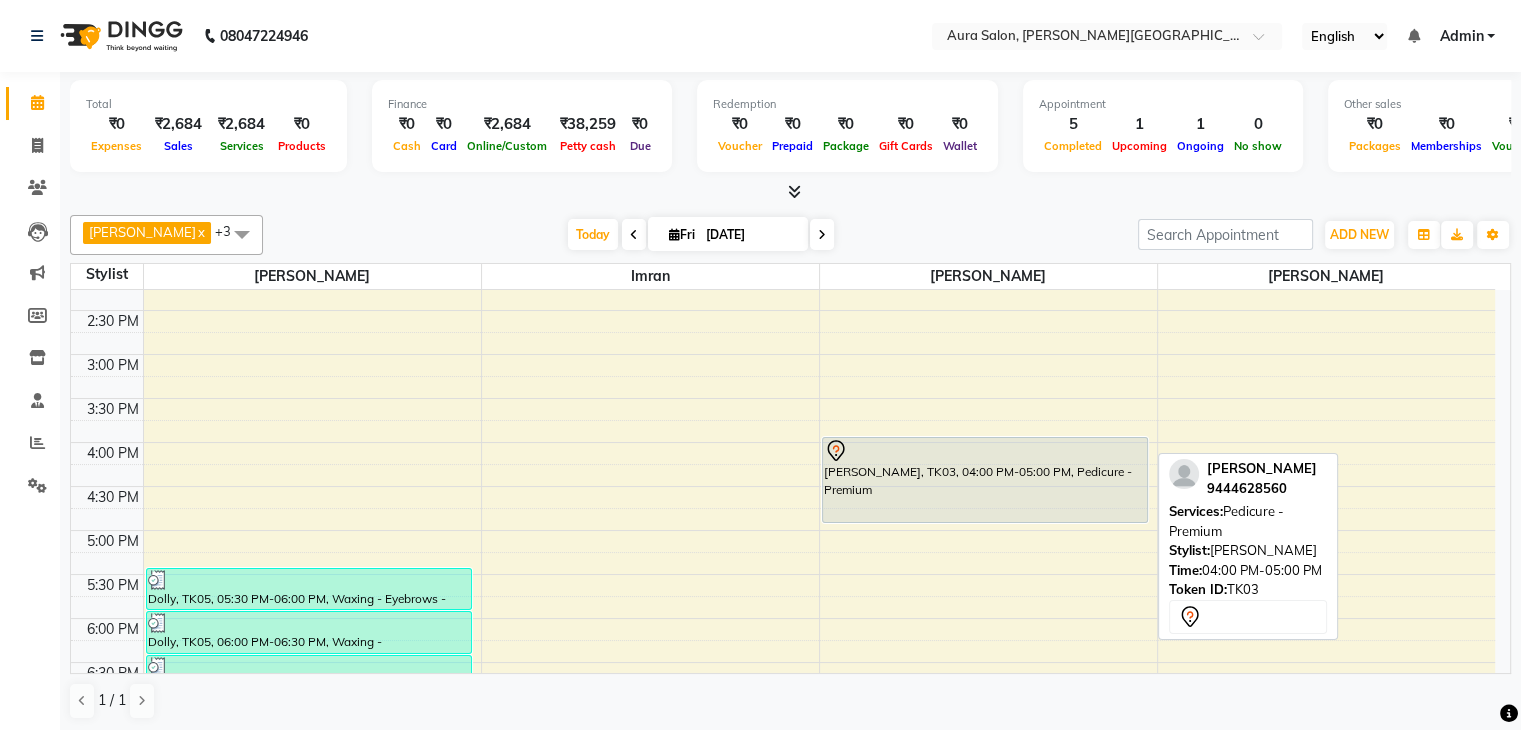 click on "[PERSON_NAME], TK03, 04:00 PM-05:00 PM, Pedicure - Premium" at bounding box center (985, 480) 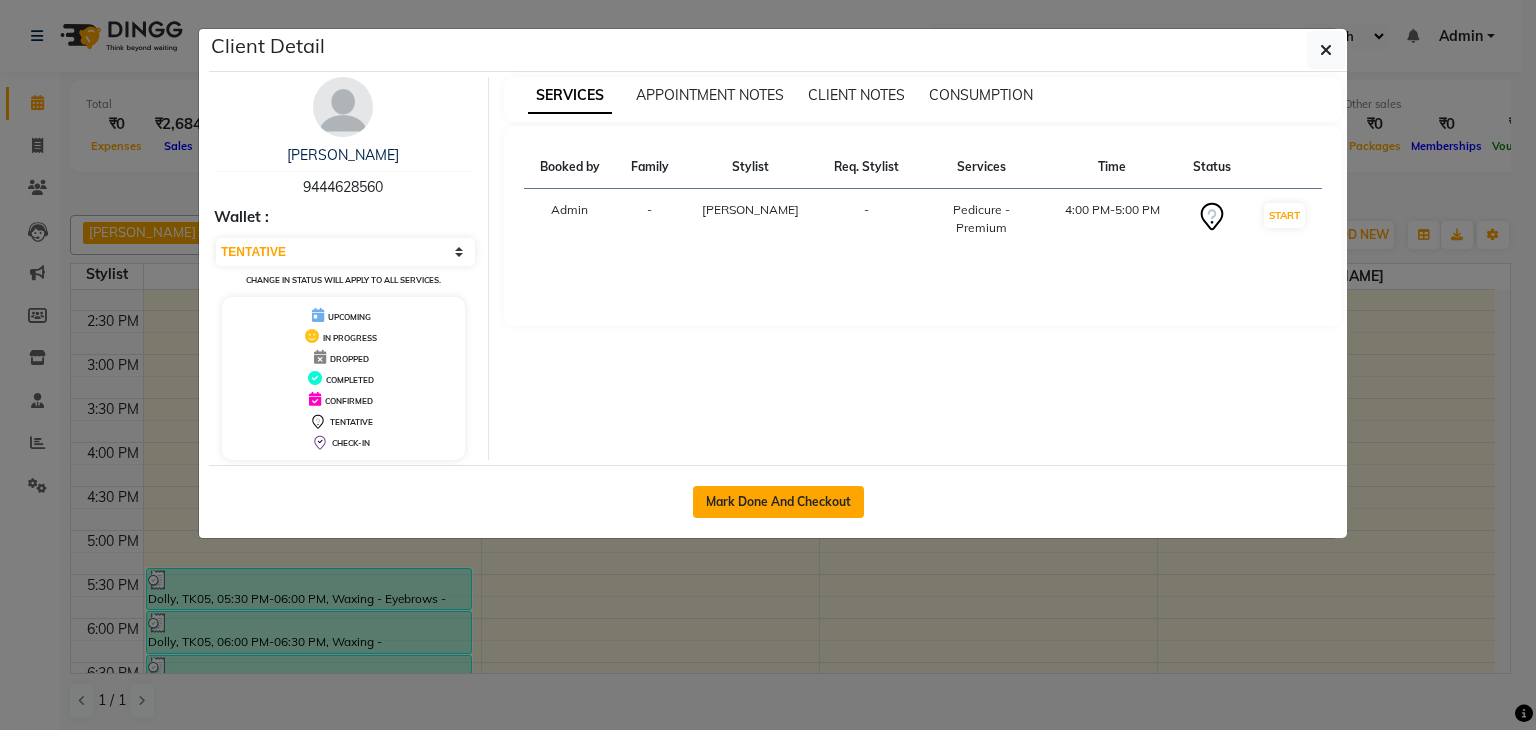 click on "Mark Done And Checkout" 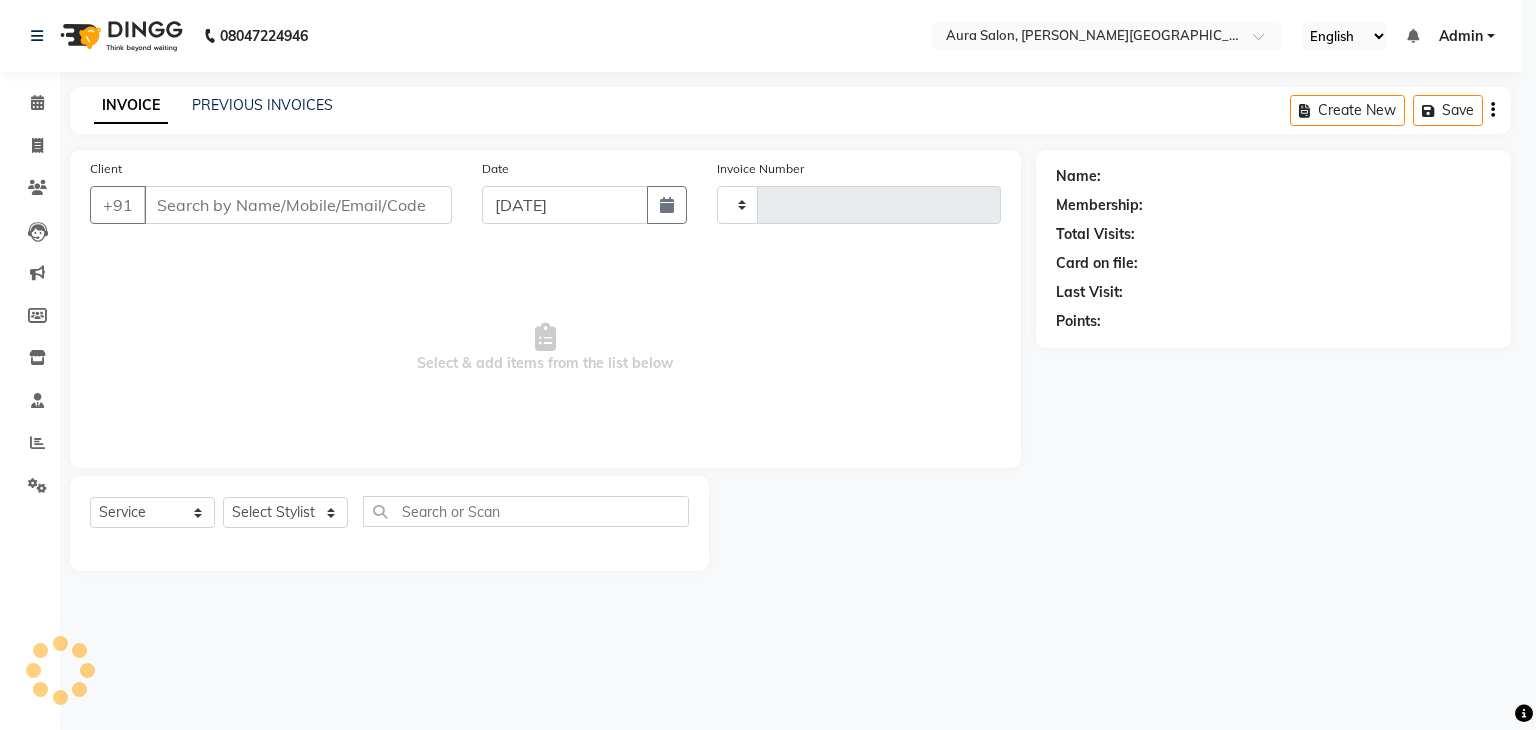 select on "3" 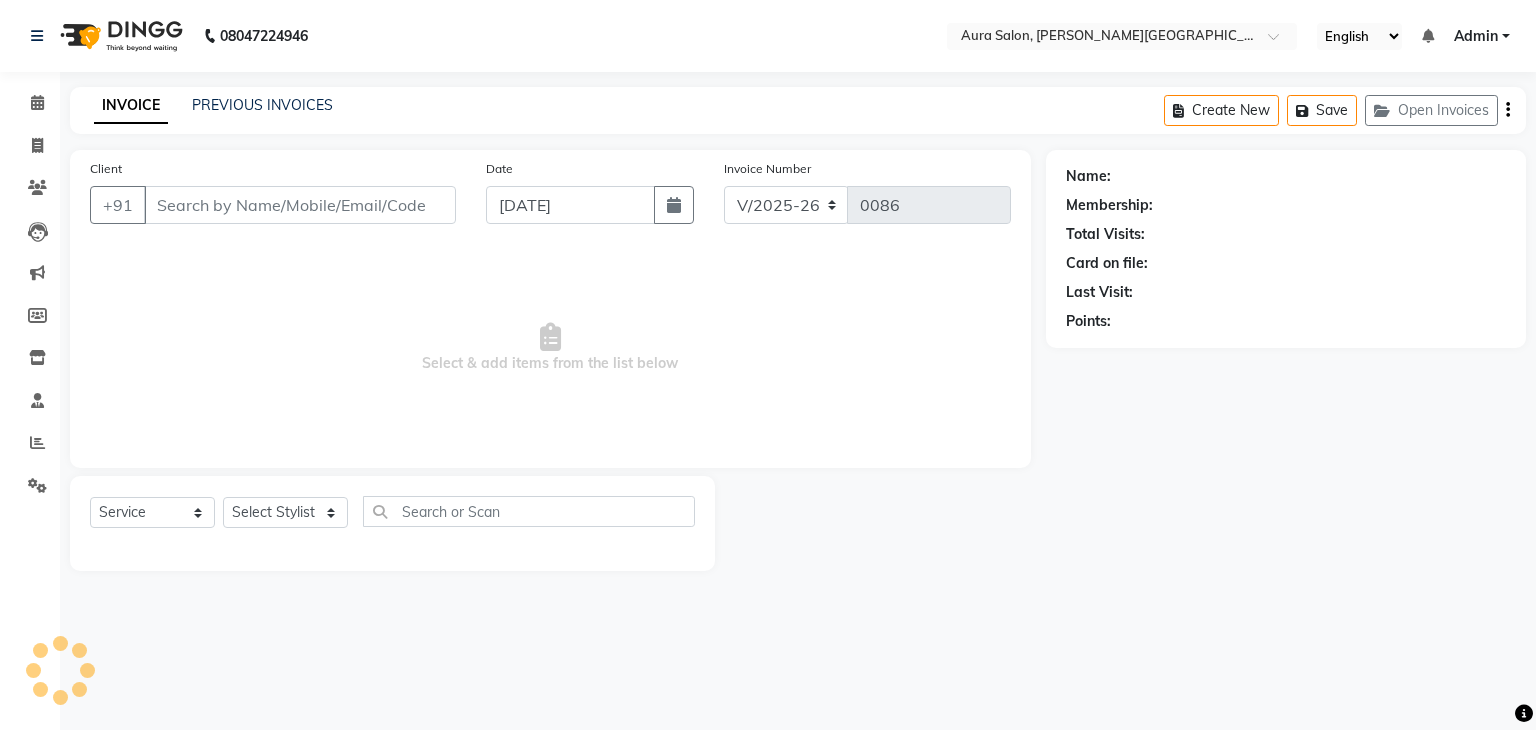 type on "9444628560" 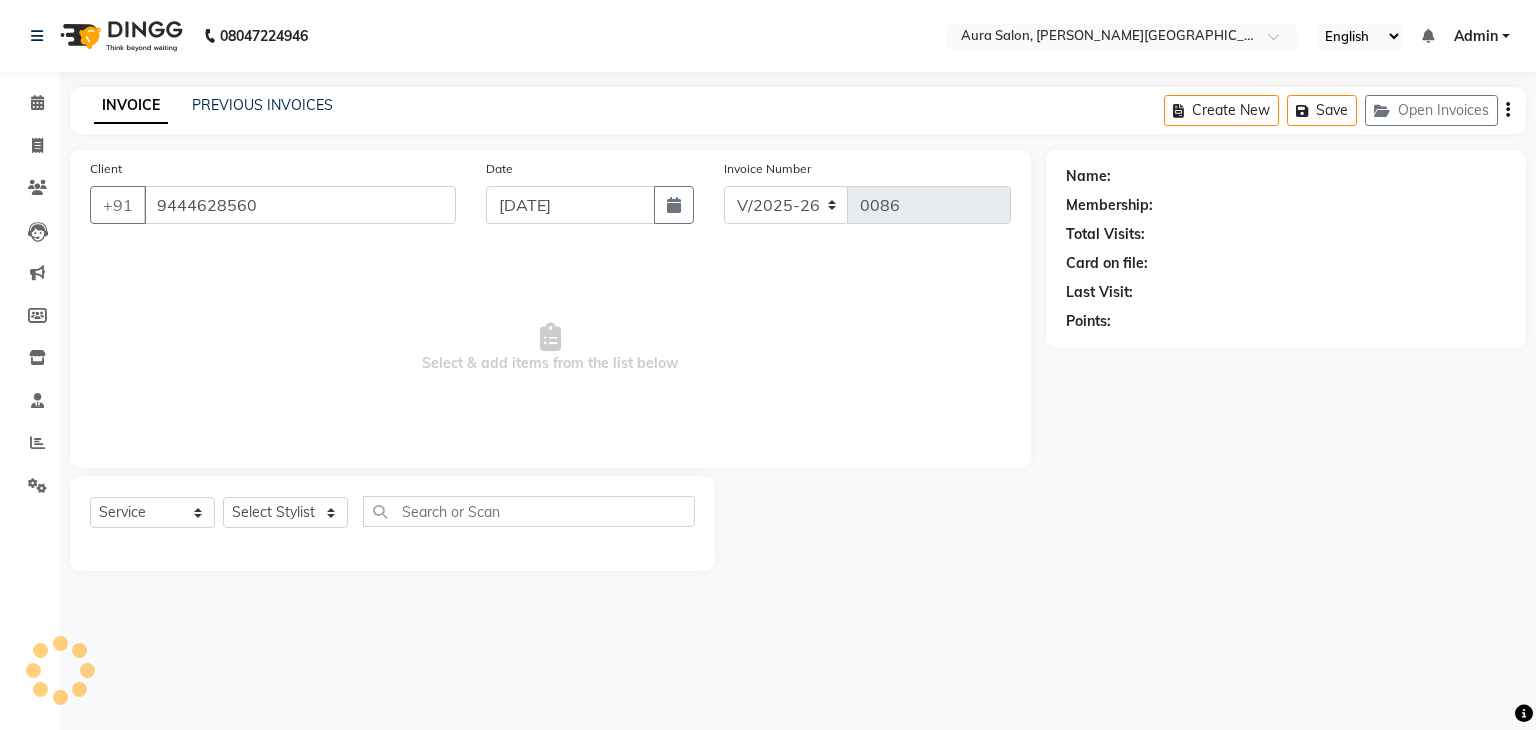 select on "66363" 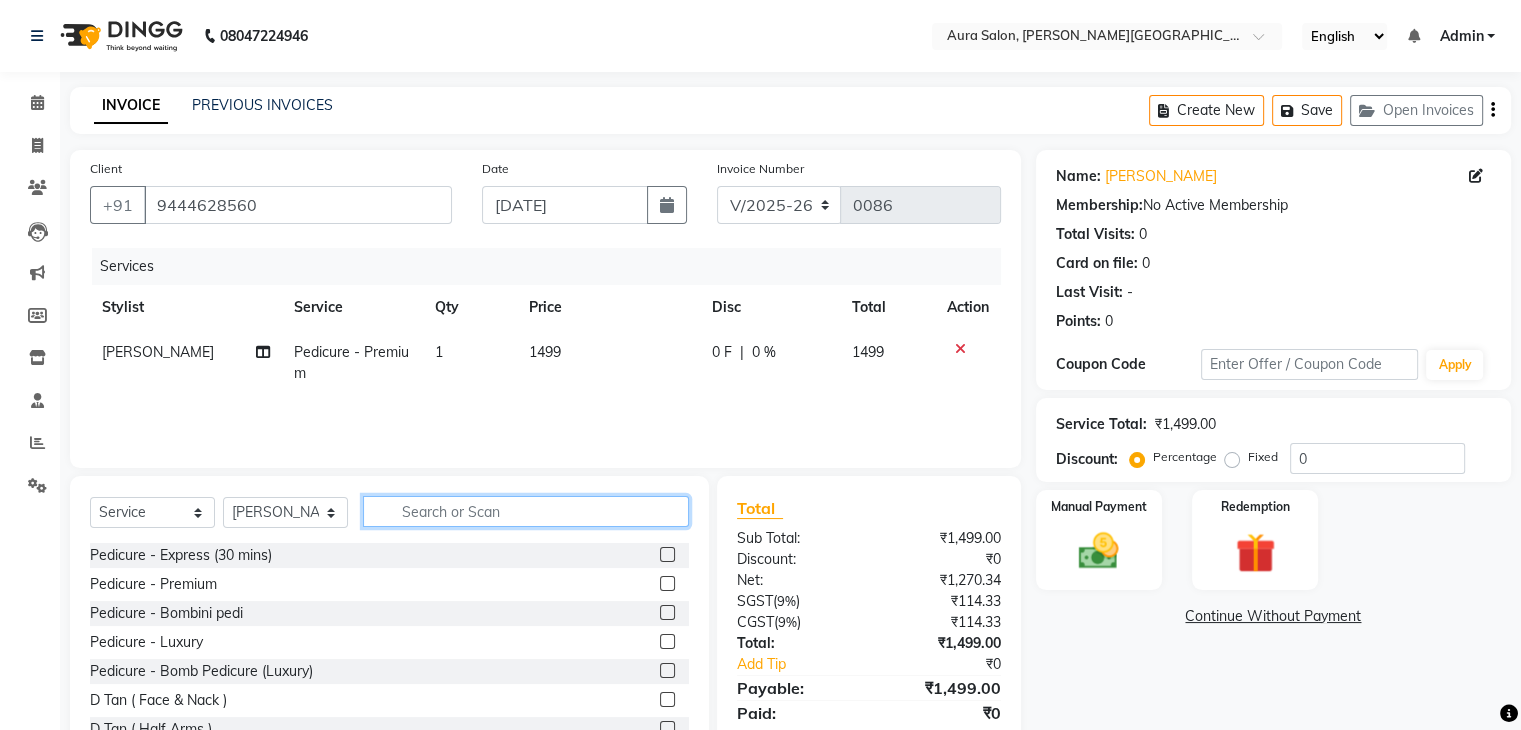 click 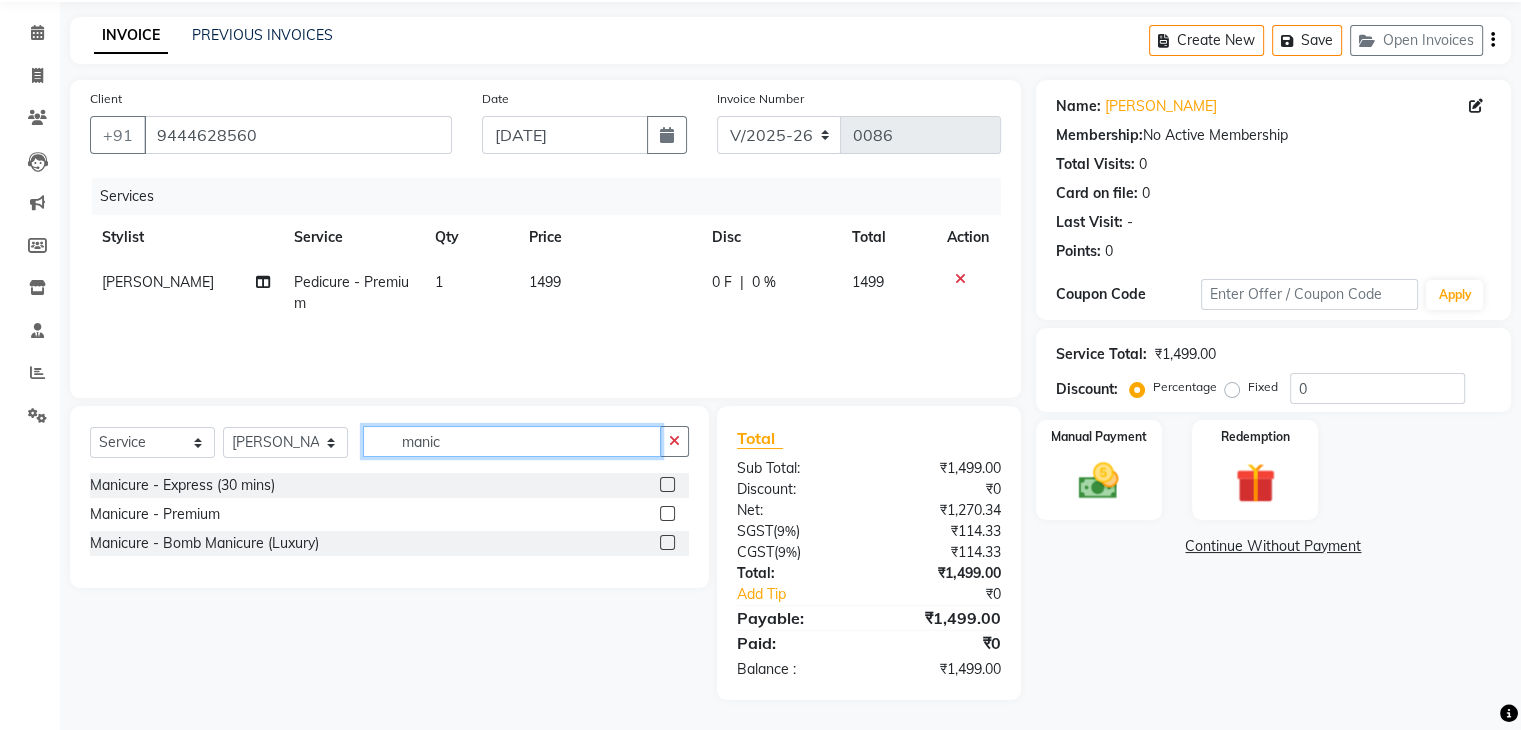 scroll, scrollTop: 71, scrollLeft: 0, axis: vertical 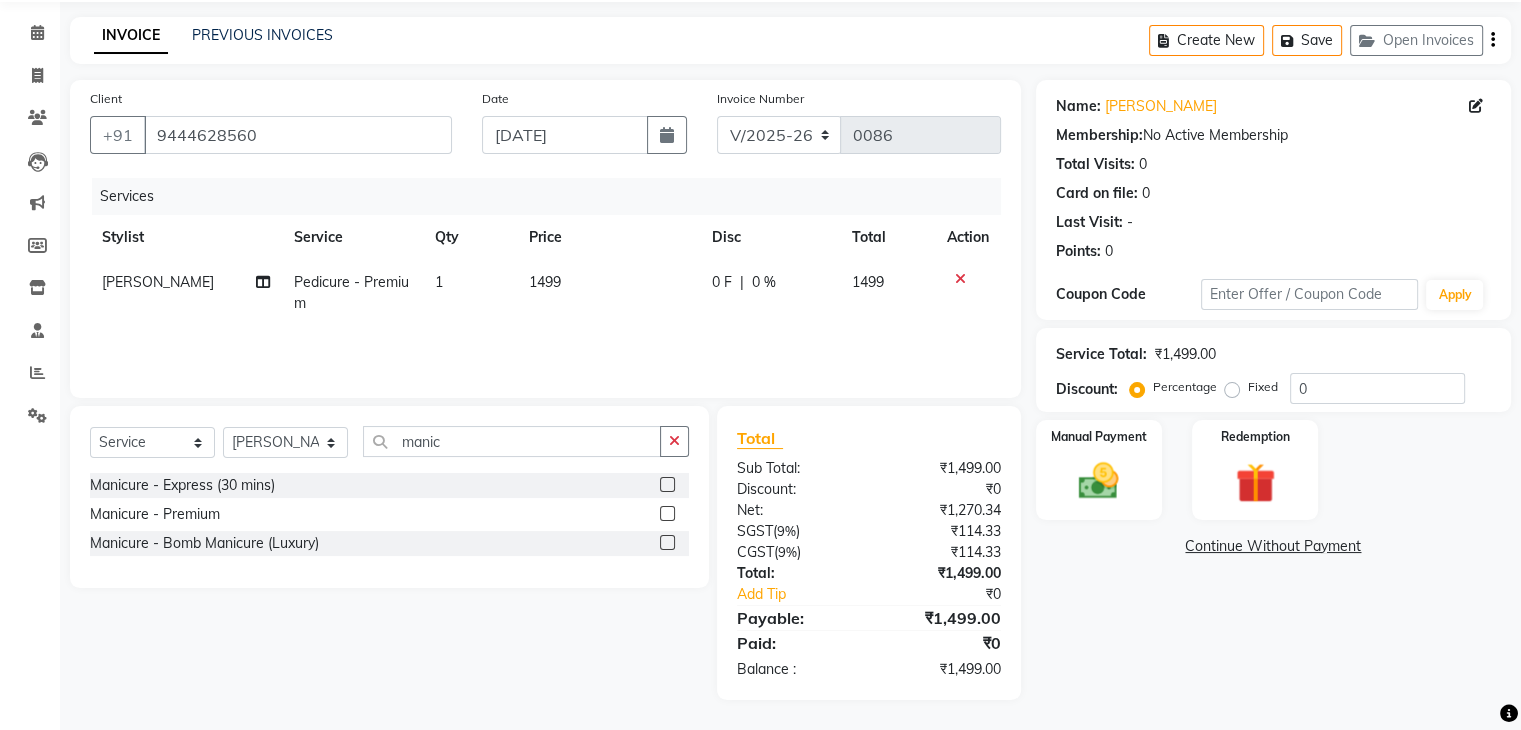 click 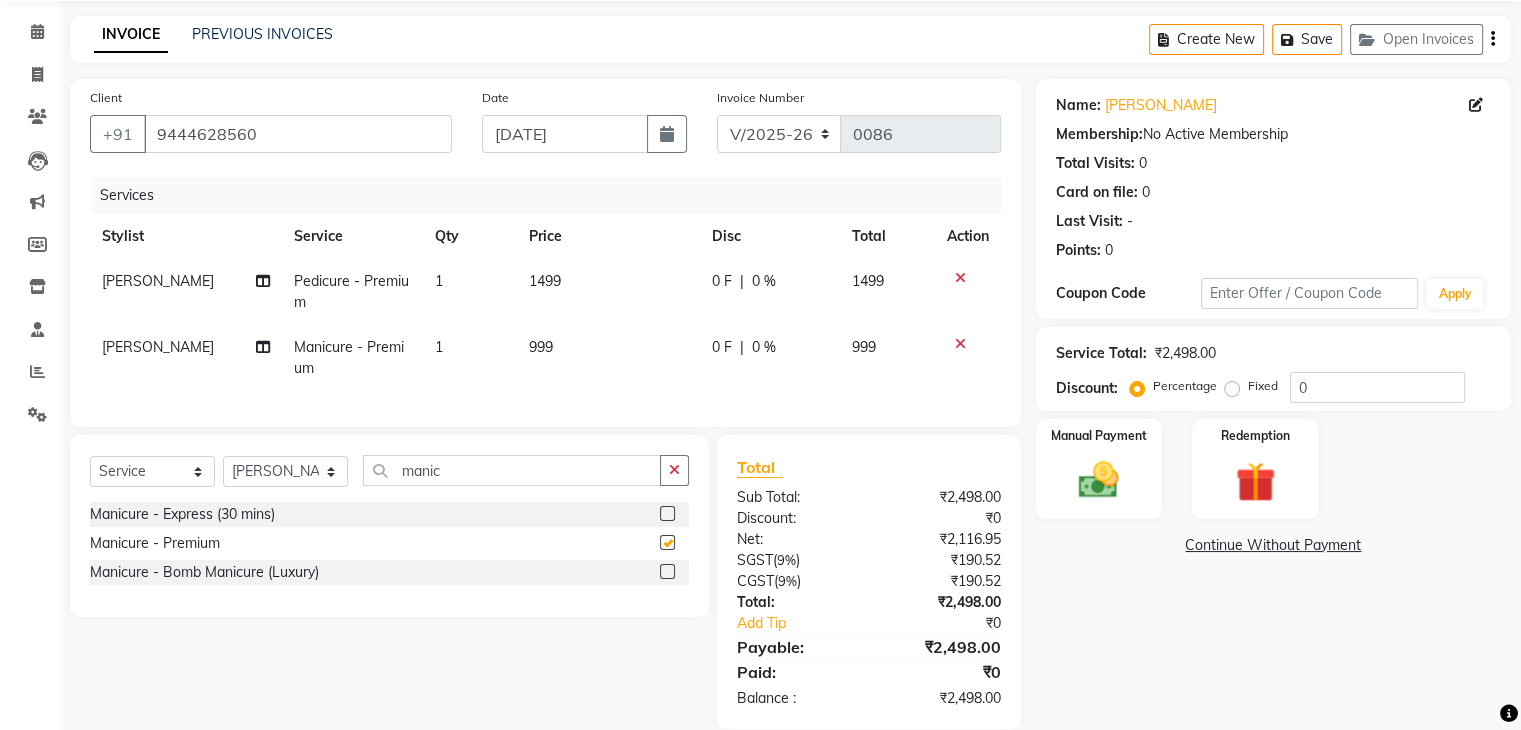 checkbox on "false" 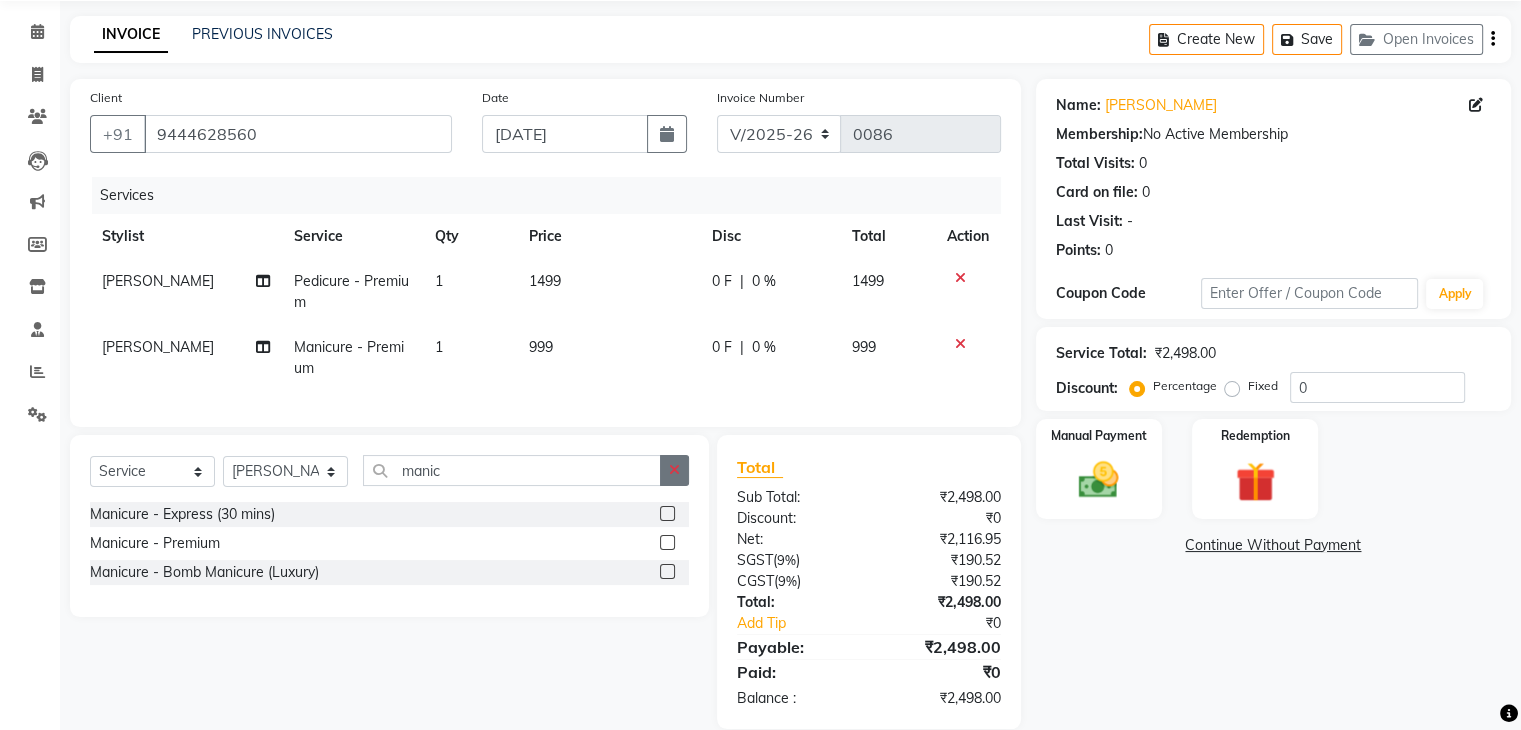 click 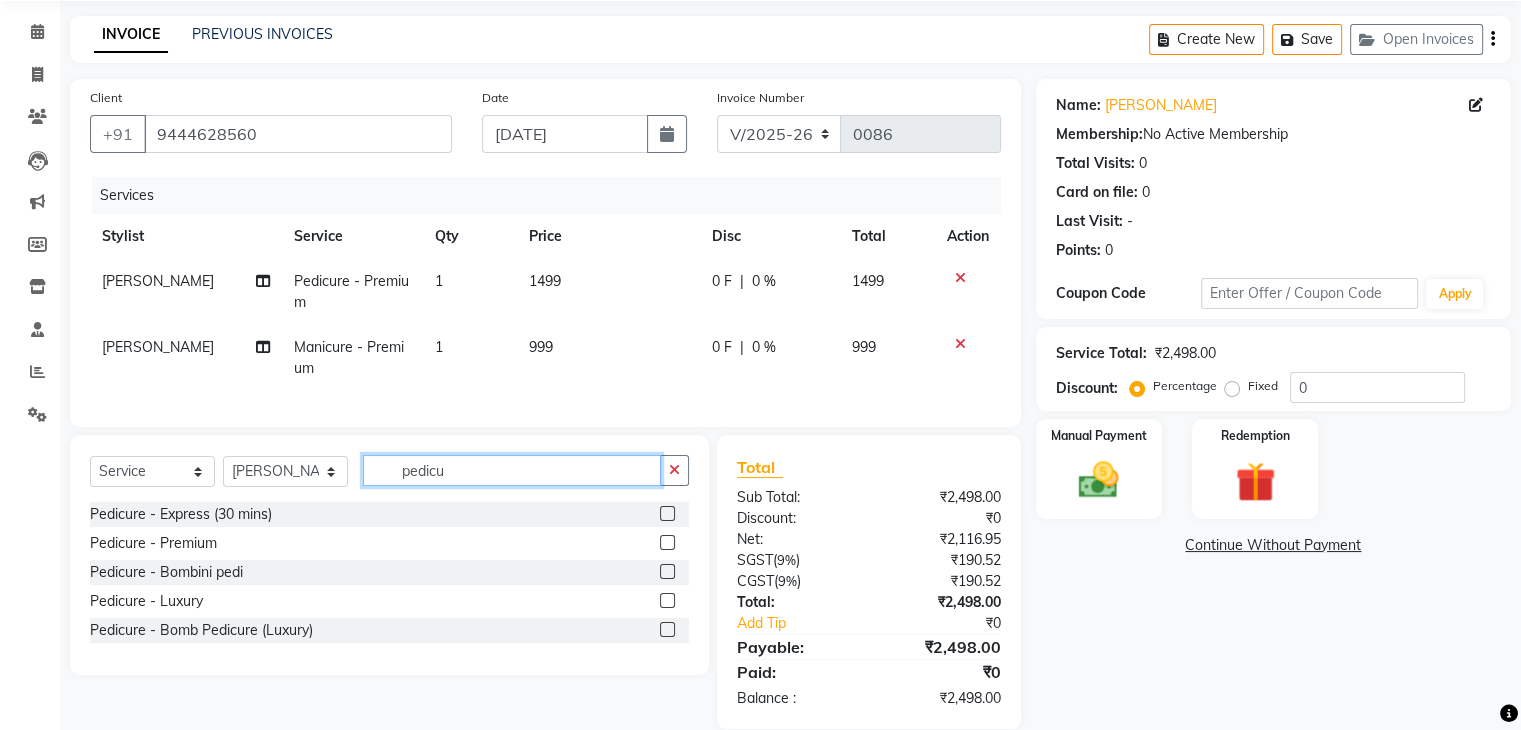 type on "pedicu" 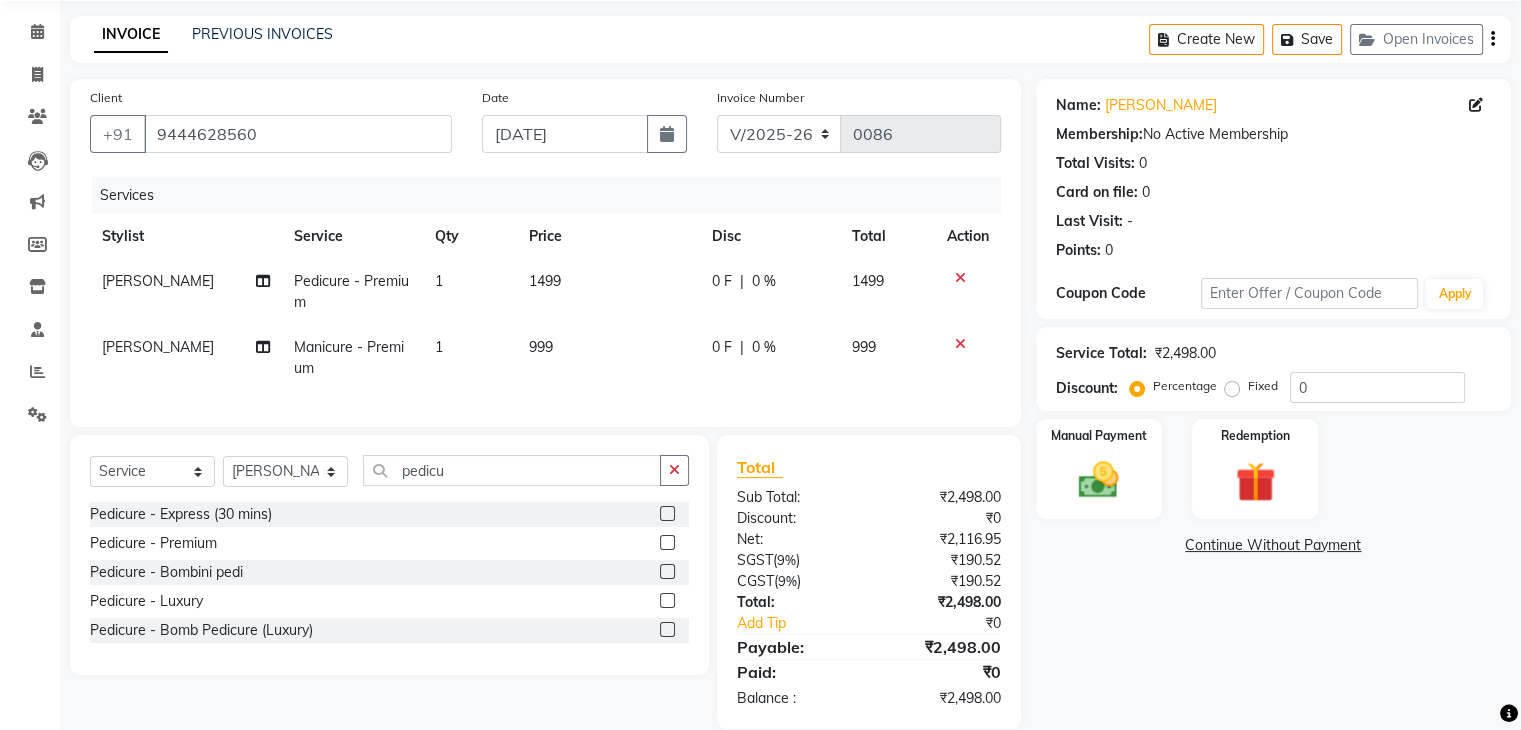 click 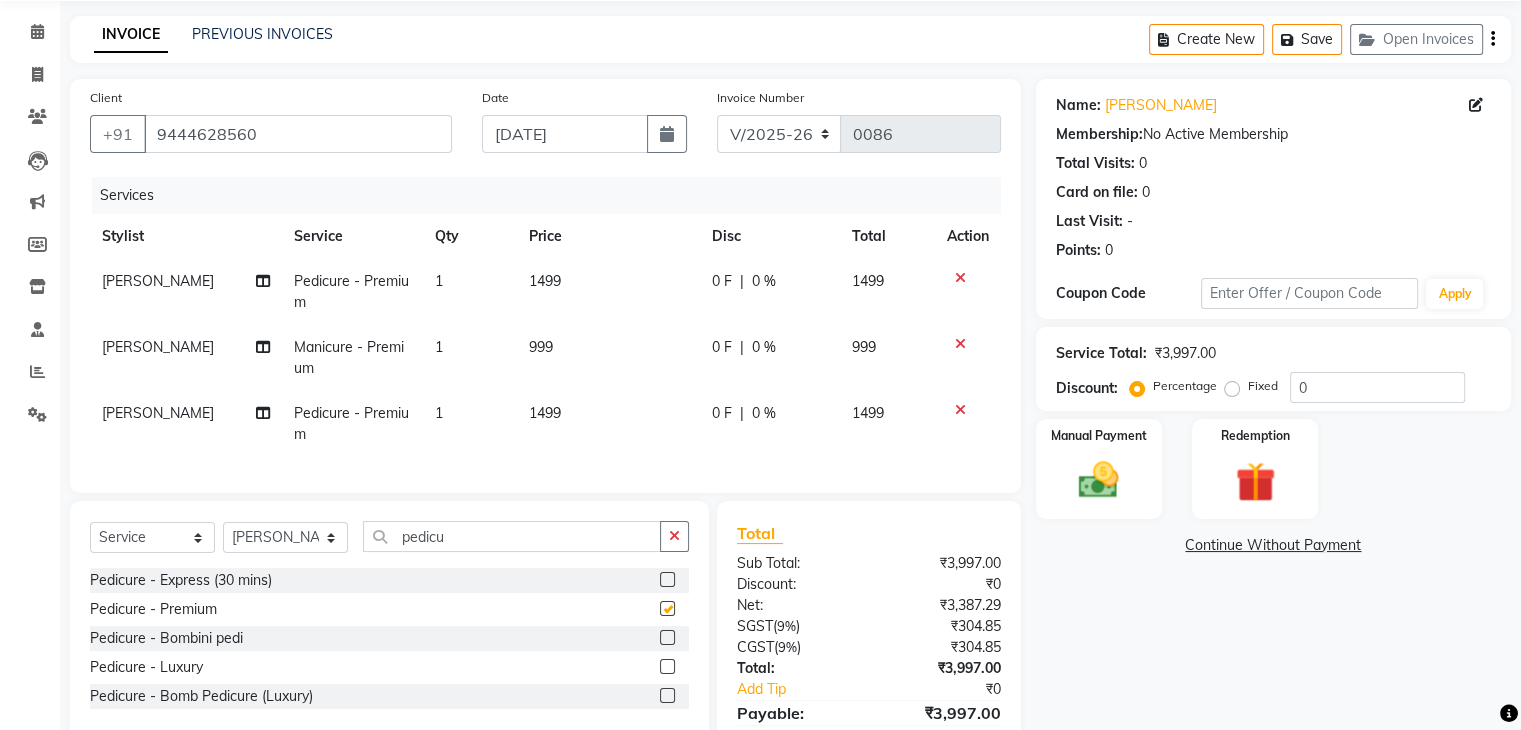 checkbox on "false" 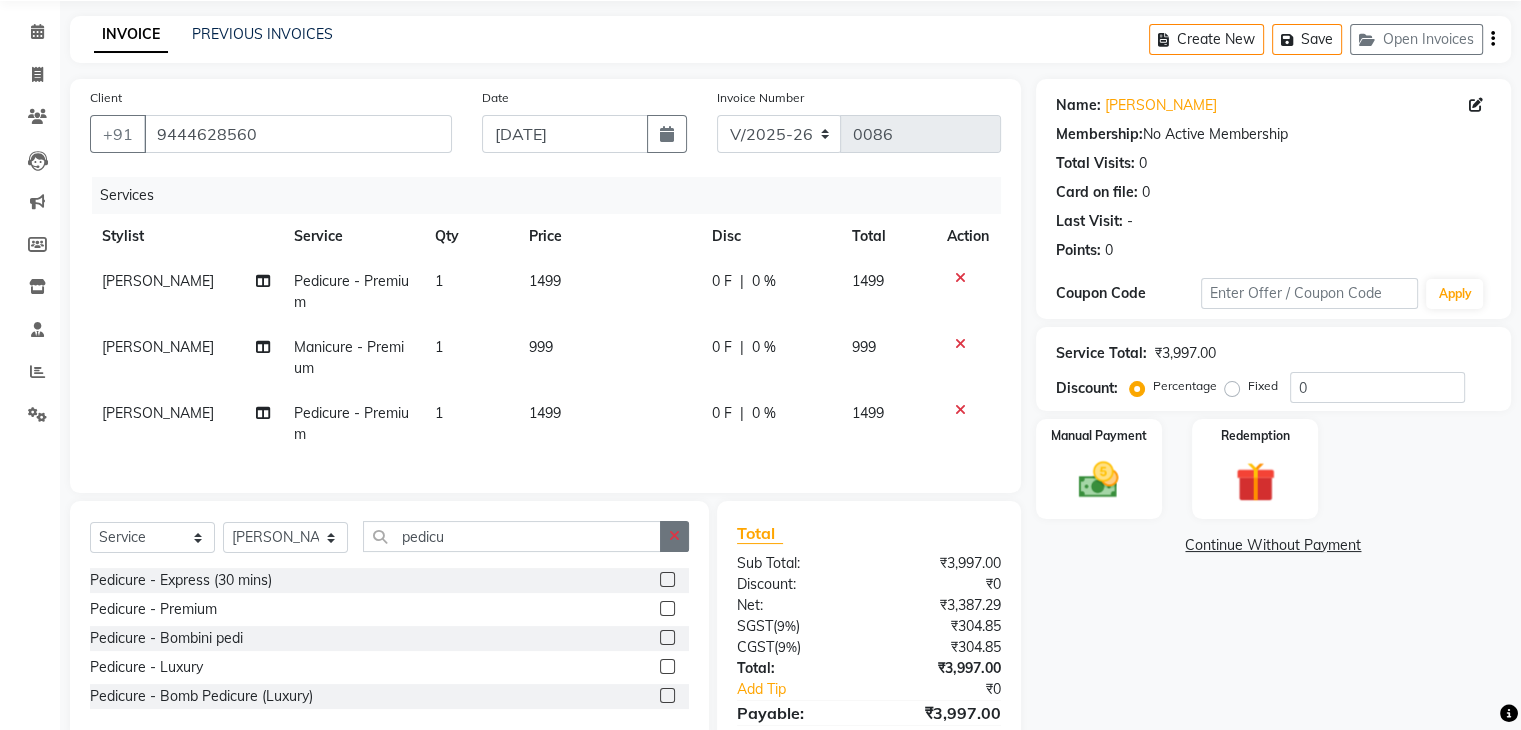 scroll, scrollTop: 182, scrollLeft: 0, axis: vertical 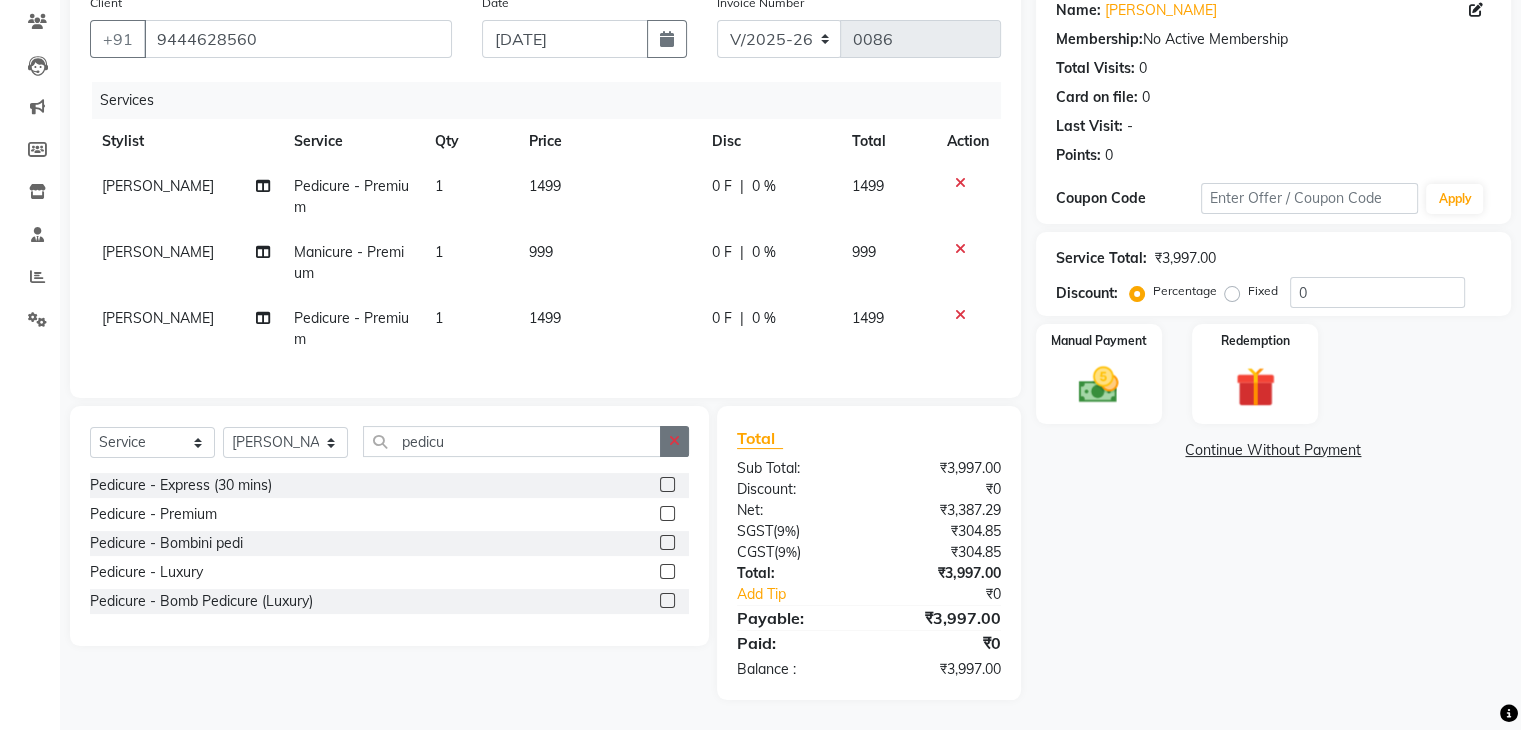click 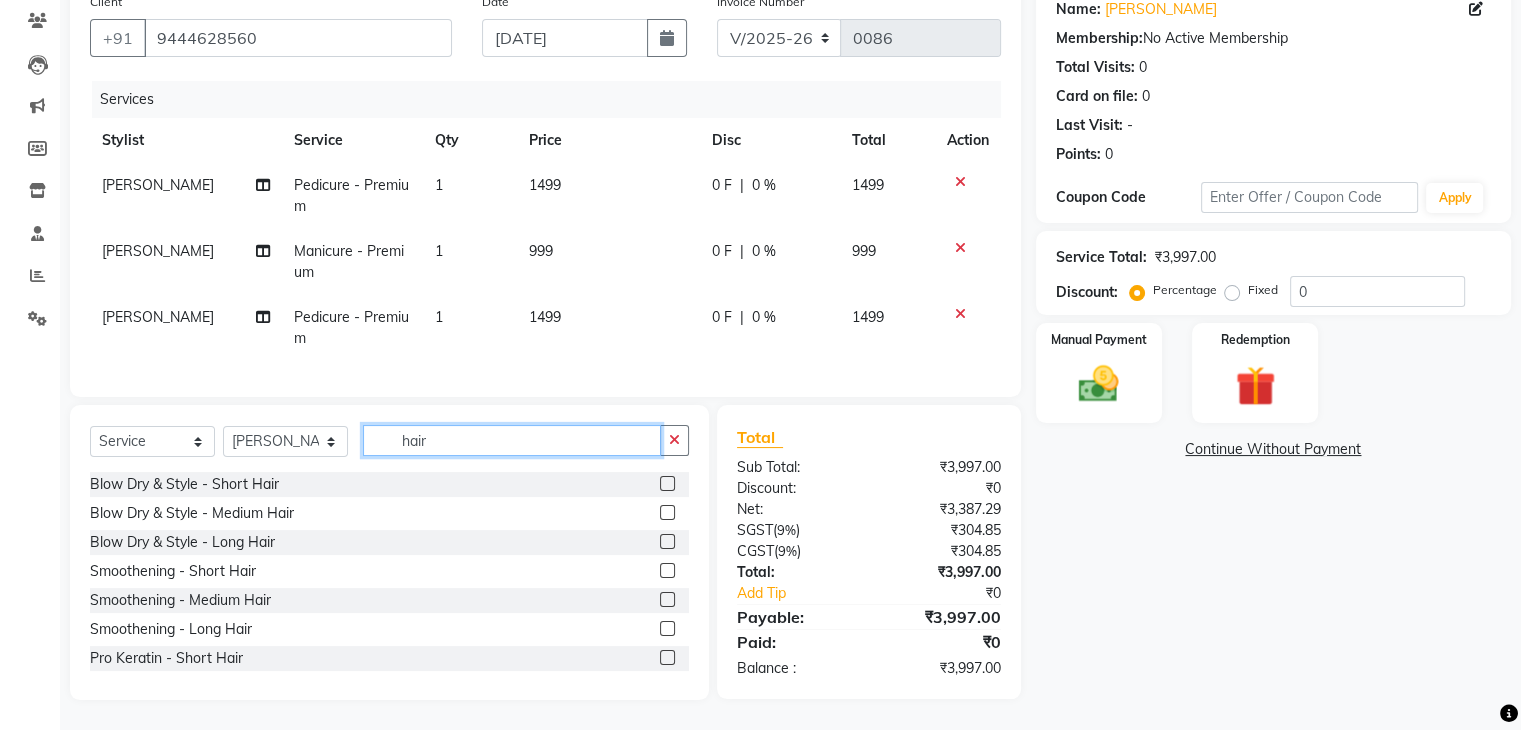 type on "hair" 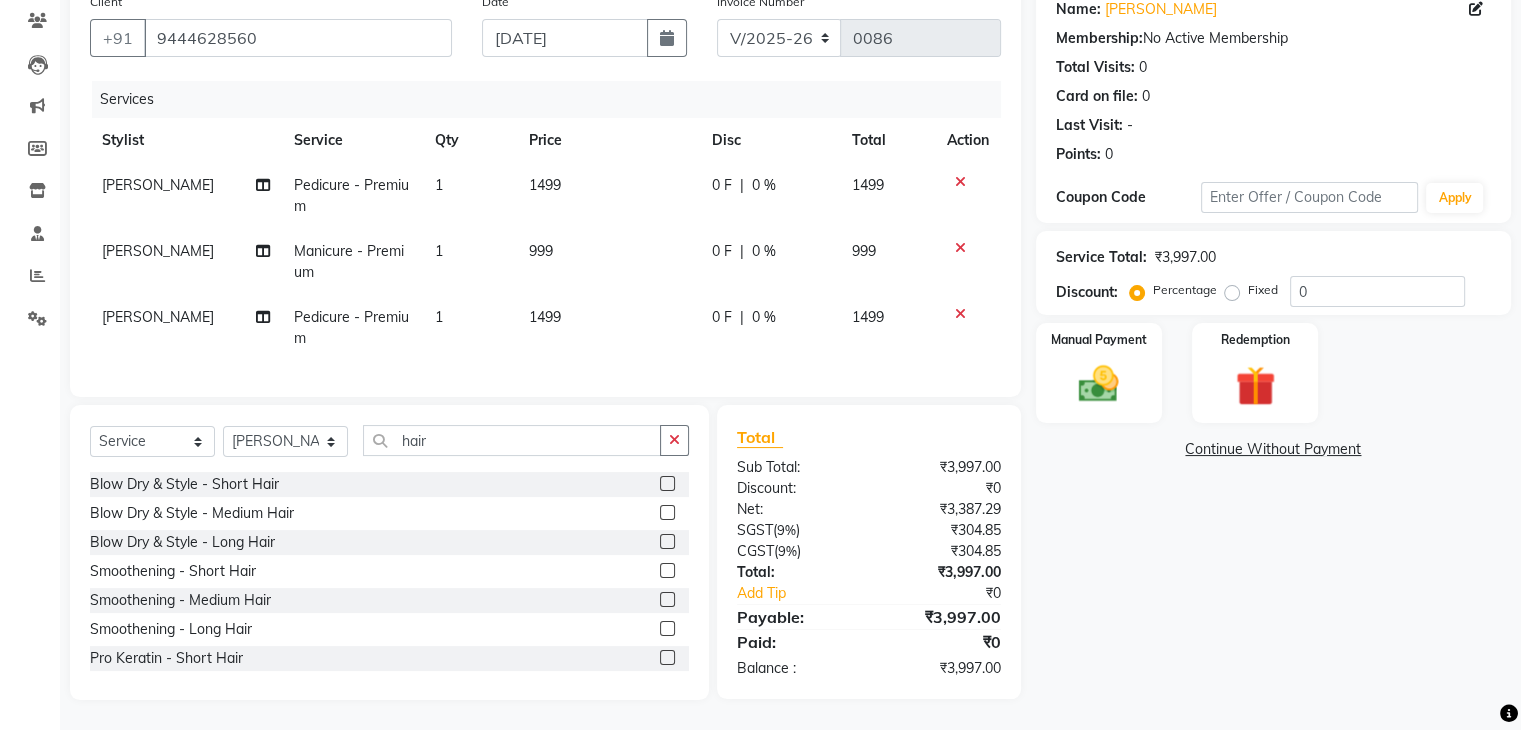 click 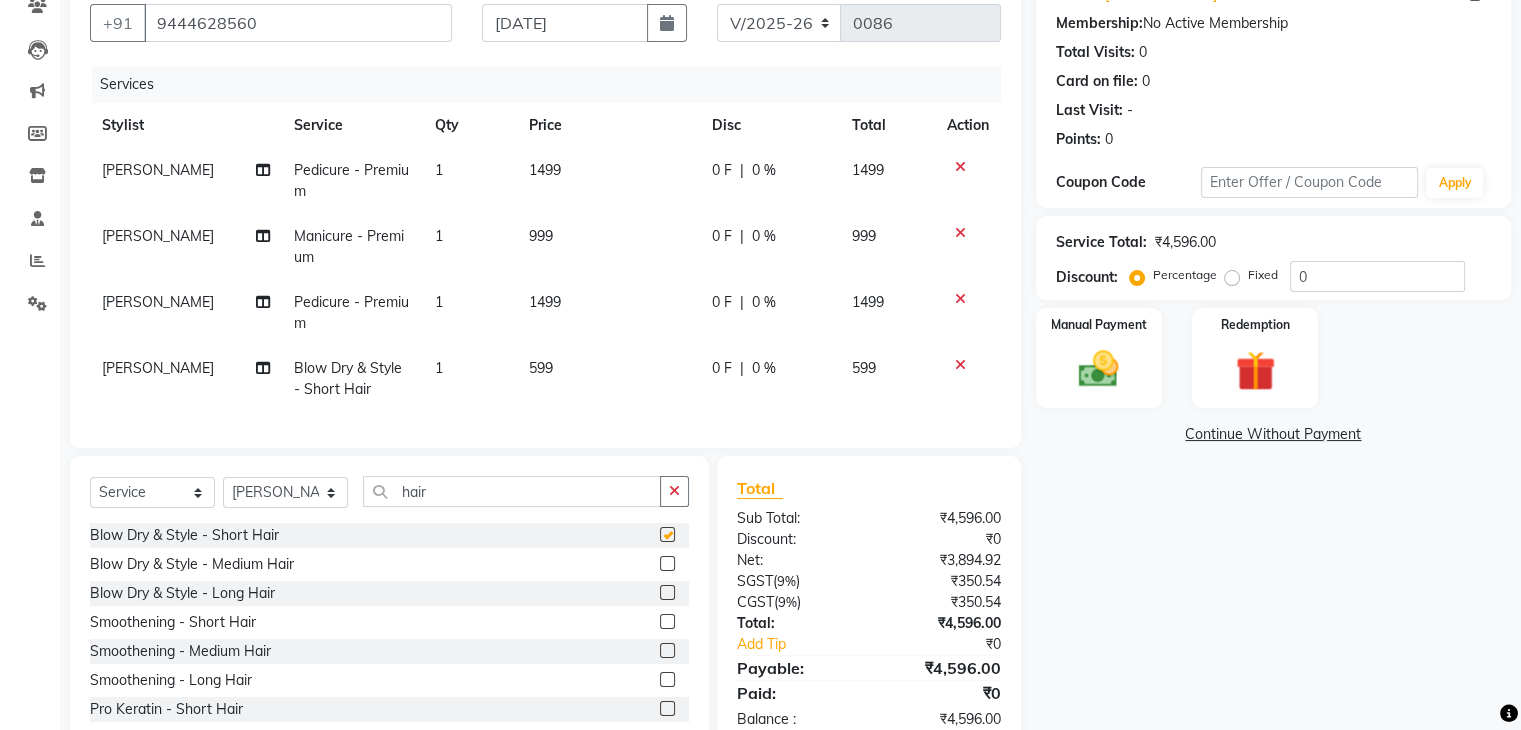 checkbox on "false" 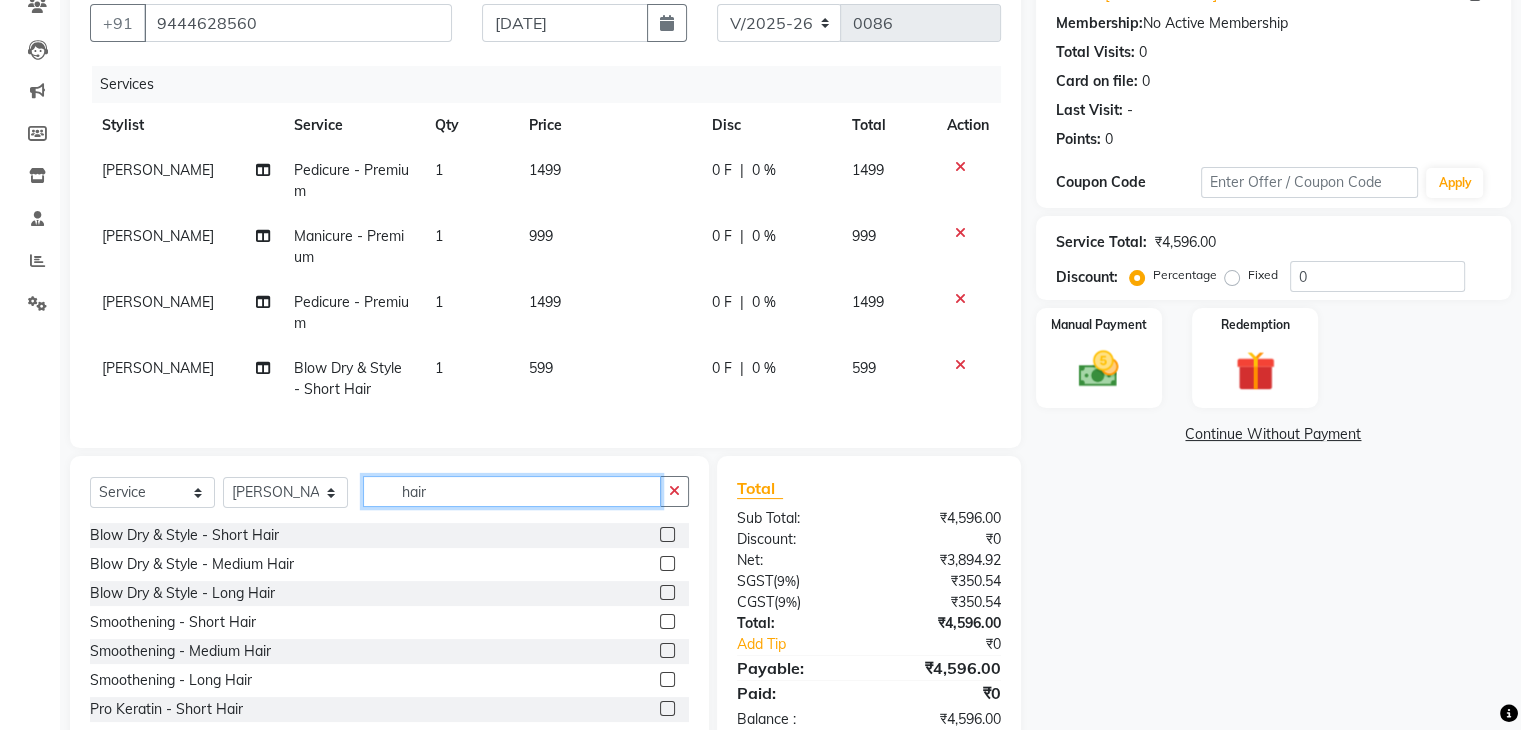 click on "hair" 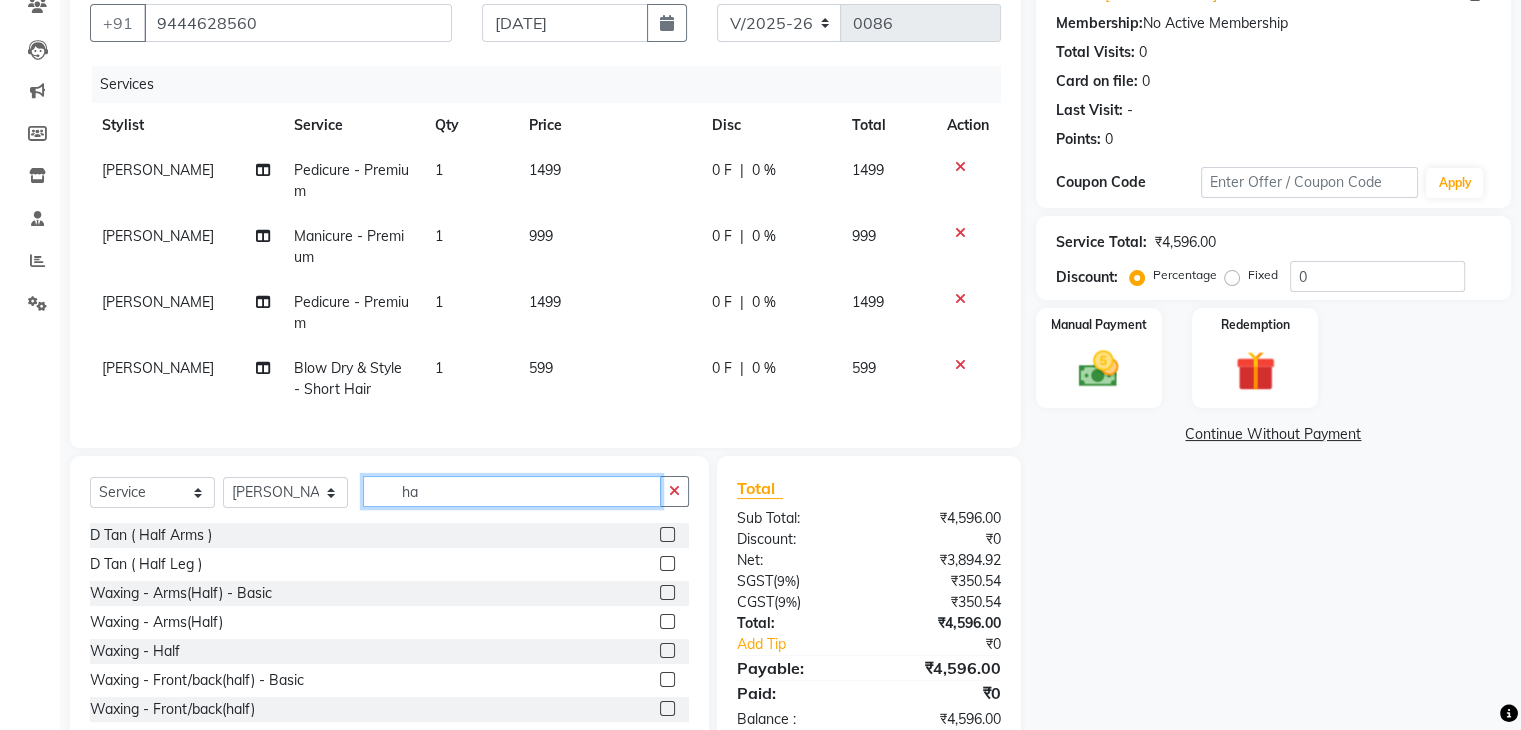 type on "h" 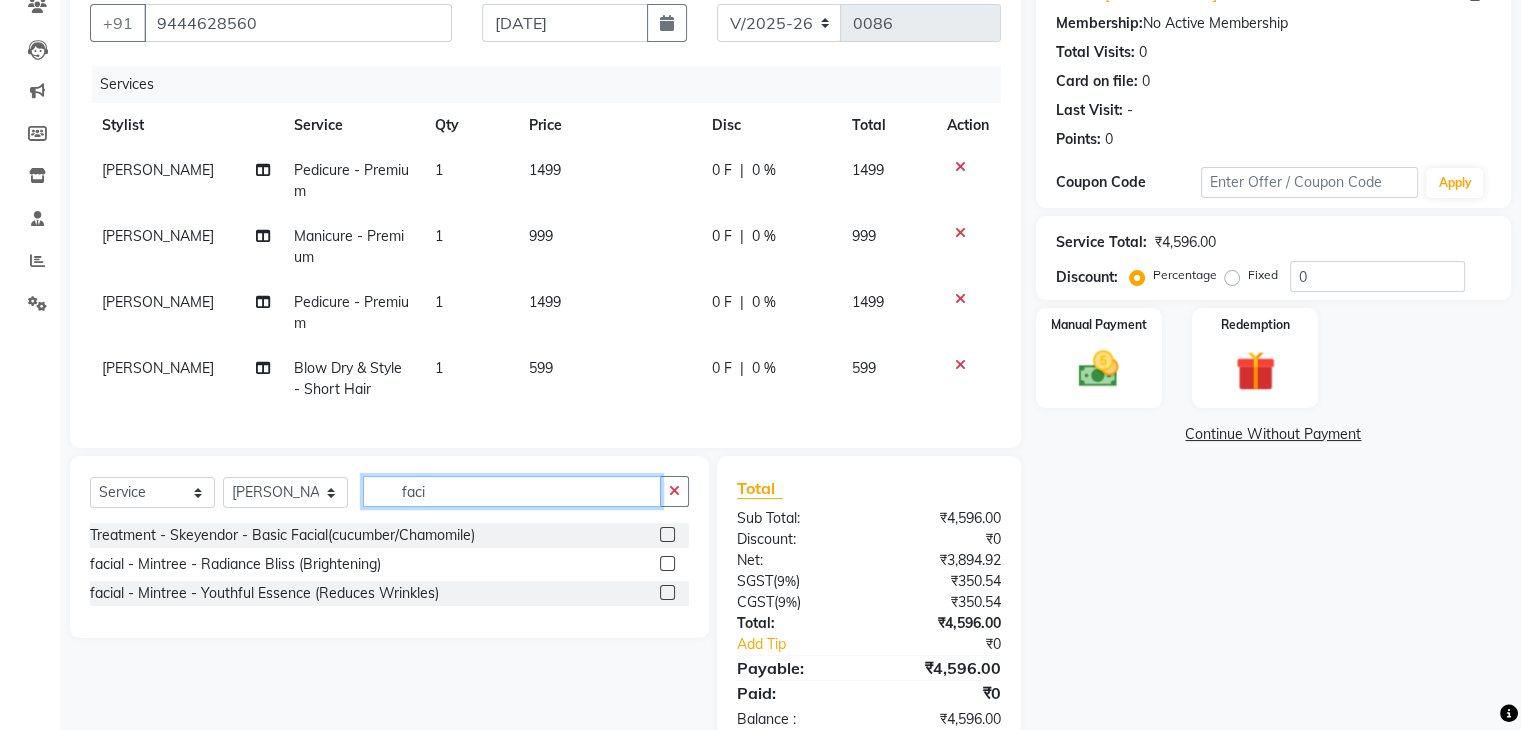 type on "faci" 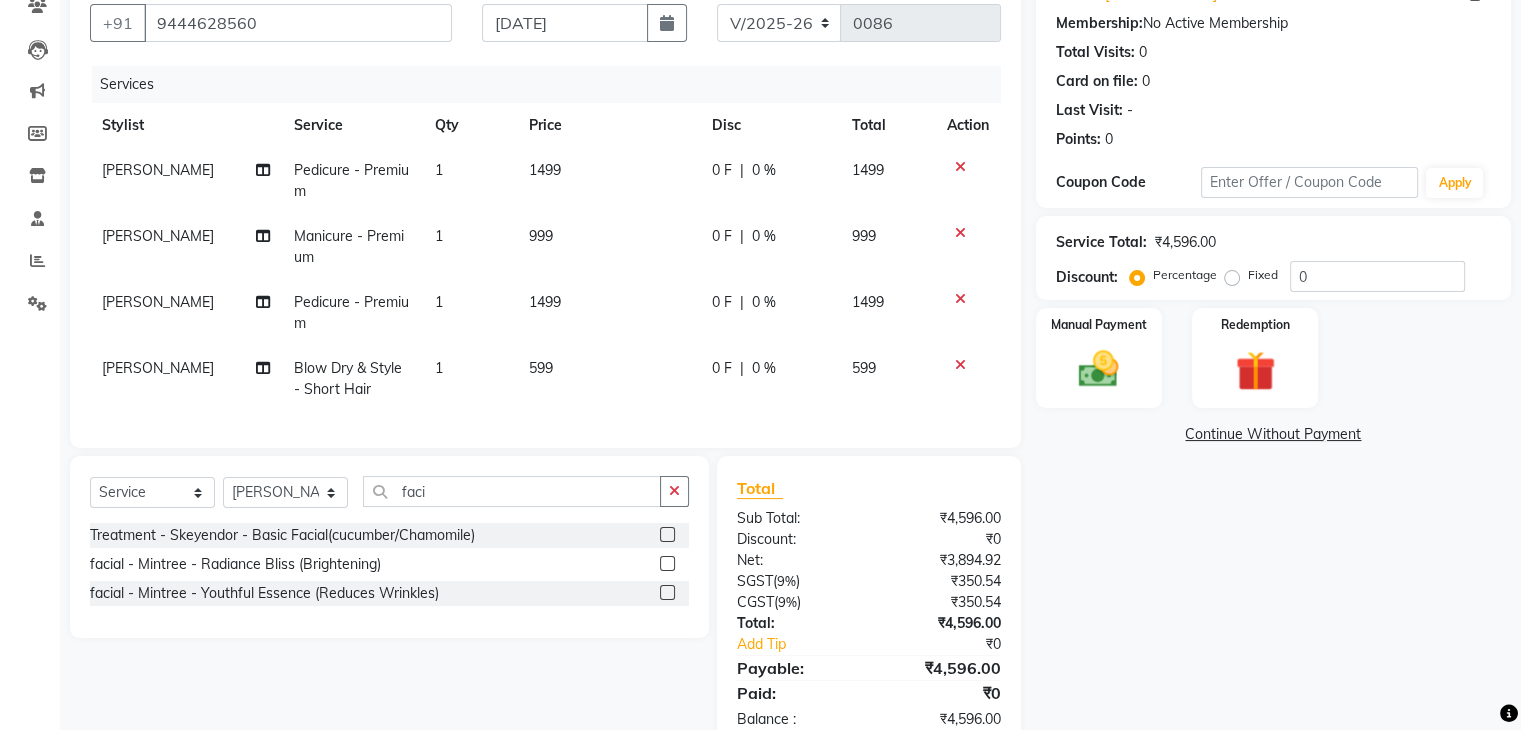 click 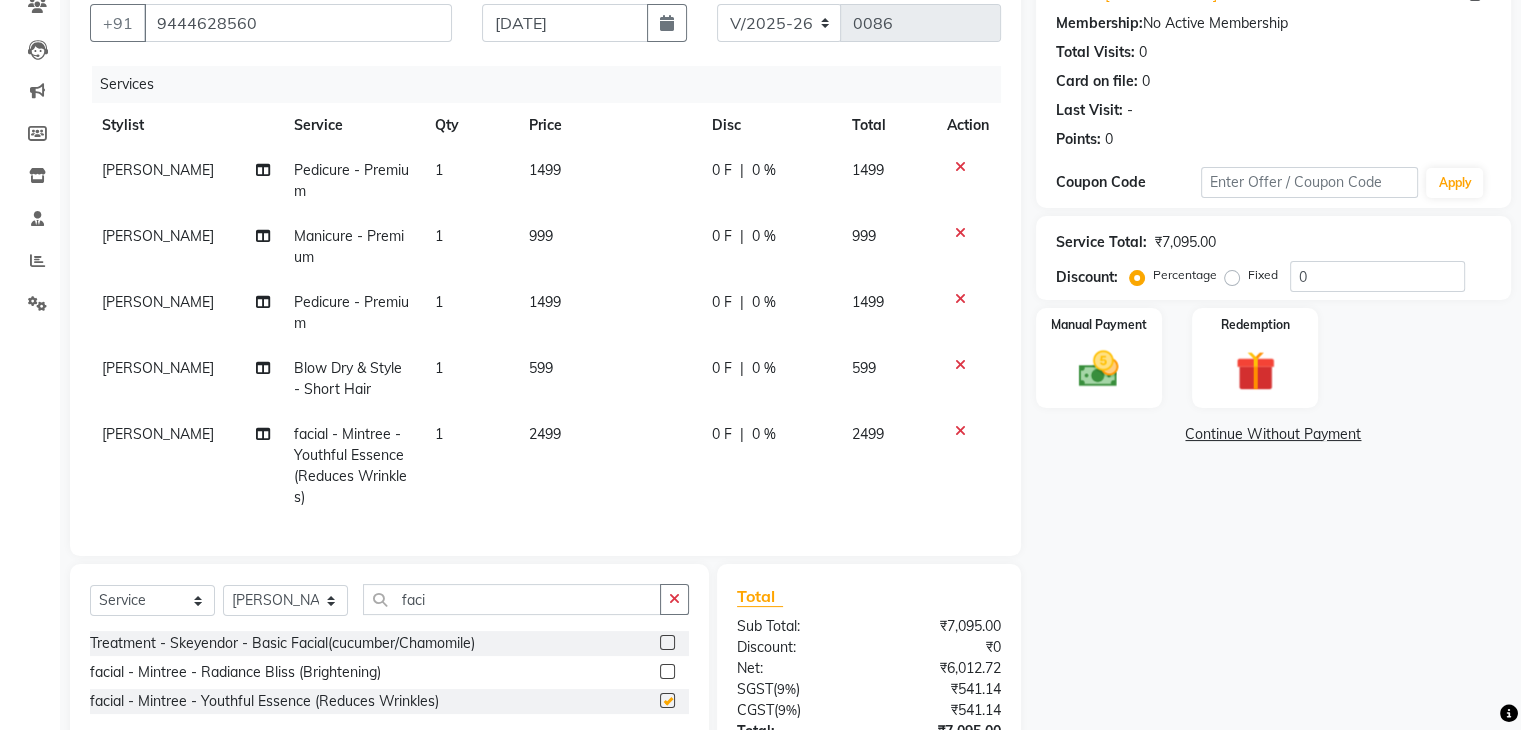 checkbox on "false" 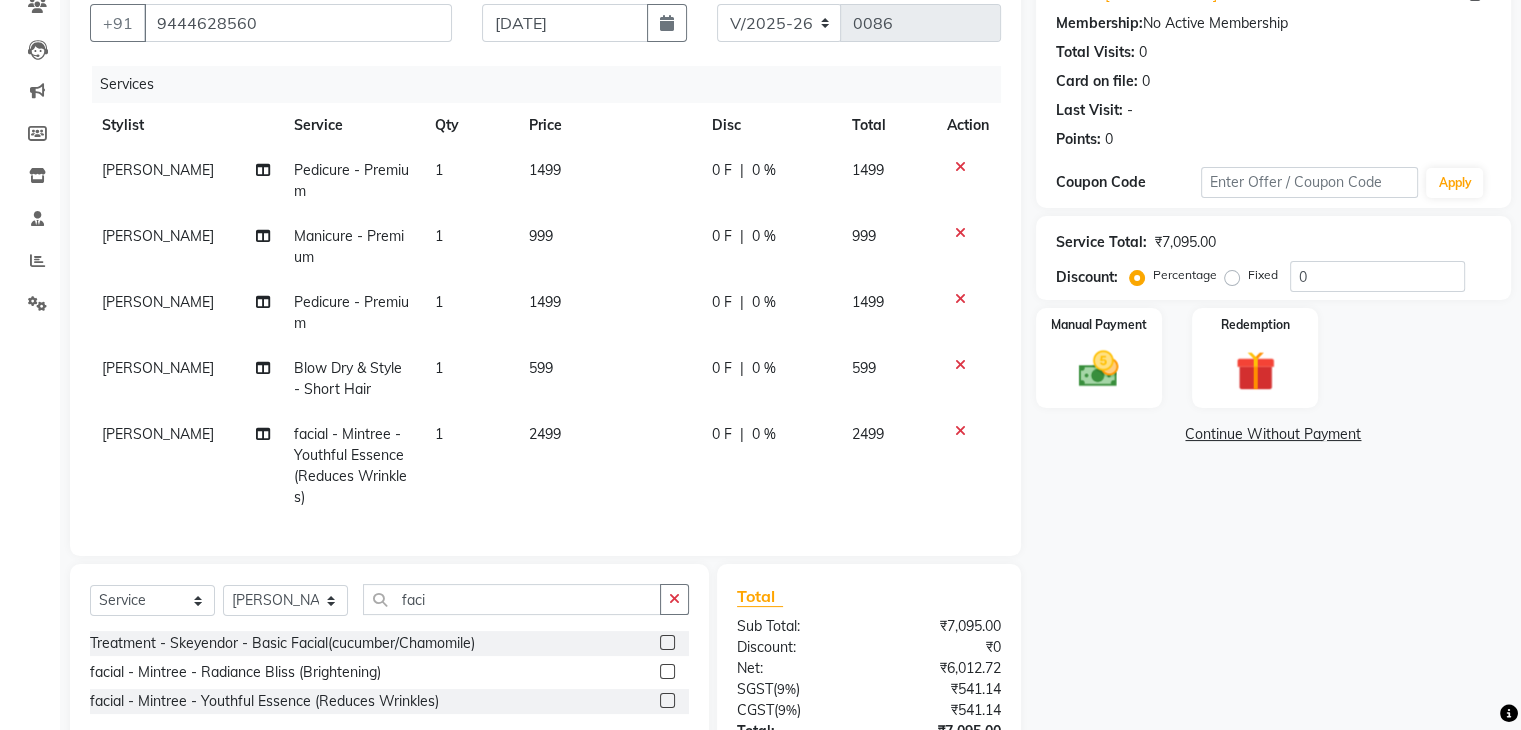 click 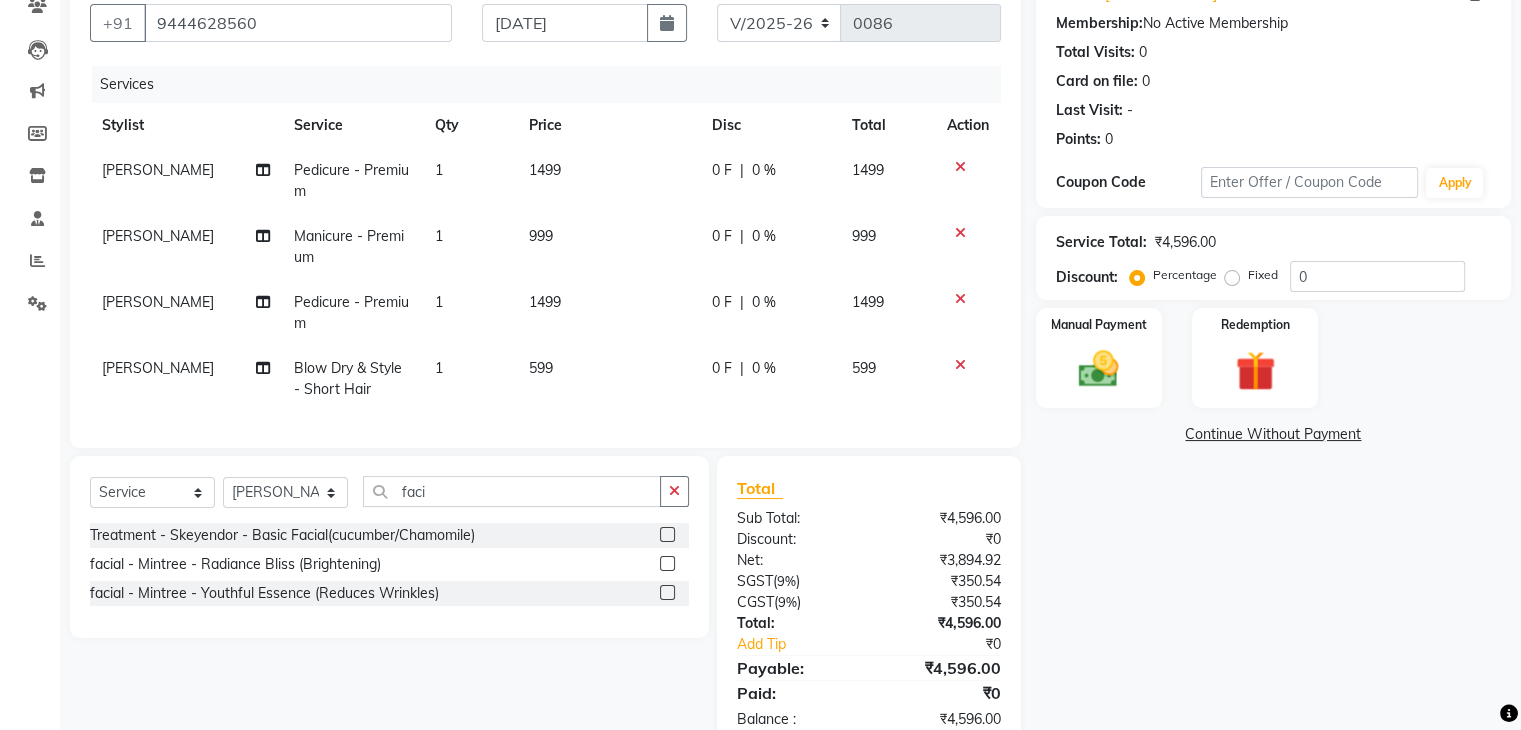 click 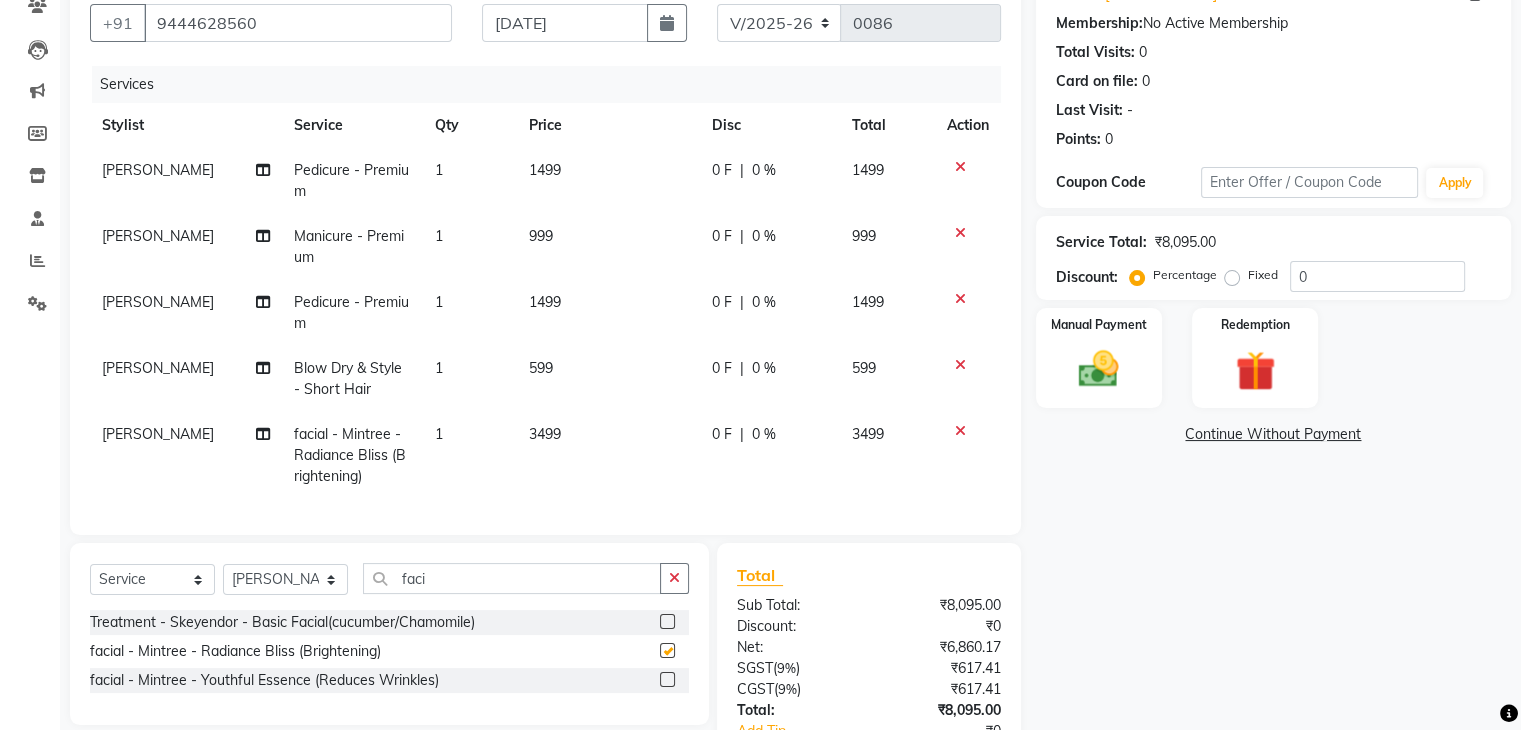 checkbox on "false" 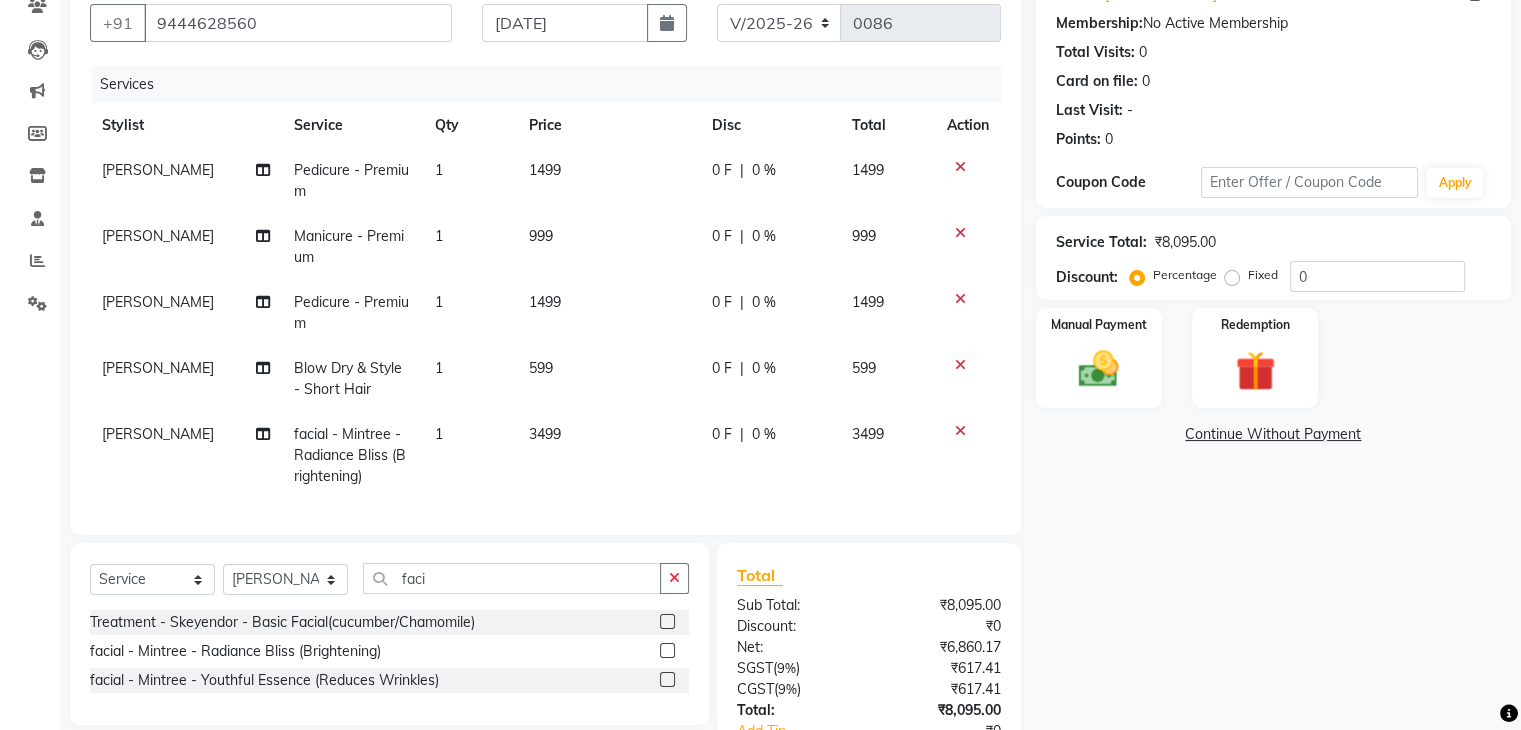 scroll, scrollTop: 282, scrollLeft: 0, axis: vertical 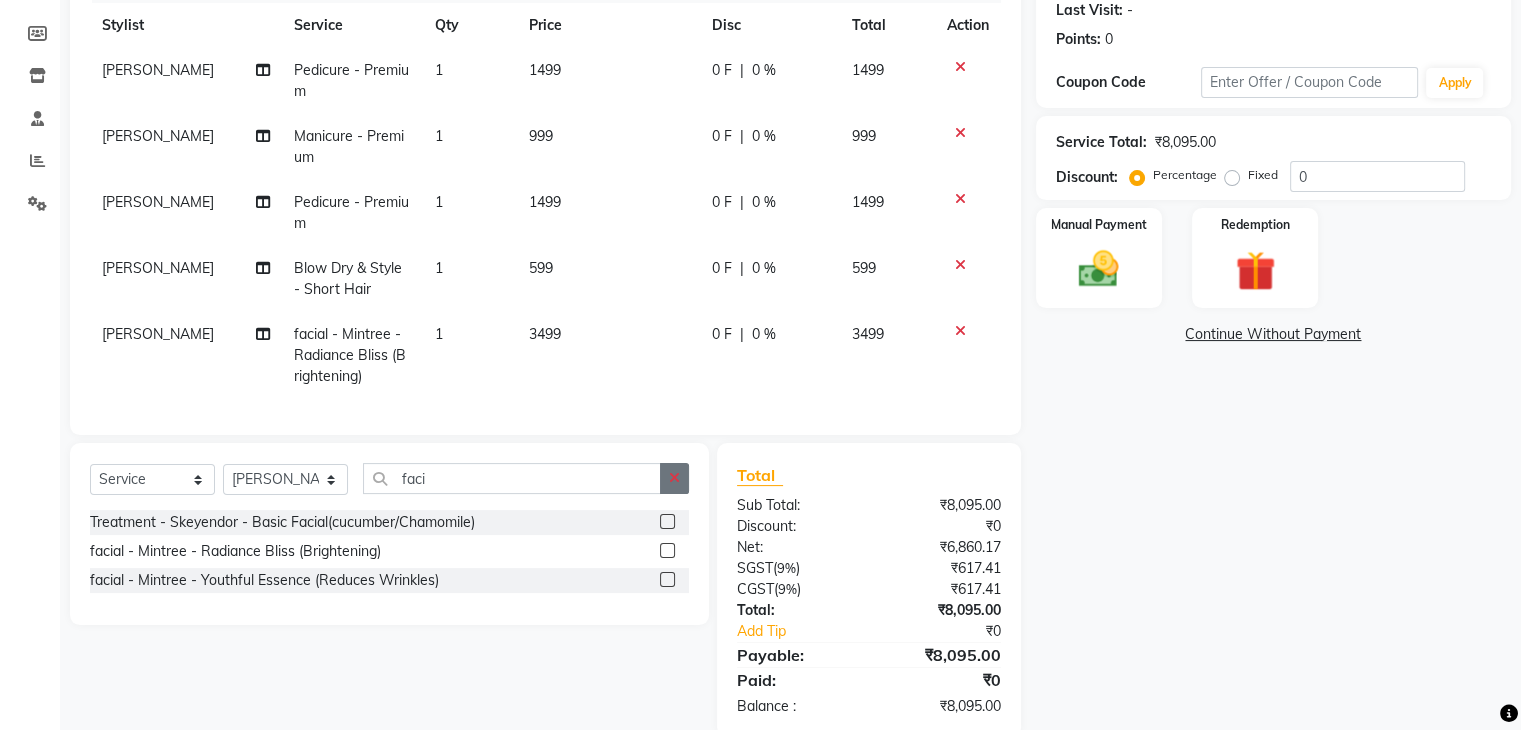 click 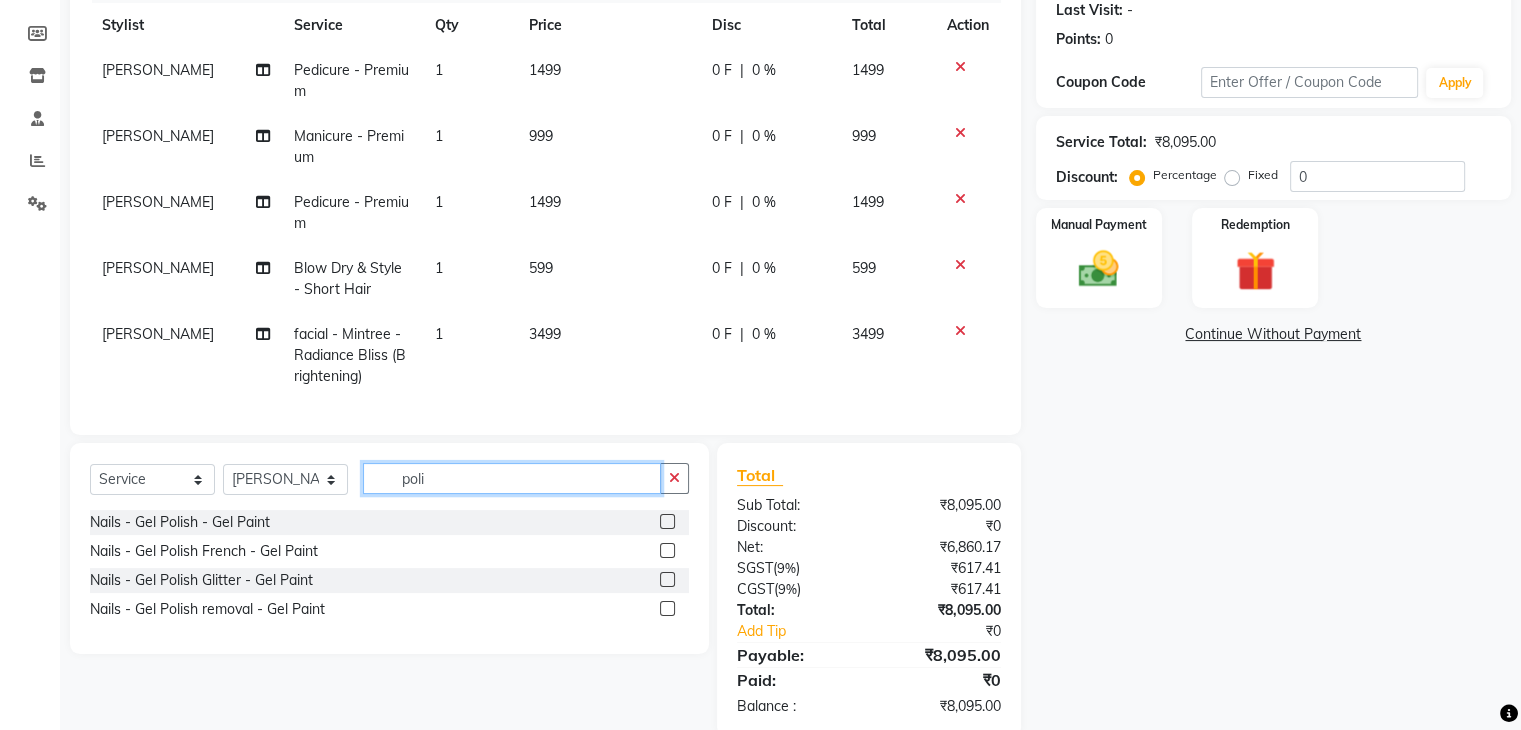 type on "poli" 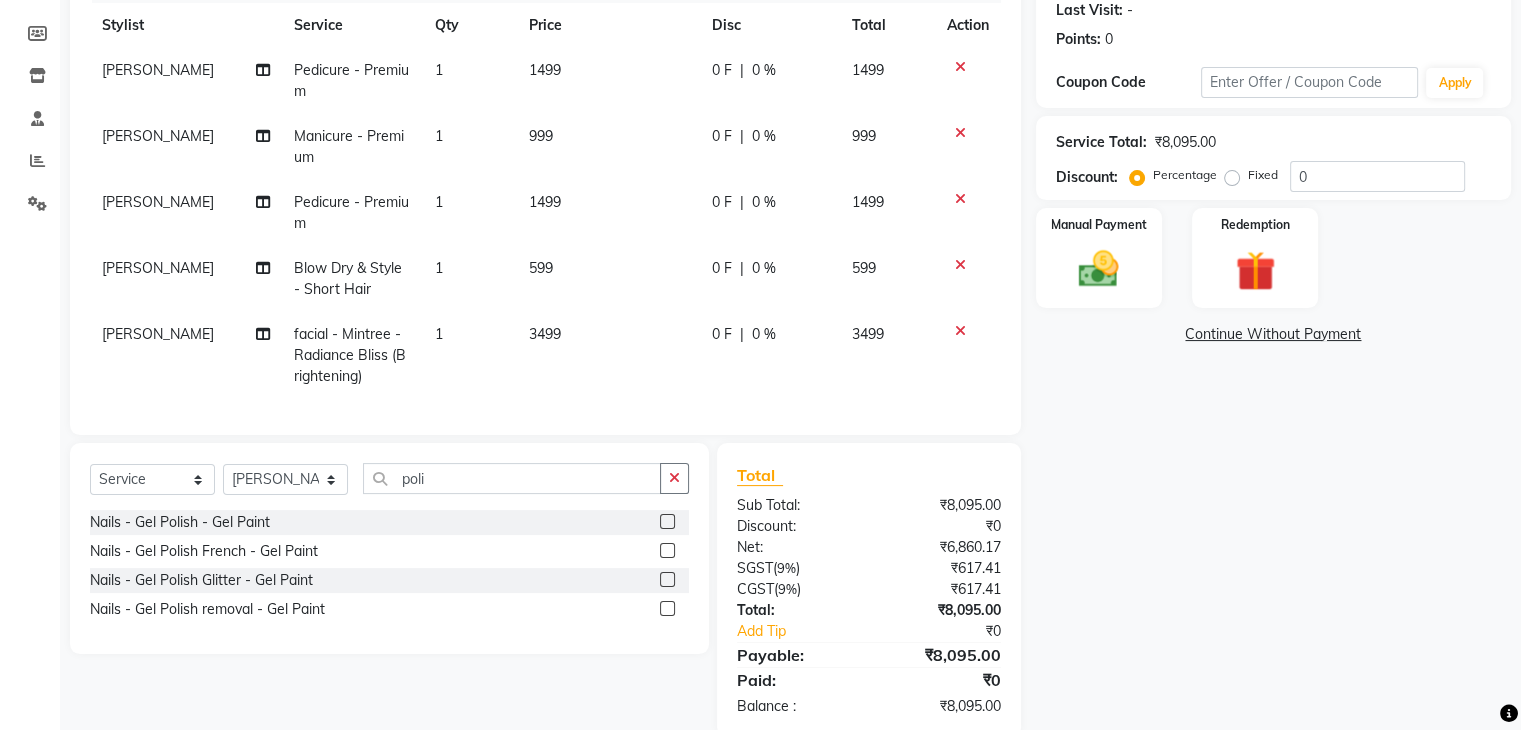 click 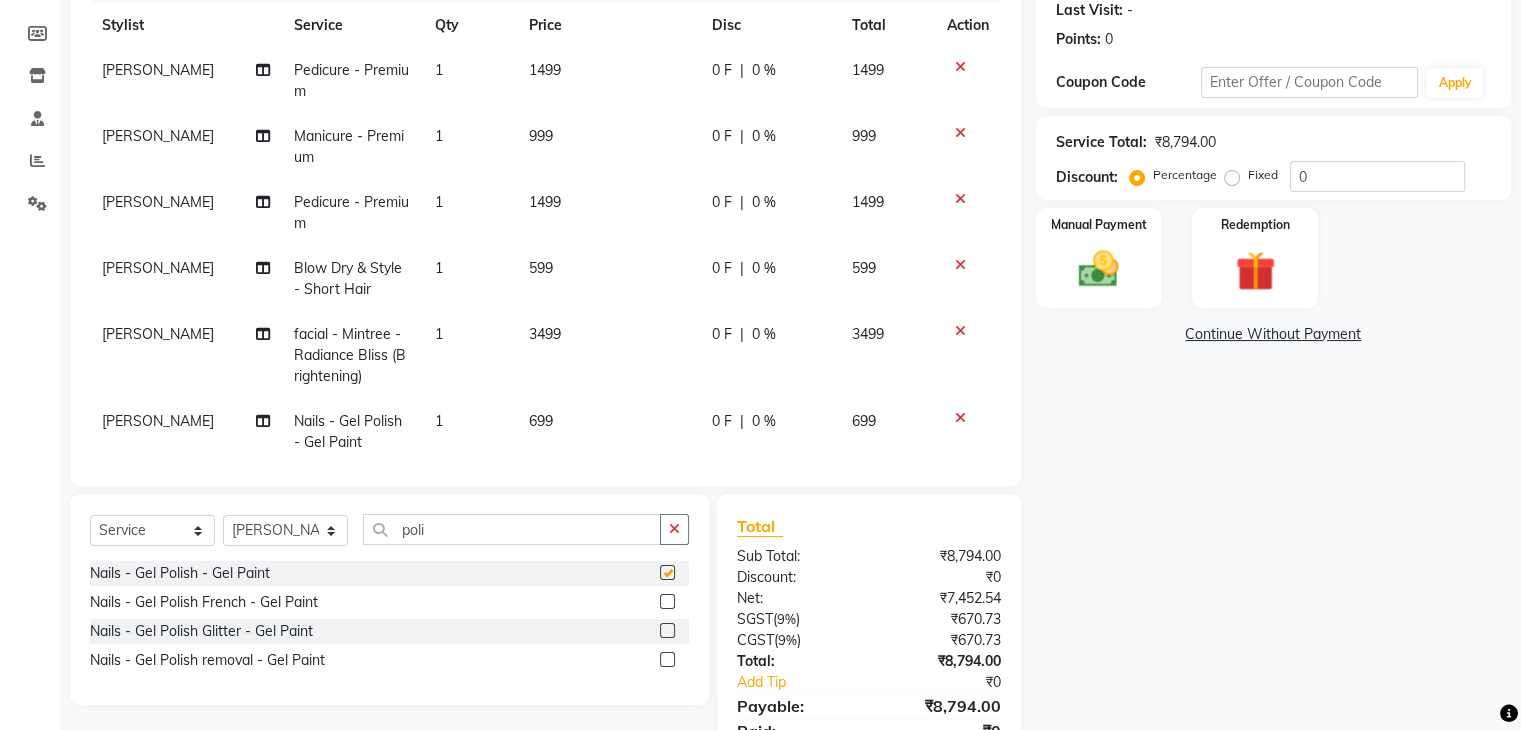 checkbox on "false" 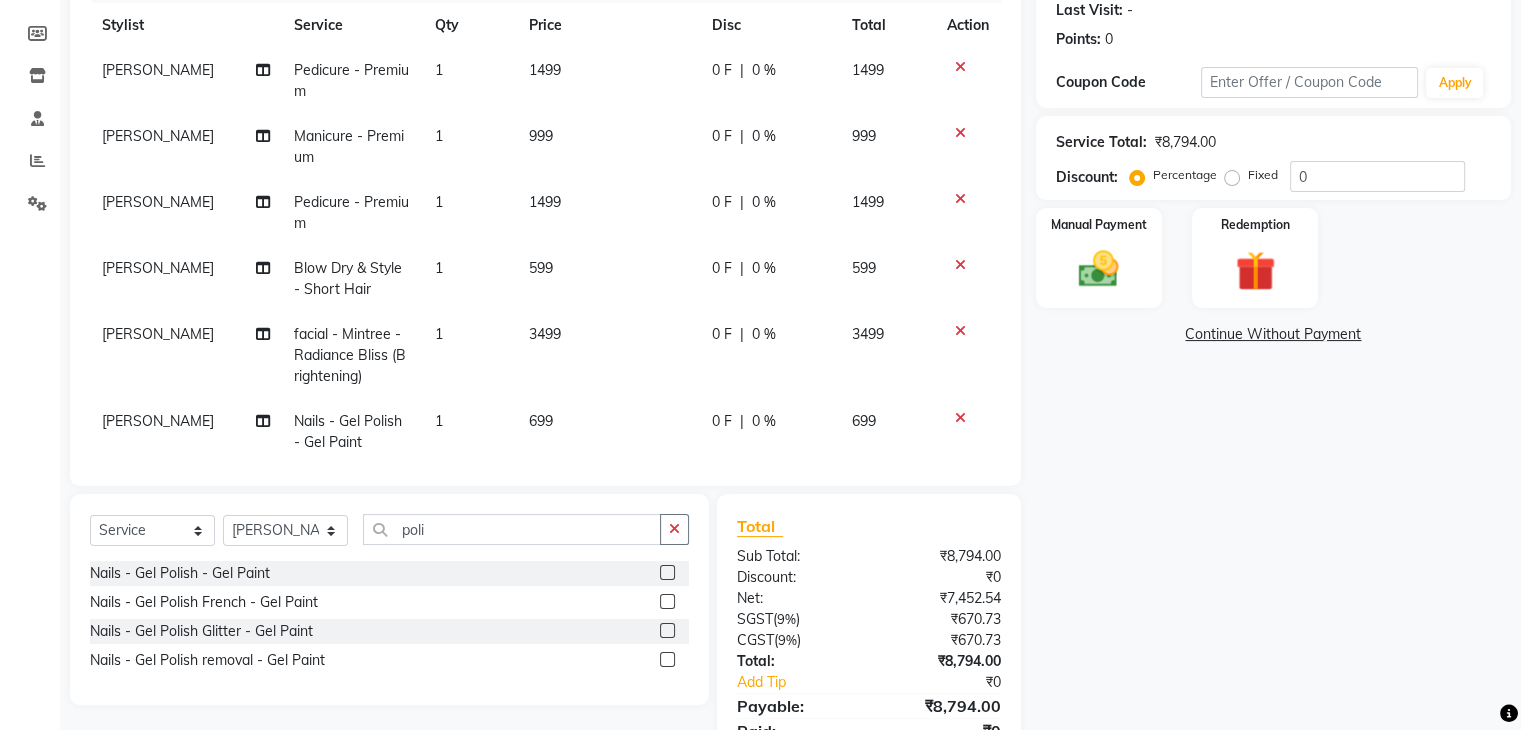 click on "699" 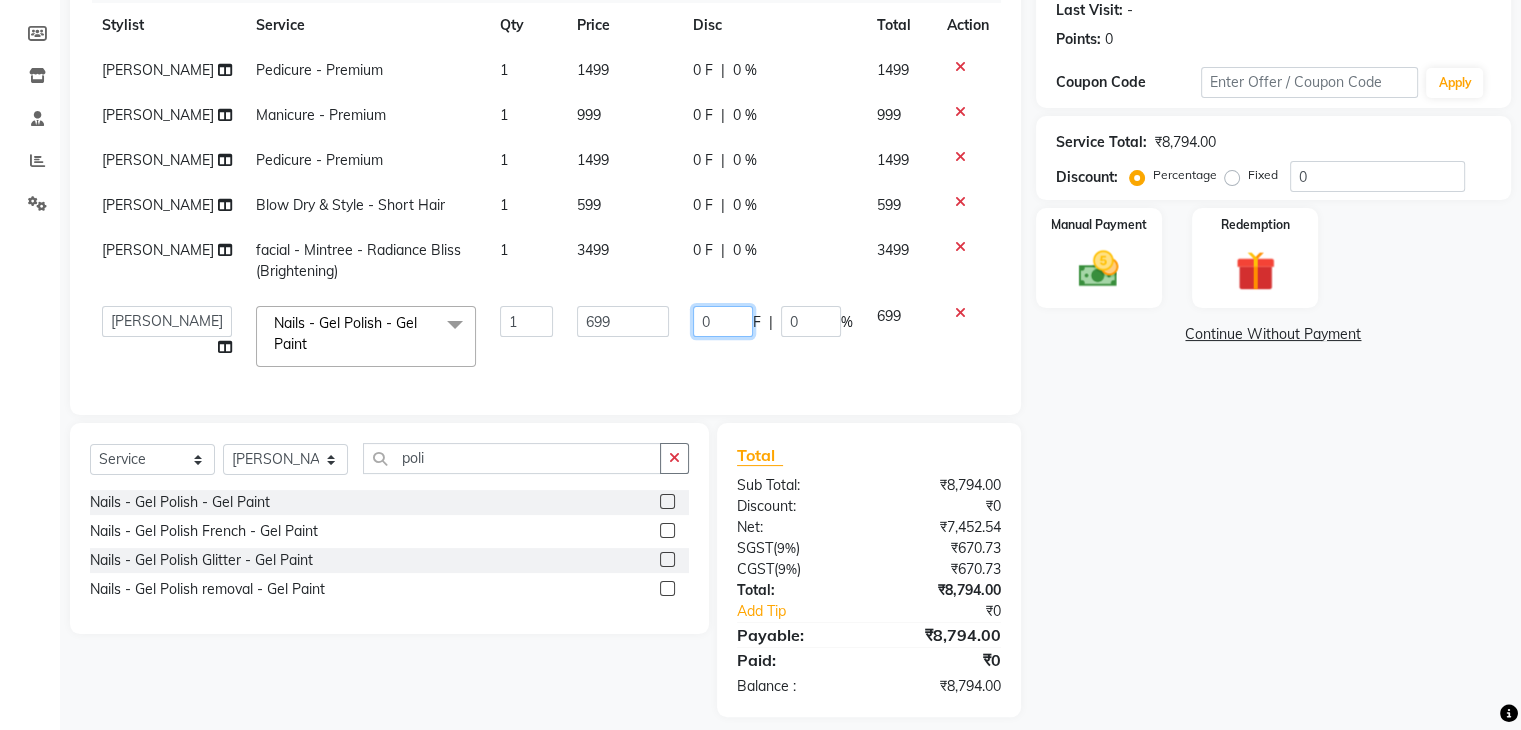 click on "0" 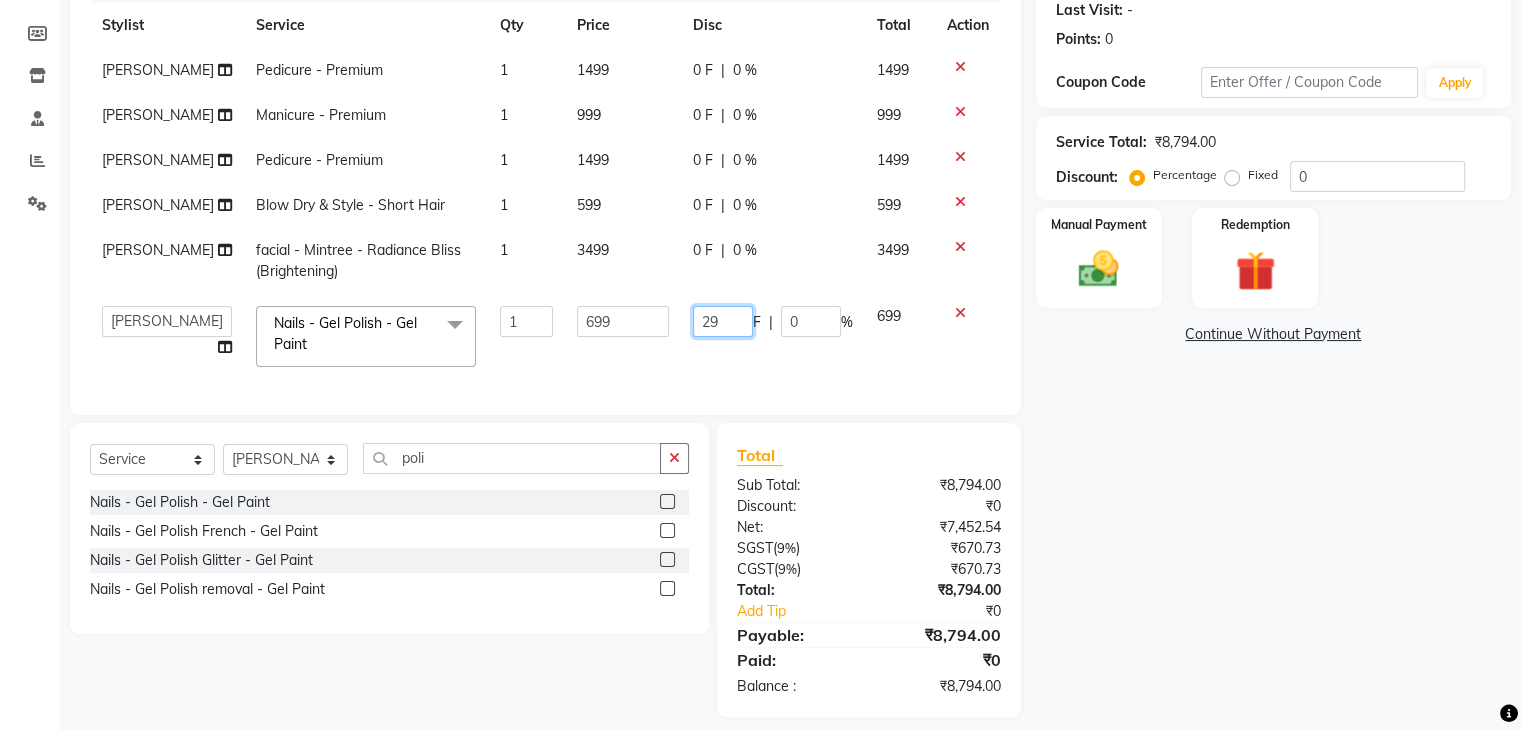 type on "2" 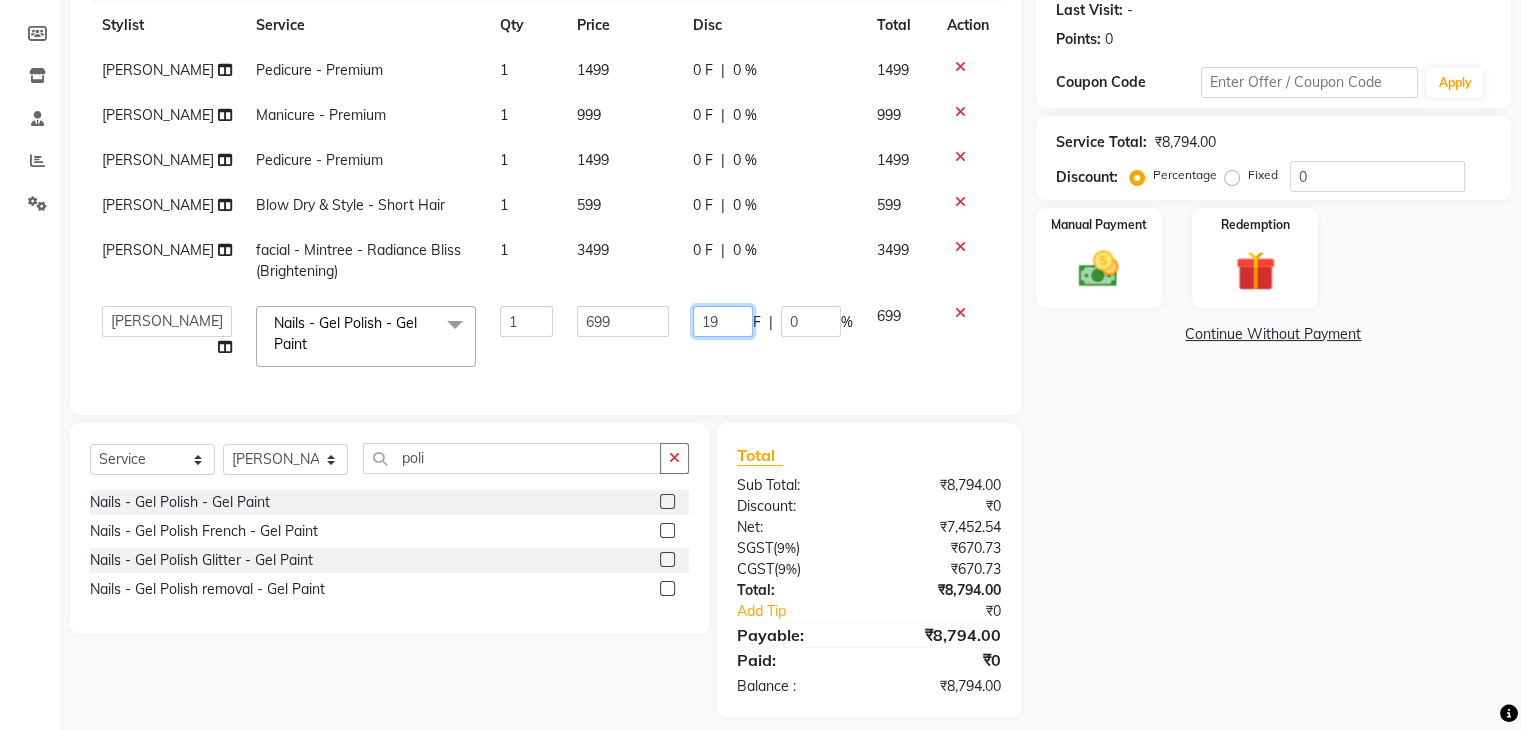 type on "199" 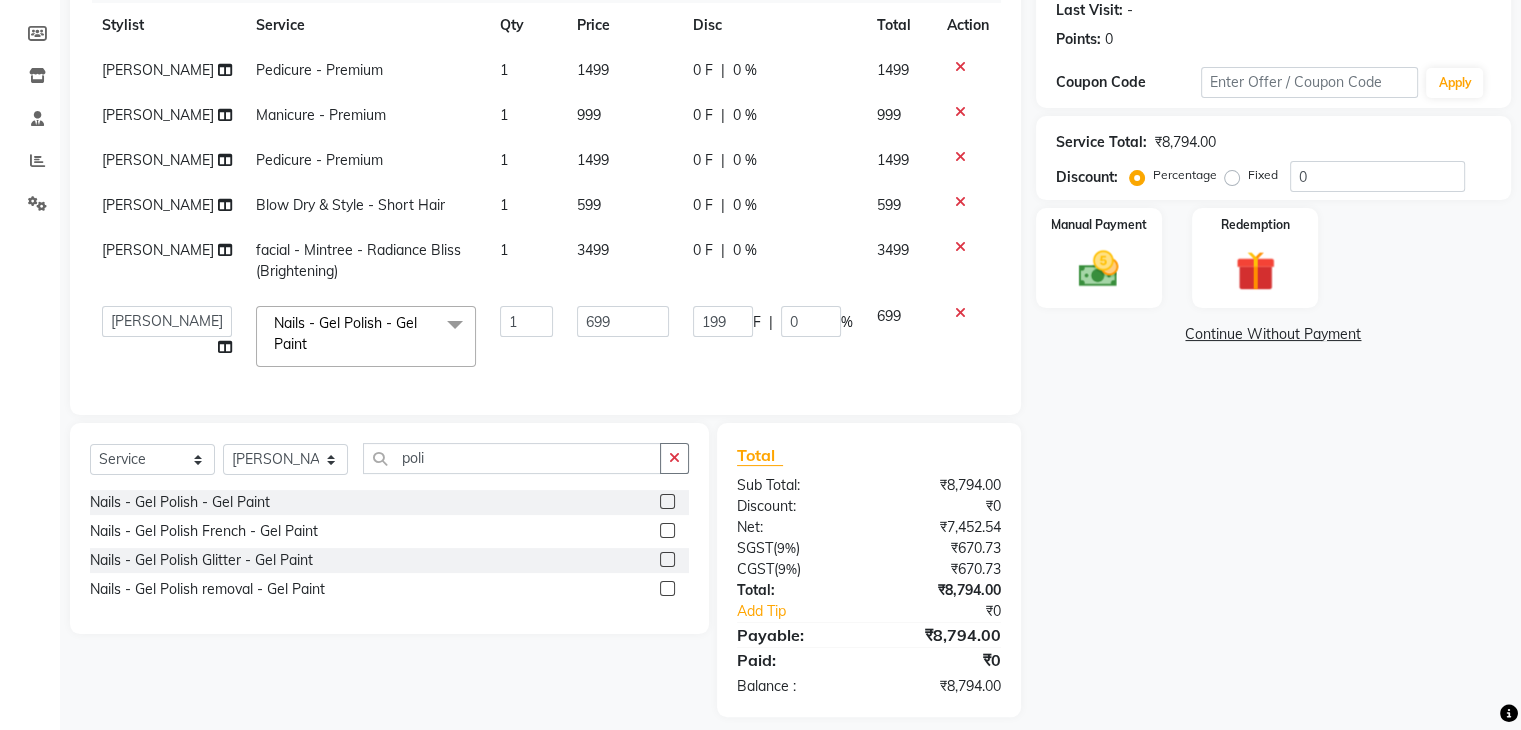 click on "[PERSON_NAME] Pedicure - Premium 1 1499 0 F | 0 % 1499 [PERSON_NAME] Manicure - Premium 1 999 0 F | 0 % 999 [PERSON_NAME] Pedicure - Premium 1 1499 0 F | 0 % 1499 [PERSON_NAME] Blow Dry & Style - Short Hair 1 599 0 F | 0 % 599 [PERSON_NAME] facial - Mintree - Radiance Bliss (Brightening) 1 3499 0 F | 0 % 3499  Boi [PERSON_NAME]   [PERSON_NAME]   [PERSON_NAME]   [PERSON_NAME]  Nails - Gel Polish - Gel Paint  x Pedicure - Express (30 mins) Pedicure - Premium Pedicure - Bombini pedi Pedicure - Luxury Pedicure - Bomb Pedicure (Luxury) D Tan ( Face & Nack ) D Tan ( Half Arms ) D Tan ( Half Leg ) D Tan ( Feet )  Classic Nail Extension Manicure - Express (30 mins) Manicure - Premium Manicure - Bomb Manicure (Luxury) Waxing - Forehead/upperlip/chin Waxing - Jawline - Side Waxing - Face(full) Waxing - Eyebrow waxing Waxing - Bikini Line - Special Area Waxing - Brazilian - Special Area Waxing - Add on  - Special Area Waxing - Full face & neck - Face Waxing - Under Arms - Basic Waxing - Arms(Half) - Basic Waxing - Arms(Full) - Basic Waxing - Forehead/lowerlip/chin/upperlip - Threading" 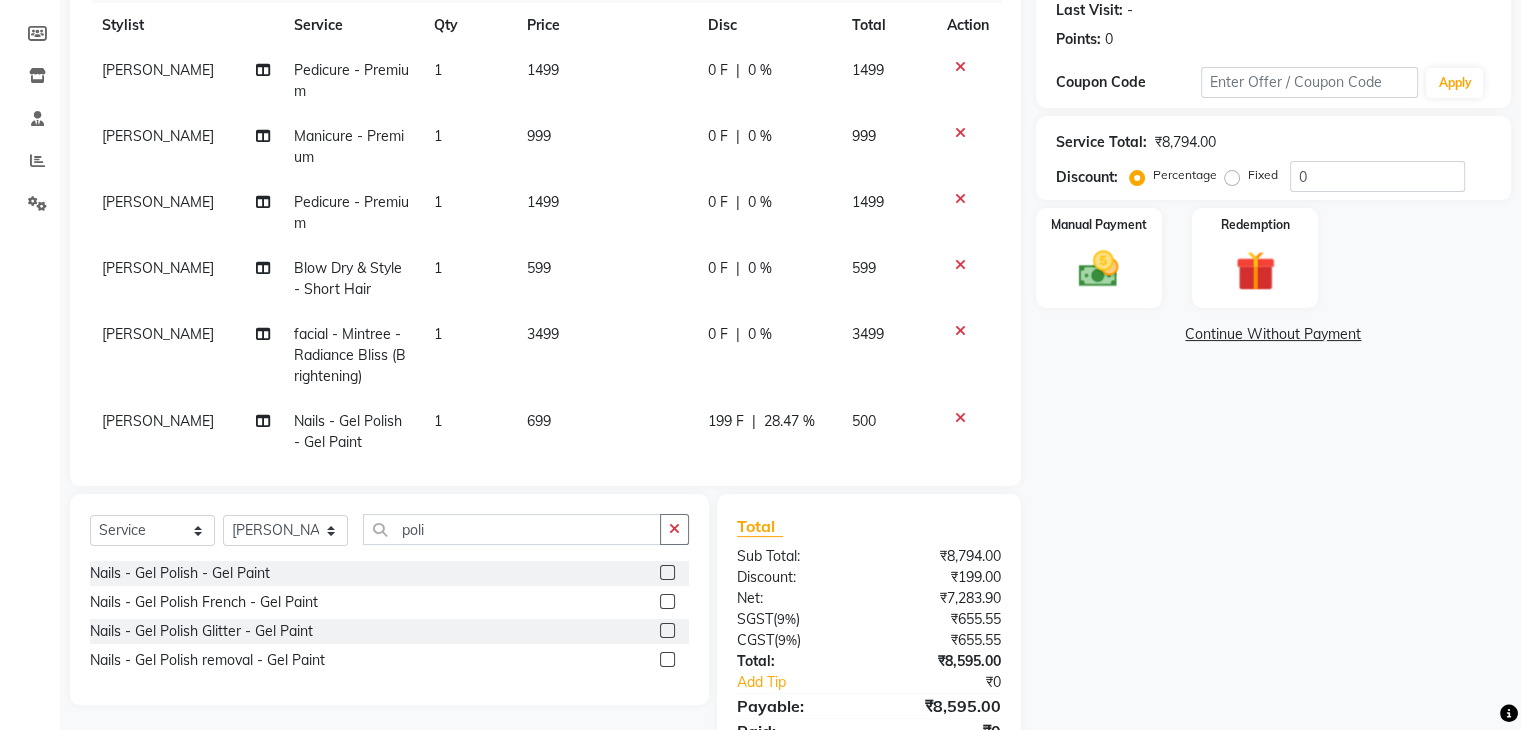 click on "199 F" 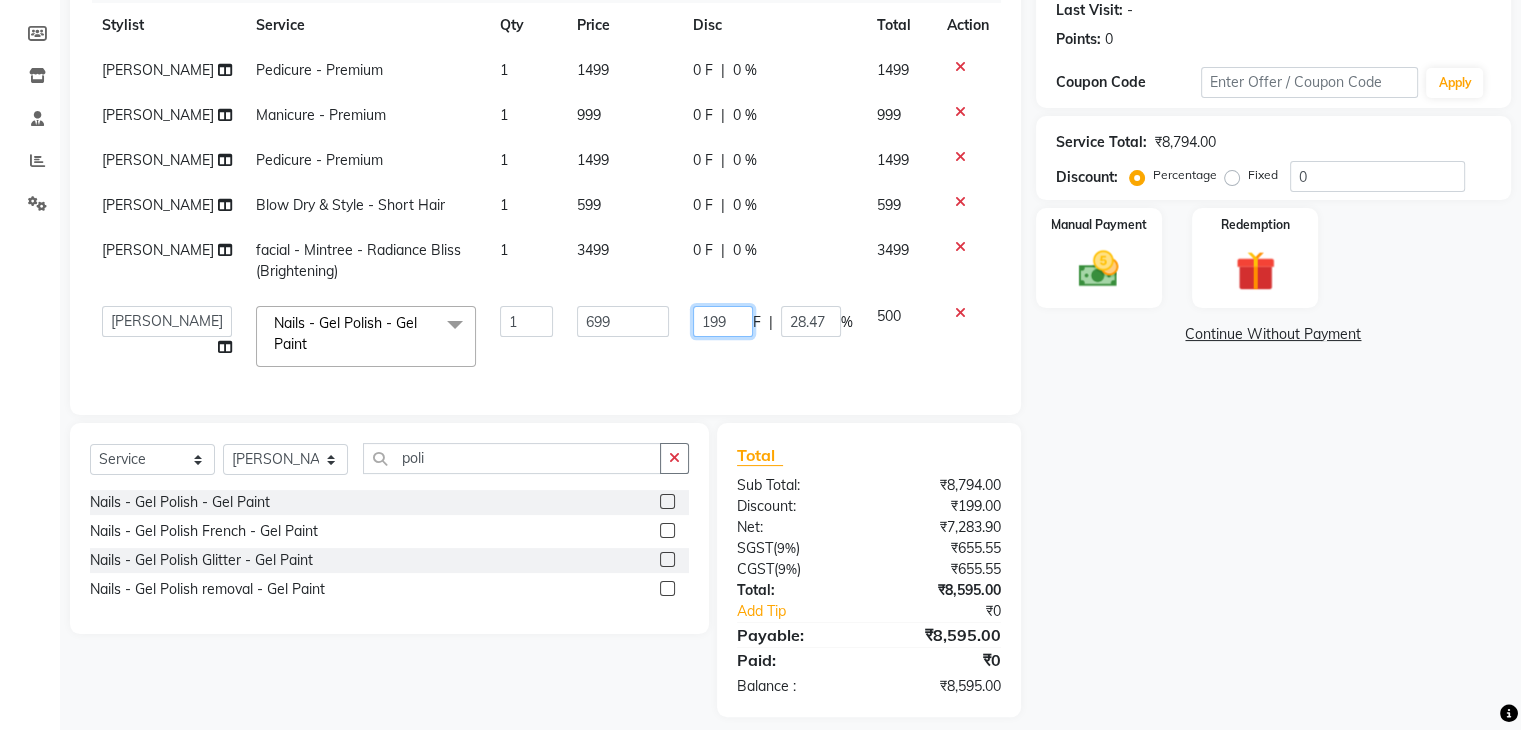 click on "199" 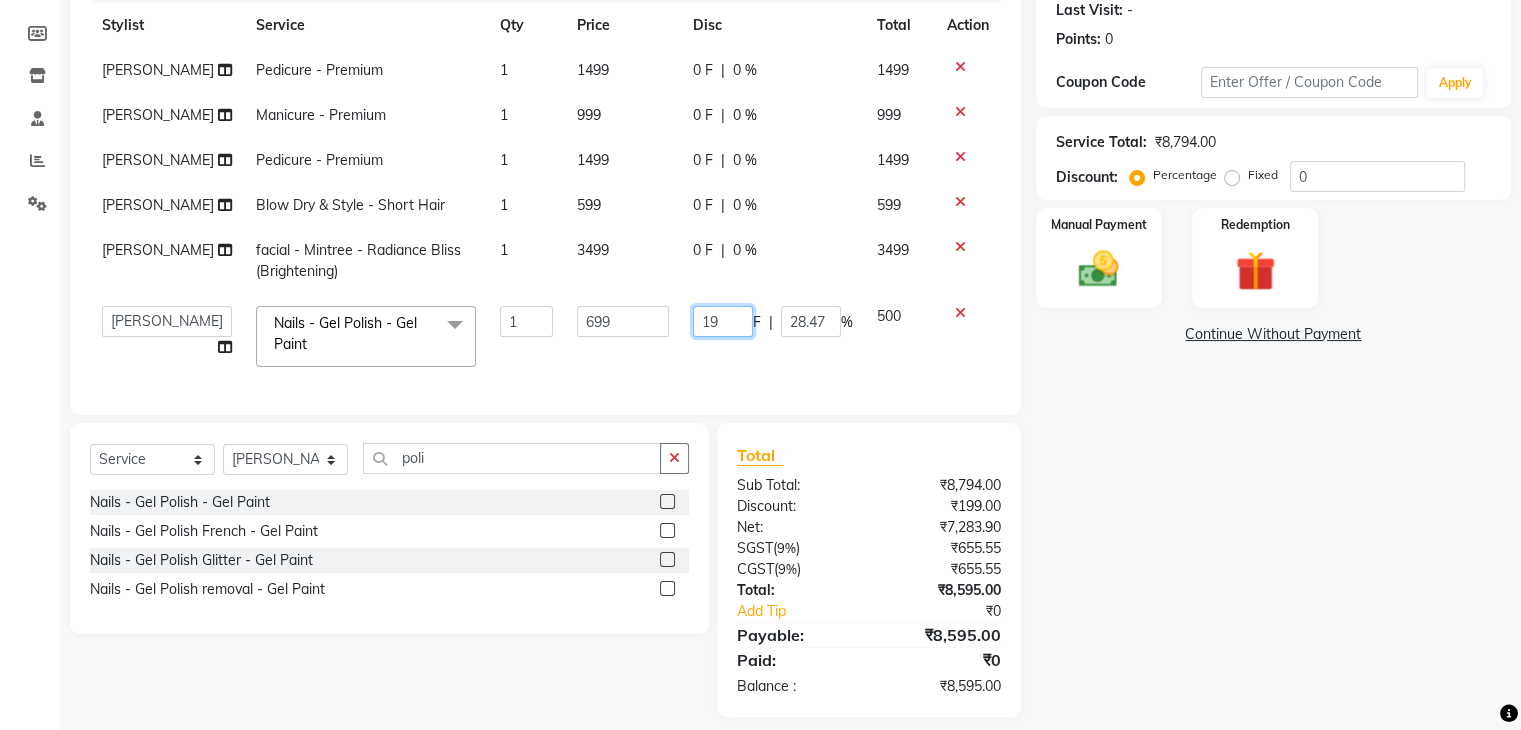 type on "1" 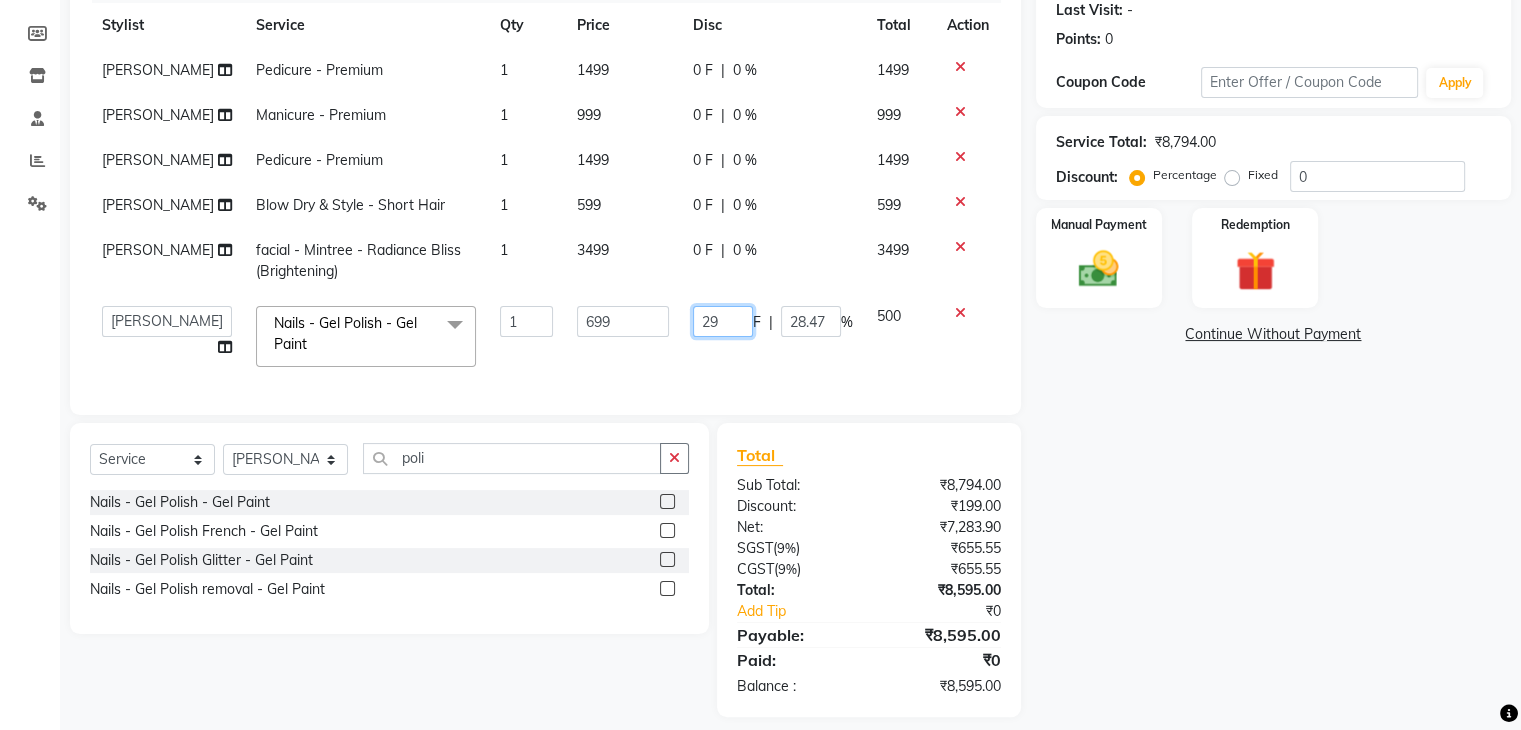type on "299" 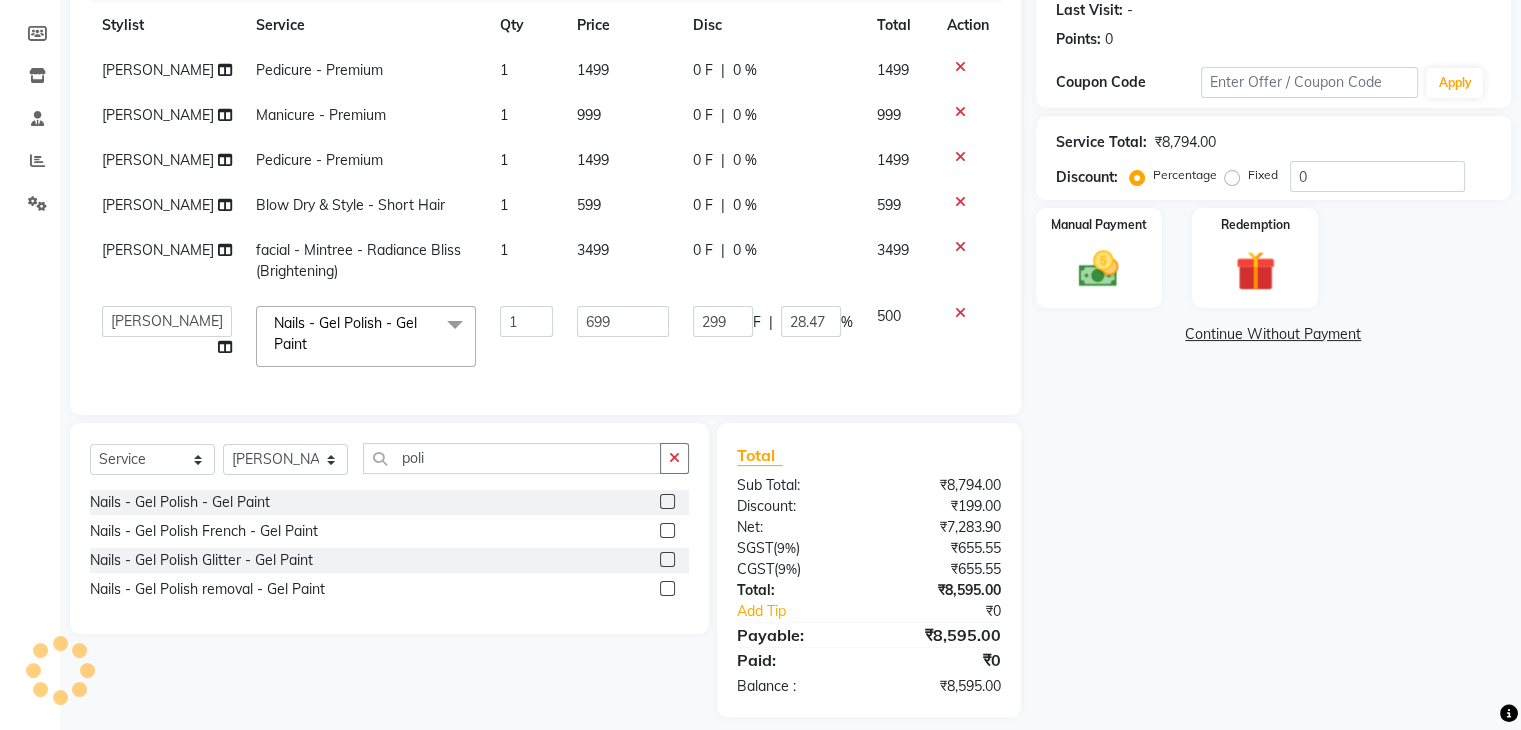 click on "[PERSON_NAME] Pedicure - Premium 1 1499 0 F | 0 % 1499 [PERSON_NAME] Manicure - Premium 1 999 0 F | 0 % 999 [PERSON_NAME] Pedicure - Premium 1 1499 0 F | 0 % 1499 [PERSON_NAME] Blow Dry & Style - Short Hair 1 599 0 F | 0 % 599 [PERSON_NAME] facial - Mintree - Radiance Bliss (Brightening) 1 3499 0 F | 0 % 3499  Boi [PERSON_NAME]   [PERSON_NAME]   [PERSON_NAME]   [PERSON_NAME]  Nails - Gel Polish - Gel Paint  x Pedicure - Express (30 mins) Pedicure - Premium Pedicure - Bombini pedi Pedicure - Luxury Pedicure - Bomb Pedicure (Luxury) D Tan ( Face & Nack ) D Tan ( Half Arms ) D Tan ( Half Leg ) D Tan ( Feet )  Classic Nail Extension Manicure - Express (30 mins) Manicure - Premium Manicure - Bomb Manicure (Luxury) Waxing - Forehead/upperlip/chin Waxing - Jawline - Side Waxing - Face(full) Waxing - Eyebrow waxing Waxing - Bikini Line - Special Area Waxing - Brazilian - Special Area Waxing - Add on  - Special Area Waxing - Full face & neck - Face Waxing - Under Arms - Basic Waxing - Arms(Half) - Basic Waxing - Arms(Full) - Basic Waxing - Forehead/lowerlip/chin/upperlip - Threading" 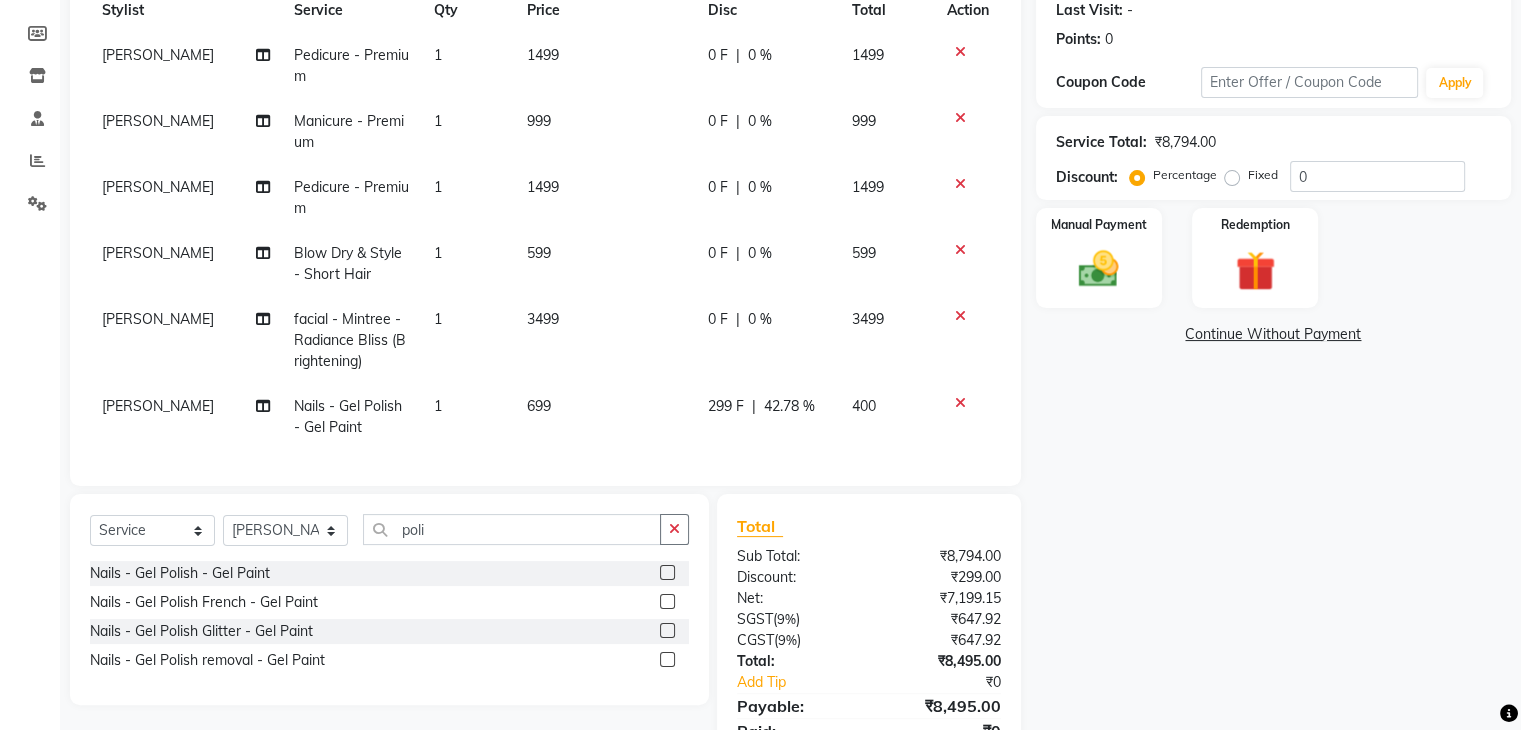 scroll, scrollTop: 30, scrollLeft: 0, axis: vertical 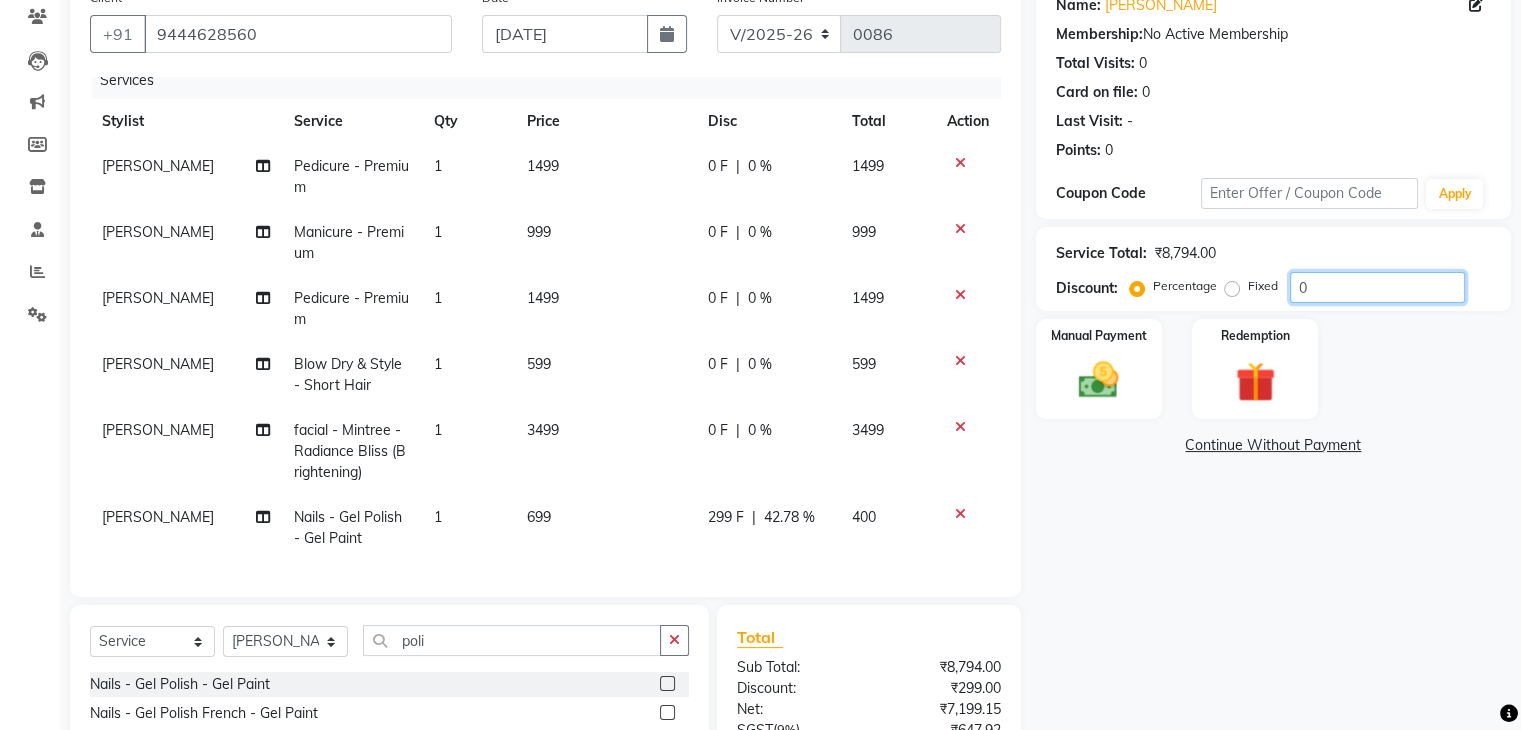 click on "0" 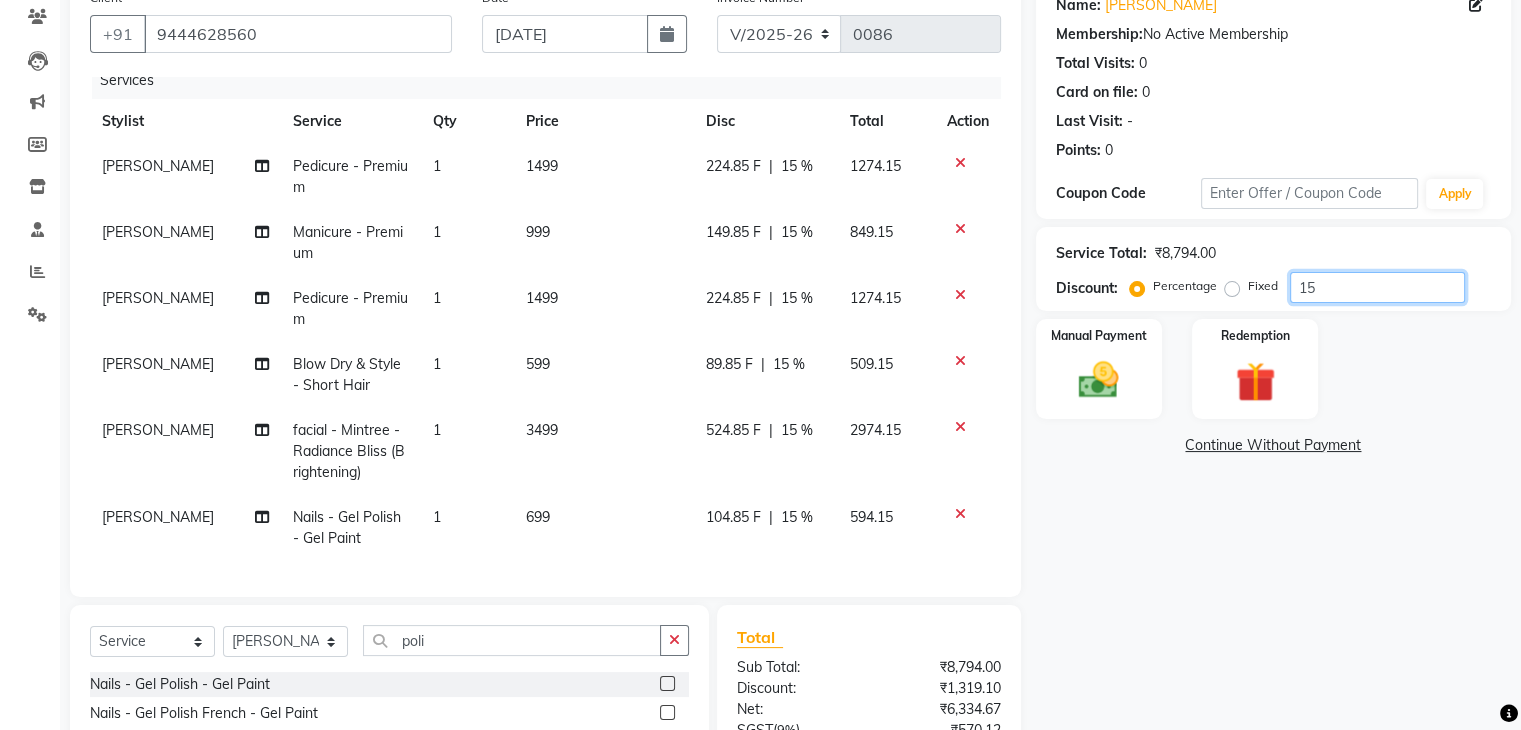 type on "15" 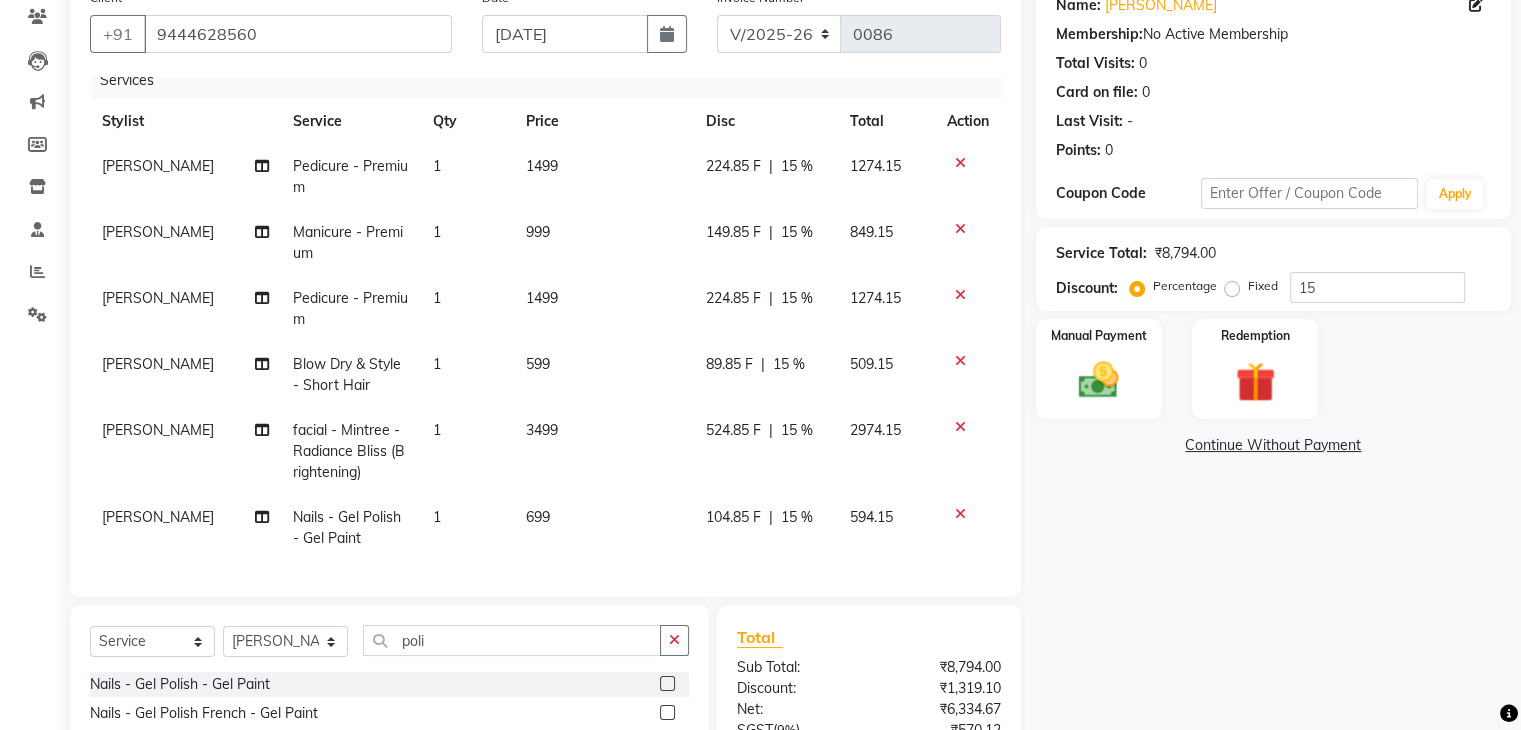 click on "Name: [PERSON_NAME]  Membership:  No Active Membership  Total Visits:  0 Card on file:  0 Last Visit:   - Points:   0  Coupon Code Apply Service Total:  ₹8,794.00  Discount:  Percentage   Fixed  15 Manual Payment Redemption  Continue Without Payment" 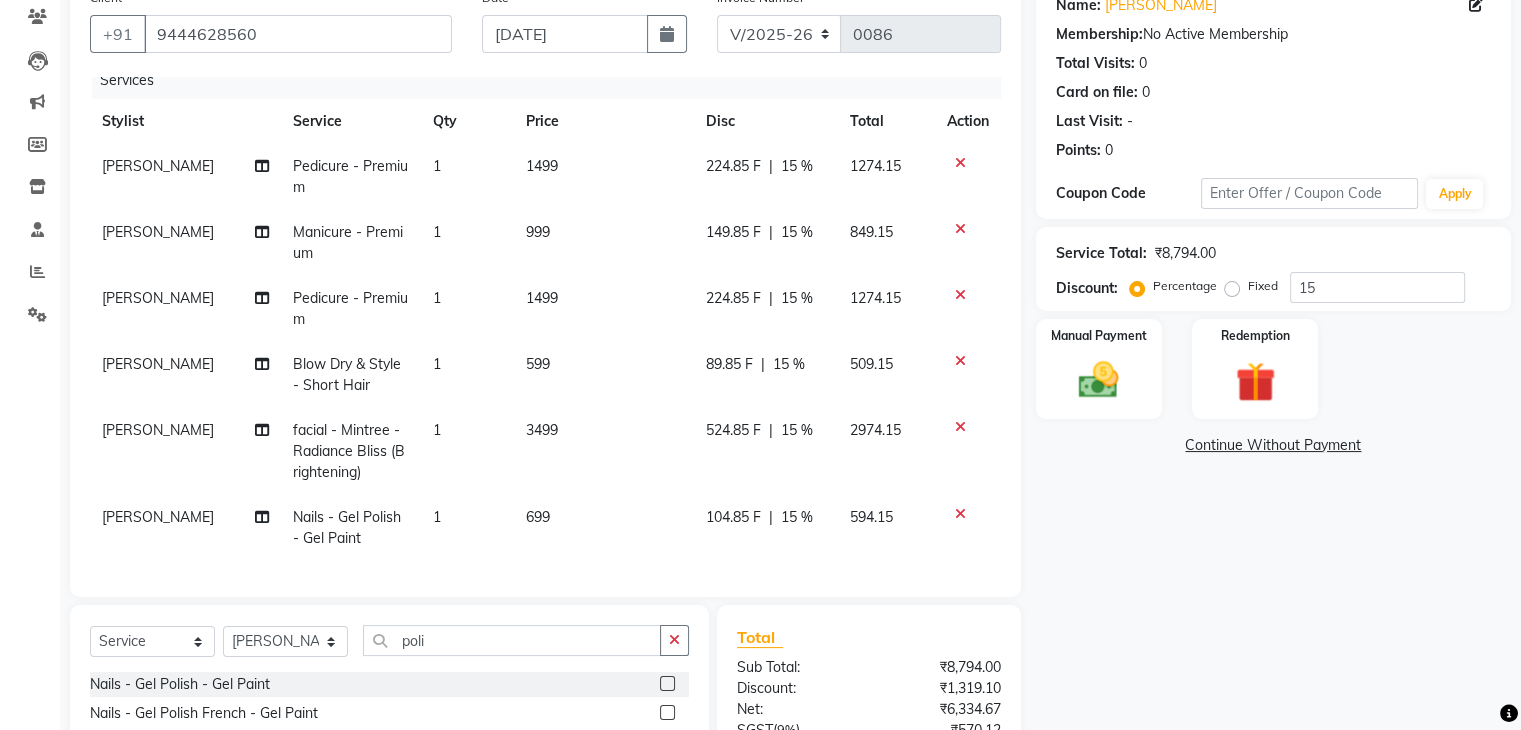scroll, scrollTop: 371, scrollLeft: 0, axis: vertical 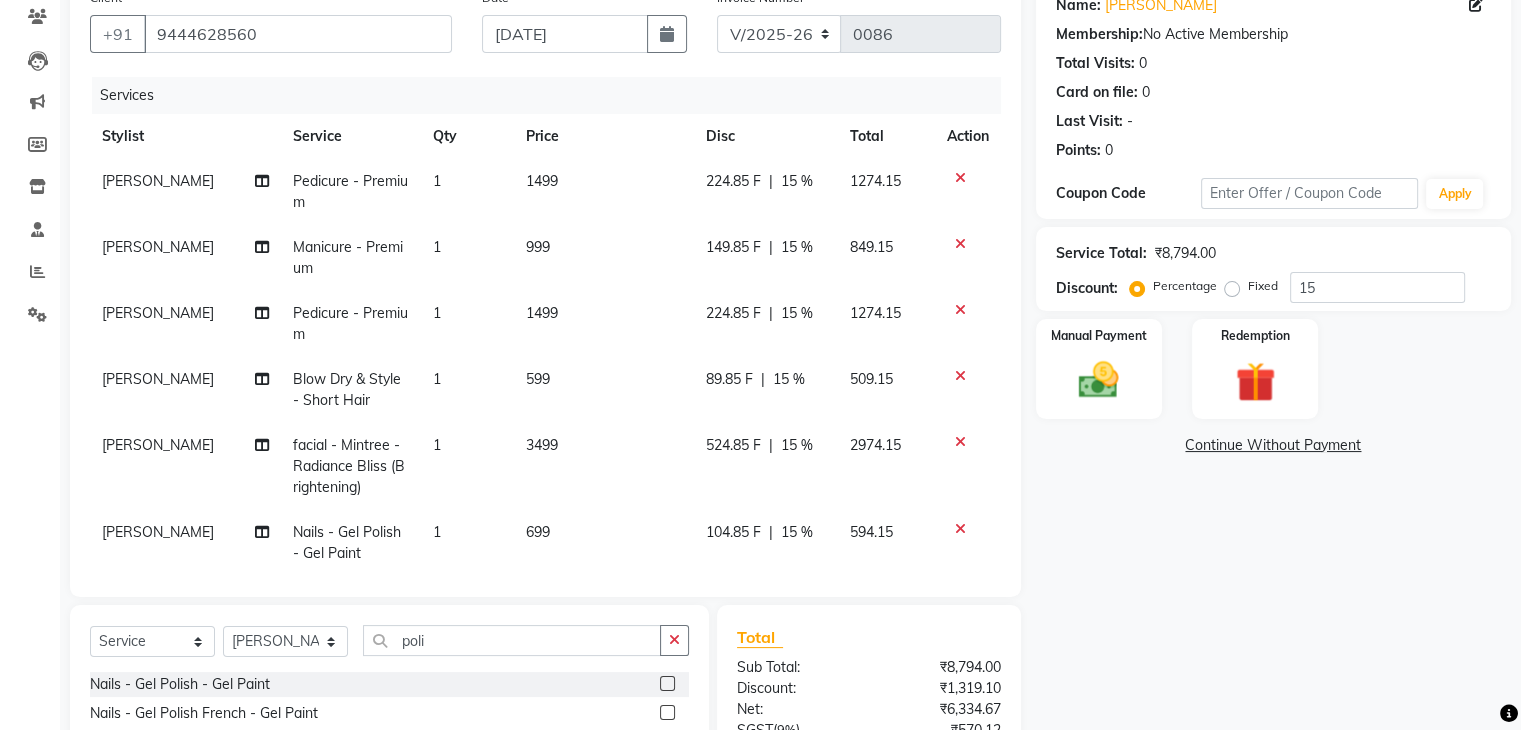 click 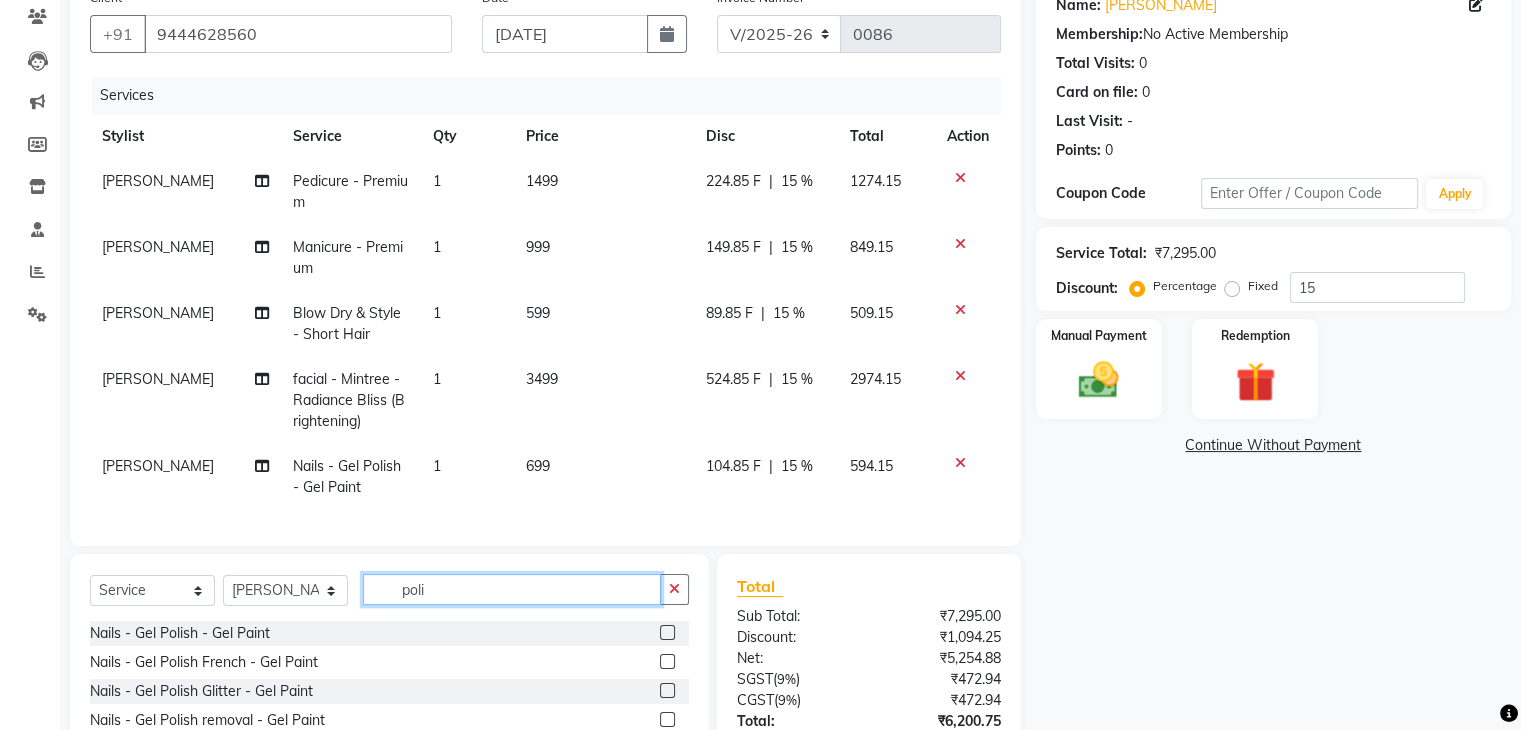 drag, startPoint x: 472, startPoint y: 437, endPoint x: 412, endPoint y: 428, distance: 60.671246 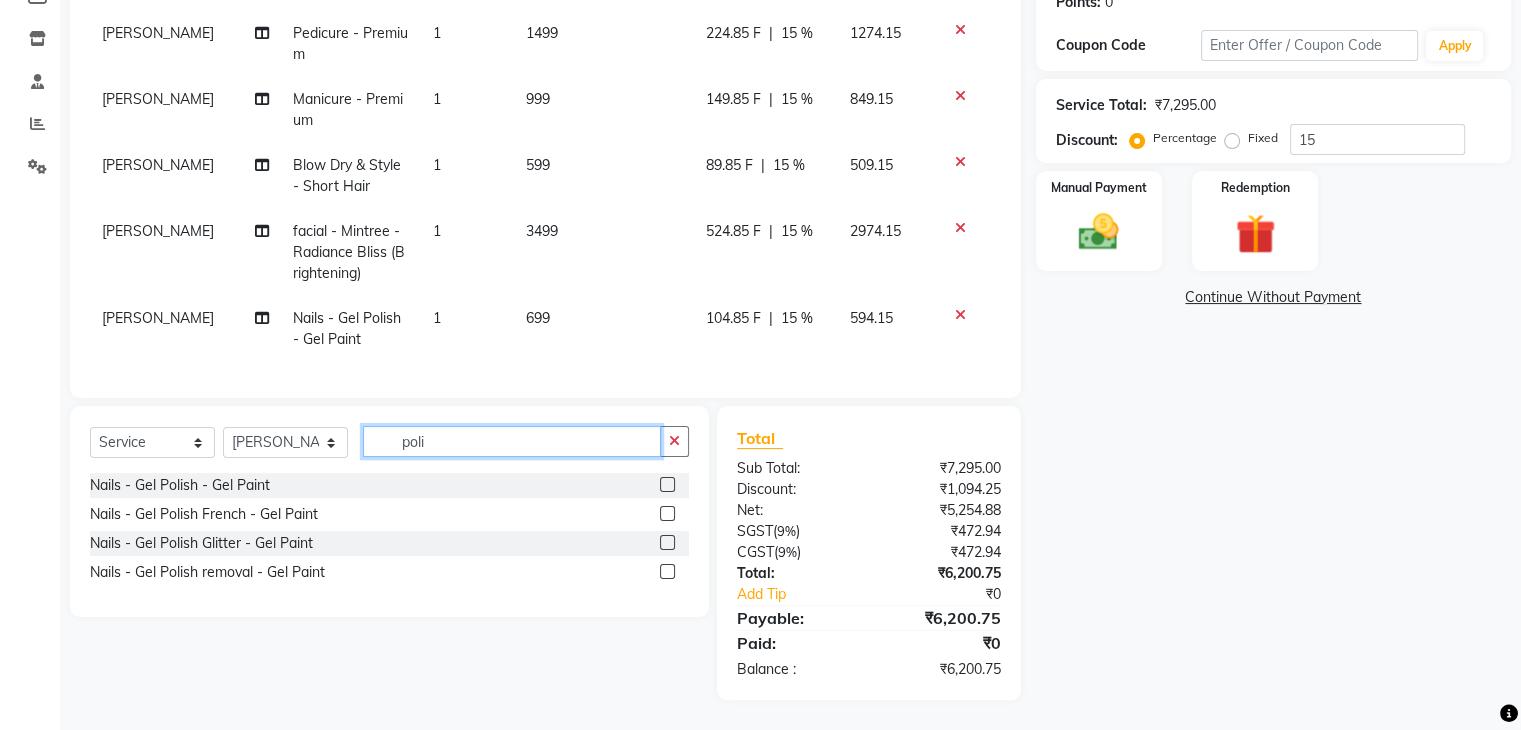 type on "p" 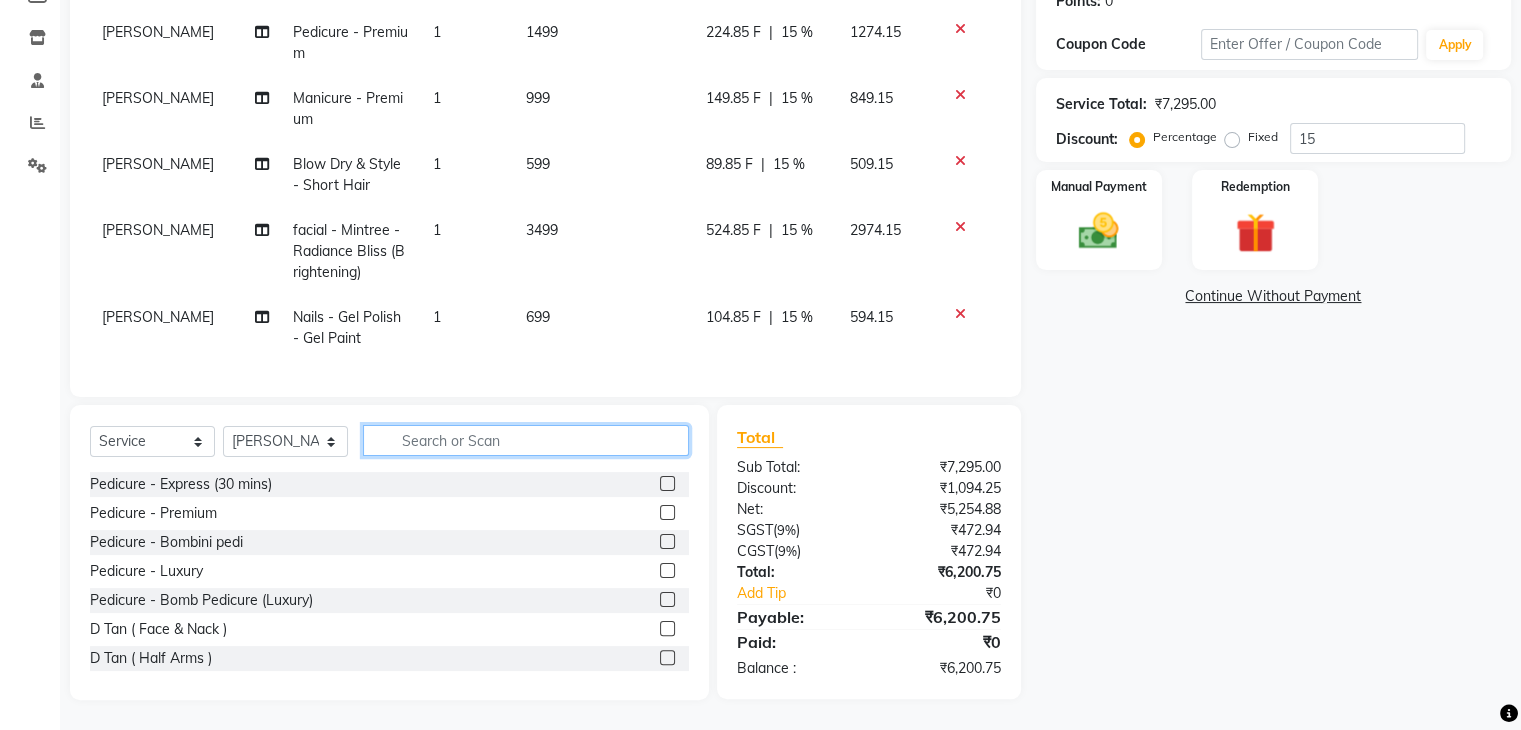 type 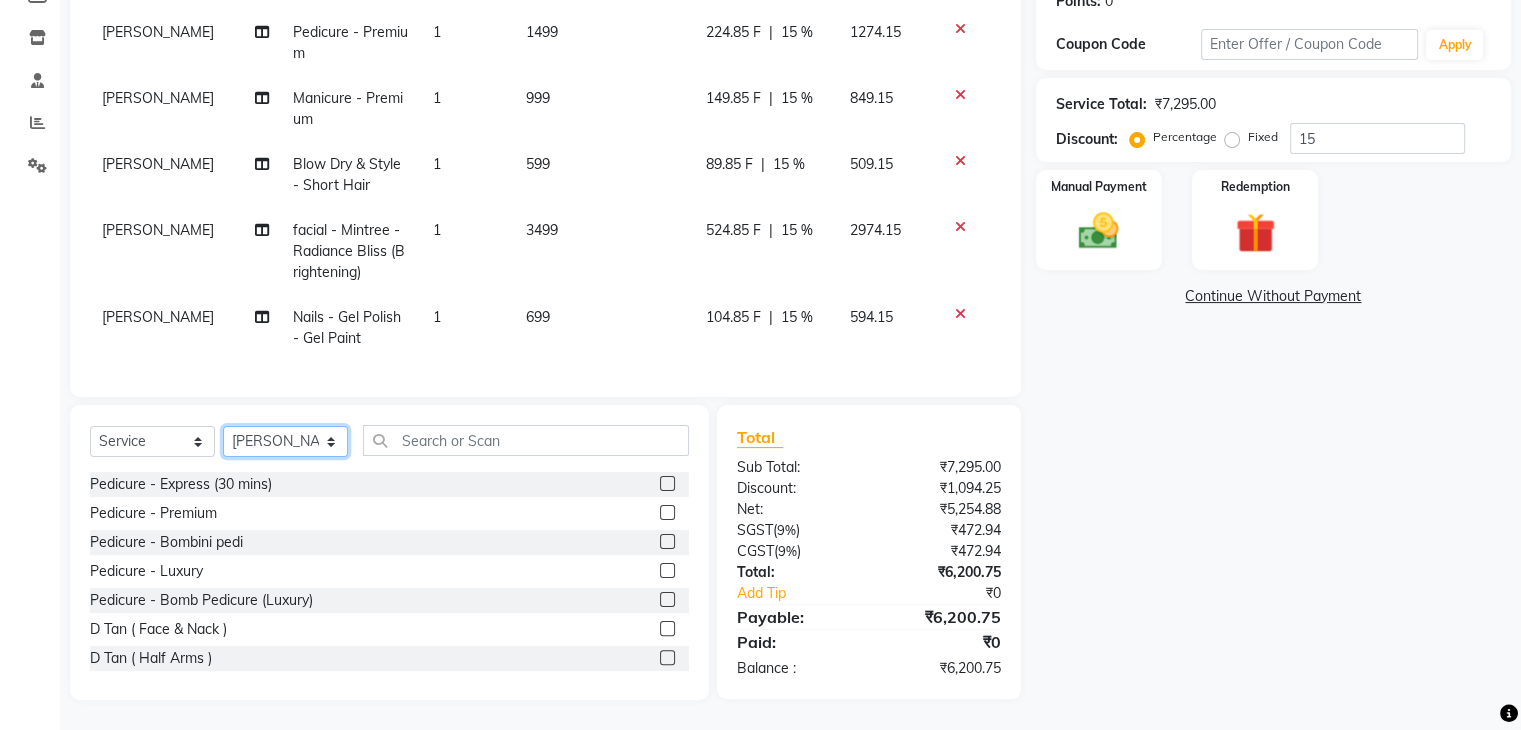 click on "Select Stylist Boi [PERSON_NAME] [PERSON_NAME] [PERSON_NAME] [PERSON_NAME]" 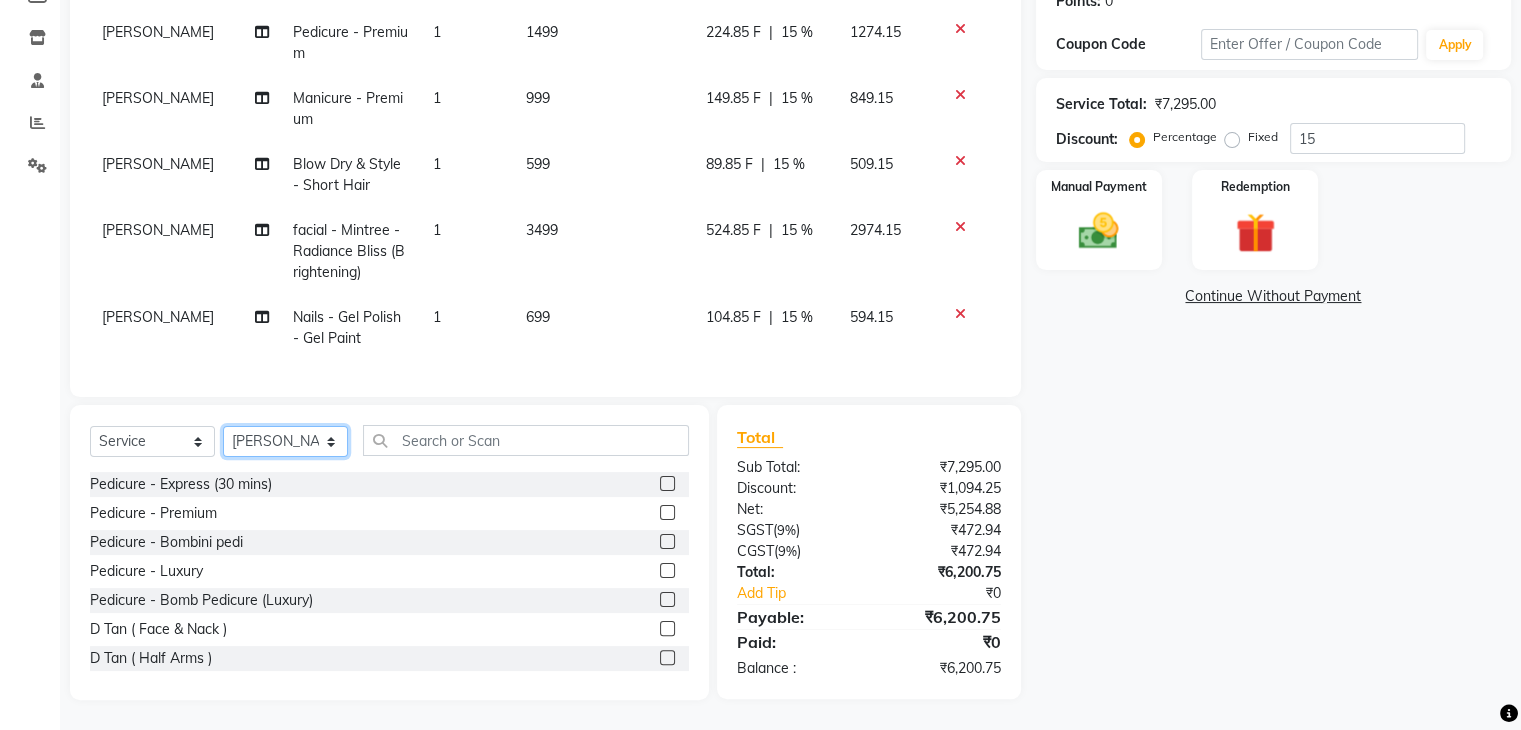 select on "77125" 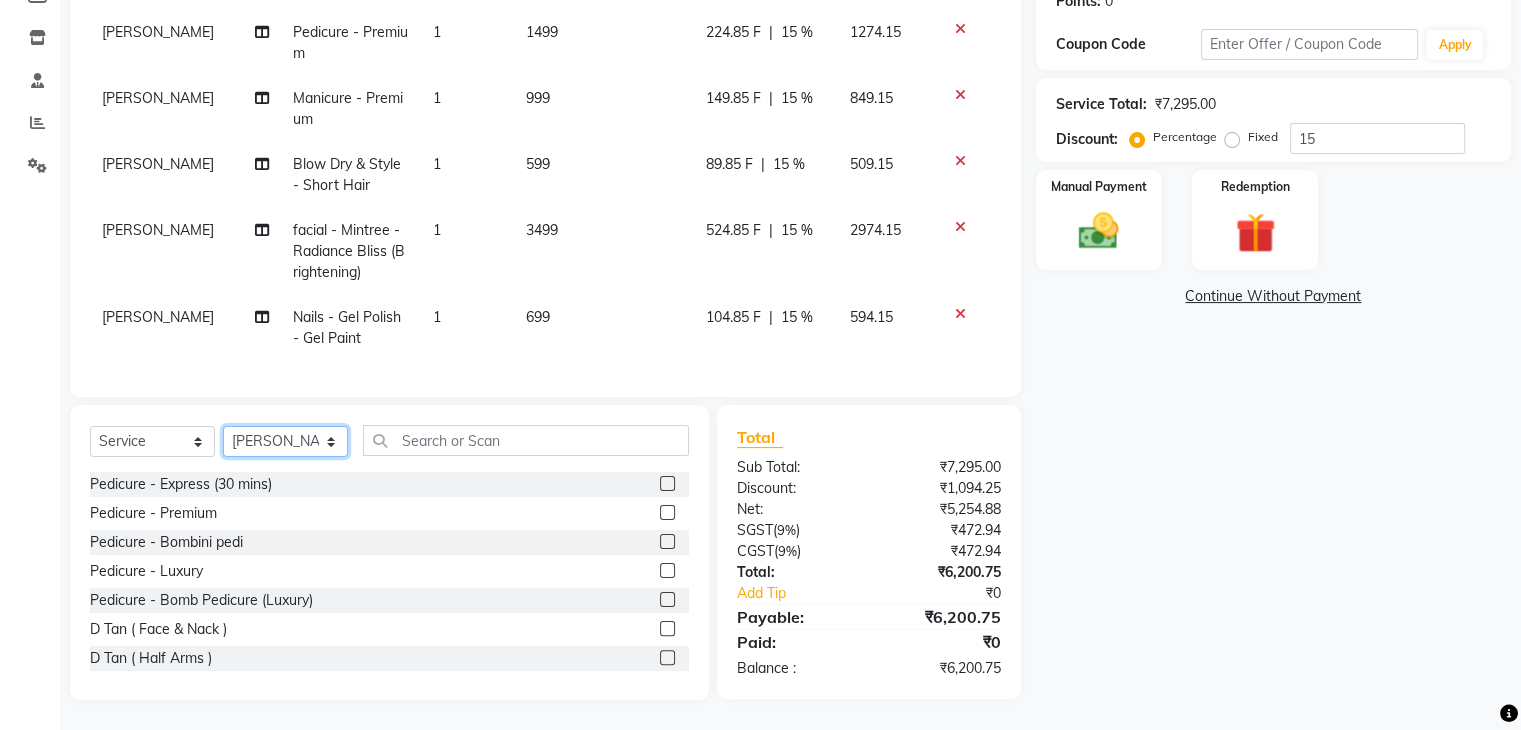 click on "Select Stylist Boi [PERSON_NAME] [PERSON_NAME] [PERSON_NAME] [PERSON_NAME]" 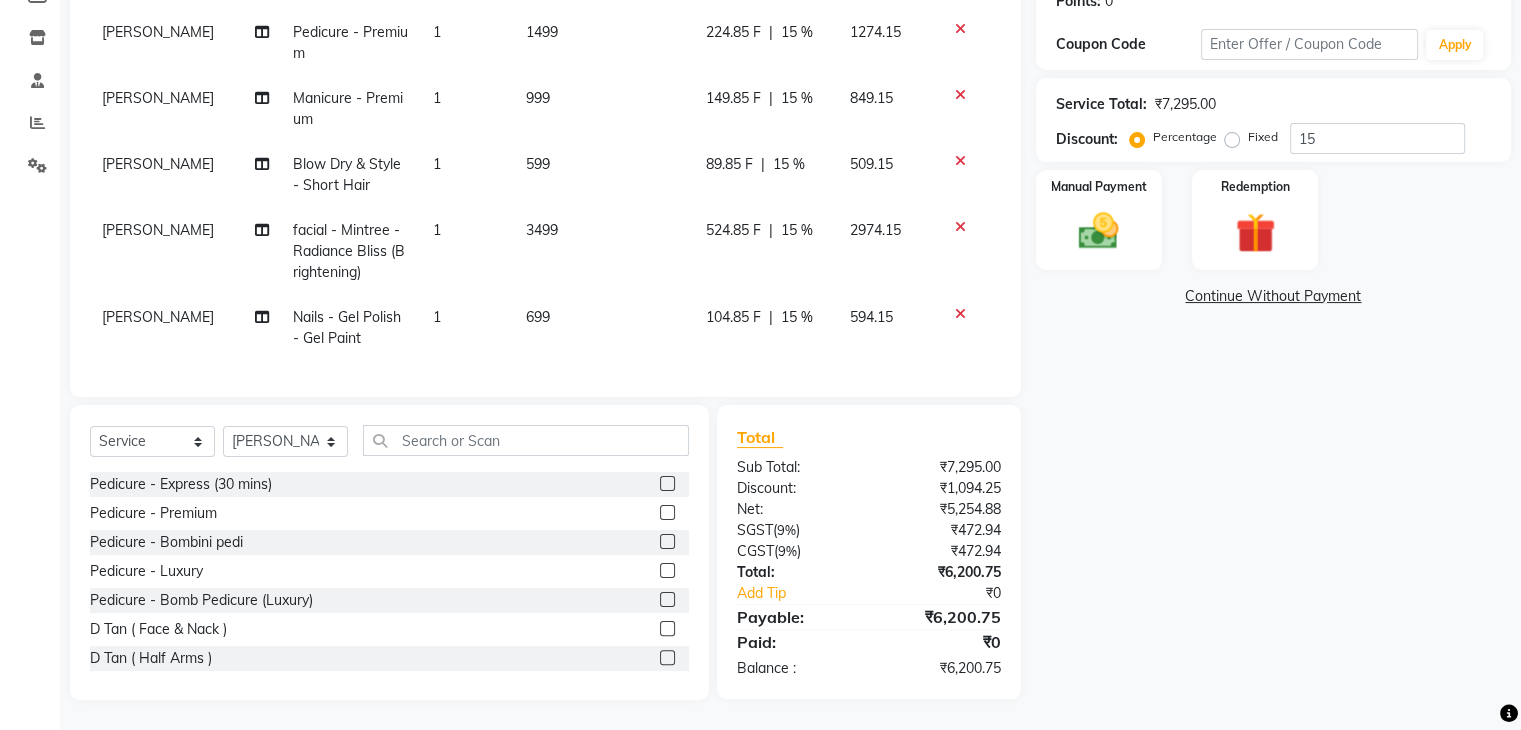 click 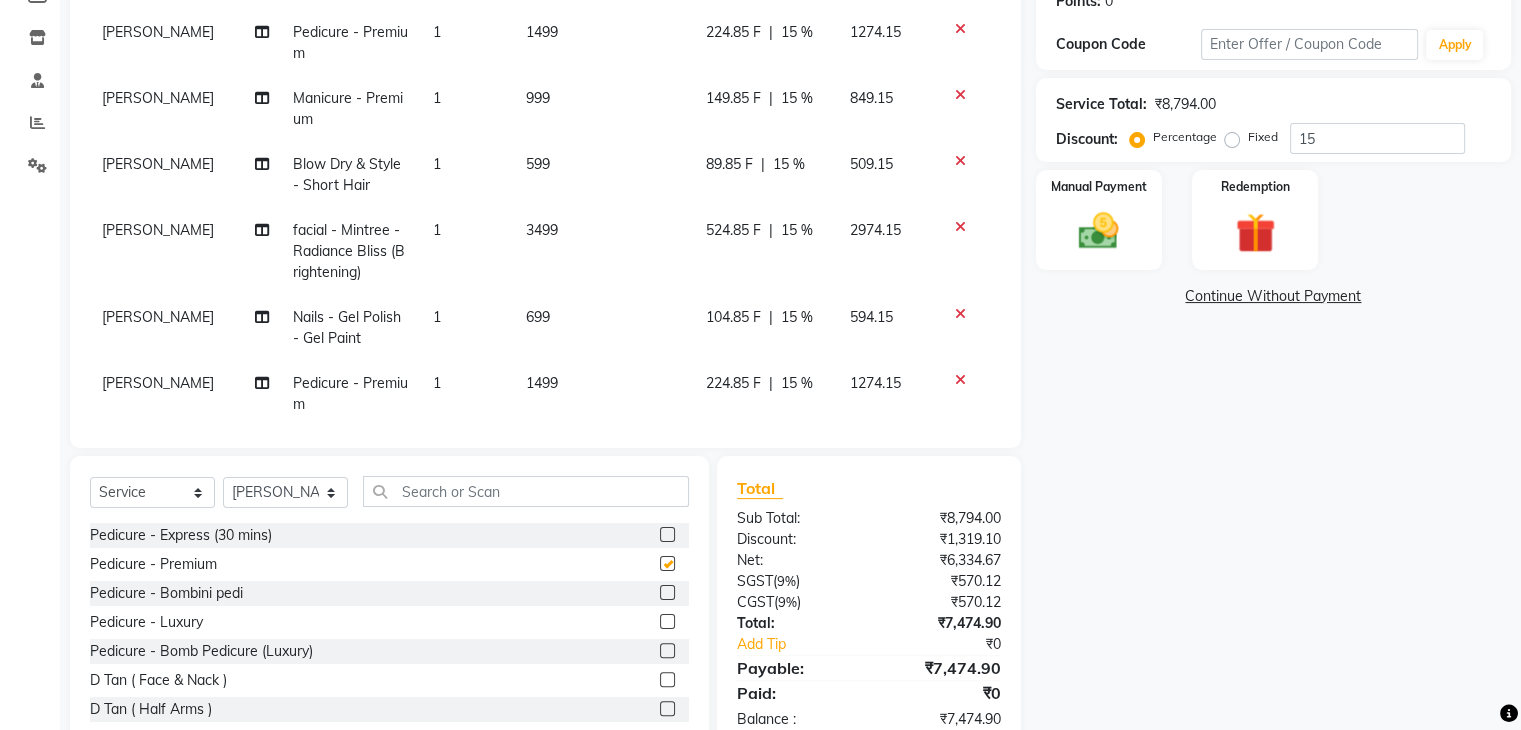 checkbox on "false" 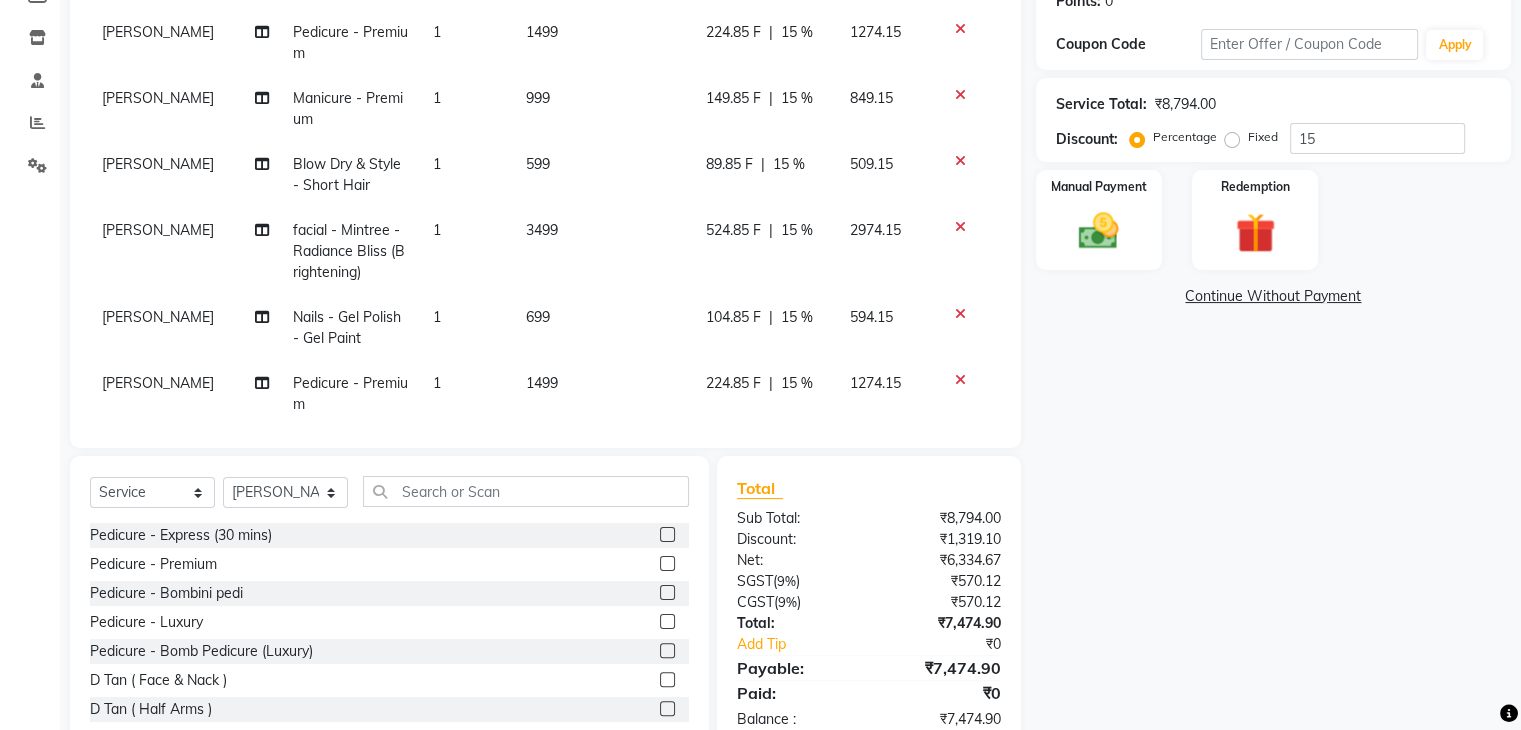 click on "104.85 F" 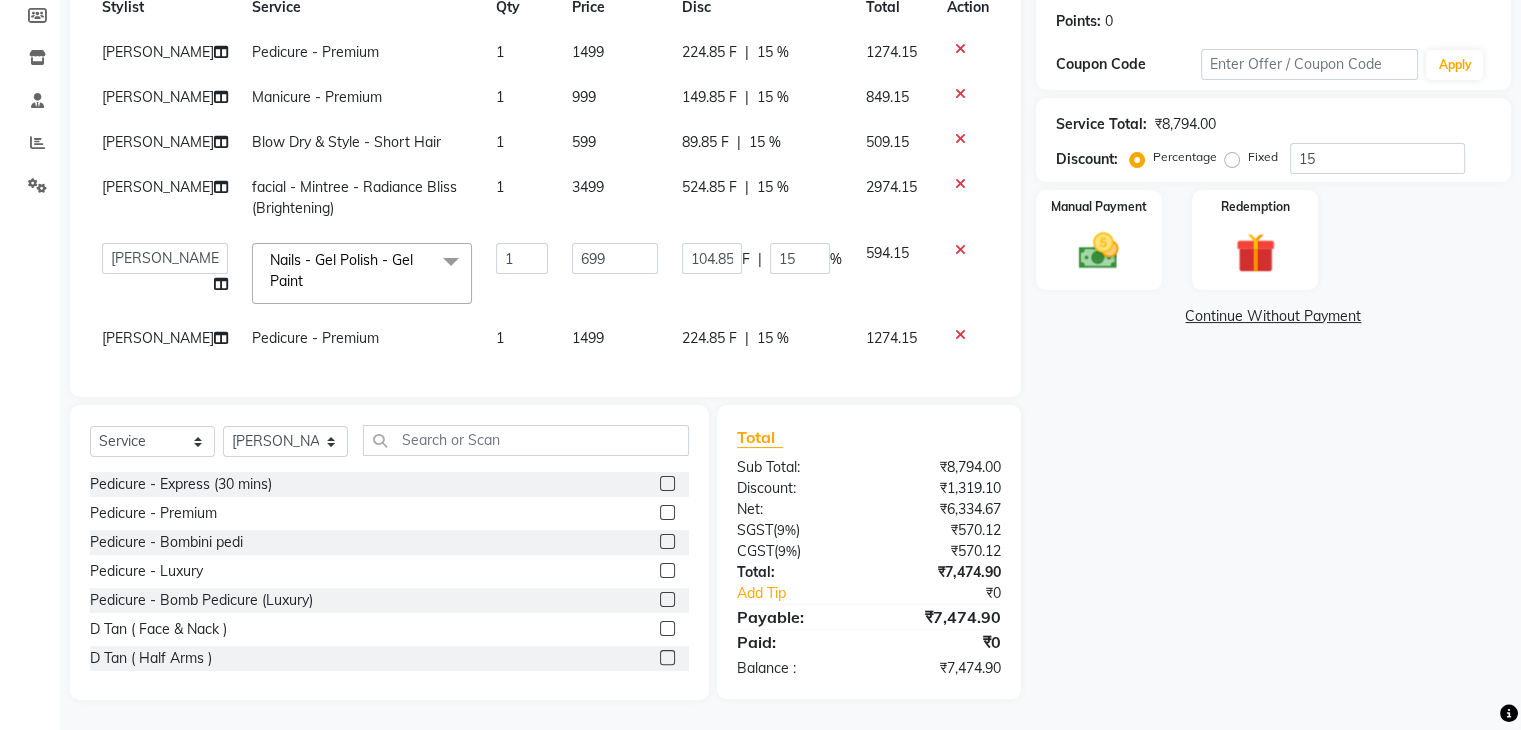 scroll, scrollTop: 200, scrollLeft: 0, axis: vertical 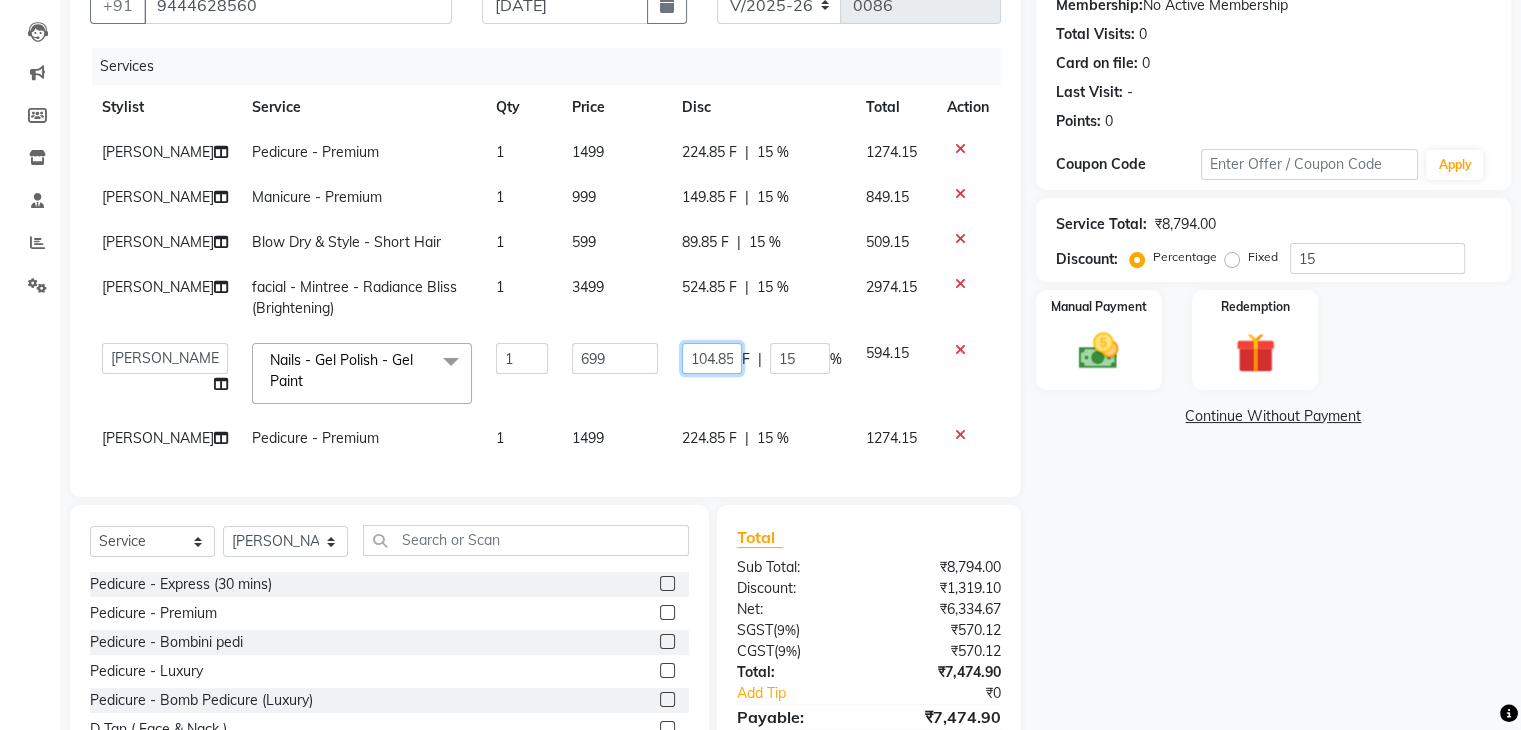 click on "104.85" 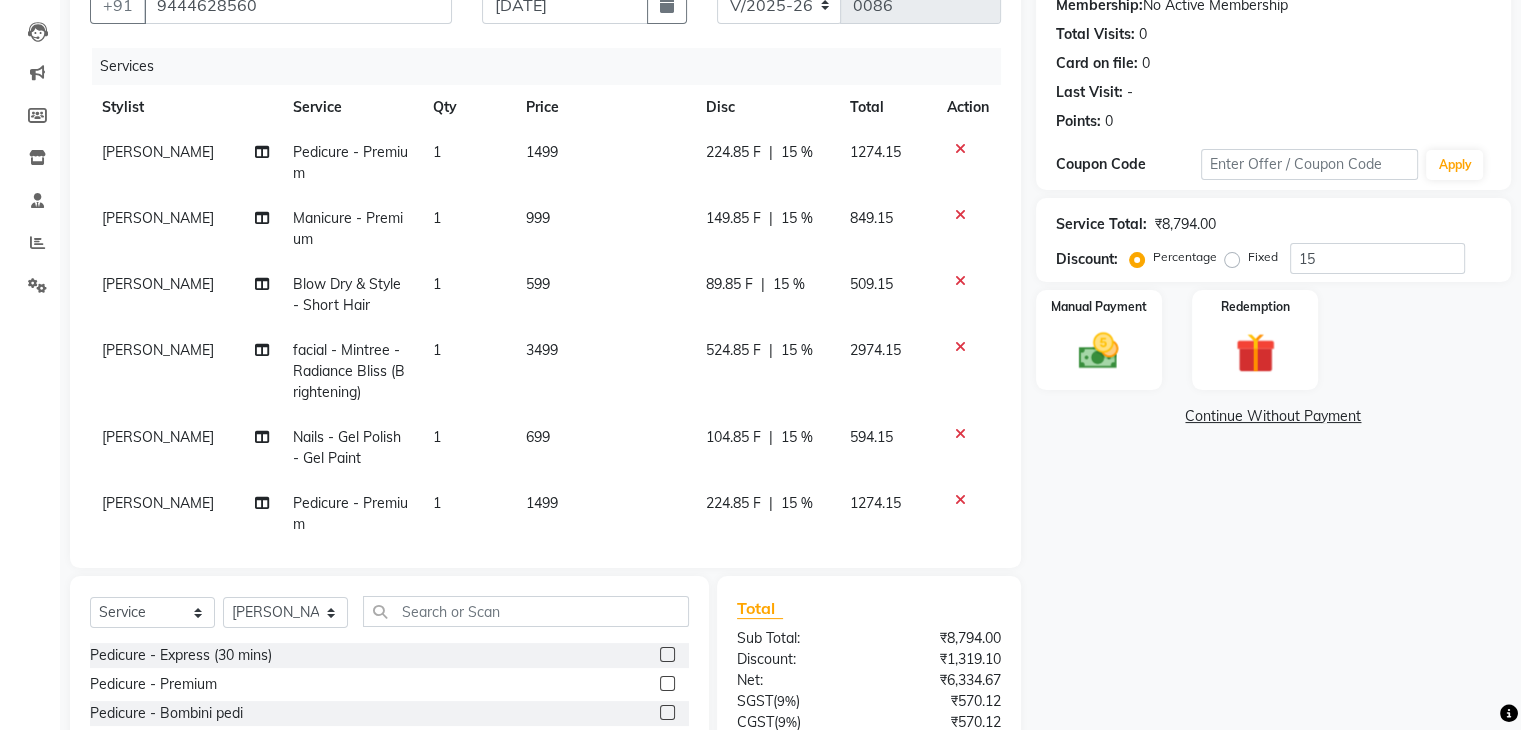 scroll, scrollTop: 100, scrollLeft: 0, axis: vertical 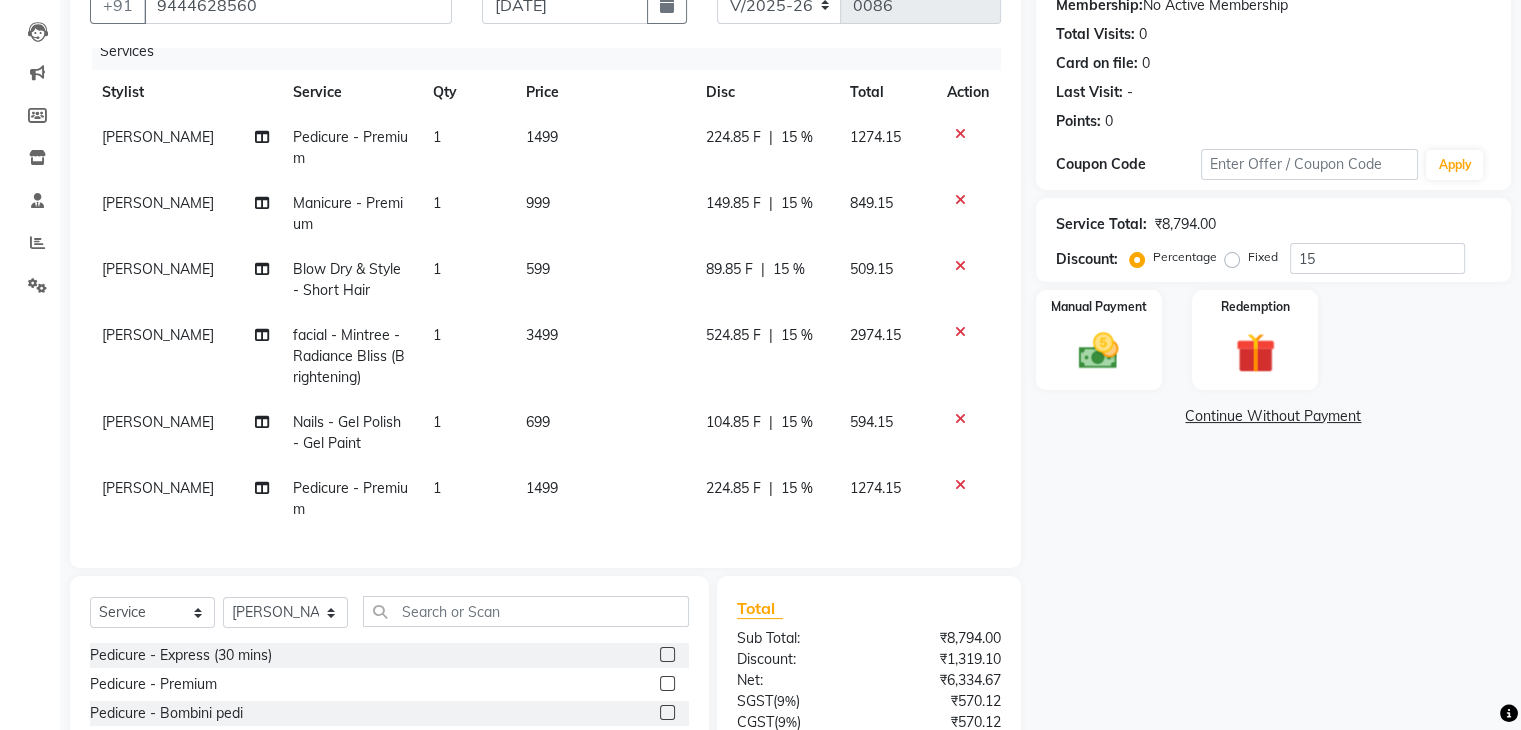 click on "15 %" 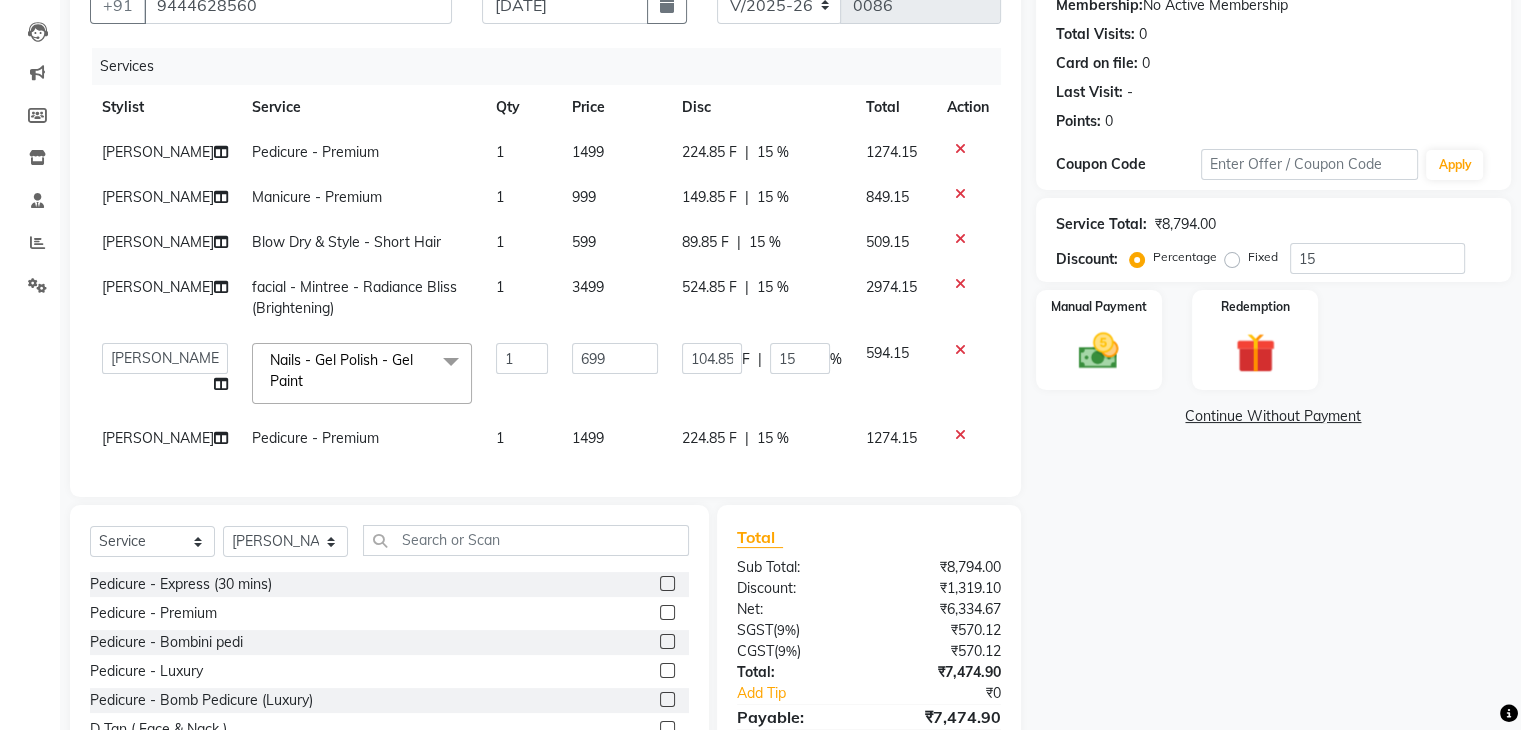 scroll, scrollTop: 0, scrollLeft: 0, axis: both 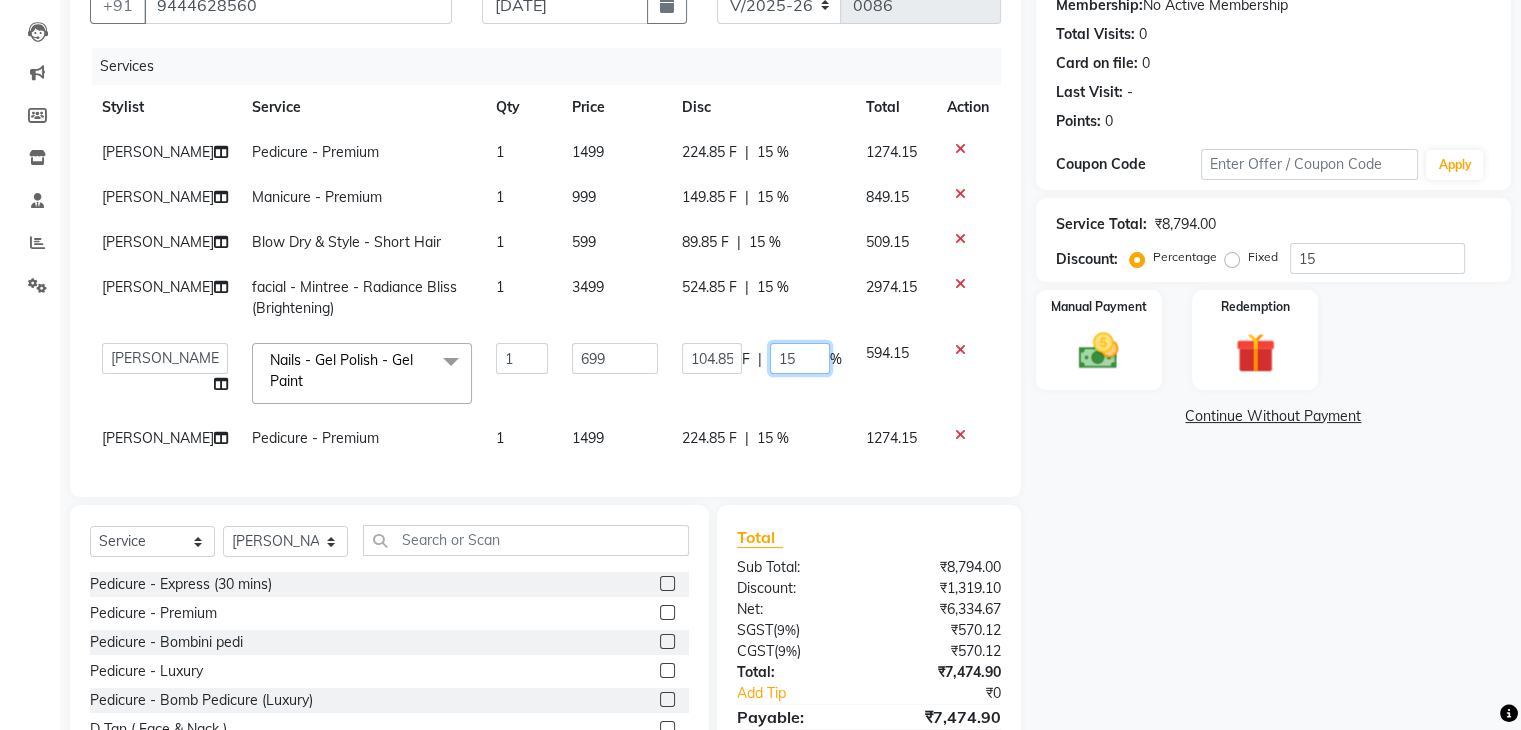 click on "15" 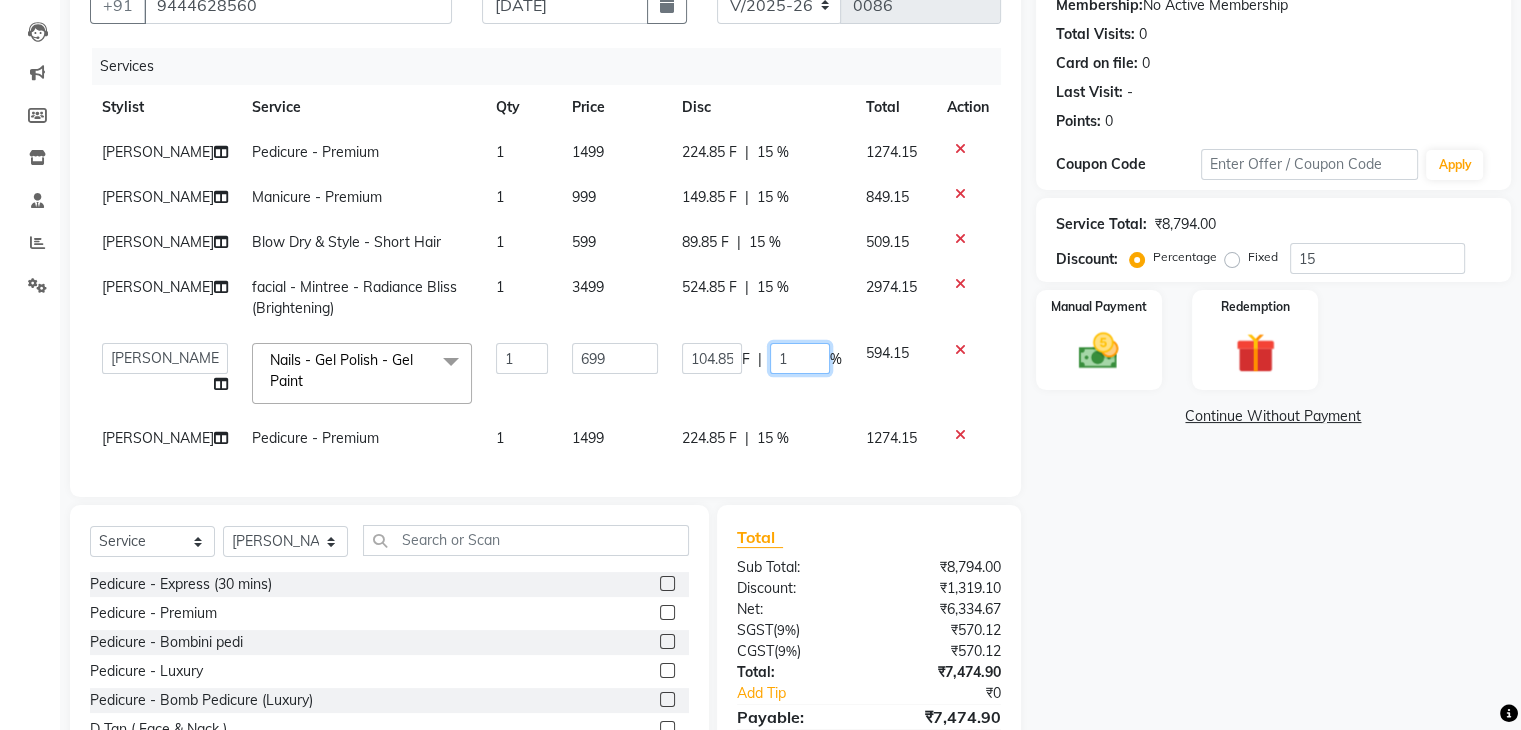 type 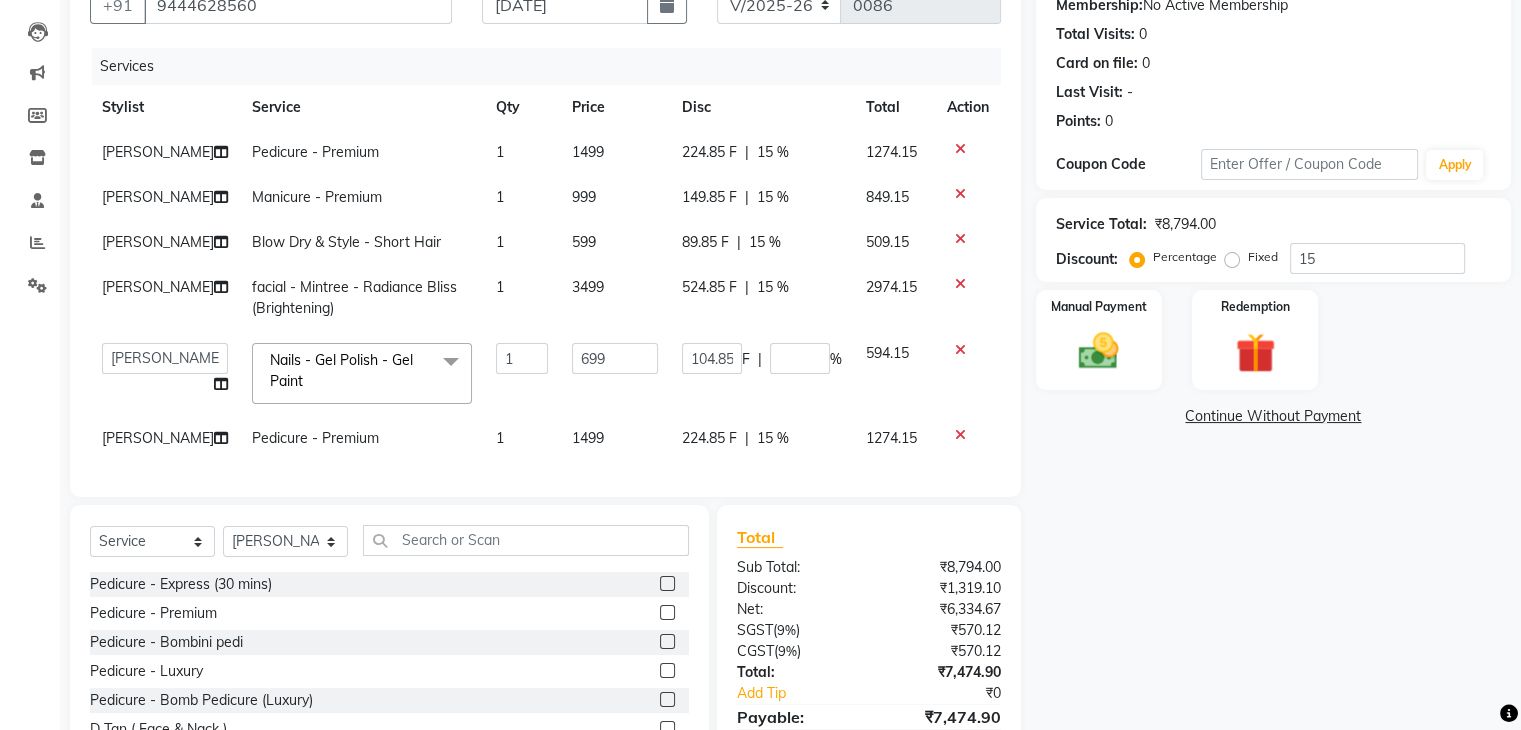 click on "[PERSON_NAME] Pedicure - Premium 1 1499 224.85 F | 15 % 1274.15 [PERSON_NAME] Manicure - Premium 1 999 149.85 F | 15 % 849.15 [PERSON_NAME] Blow Dry & Style - Short Hair 1 599 89.85 F | 15 % 509.15 [PERSON_NAME] facial - Mintree - Radiance Bliss (Brightening) 1 3499 524.85 F | 15 % 2974.15  Boi [PERSON_NAME]   [PERSON_NAME]   [PERSON_NAME]   [PERSON_NAME]  Nails - Gel Polish - Gel Paint  x Pedicure - Express (30 mins) Pedicure - Premium Pedicure - Bombini pedi Pedicure - Luxury Pedicure - Bomb Pedicure (Luxury) D Tan ( Face & Nack ) D Tan ( Half Arms ) D Tan ( Half Leg ) D Tan ( Feet )  Classic Nail Extension Manicure - Express (30 mins) Manicure - Premium Manicure - Bomb Manicure (Luxury) Waxing - Forehead/upperlip/chin Waxing - Jawline - Side Waxing - Face(full) Waxing - Eyebrow waxing Waxing - Bikini Line - Special Area Waxing - Brazilian - Special Area Waxing - Add on  - Special Area Waxing - Full face & neck - Face Waxing - Under Arms - Basic Waxing - Arms(Half) - Basic Waxing - Arms(Full) - Basic Waxing - Forehead/lowerlip/chin/upperlip - Threading 1 699 F |" 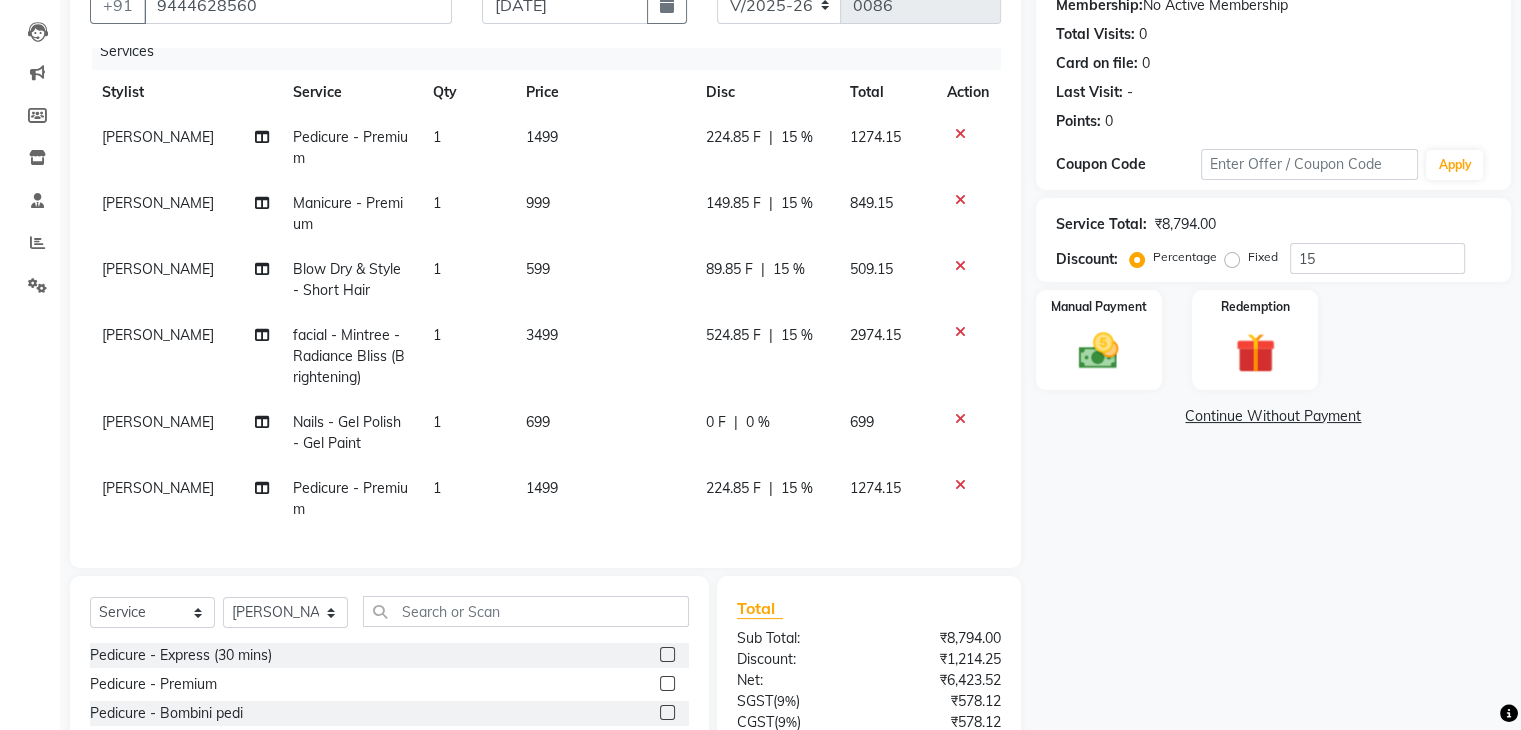 scroll, scrollTop: 30, scrollLeft: 0, axis: vertical 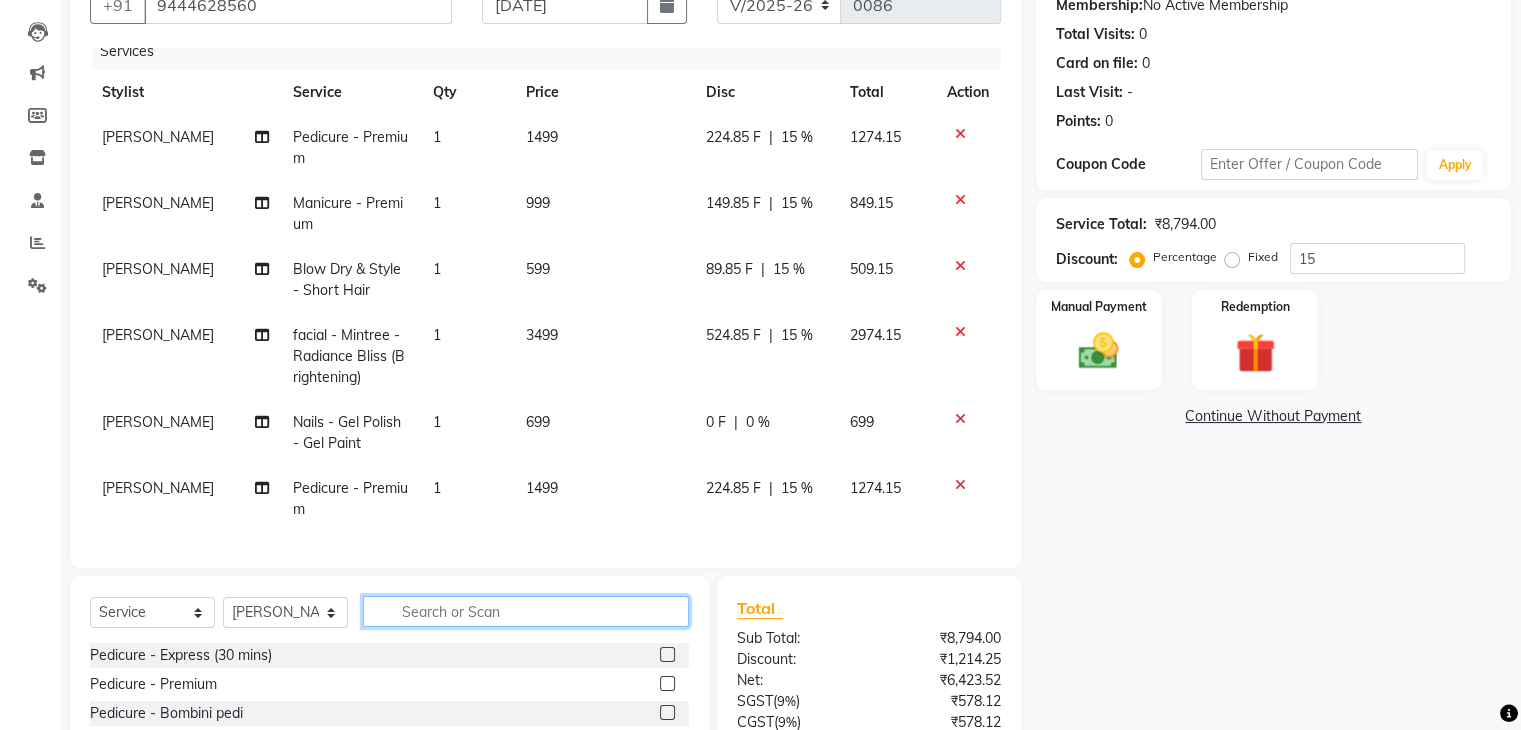 click 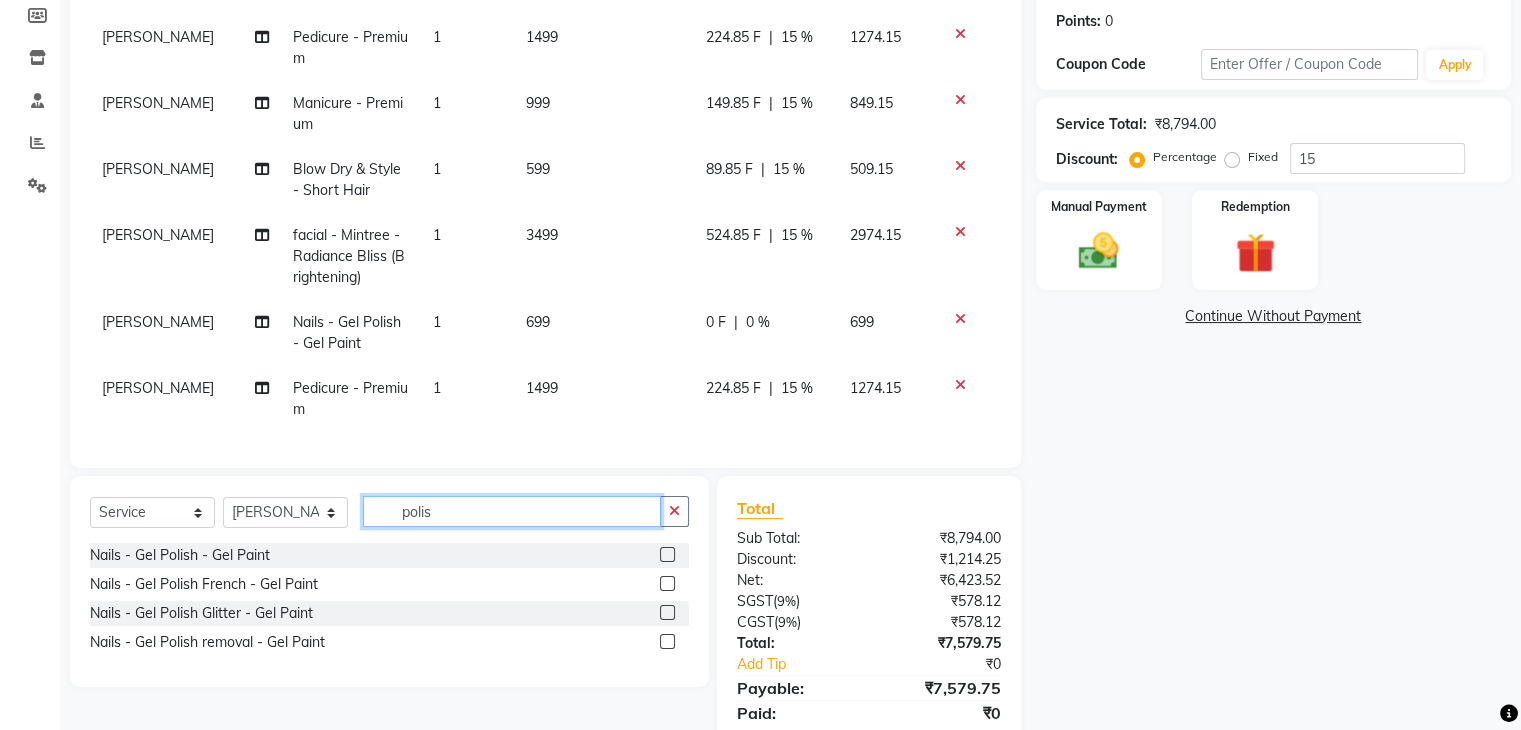 scroll, scrollTop: 371, scrollLeft: 0, axis: vertical 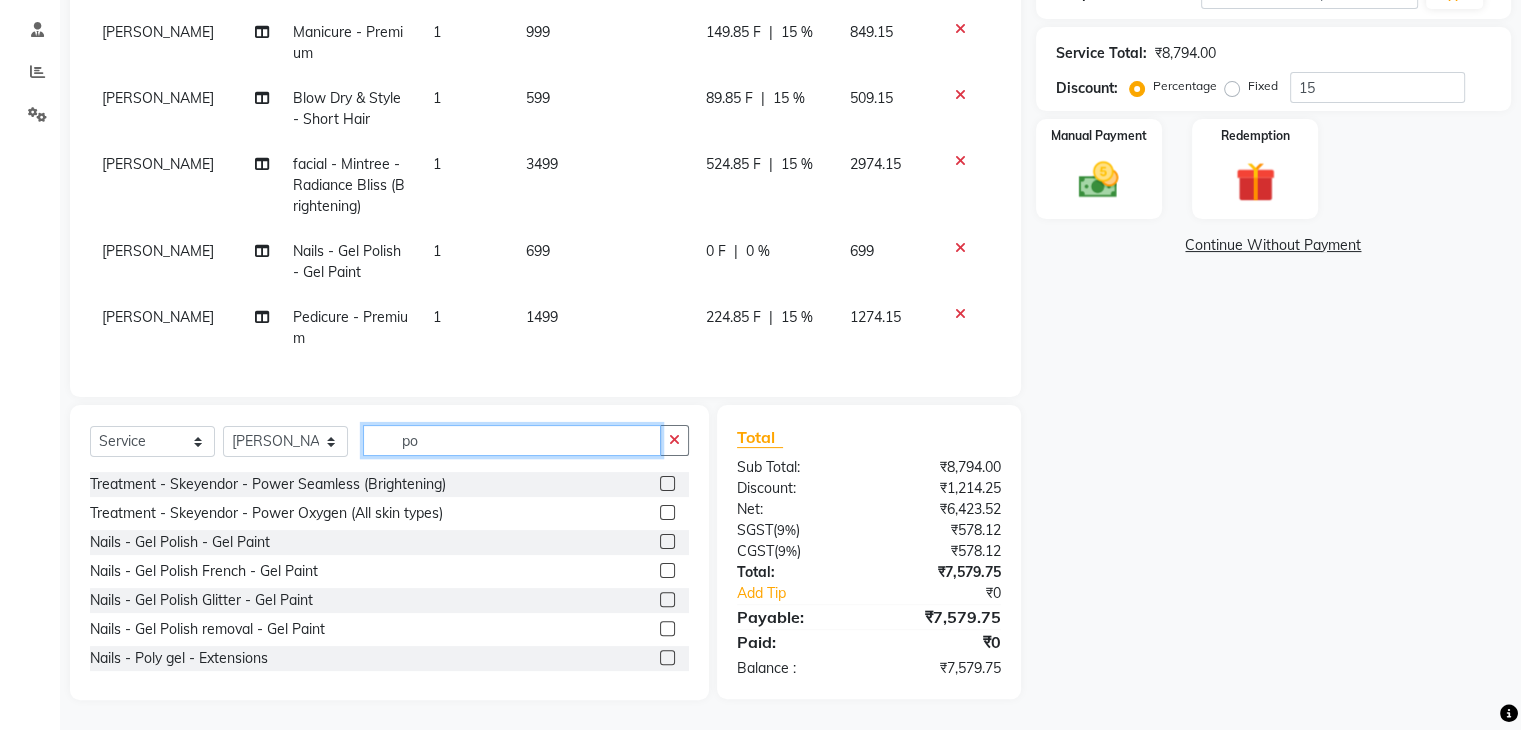 type on "p" 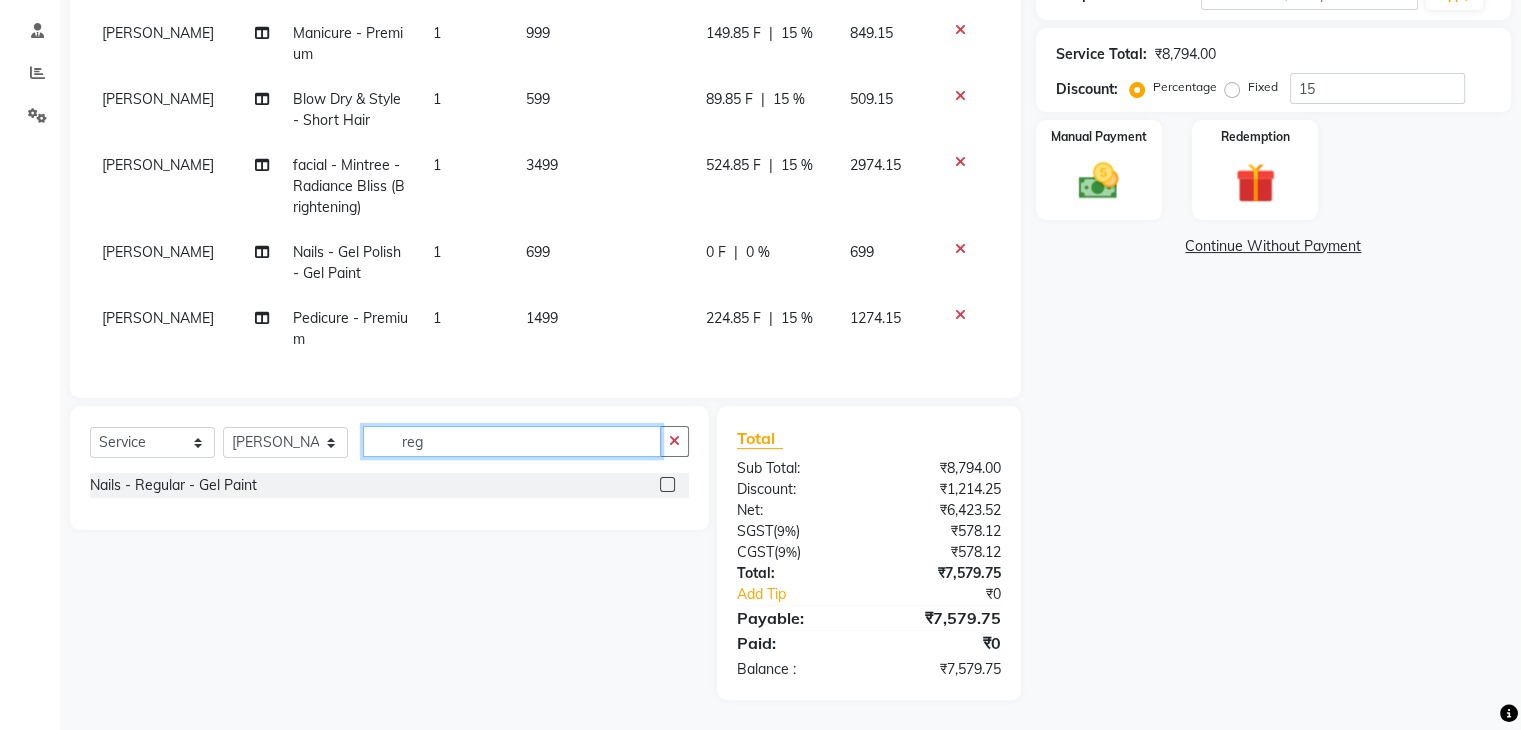 type on "reg" 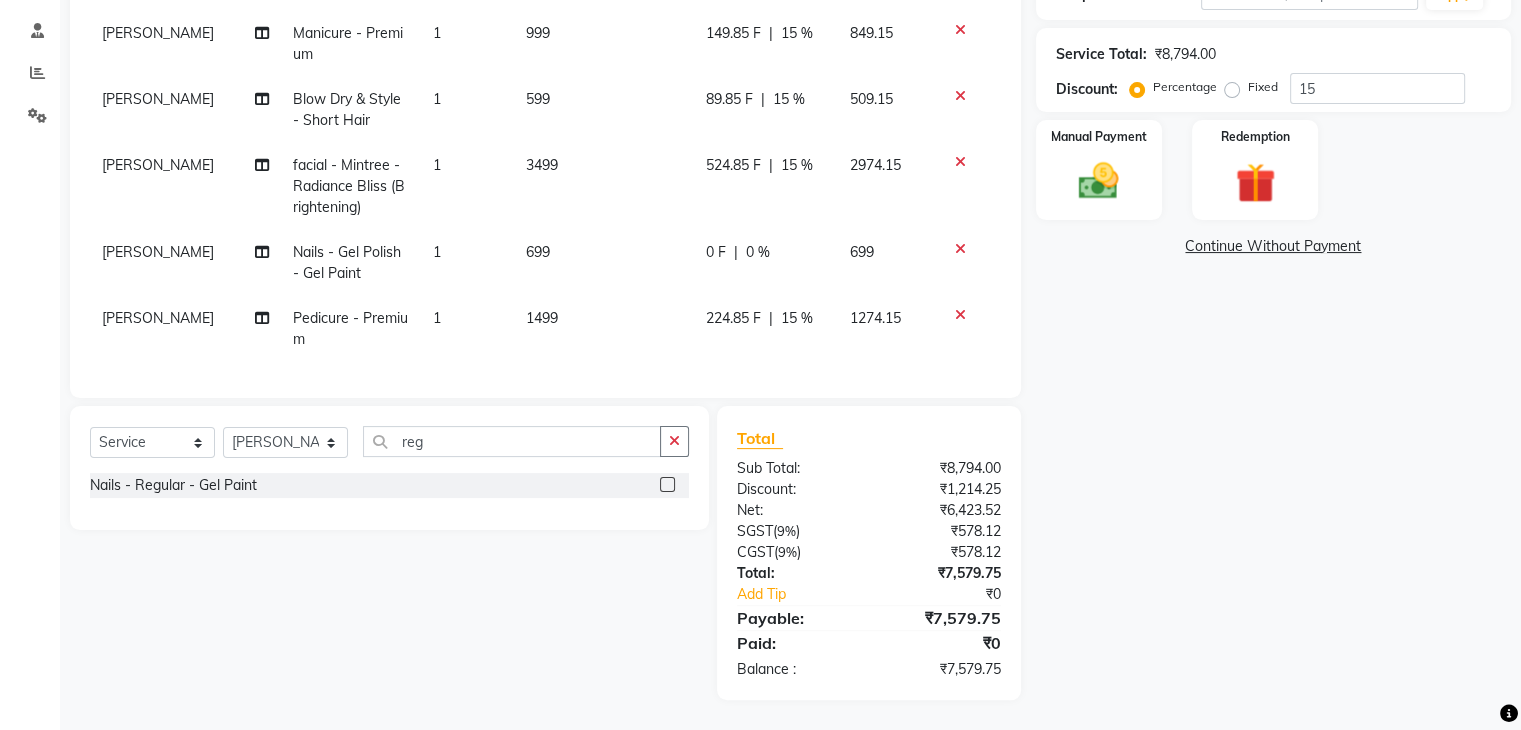 click 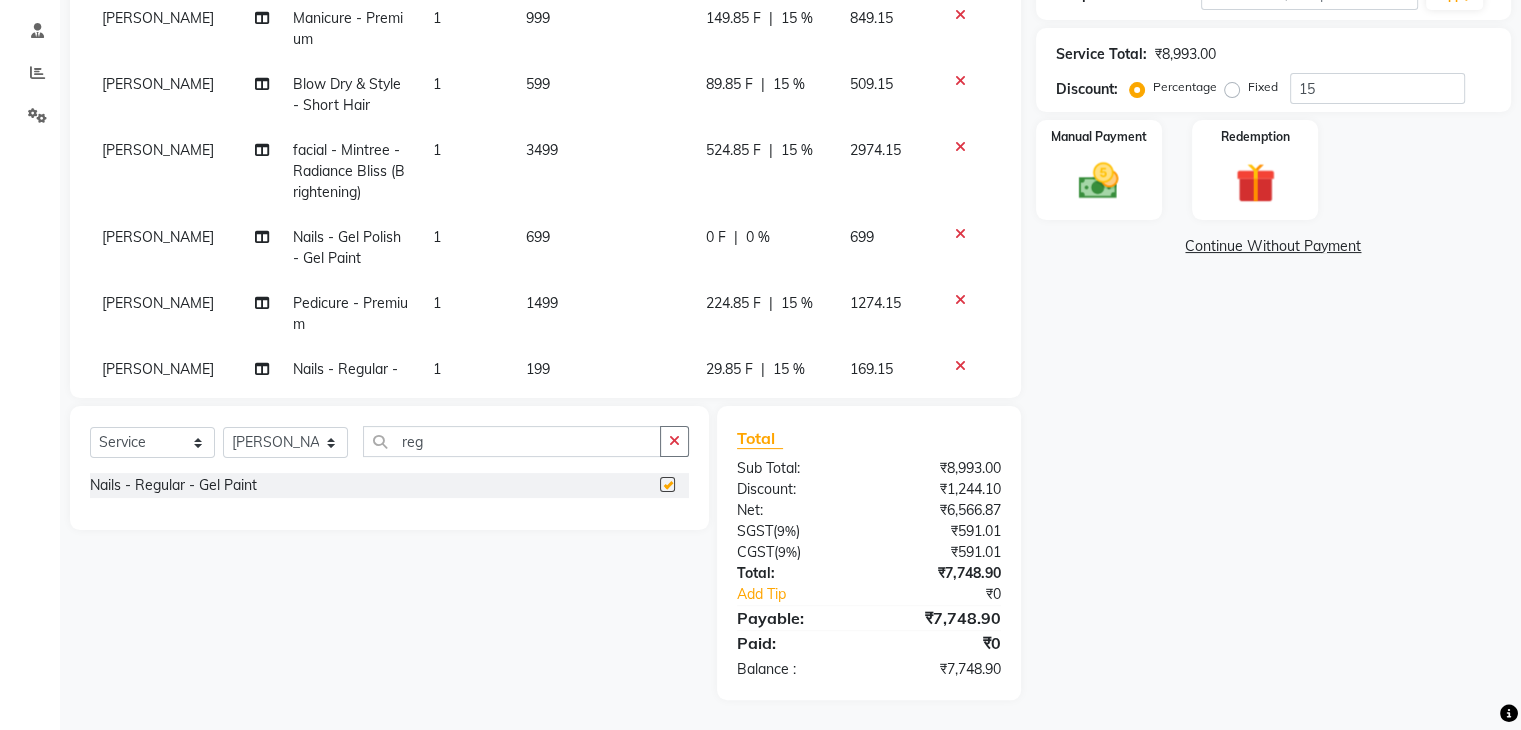 checkbox on "false" 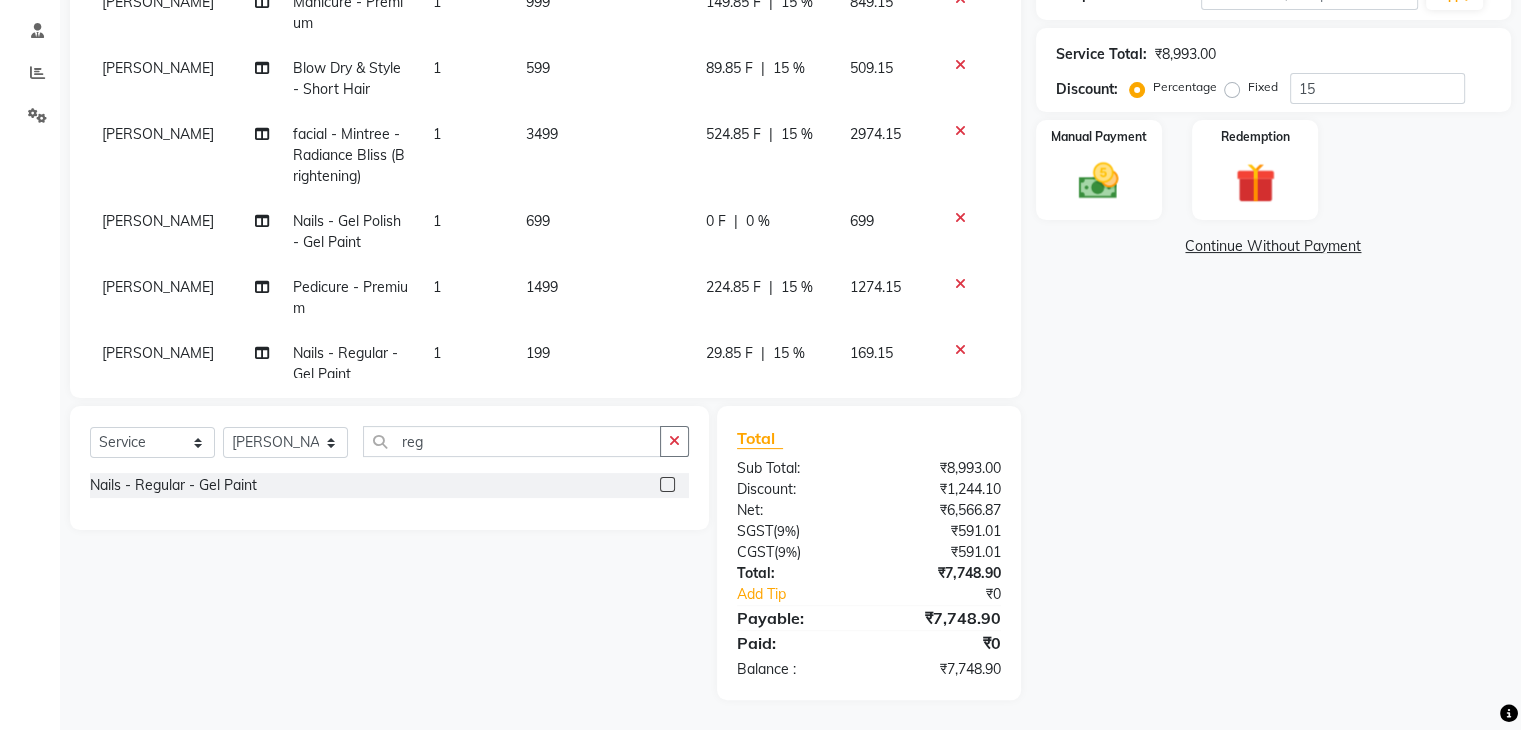 scroll, scrollTop: 0, scrollLeft: 0, axis: both 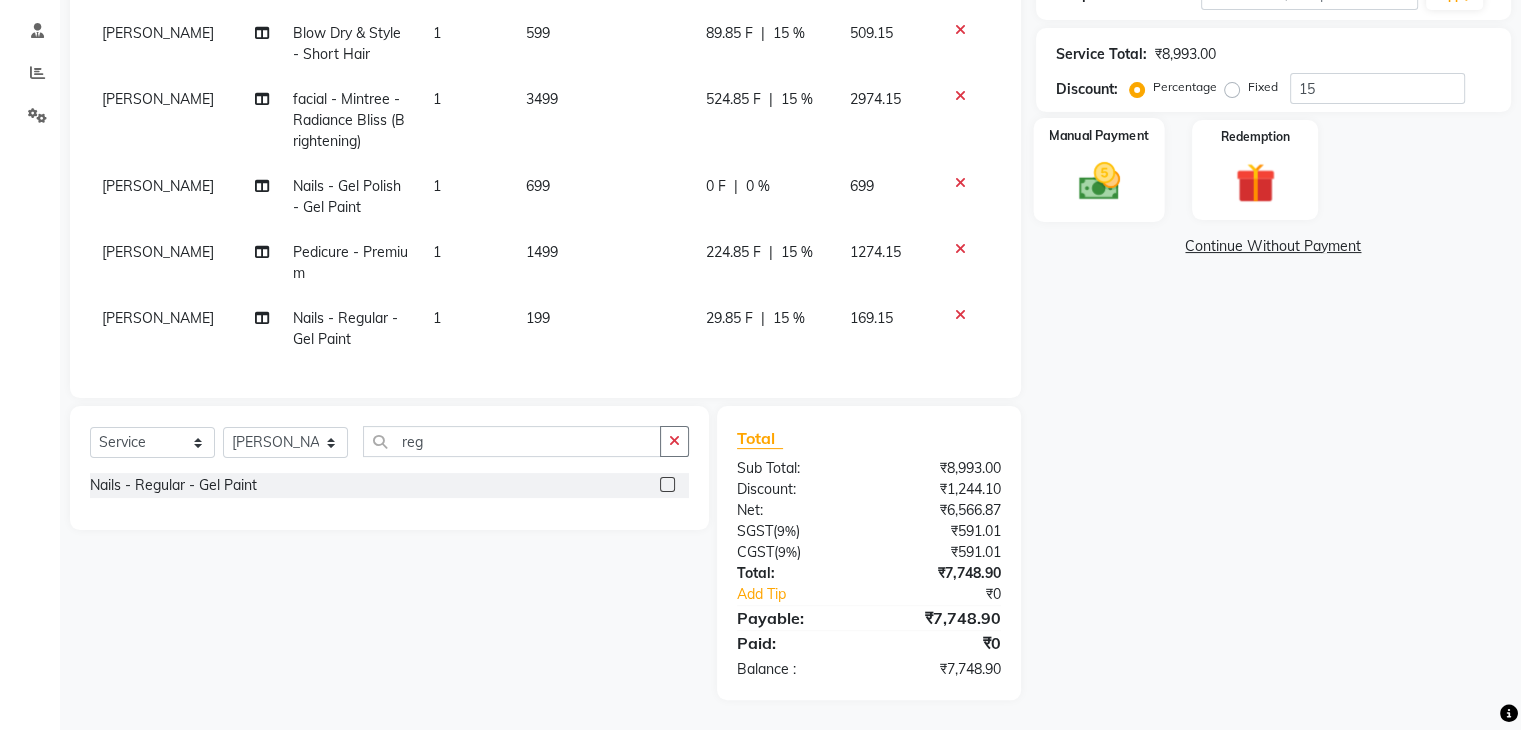 click on "Manual Payment" 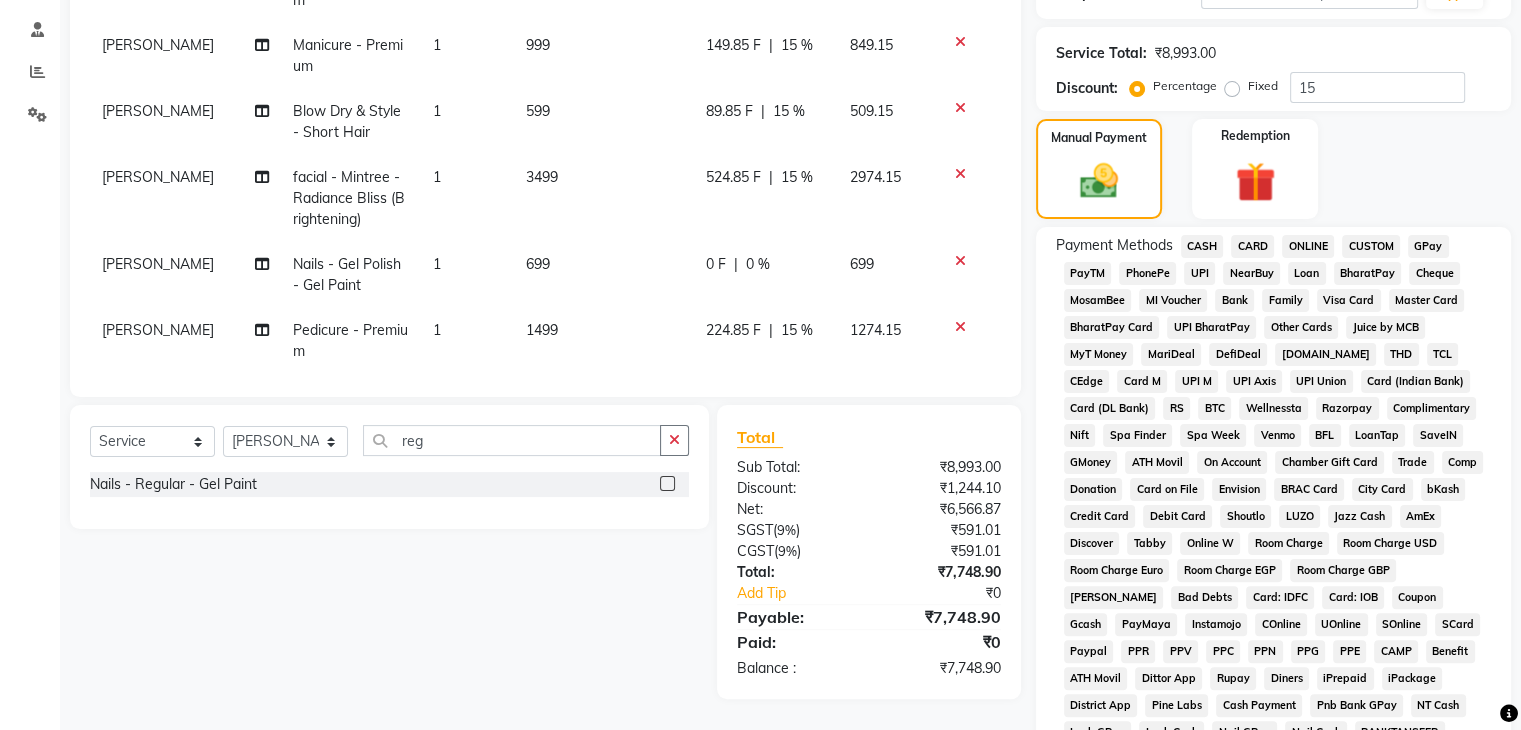 scroll, scrollTop: 0, scrollLeft: 0, axis: both 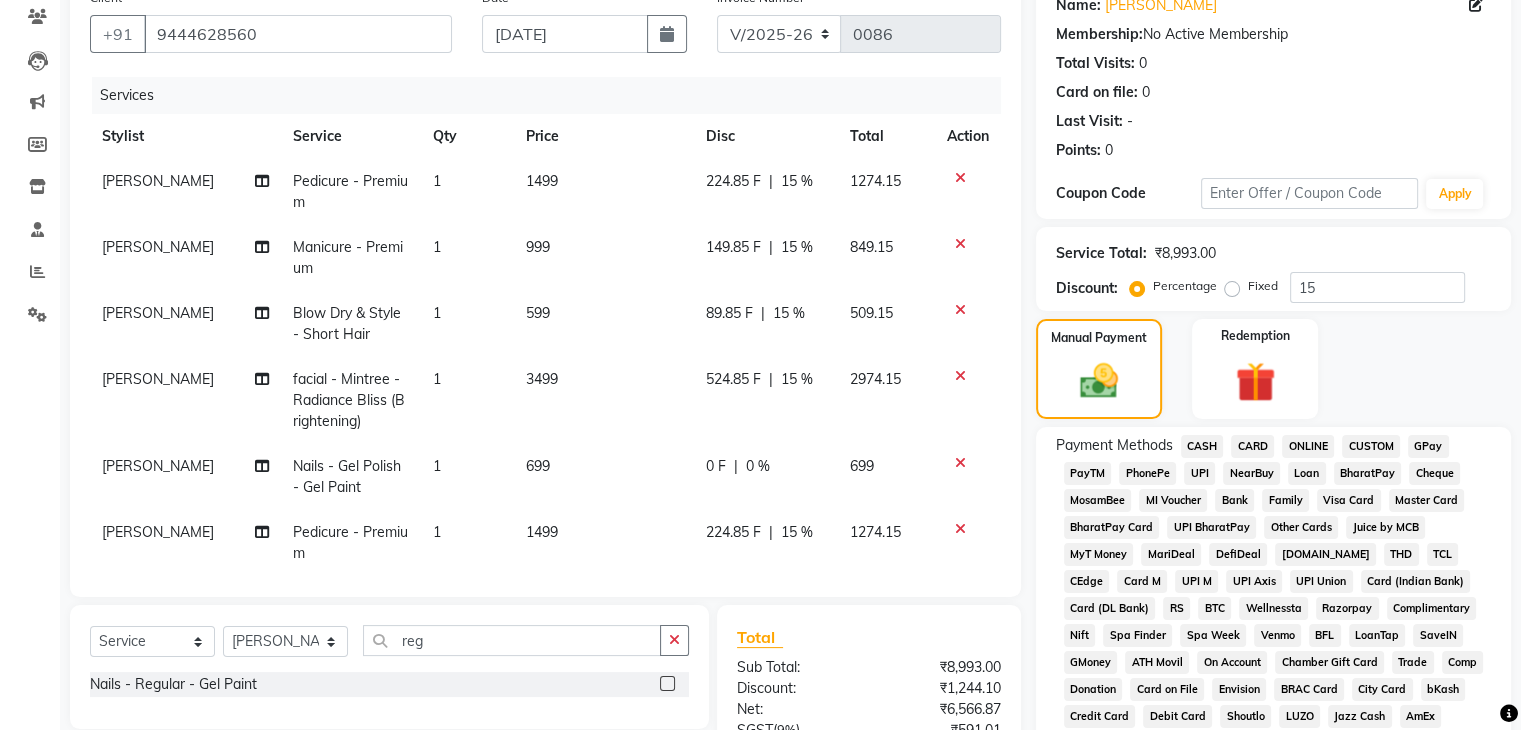 click on "ONLINE" 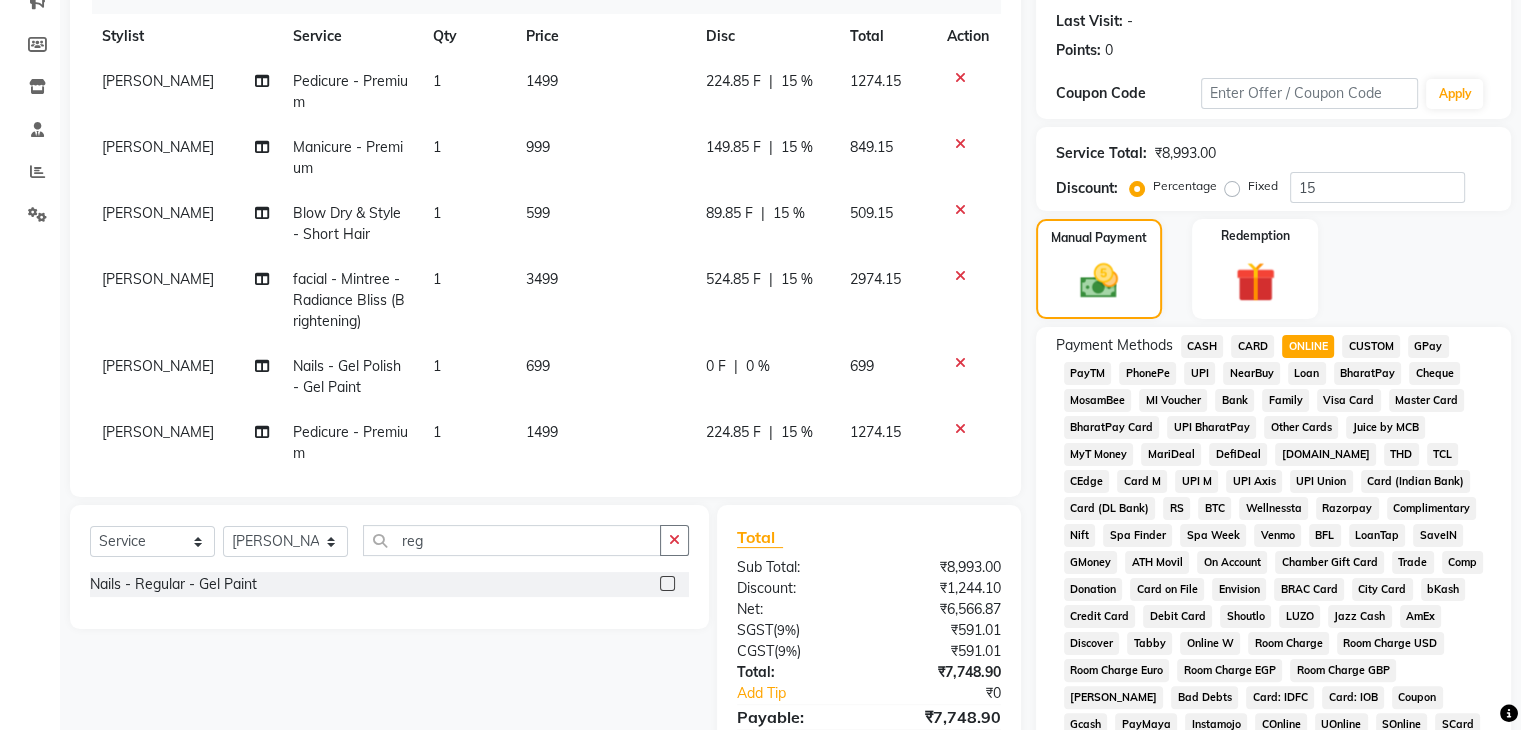 scroll, scrollTop: 71, scrollLeft: 0, axis: vertical 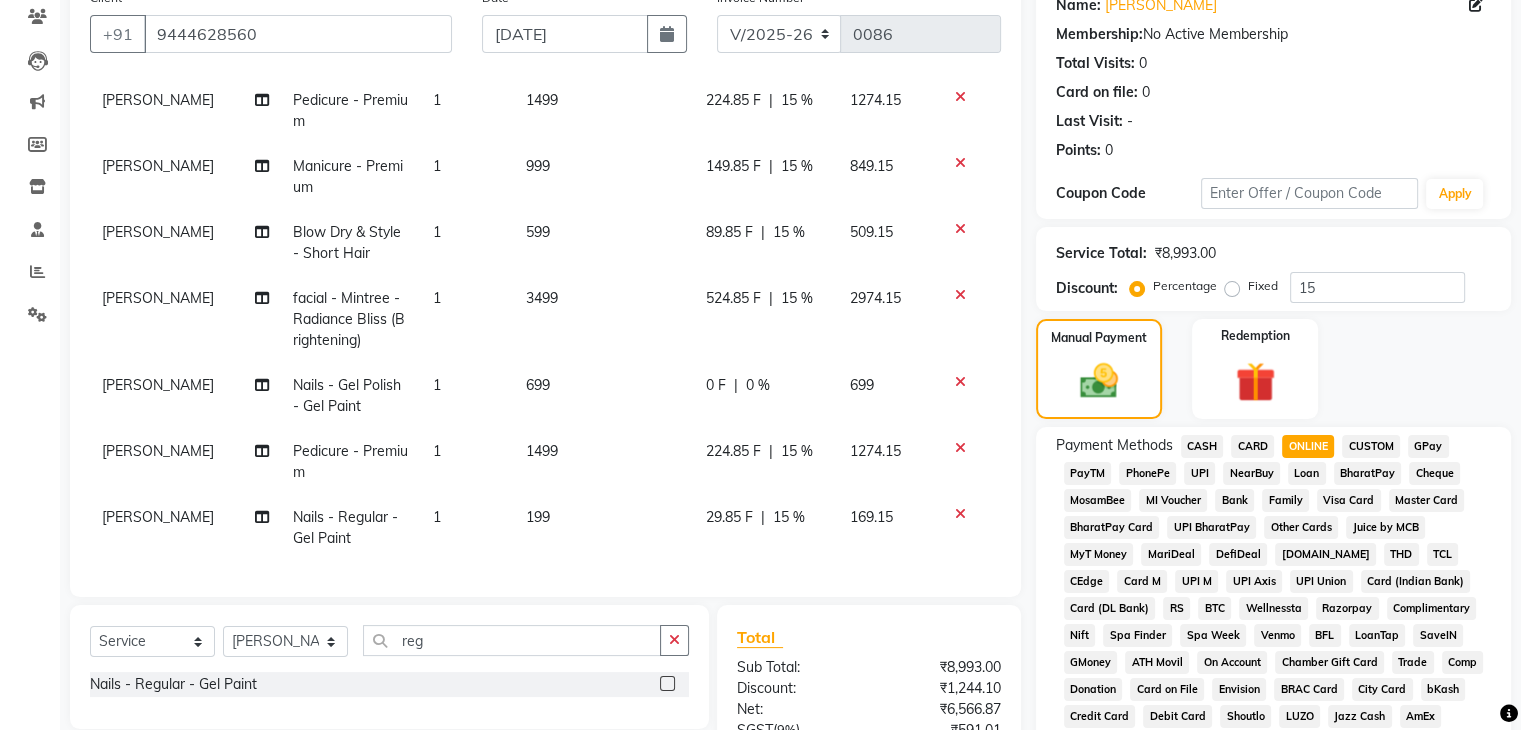 click 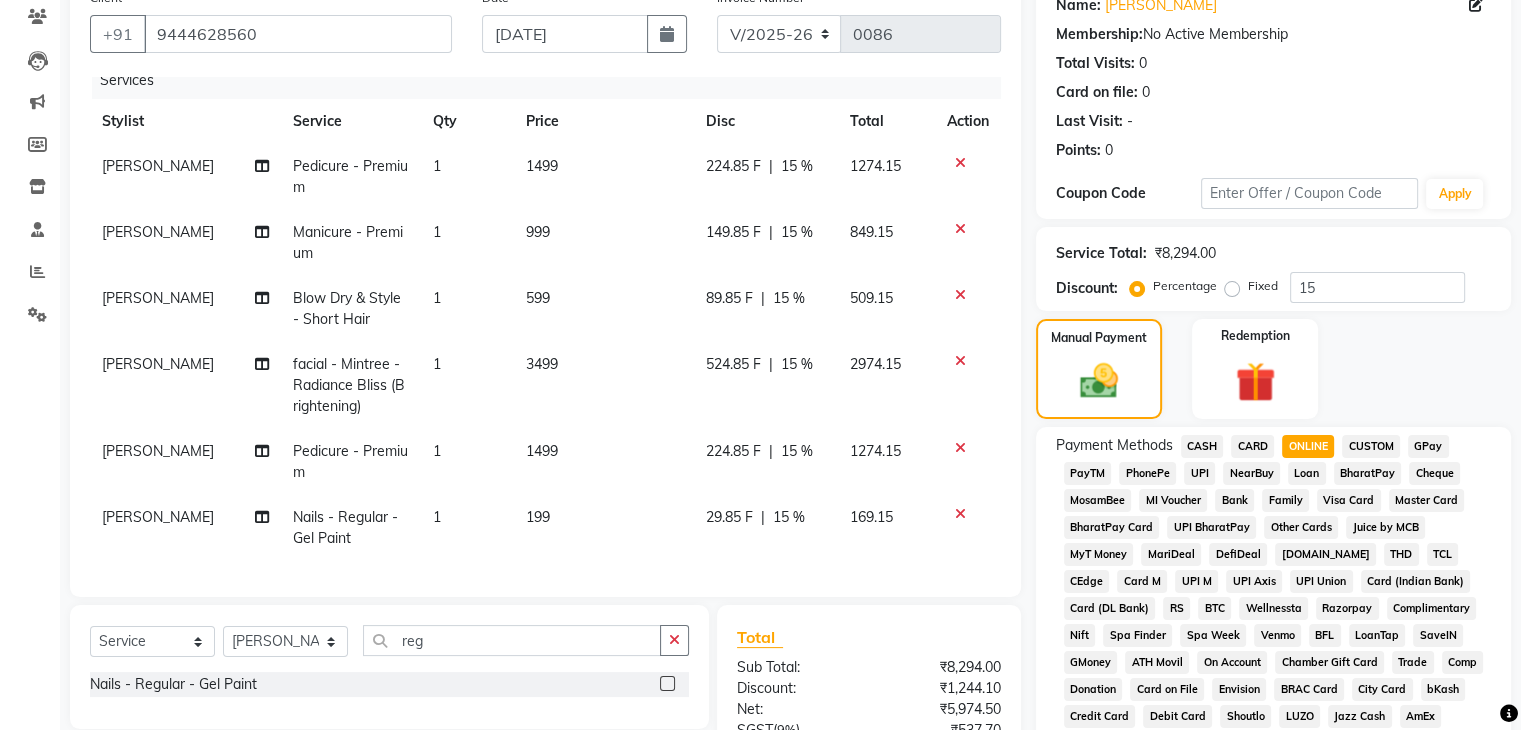 scroll, scrollTop: 30, scrollLeft: 0, axis: vertical 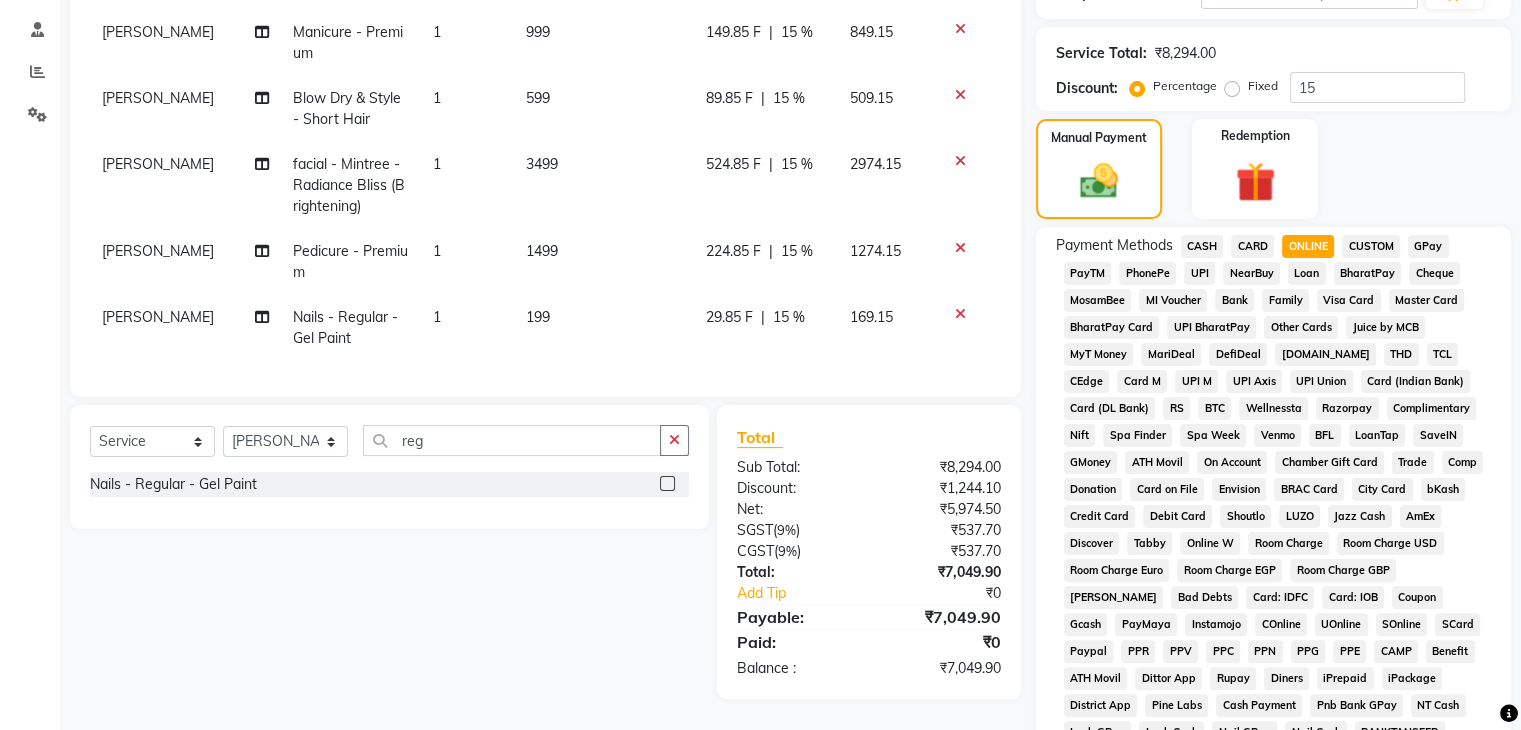 click on "Add Payment" 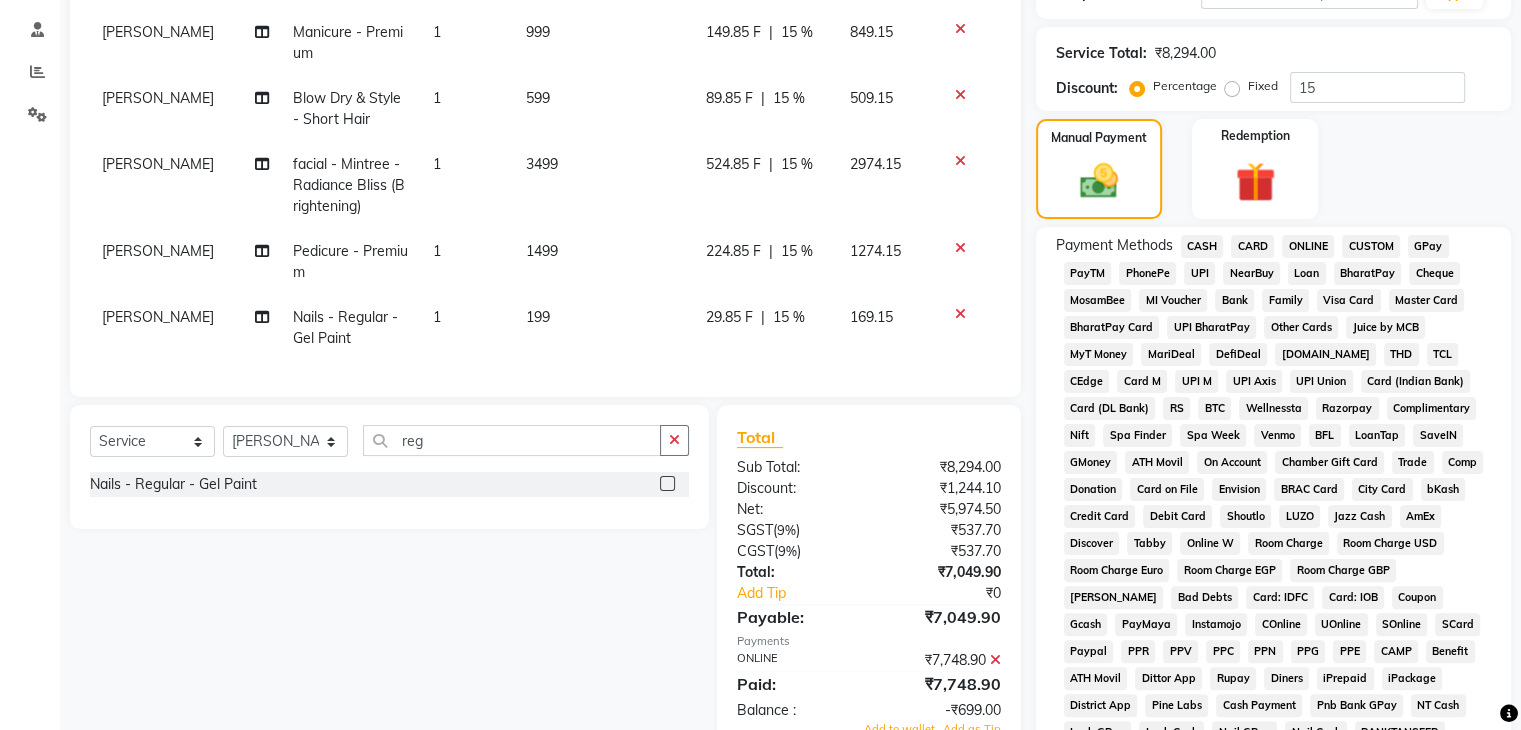 click on "Checkout" 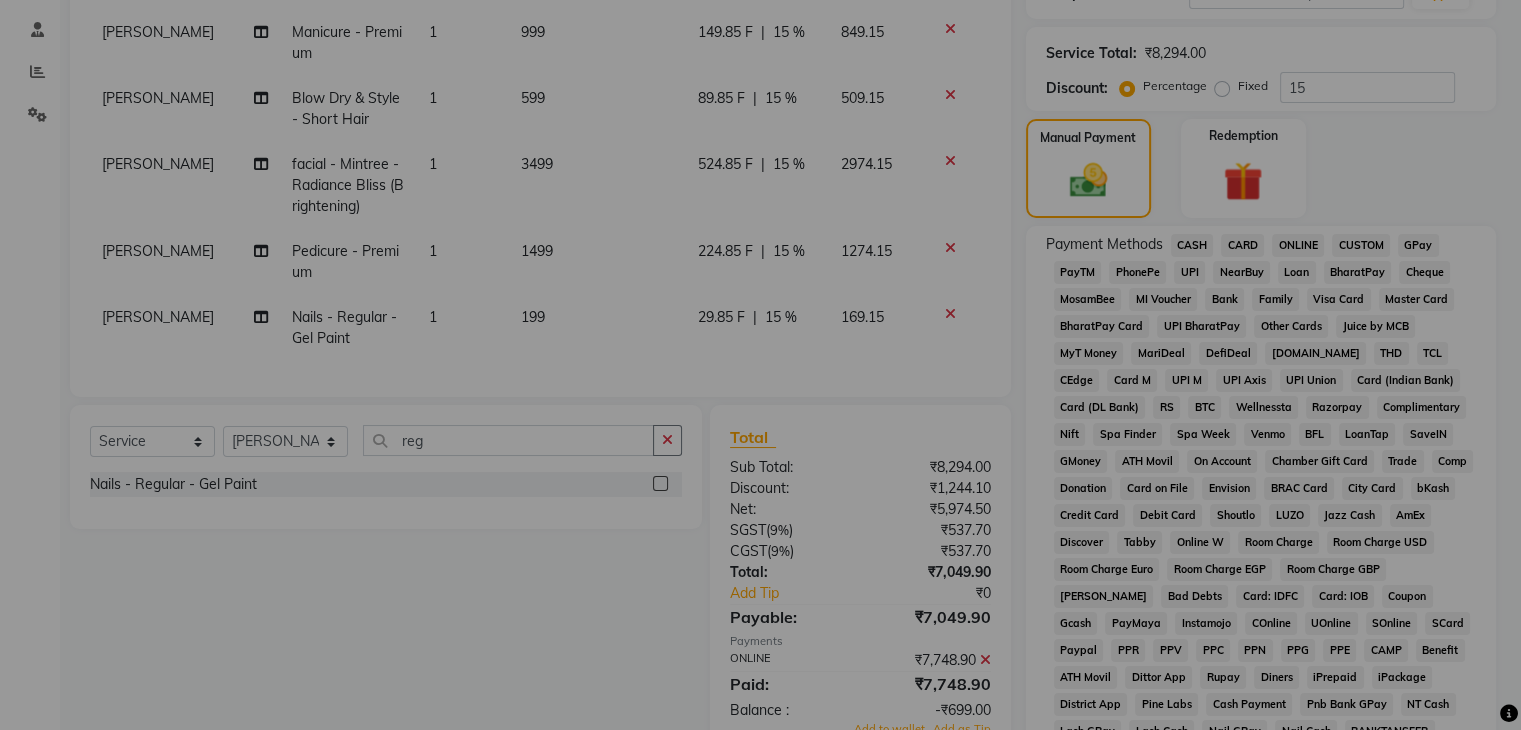 scroll, scrollTop: 699, scrollLeft: 0, axis: vertical 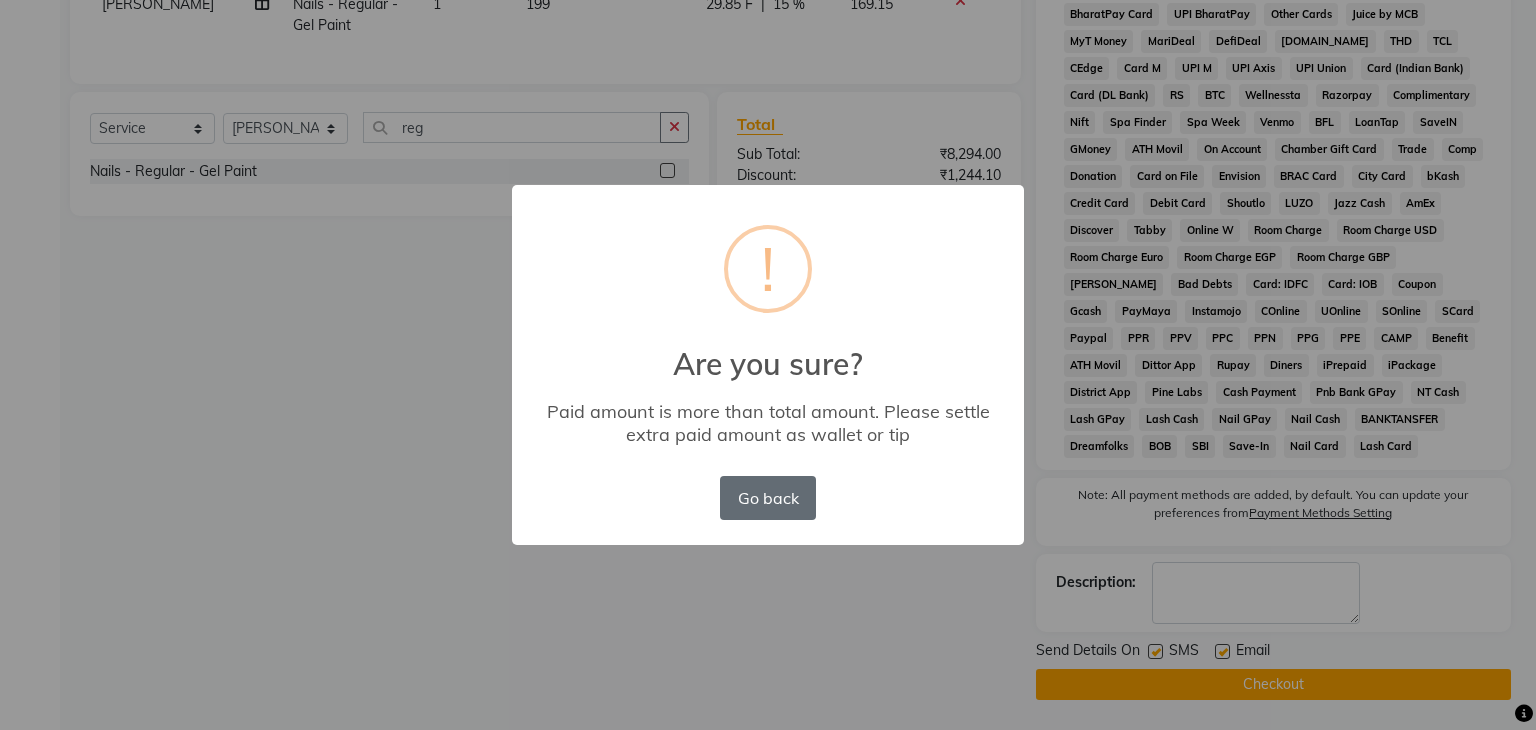 click on "Go back" at bounding box center [768, 498] 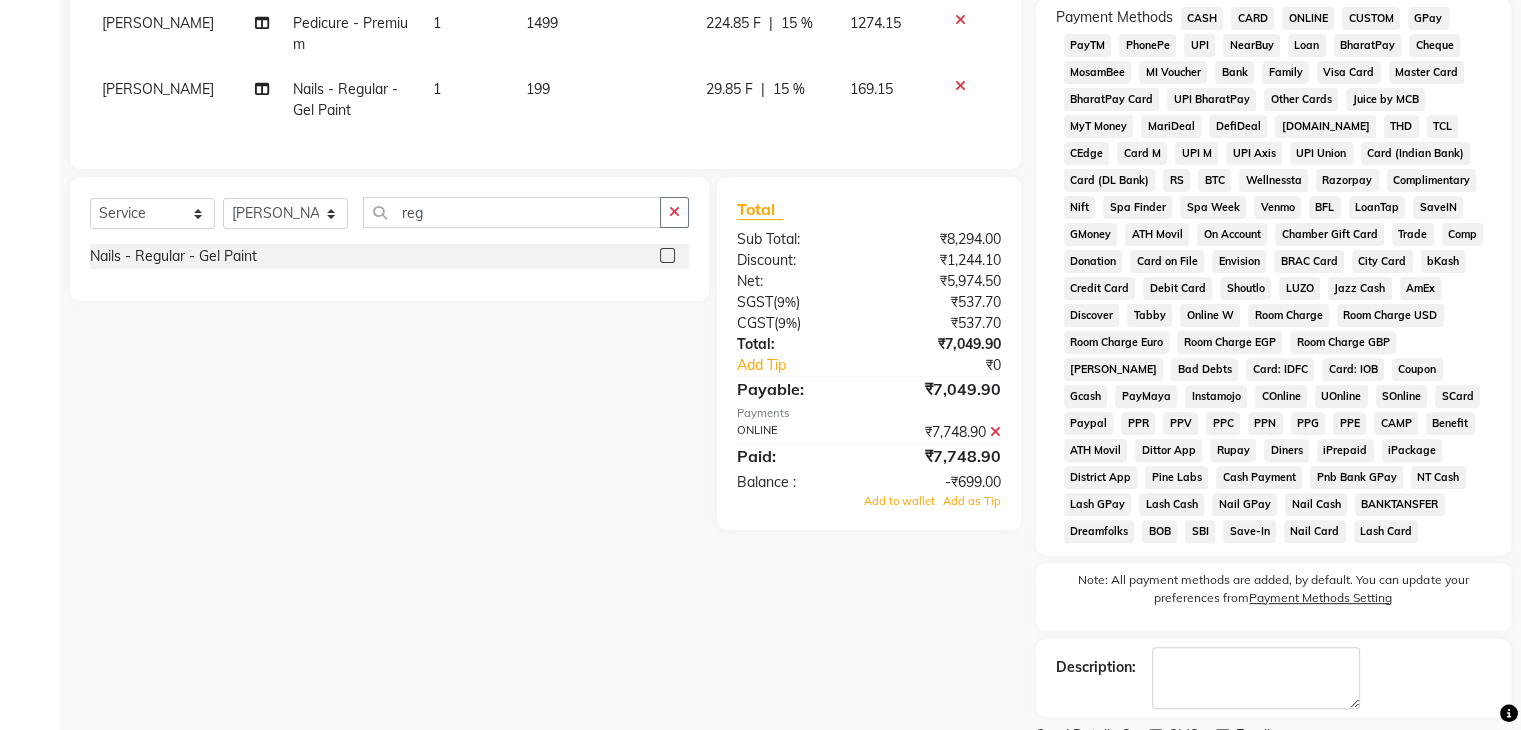 scroll, scrollTop: 199, scrollLeft: 0, axis: vertical 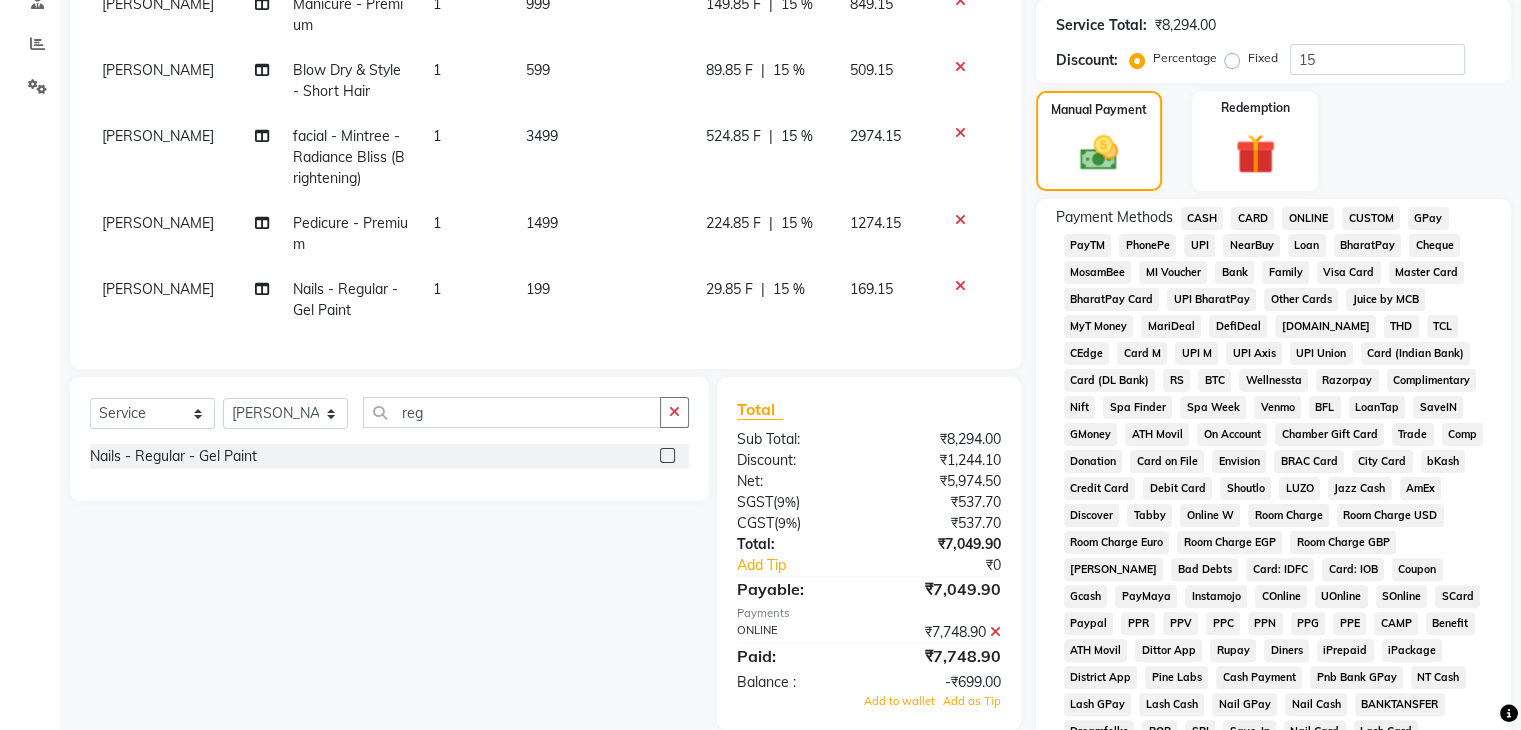click 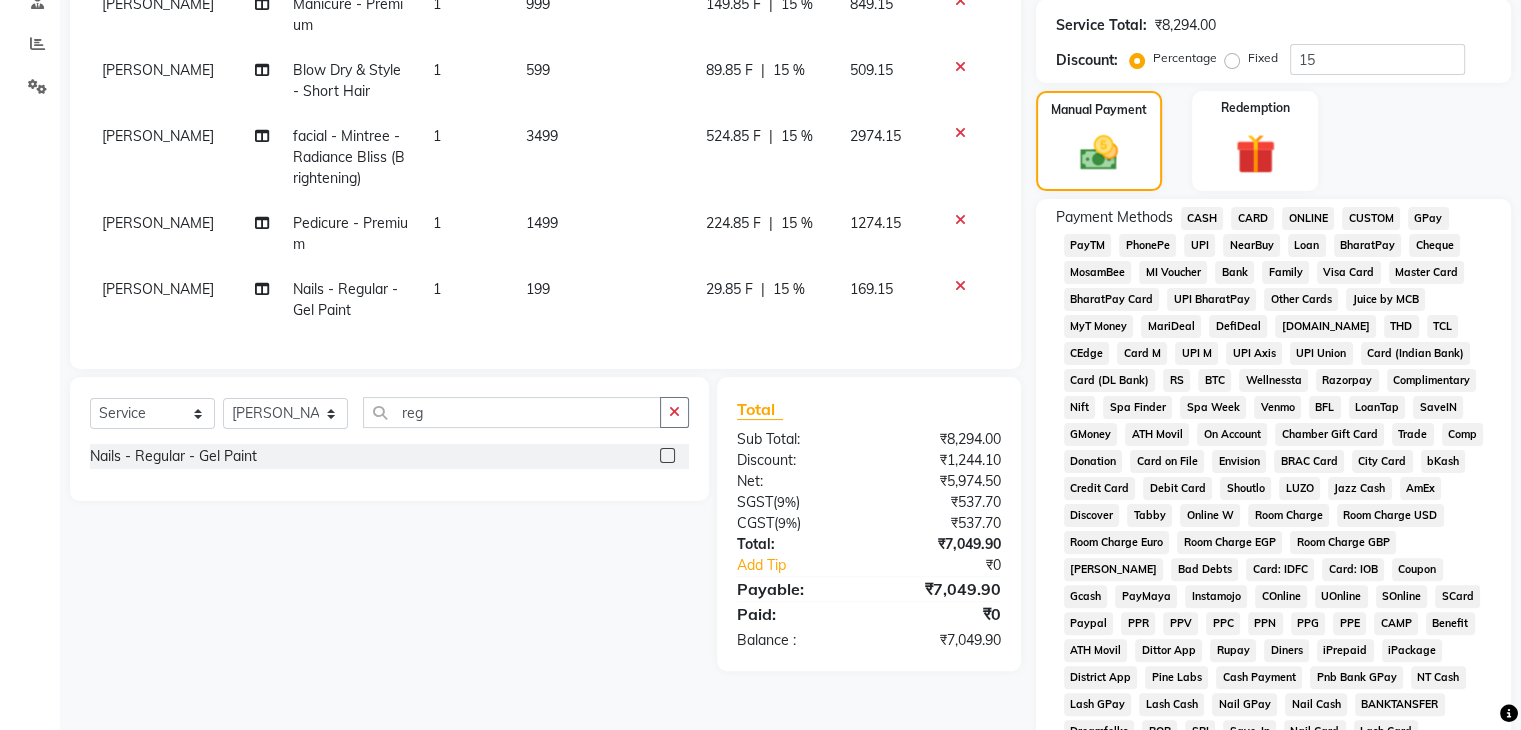 click on "ONLINE" 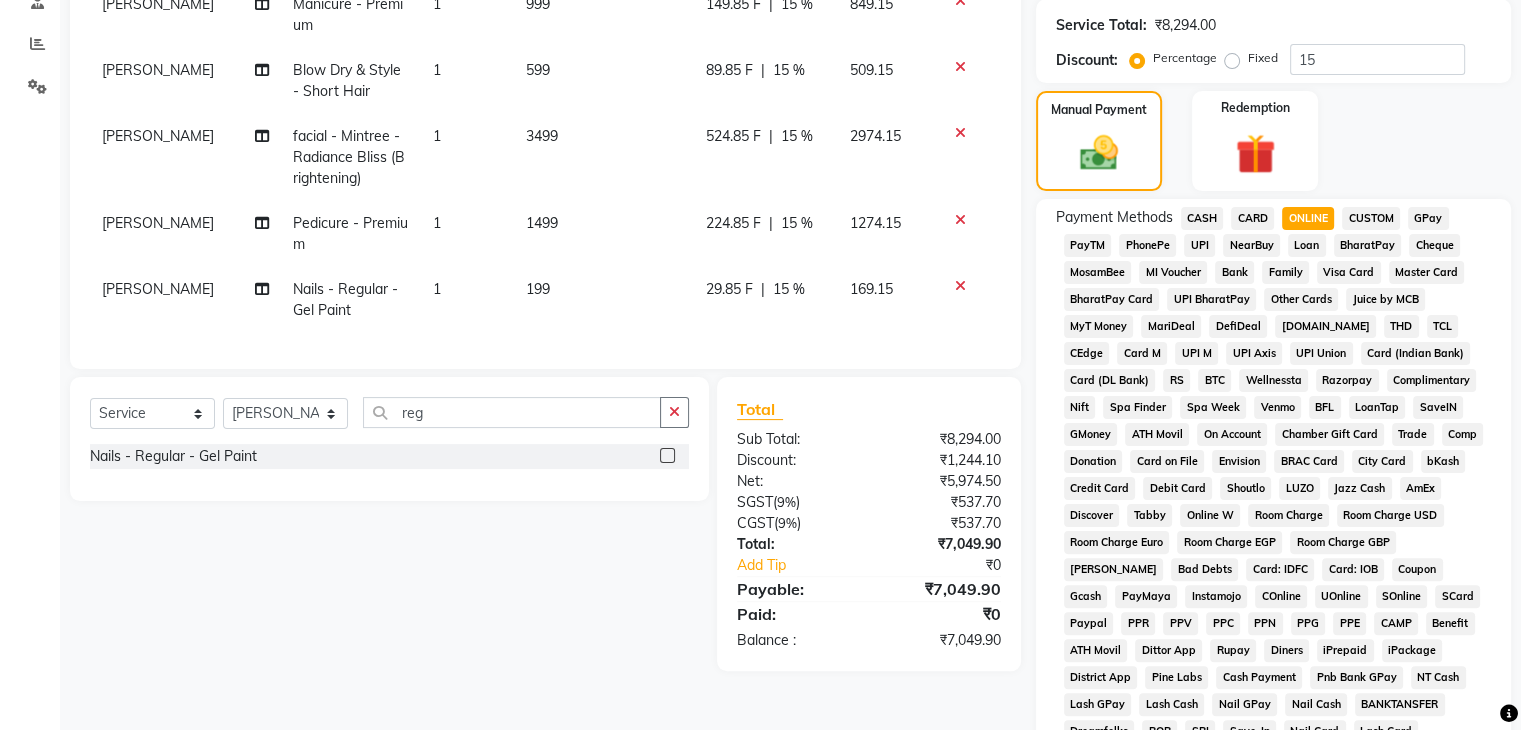 click on "Add Payment" 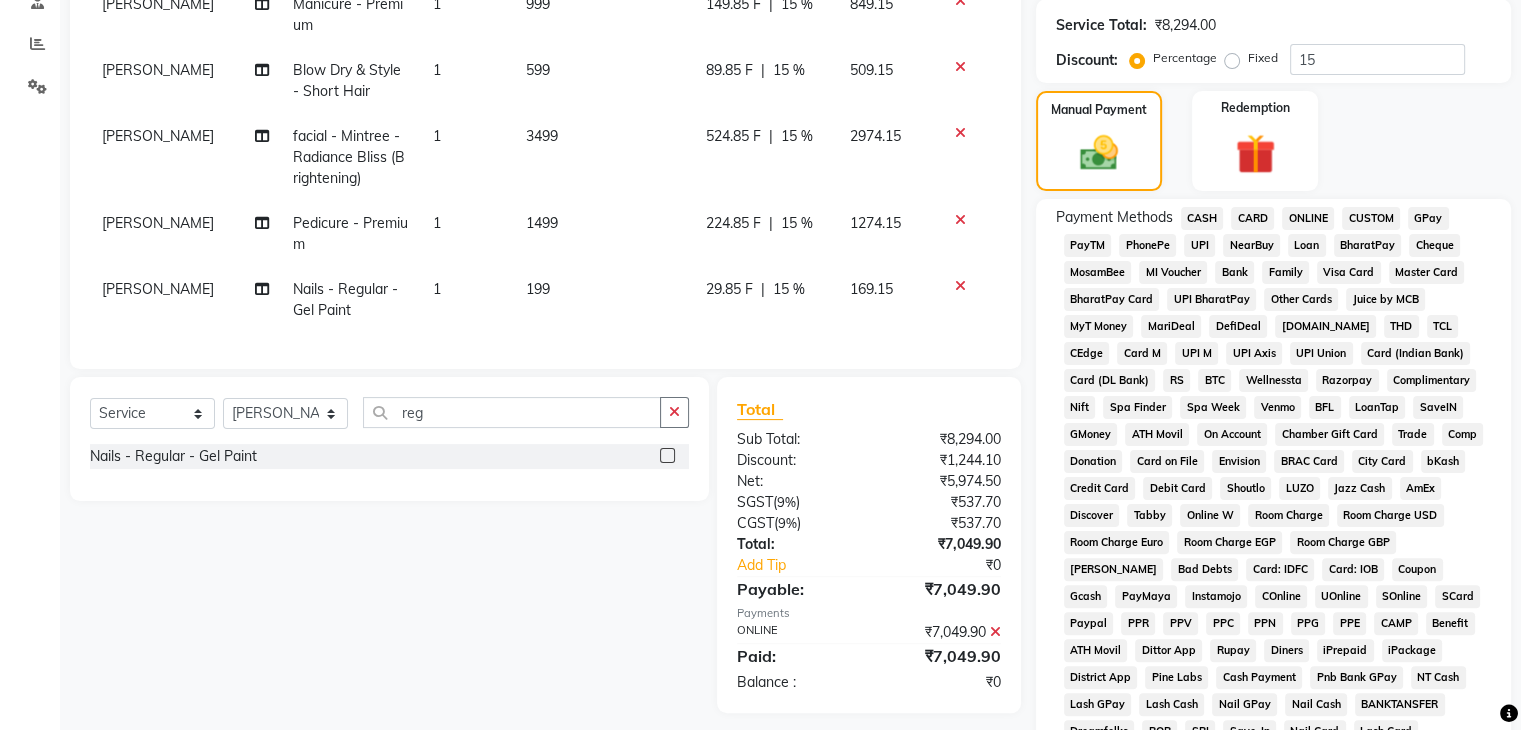 click on "Checkout" 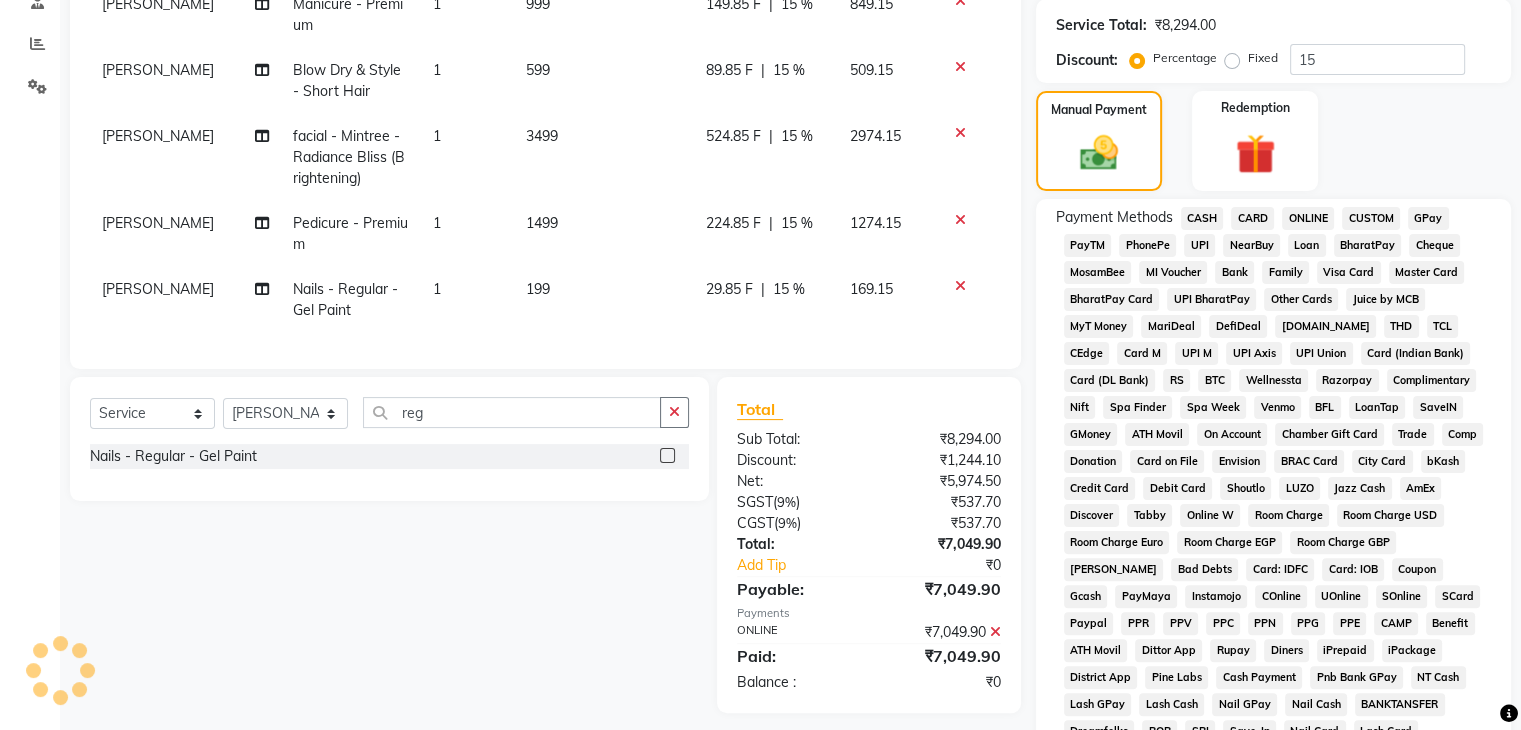 scroll, scrollTop: 699, scrollLeft: 0, axis: vertical 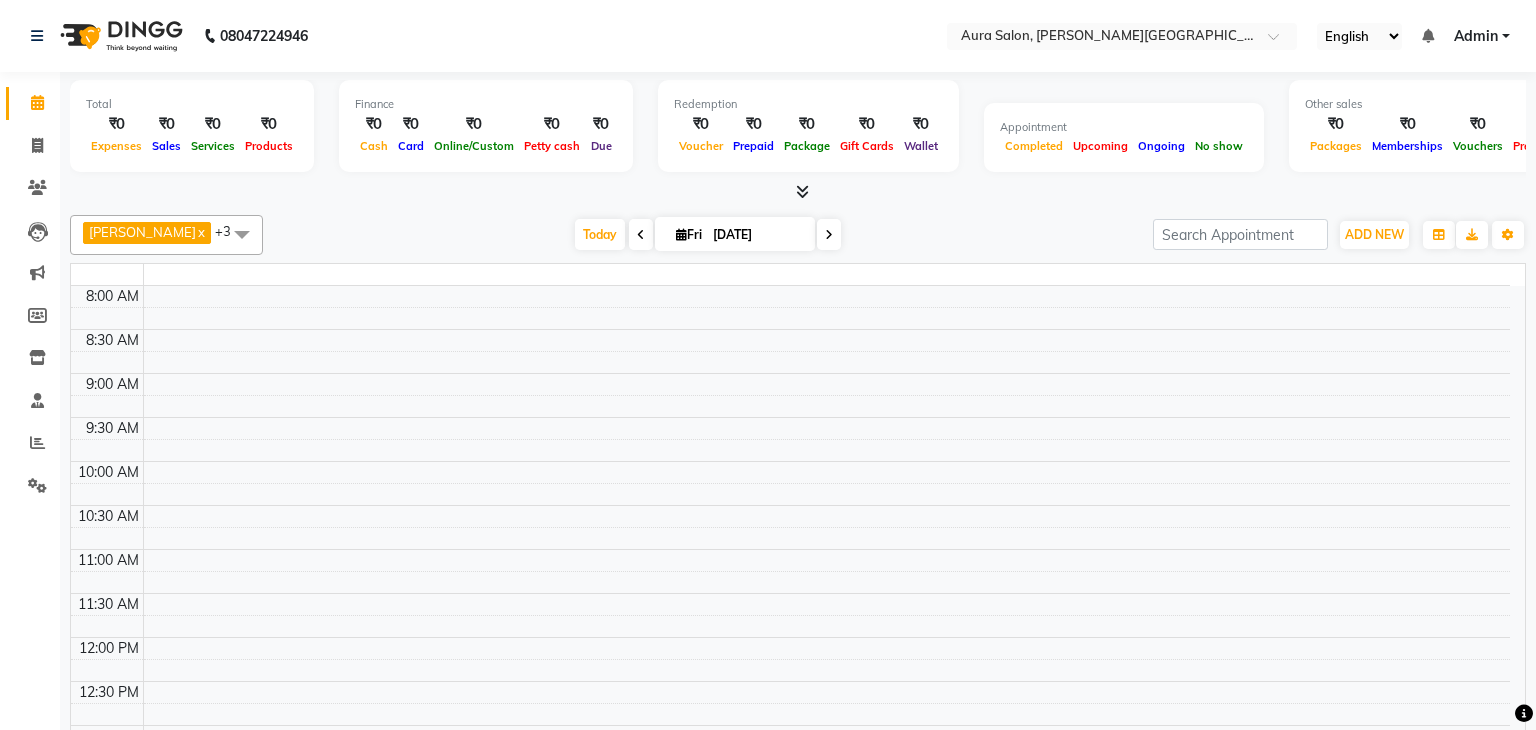 click at bounding box center (826, 340) 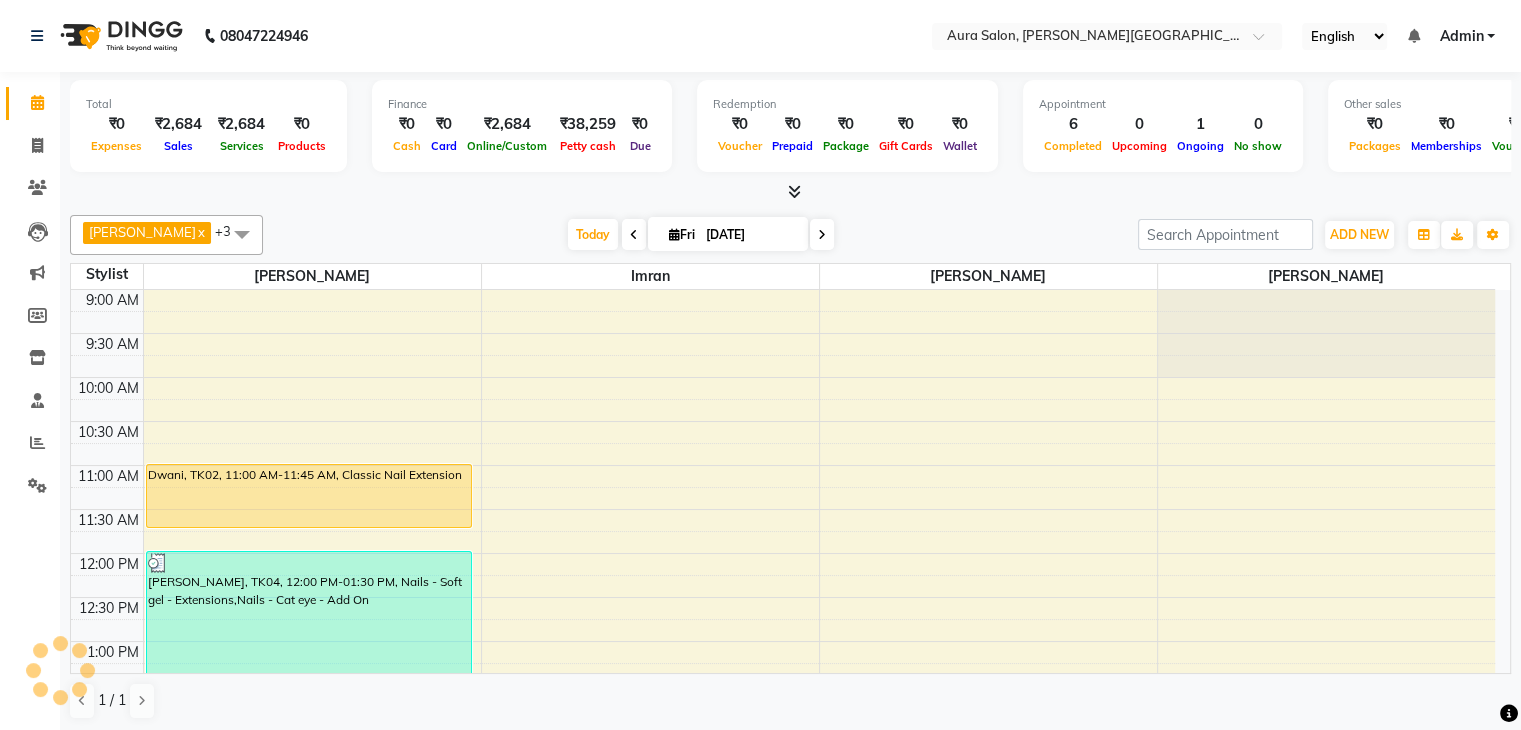 scroll, scrollTop: 0, scrollLeft: 0, axis: both 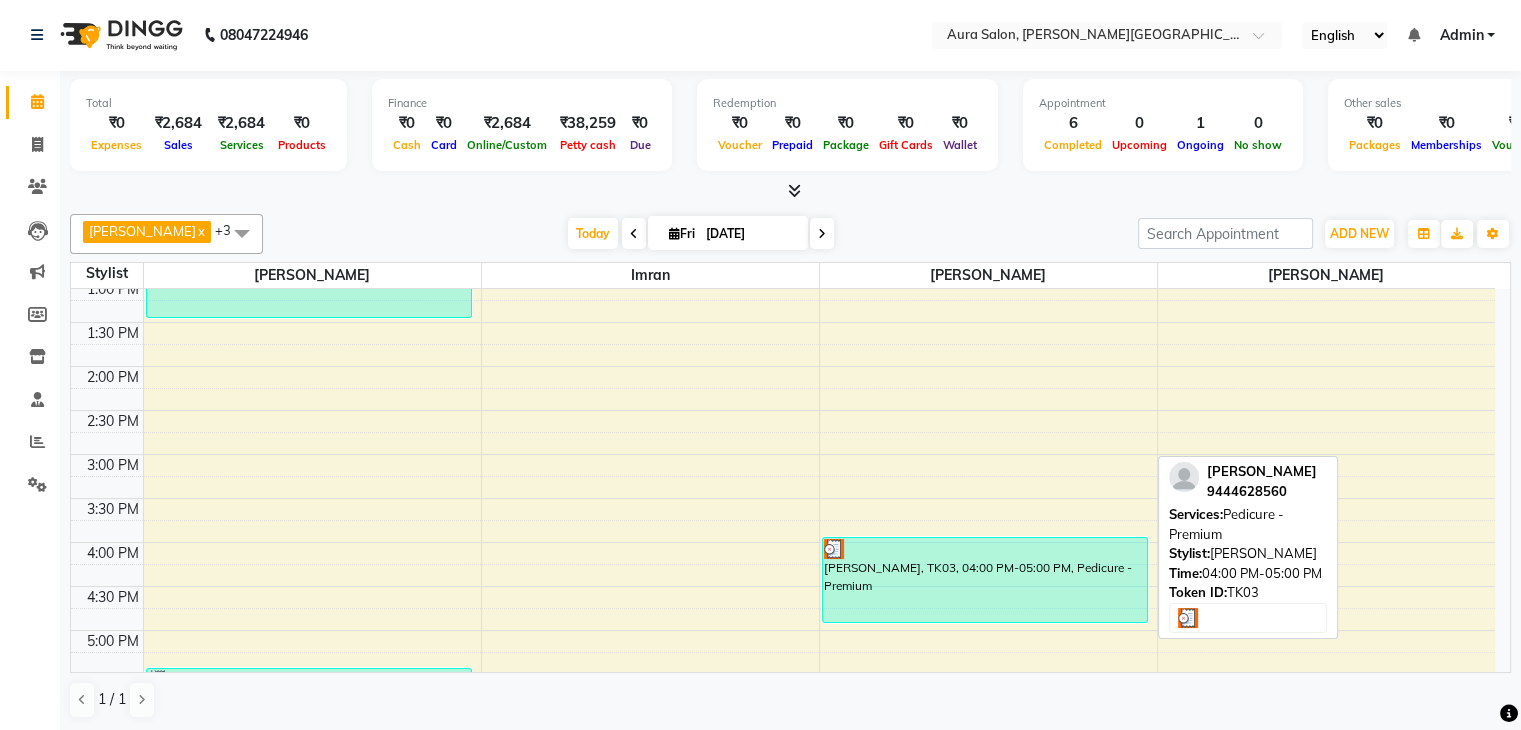 click on "[PERSON_NAME], TK03, 04:00 PM-05:00 PM, Pedicure - Premium" at bounding box center [985, 580] 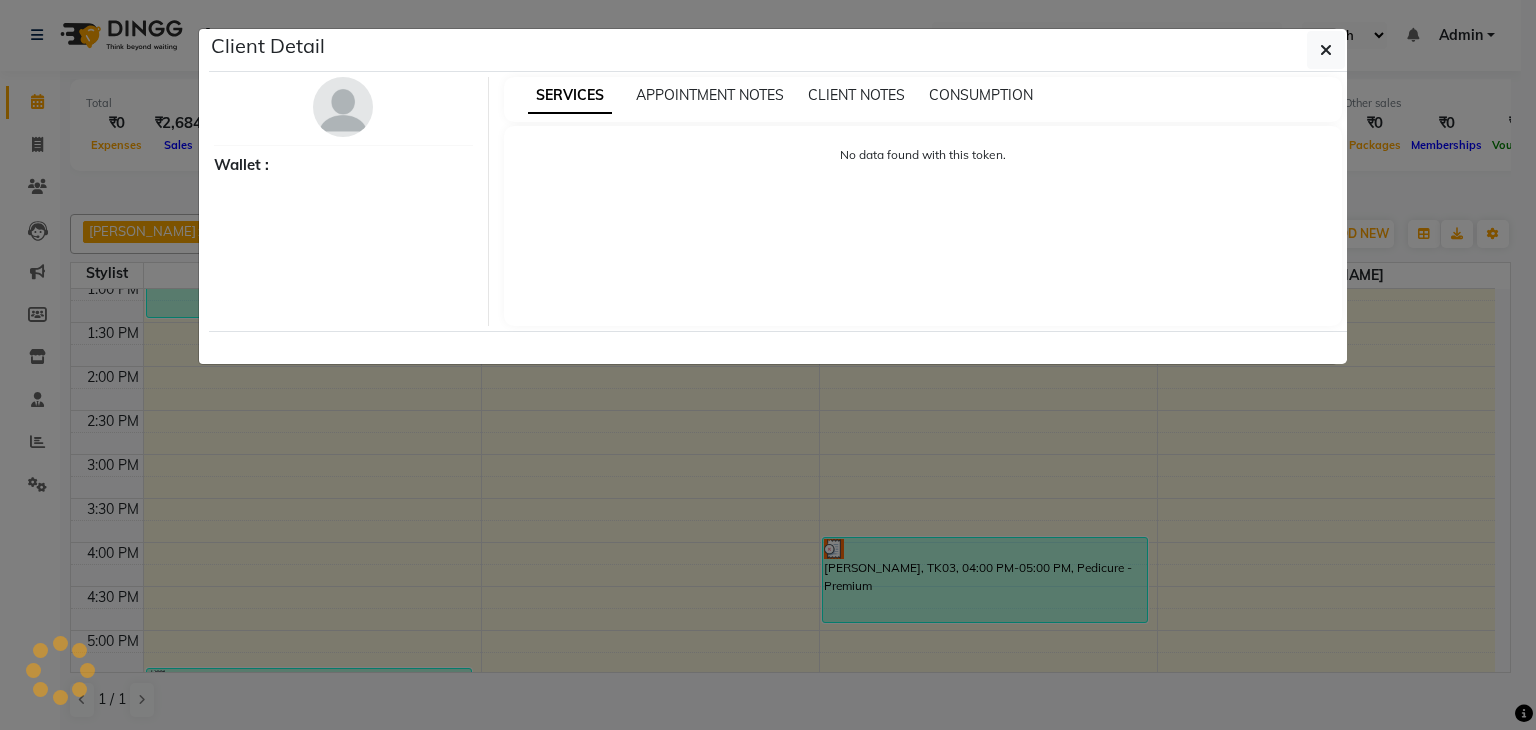 select on "3" 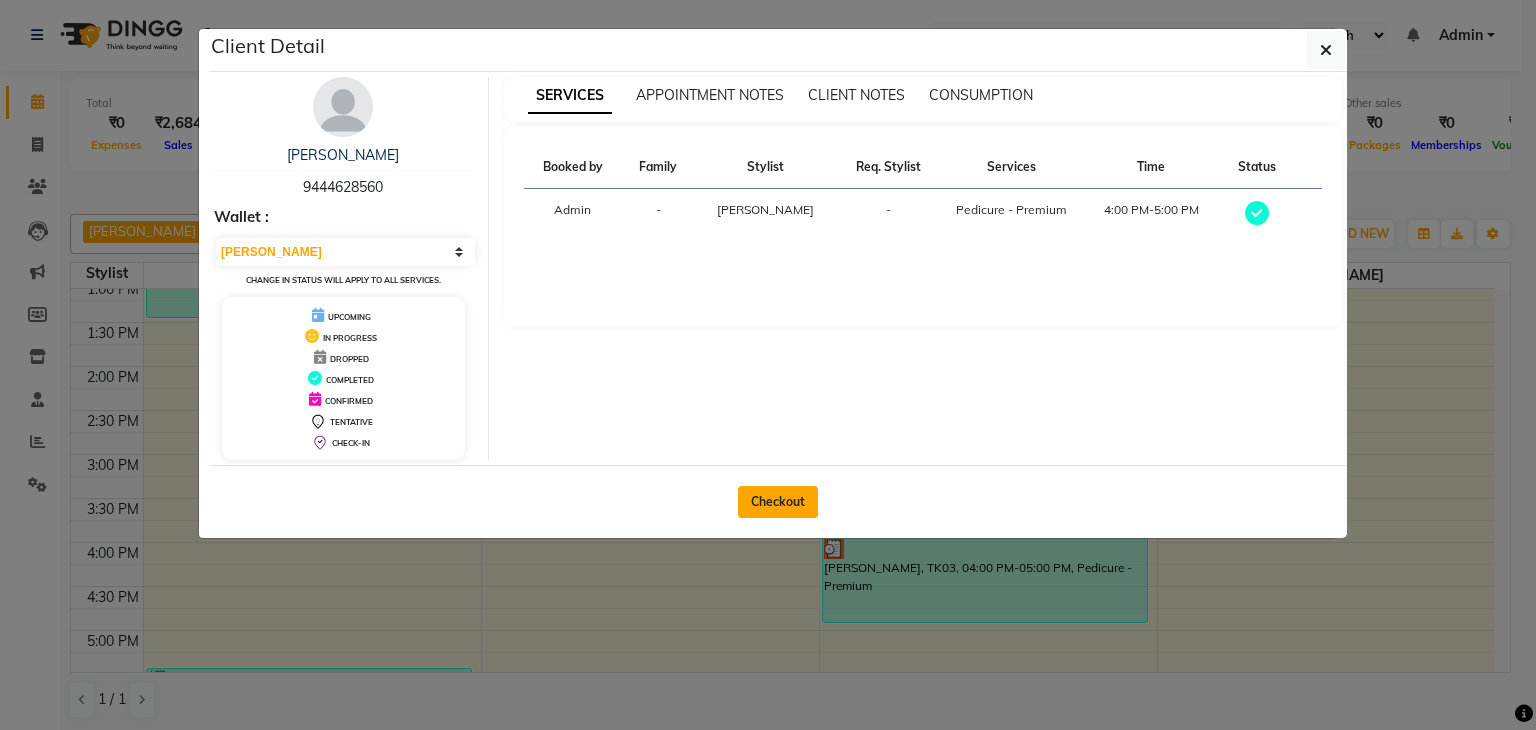 click on "Checkout" 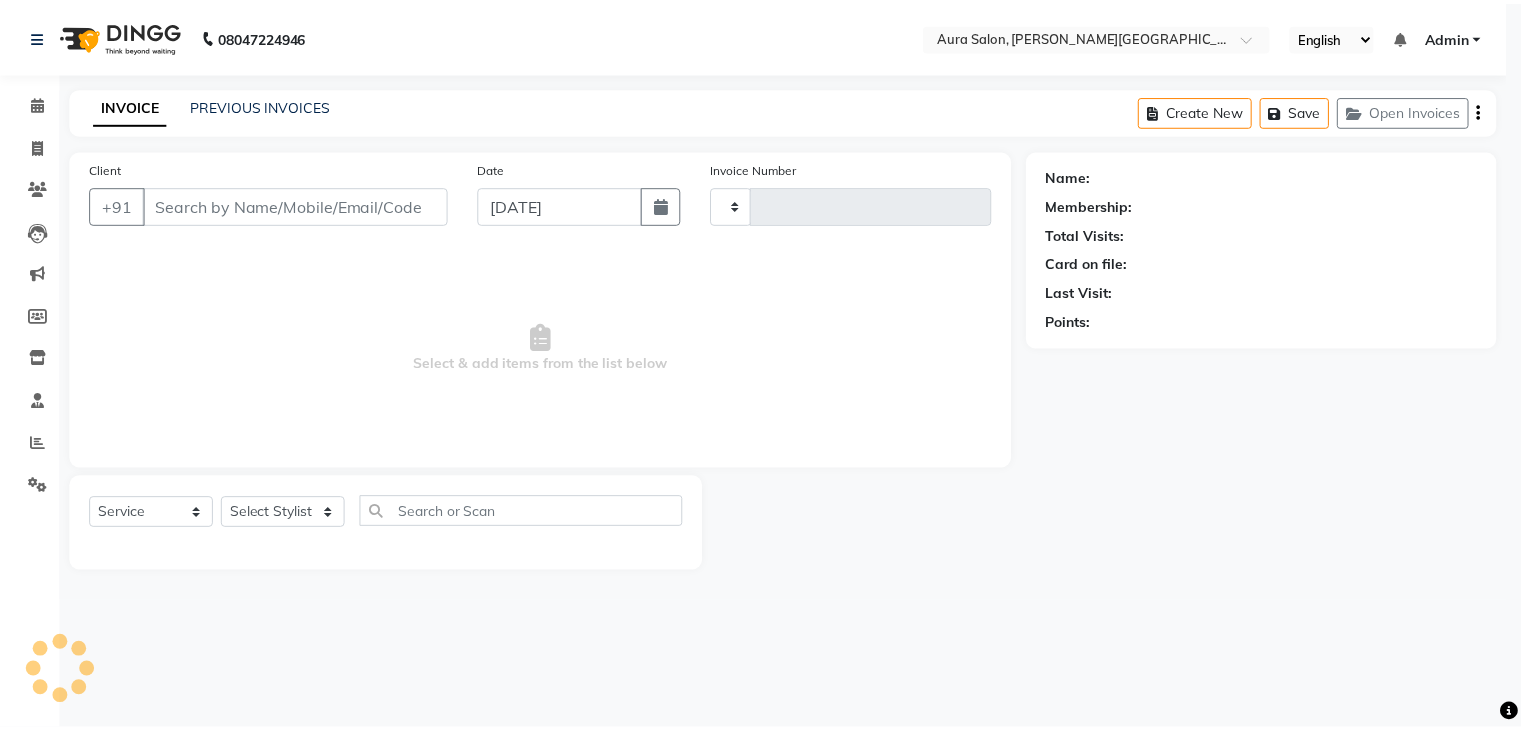 scroll, scrollTop: 0, scrollLeft: 0, axis: both 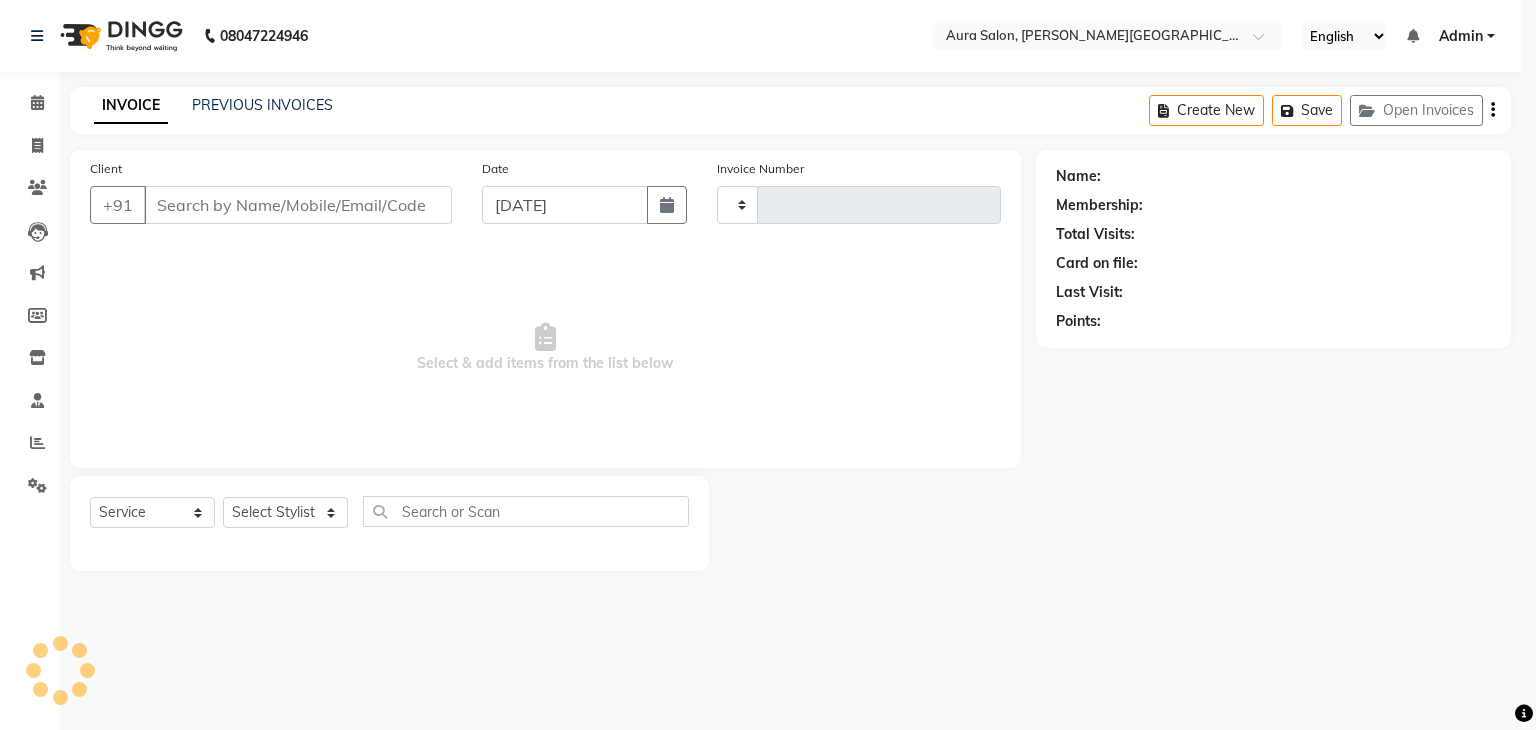 type on "0086" 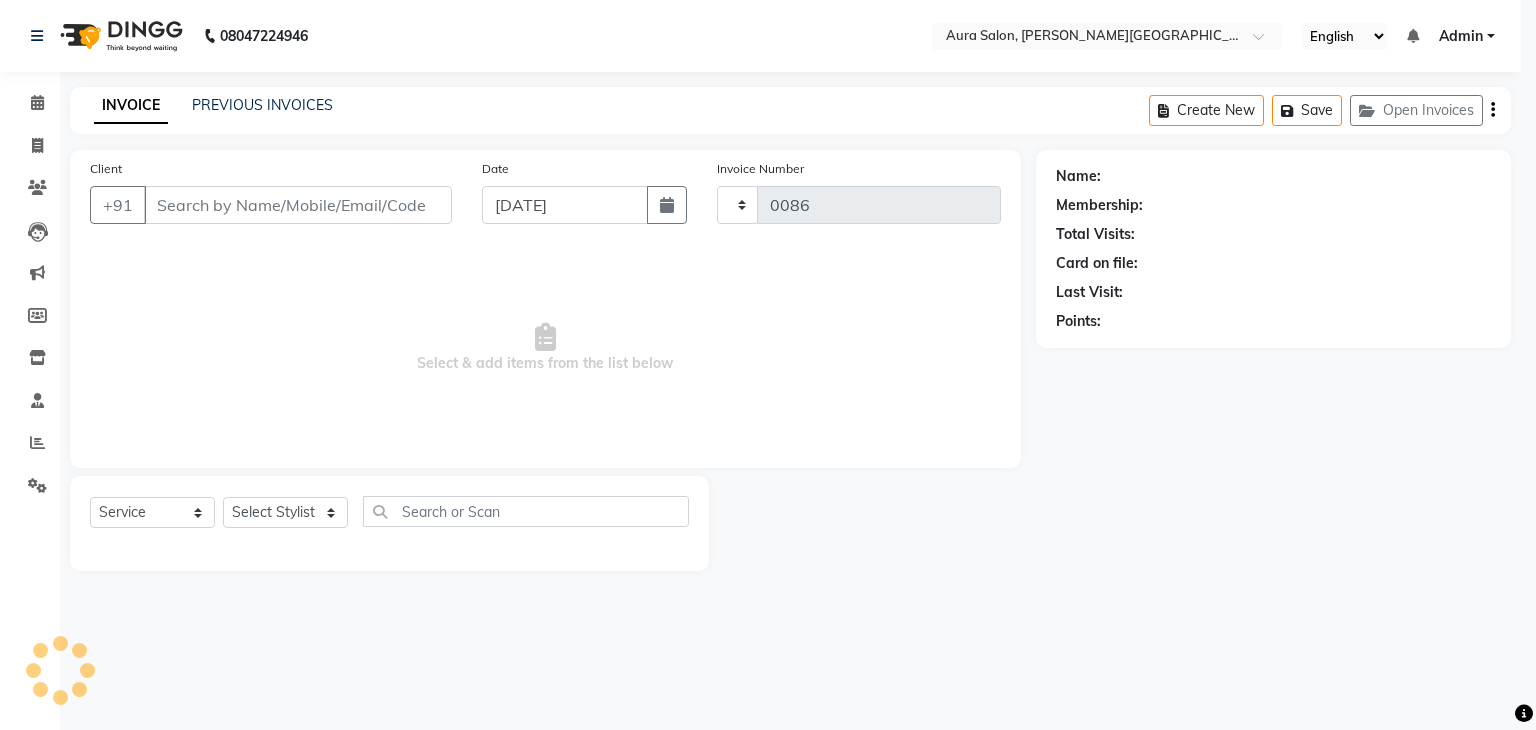 select on "7430" 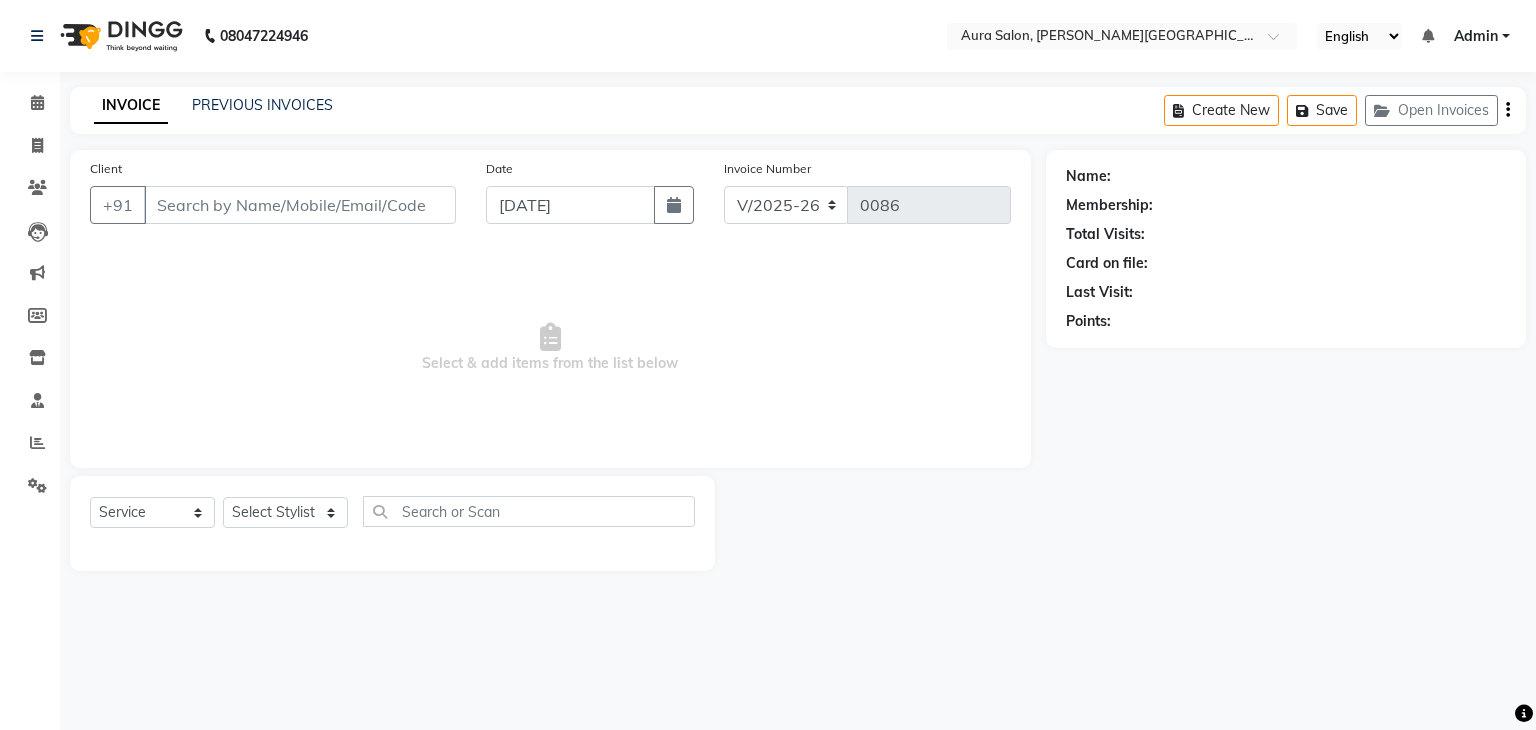 type on "9444628560" 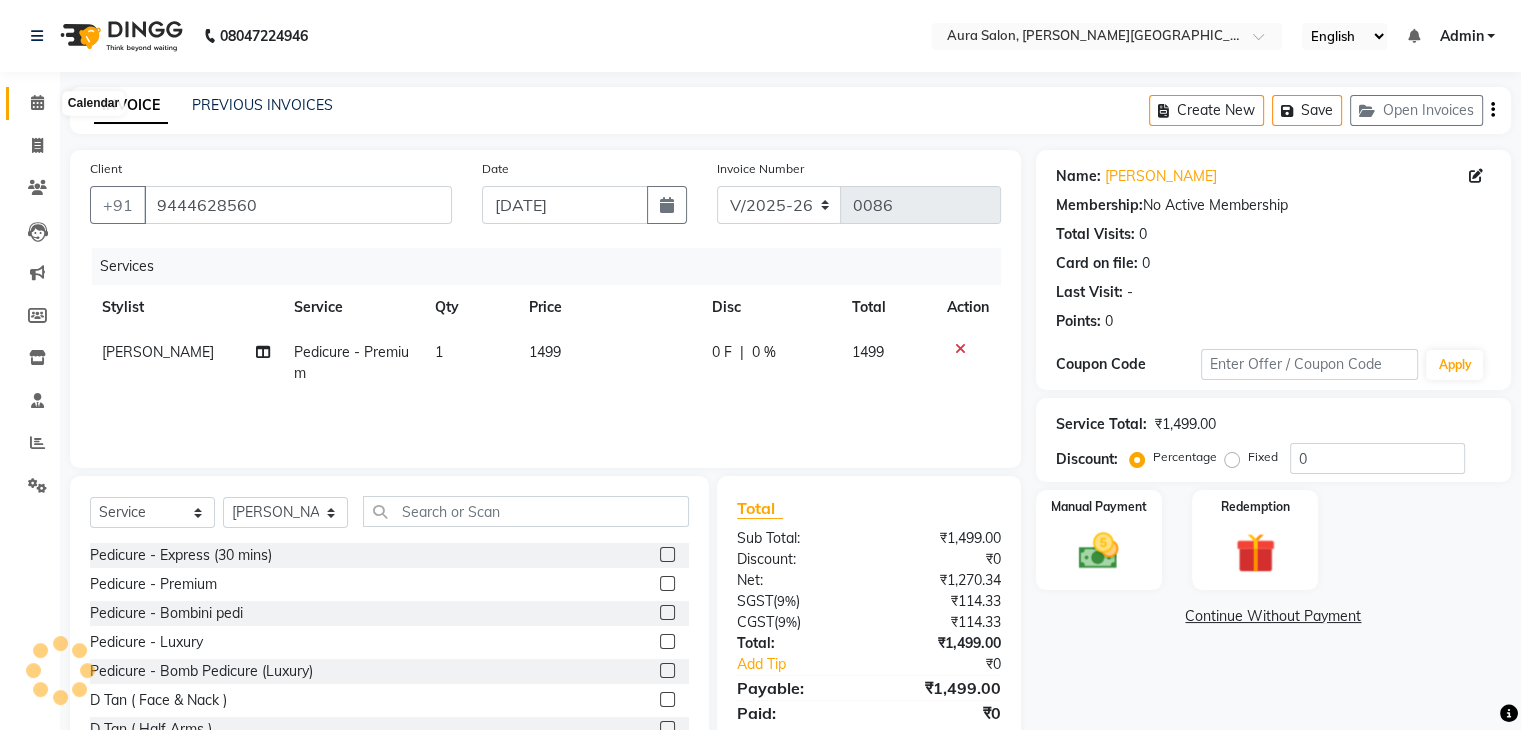 click 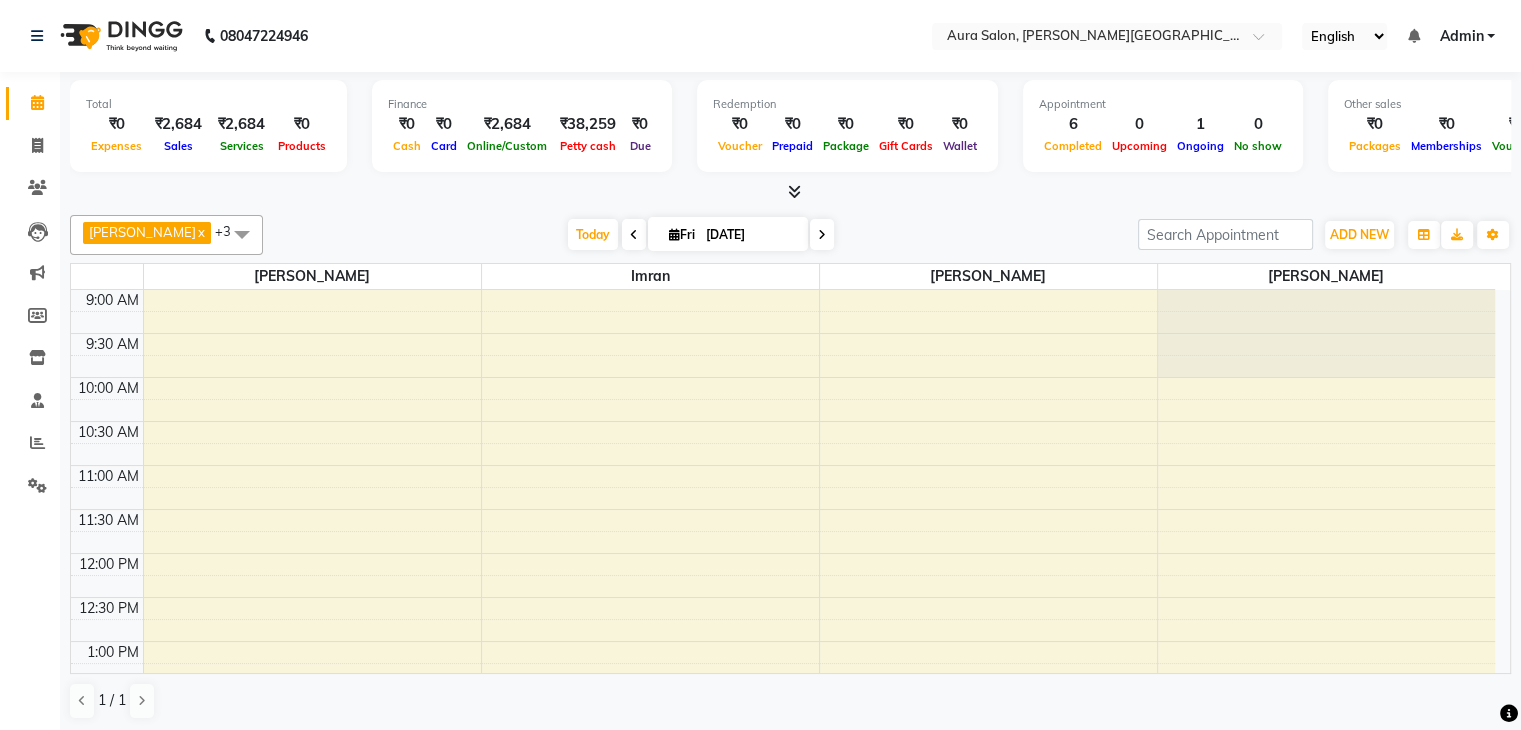 scroll, scrollTop: 0, scrollLeft: 0, axis: both 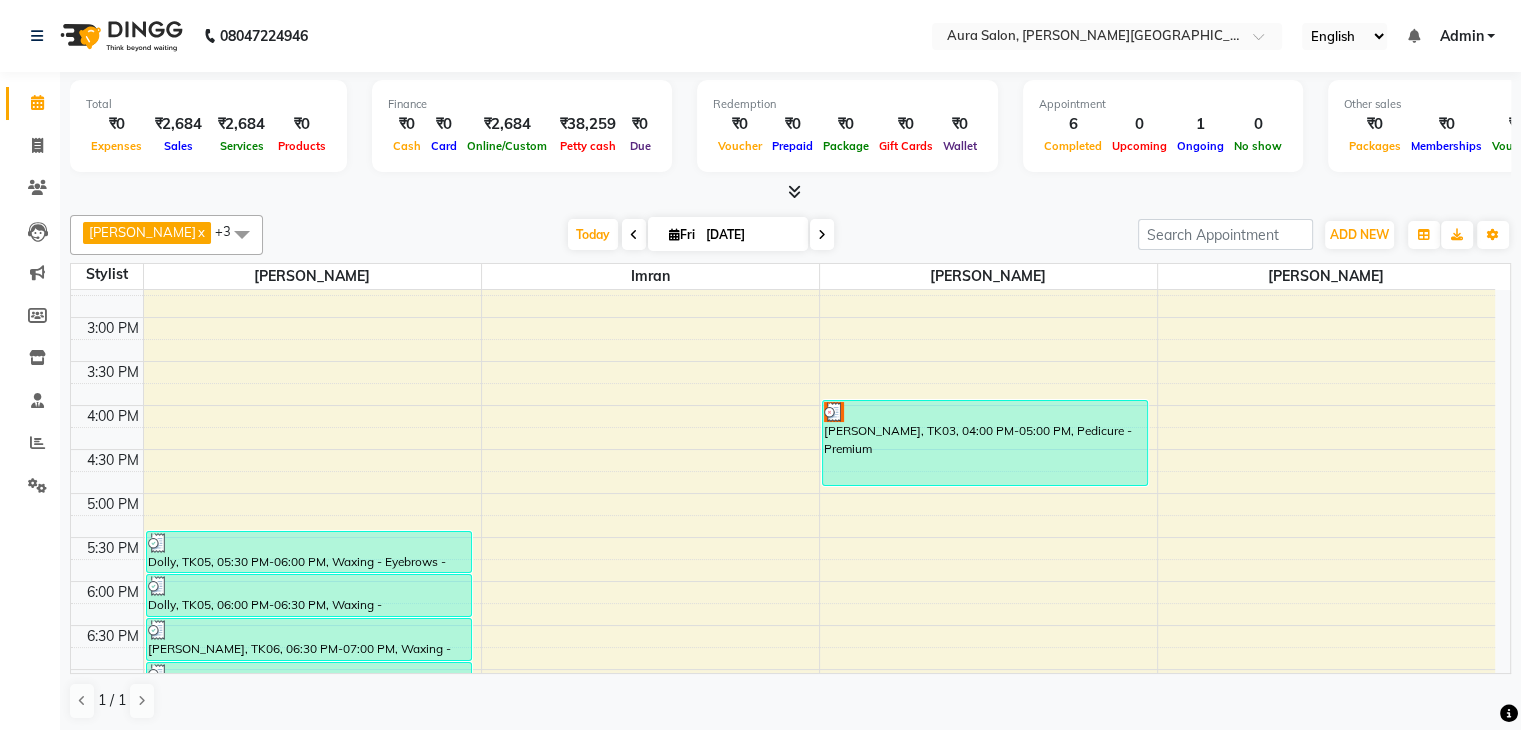click on "9:00 AM 9:30 AM 10:00 AM 10:30 AM 11:00 AM 11:30 AM 12:00 PM 12:30 PM 1:00 PM 1:30 PM 2:00 PM 2:30 PM 3:00 PM 3:30 PM 4:00 PM 4:30 PM 5:00 PM 5:30 PM 6:00 PM 6:30 PM 7:00 PM 7:30 PM 8:00 PM 8:30 PM    Dwani, TK02, 11:00 AM-11:45 AM, Classic Nail Extension     shirley veronica, TK04, 12:00 PM-01:30 PM, Nails - Soft gel - Extensions,Nails - Cat eye - Add On     Dolly, TK05, 05:30 PM-06:00 PM, Waxing - Eyebrows - Threading     Dolly, TK05, 06:00 PM-06:30 PM, Waxing - Forehead/lowerlip/chin/upperlip - Threading     Priyanka, TK06, 06:30 PM-07:00 PM, Waxing - Eyebrow waxing     Priyanka, TK06, 07:00 PM-08:00 PM, Waxing - Under Arms - Basic,Waxing - Eyebrow waxing,Waxing - Feet only     Subha, TK03, 04:00 PM-05:00 PM, Pedicure - Premium" at bounding box center [783, 317] 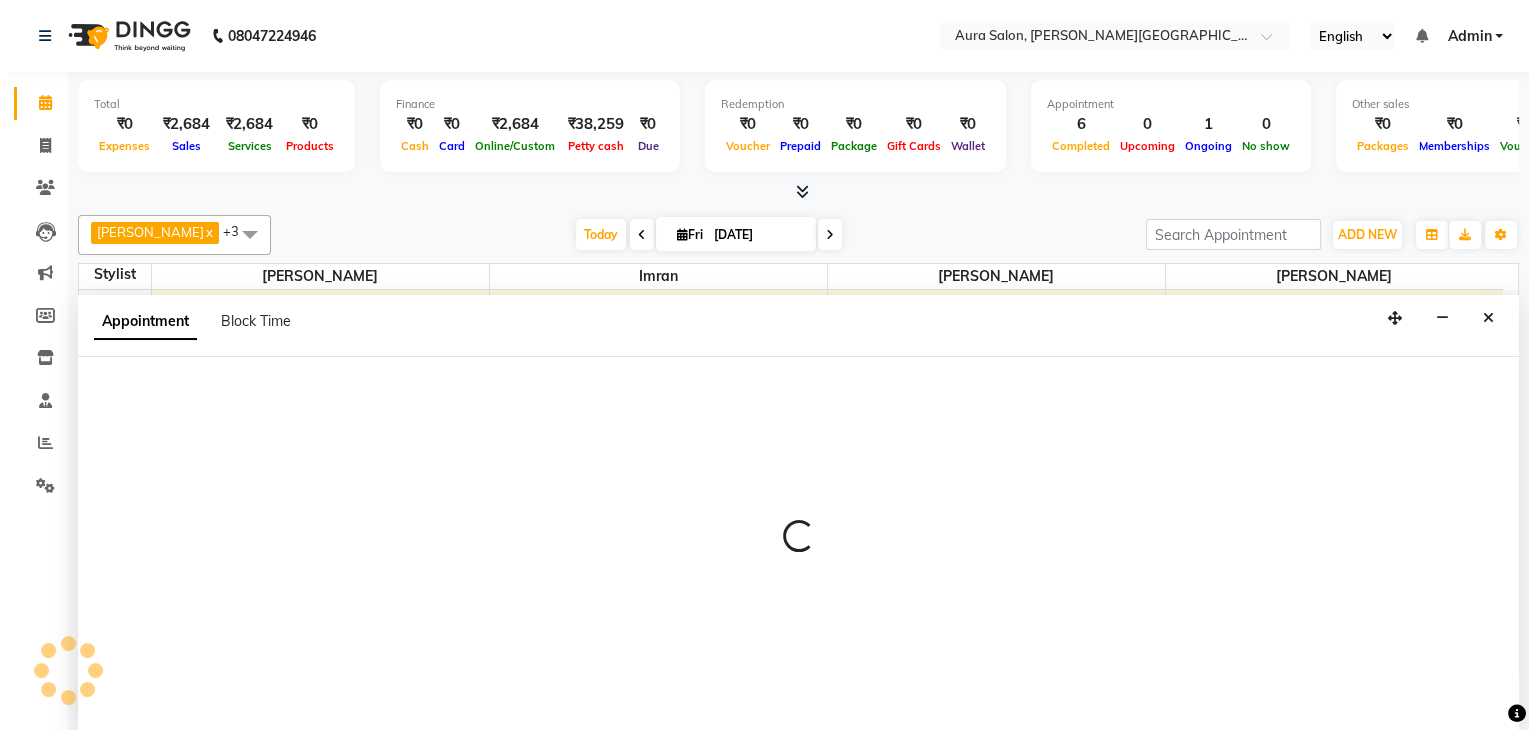 scroll, scrollTop: 1, scrollLeft: 0, axis: vertical 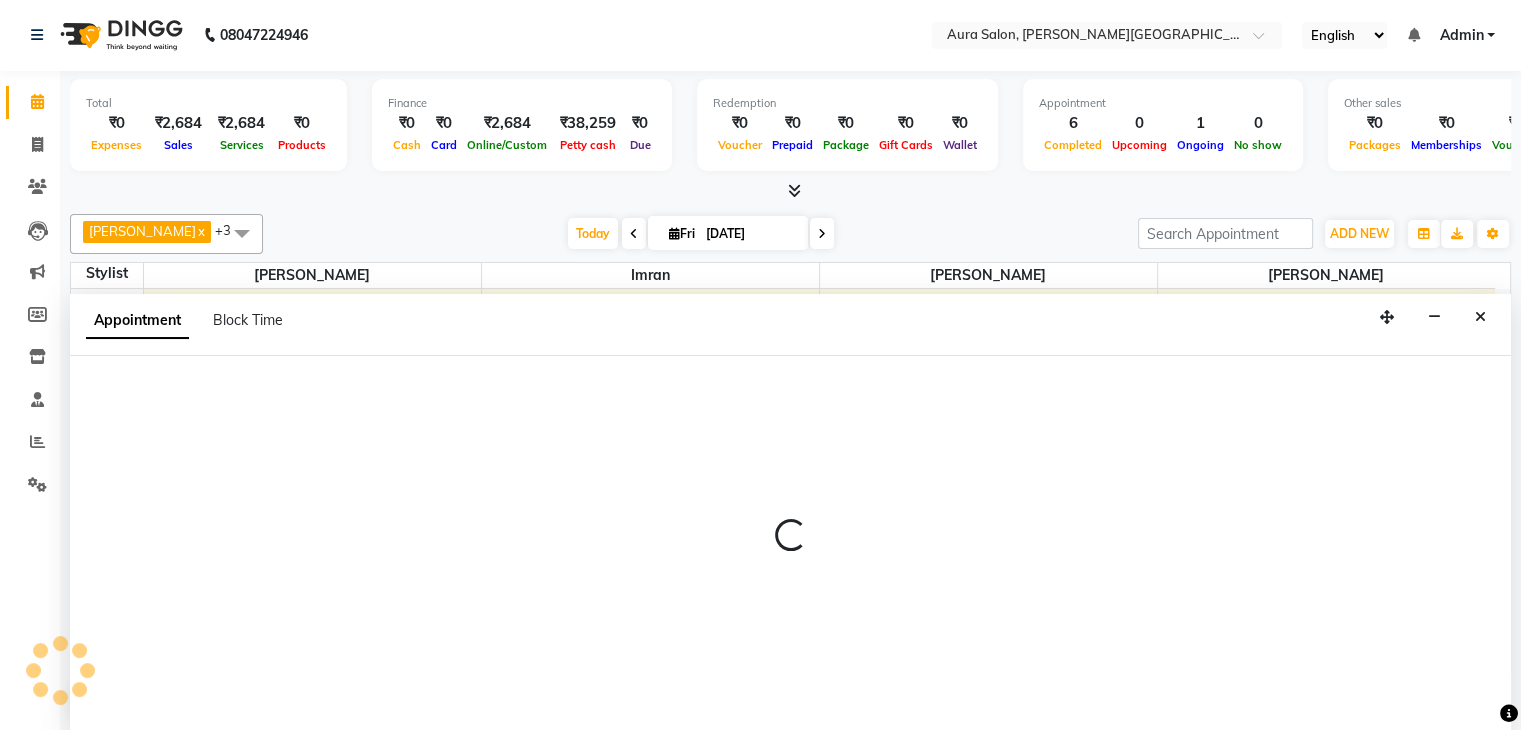 select on "66359" 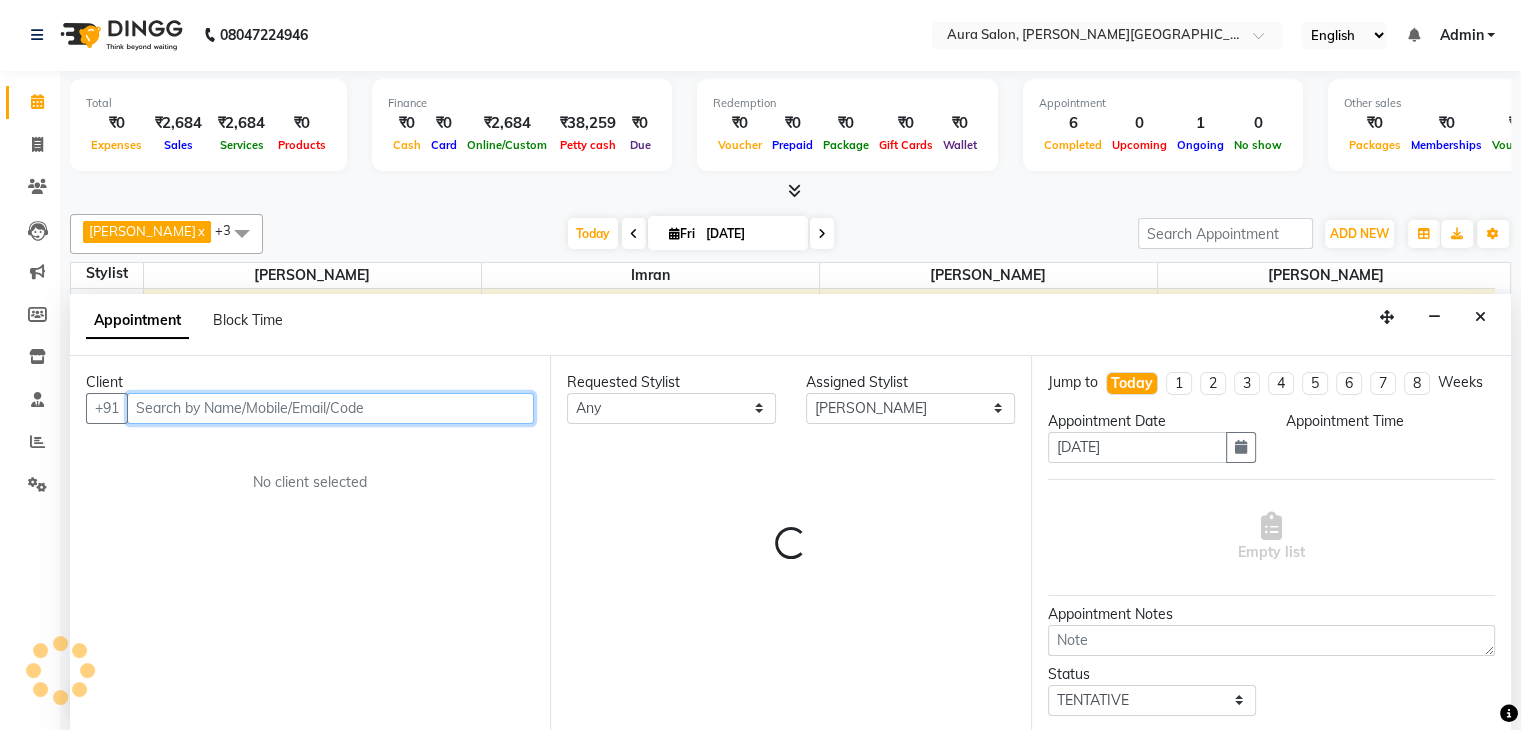 select on "1020" 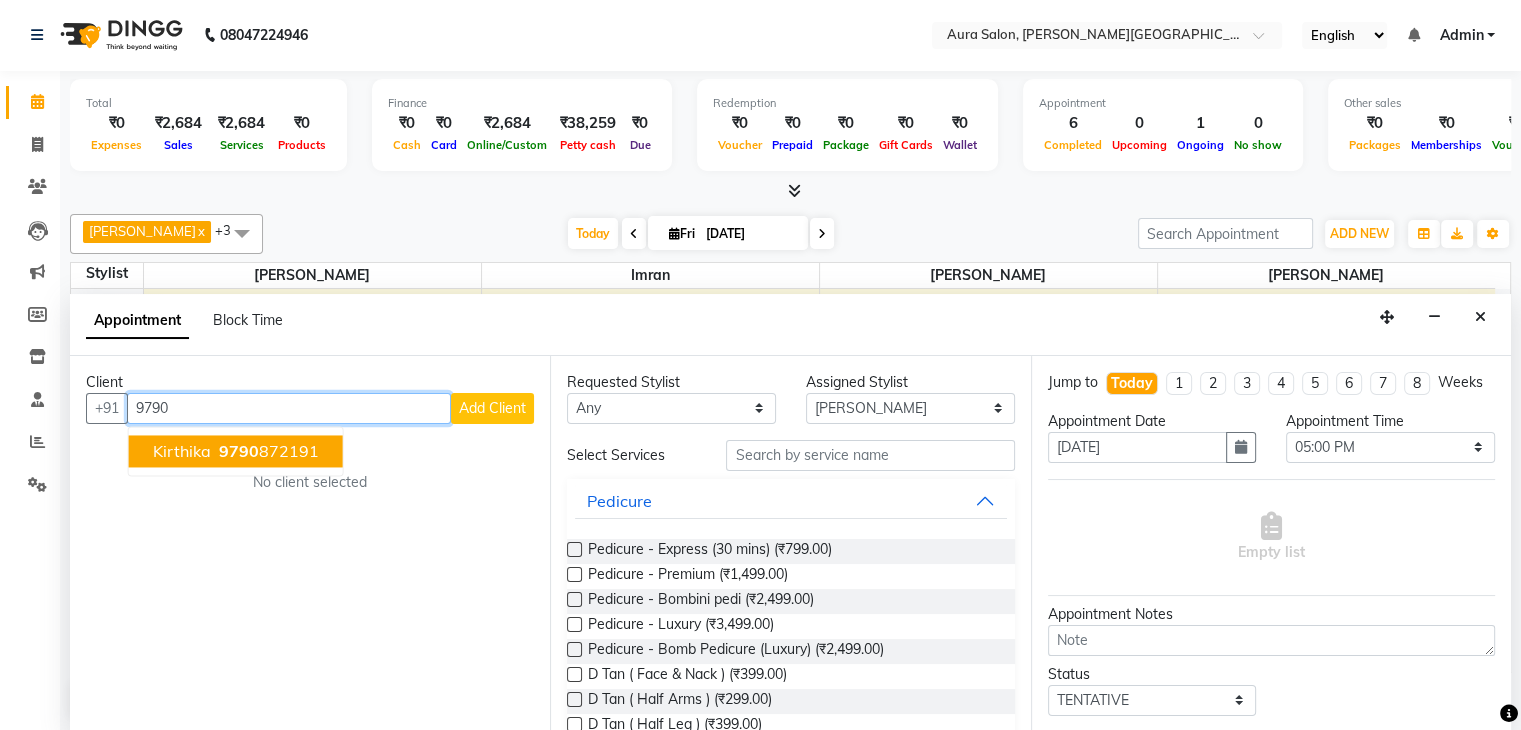 type on "9790" 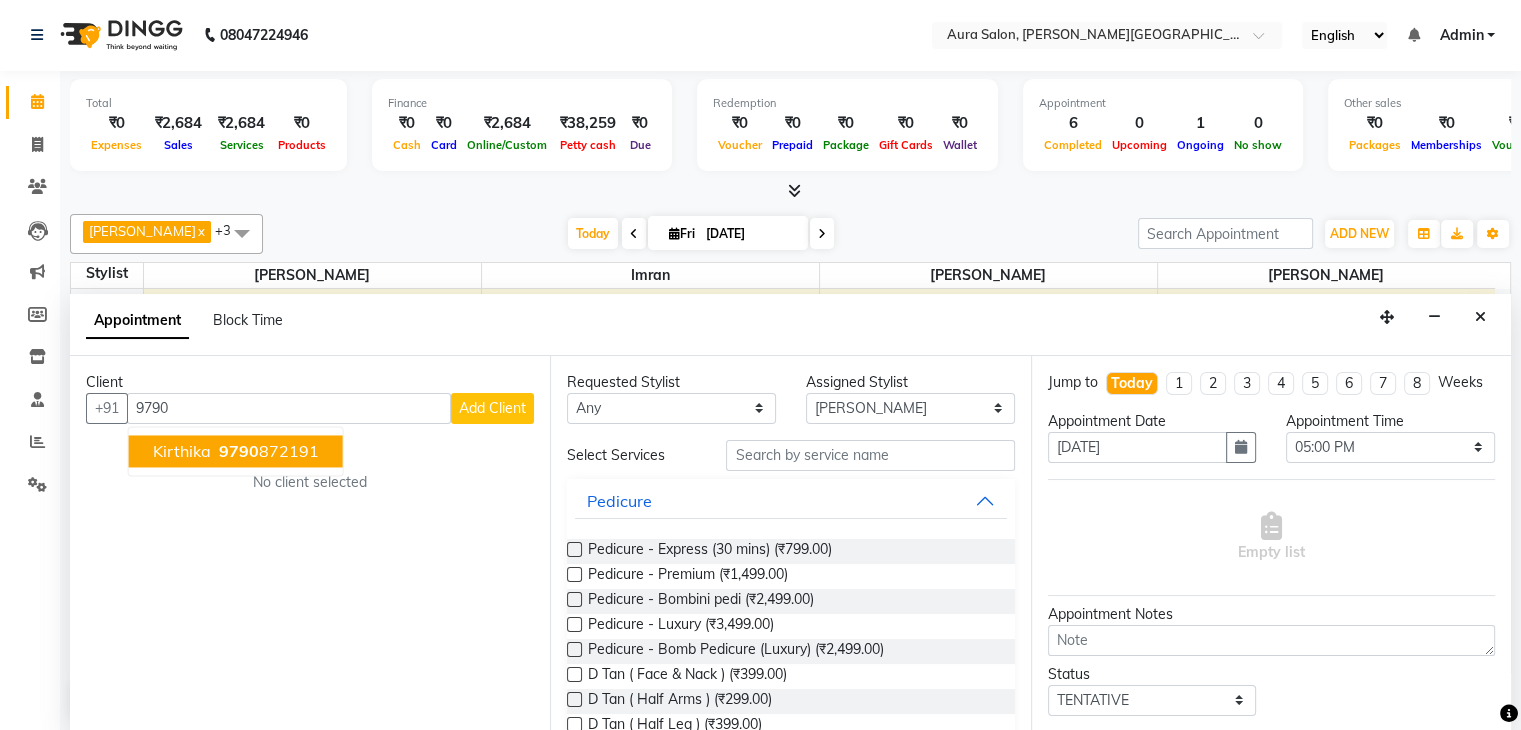 click on "Add Client" at bounding box center [492, 408] 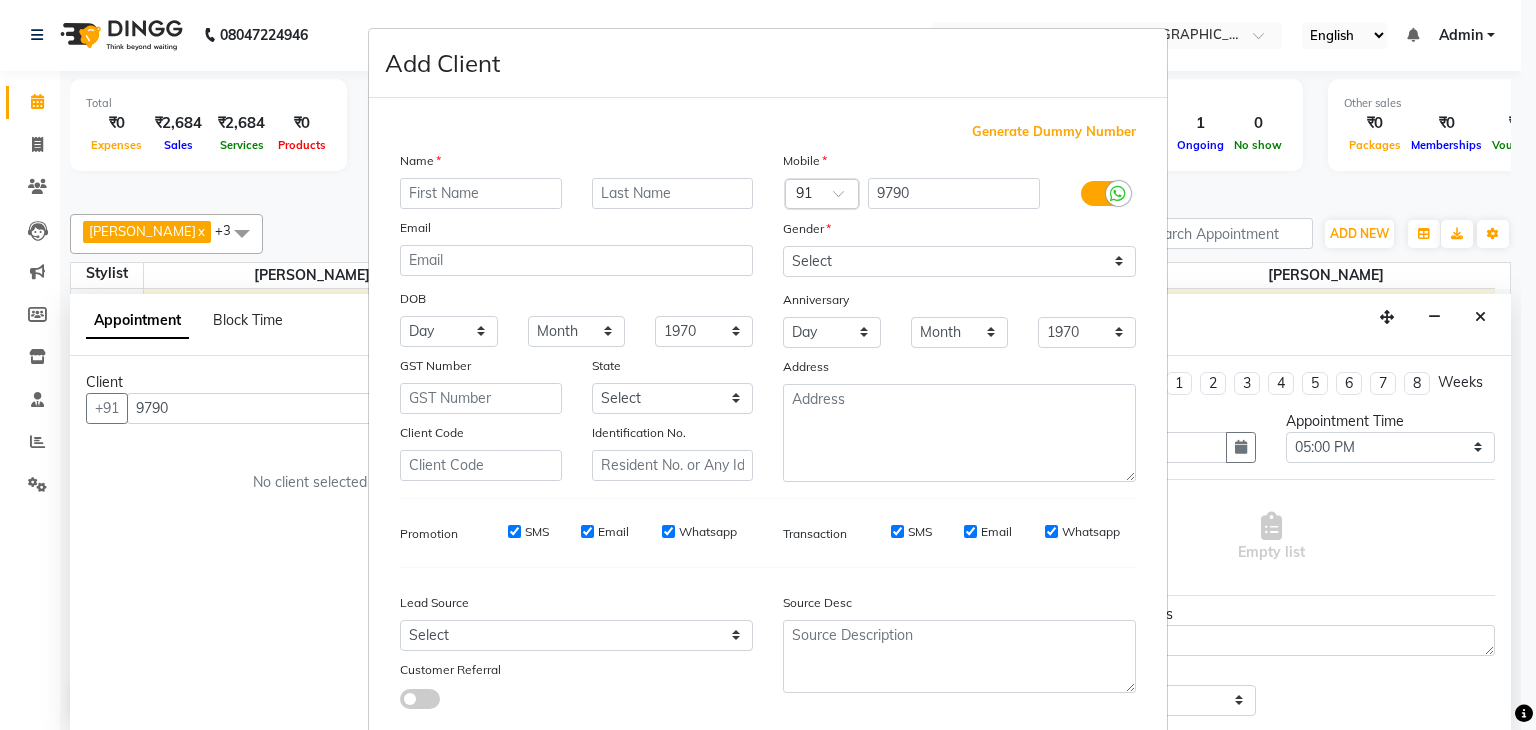 click on "Add Client Generate Dummy Number Name Email DOB Day 01 02 03 04 05 06 07 08 09 10 11 12 13 14 15 16 17 18 19 20 21 22 23 24 25 26 27 28 29 30 31 Month January February March April May June July August September October November December 1940 1941 1942 1943 1944 1945 1946 1947 1948 1949 1950 1951 1952 1953 1954 1955 1956 1957 1958 1959 1960 1961 1962 1963 1964 1965 1966 1967 1968 1969 1970 1971 1972 1973 1974 1975 1976 1977 1978 1979 1980 1981 1982 1983 1984 1985 1986 1987 1988 1989 1990 1991 1992 1993 1994 1995 1996 1997 1998 1999 2000 2001 2002 2003 2004 2005 2006 2007 2008 2009 2010 2011 2012 2013 2014 2015 2016 2017 2018 2019 2020 2021 2022 2023 2024 GST Number State Select Andaman and Nicobar Islands Andhra Pradesh Arunachal Pradesh Assam Bihar Chandigarh Chhattisgarh Dadra and Nagar Haveli Daman and Diu Delhi Goa Gujarat Haryana Himachal Pradesh Jammu and Kashmir Jharkhand Karnataka Kerala Lakshadweep Madhya Pradesh Maharashtra Manipur Meghalaya Mizoram Nagaland Odisha Pondicherry Punjab Rajasthan Sikkim" at bounding box center (768, 365) 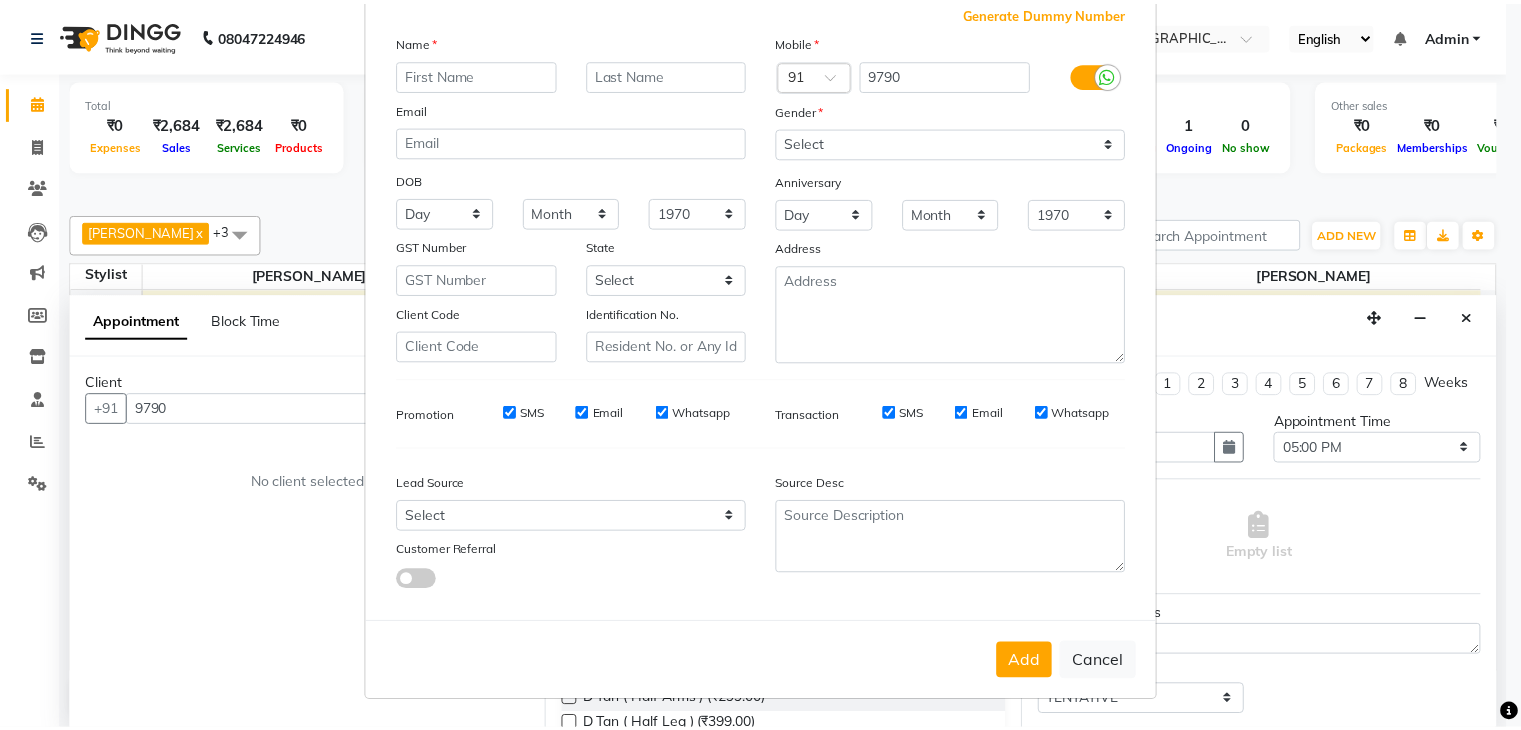 scroll, scrollTop: 127, scrollLeft: 0, axis: vertical 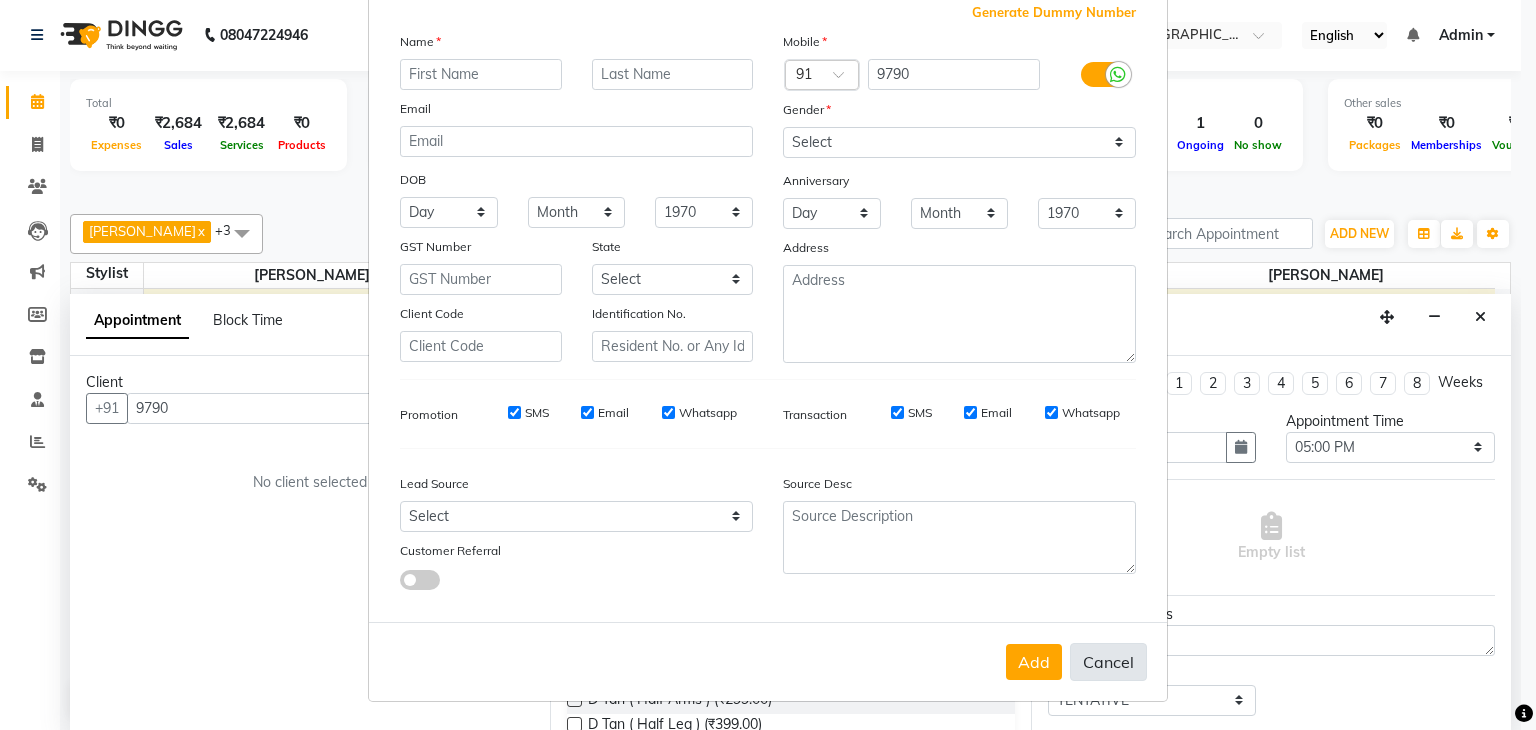 click on "Cancel" at bounding box center (1108, 662) 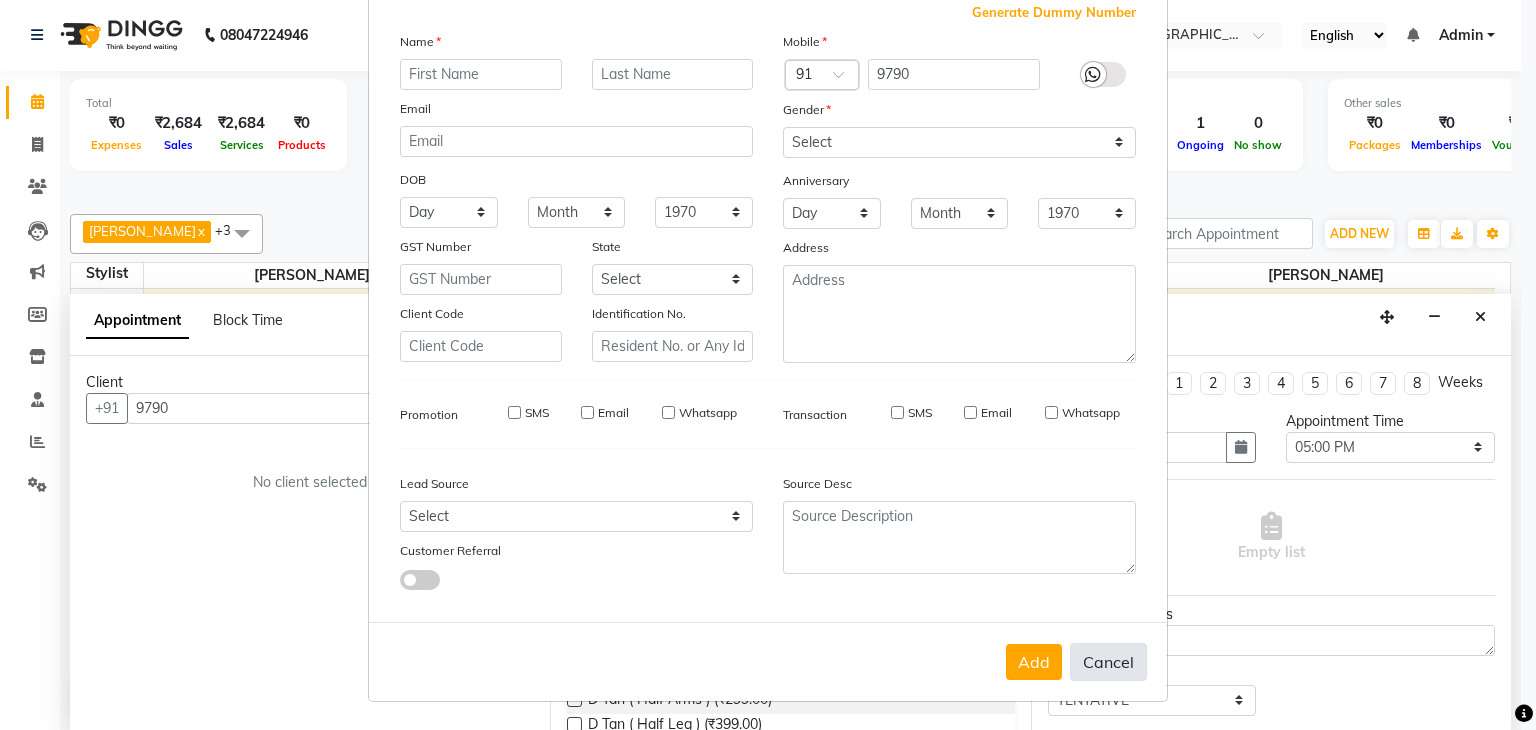 select 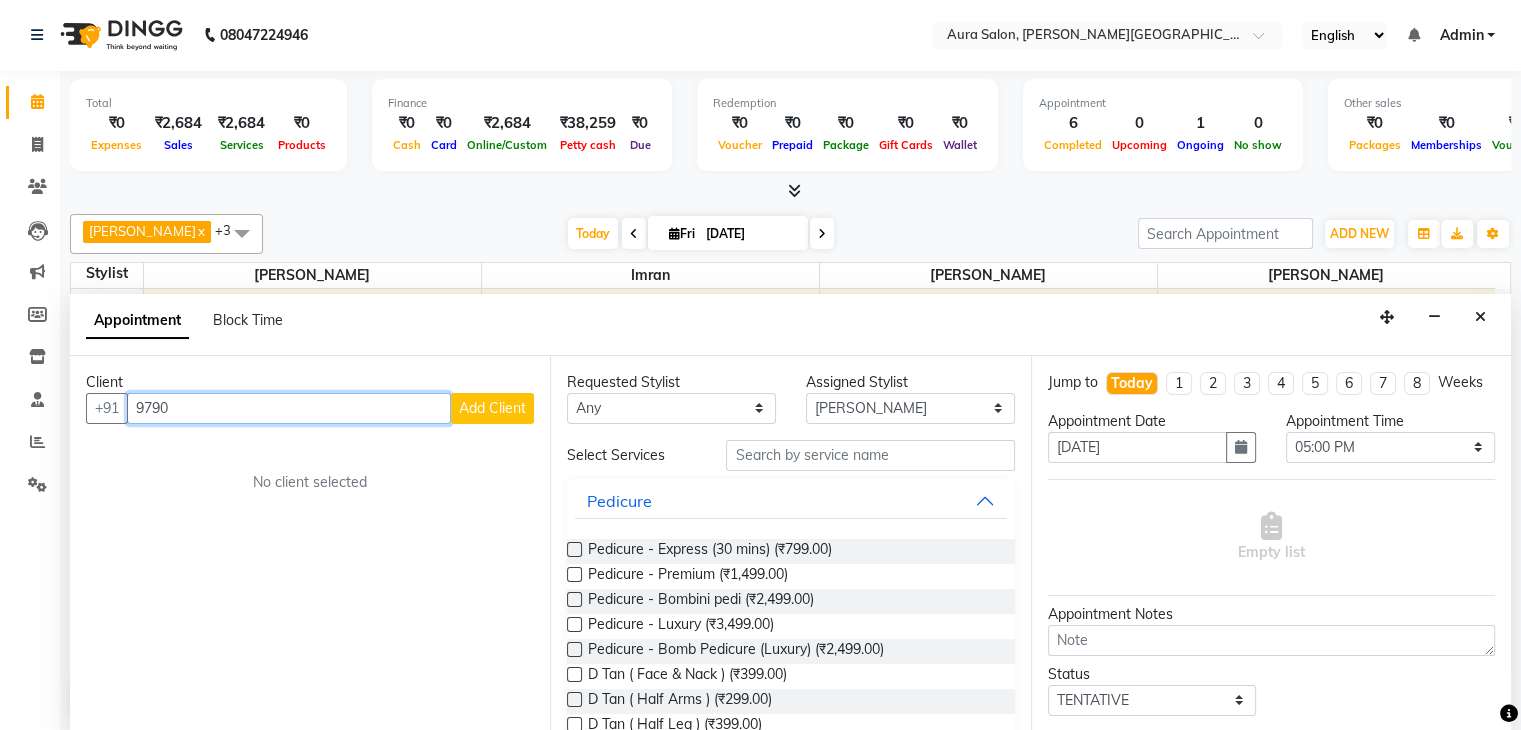 click on "9790" at bounding box center [289, 408] 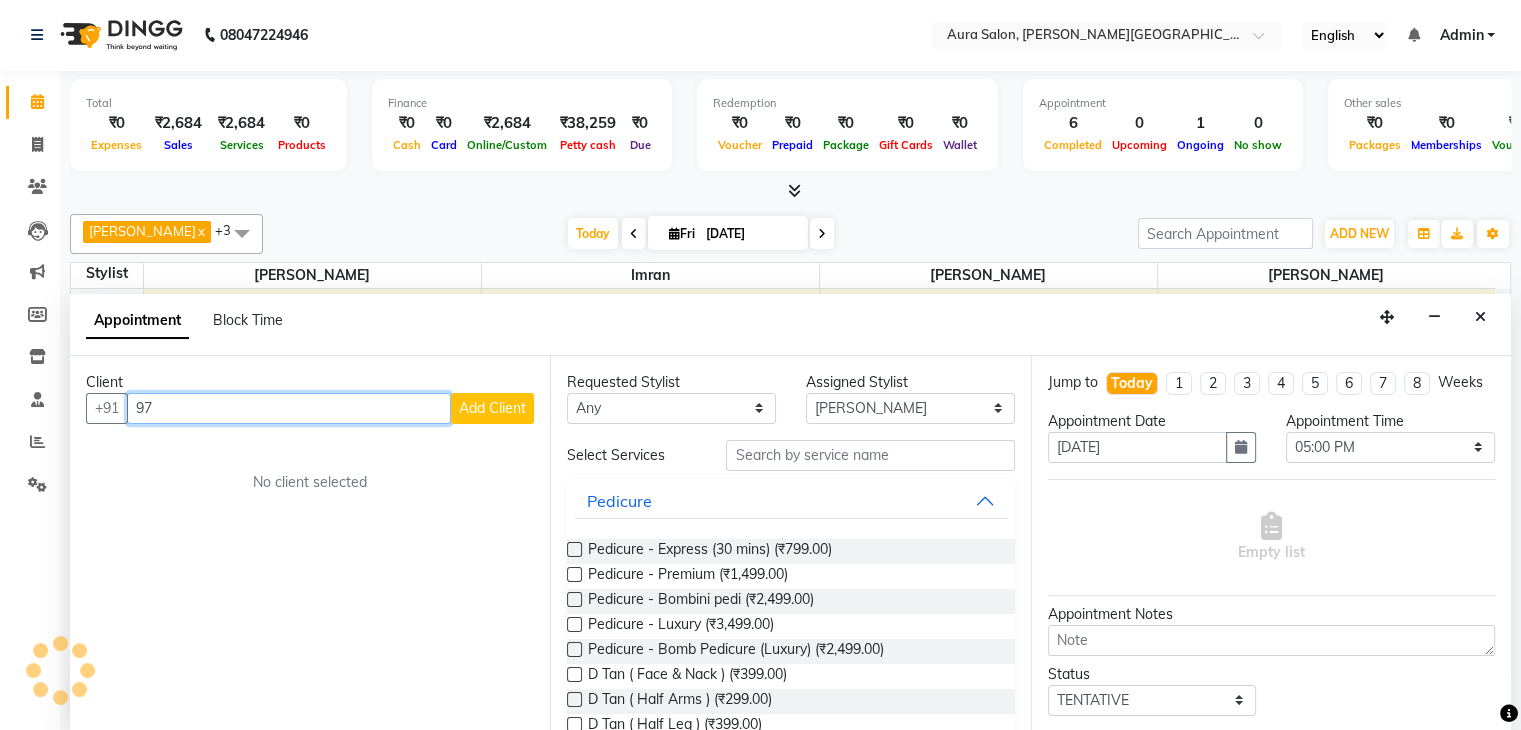 type on "9" 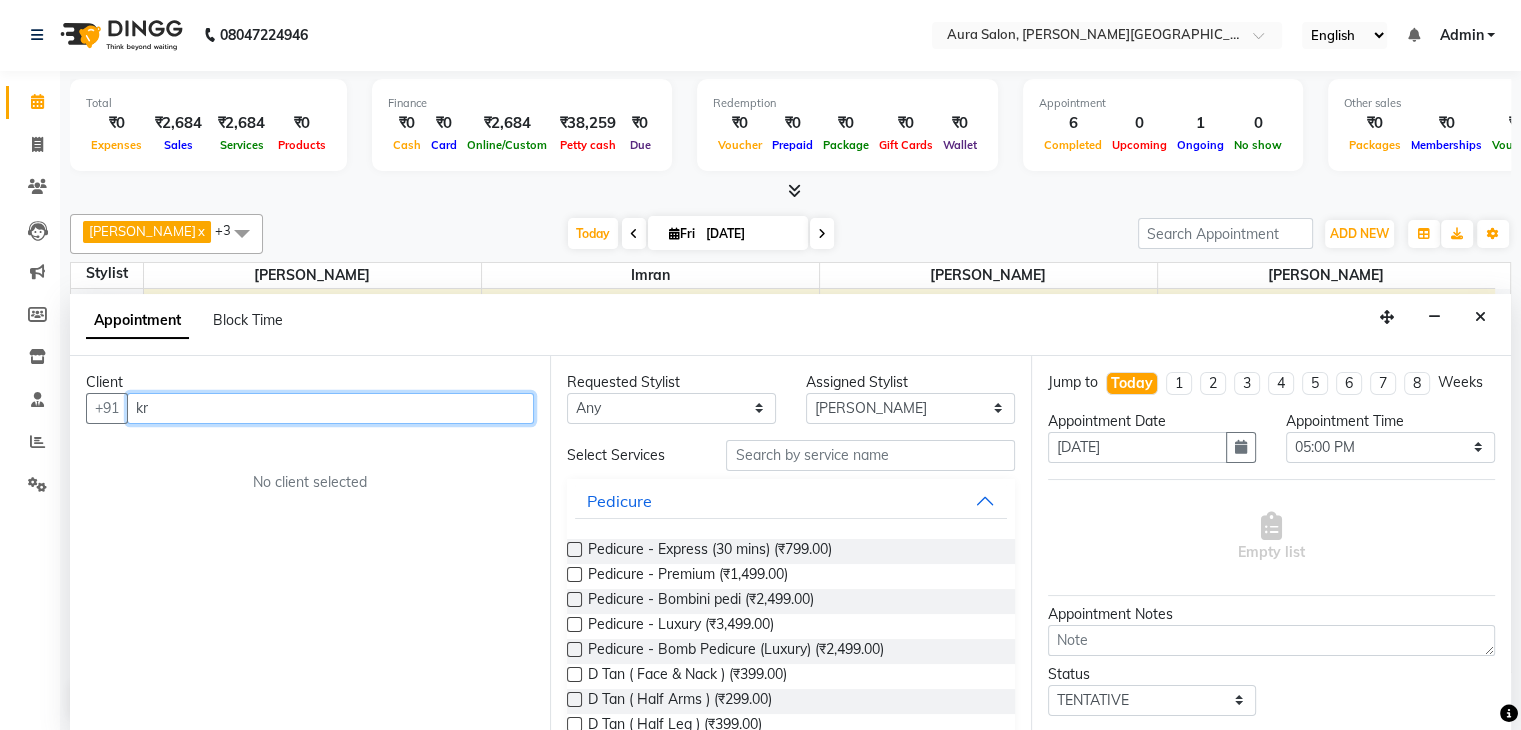 type on "k" 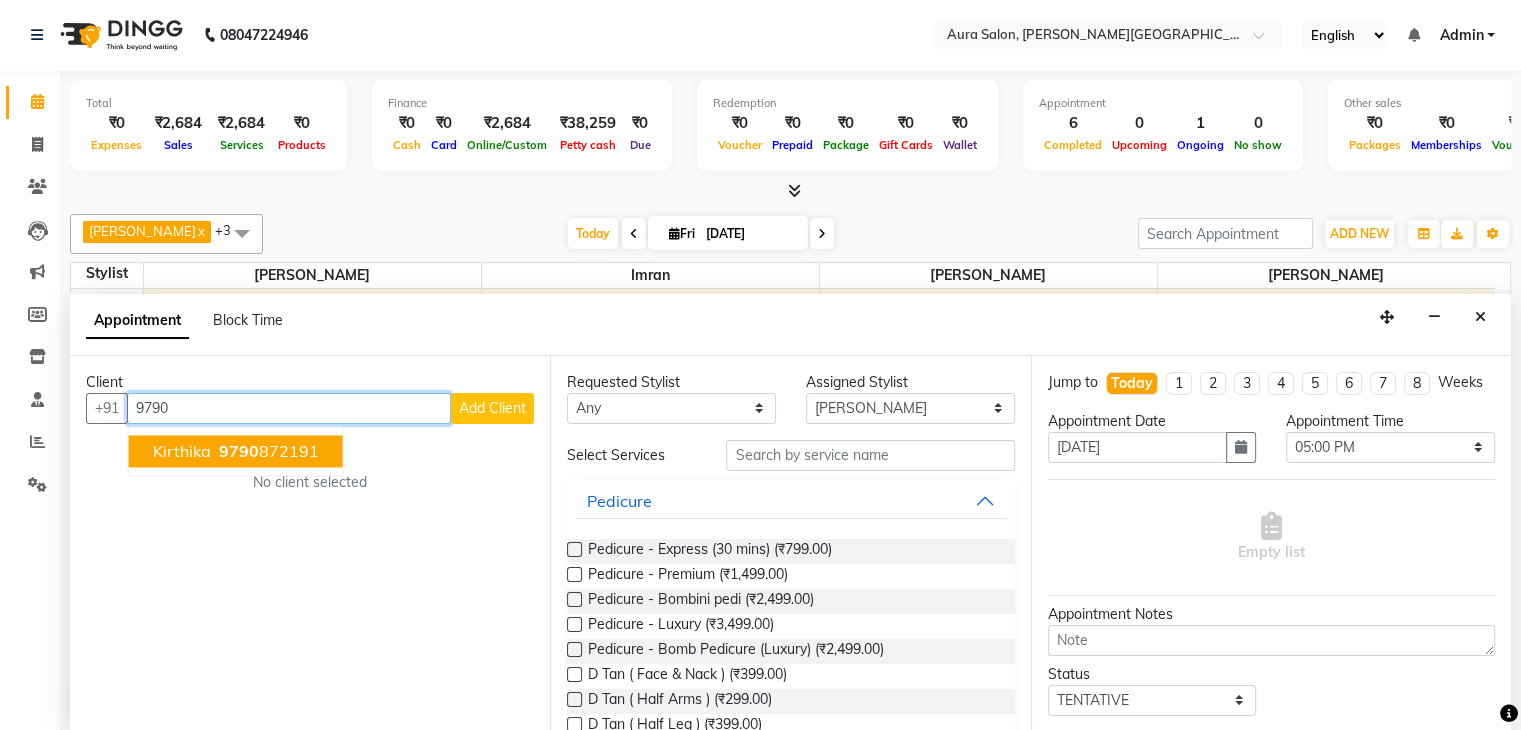 click on "Kirthika   9790 872191" at bounding box center (236, 451) 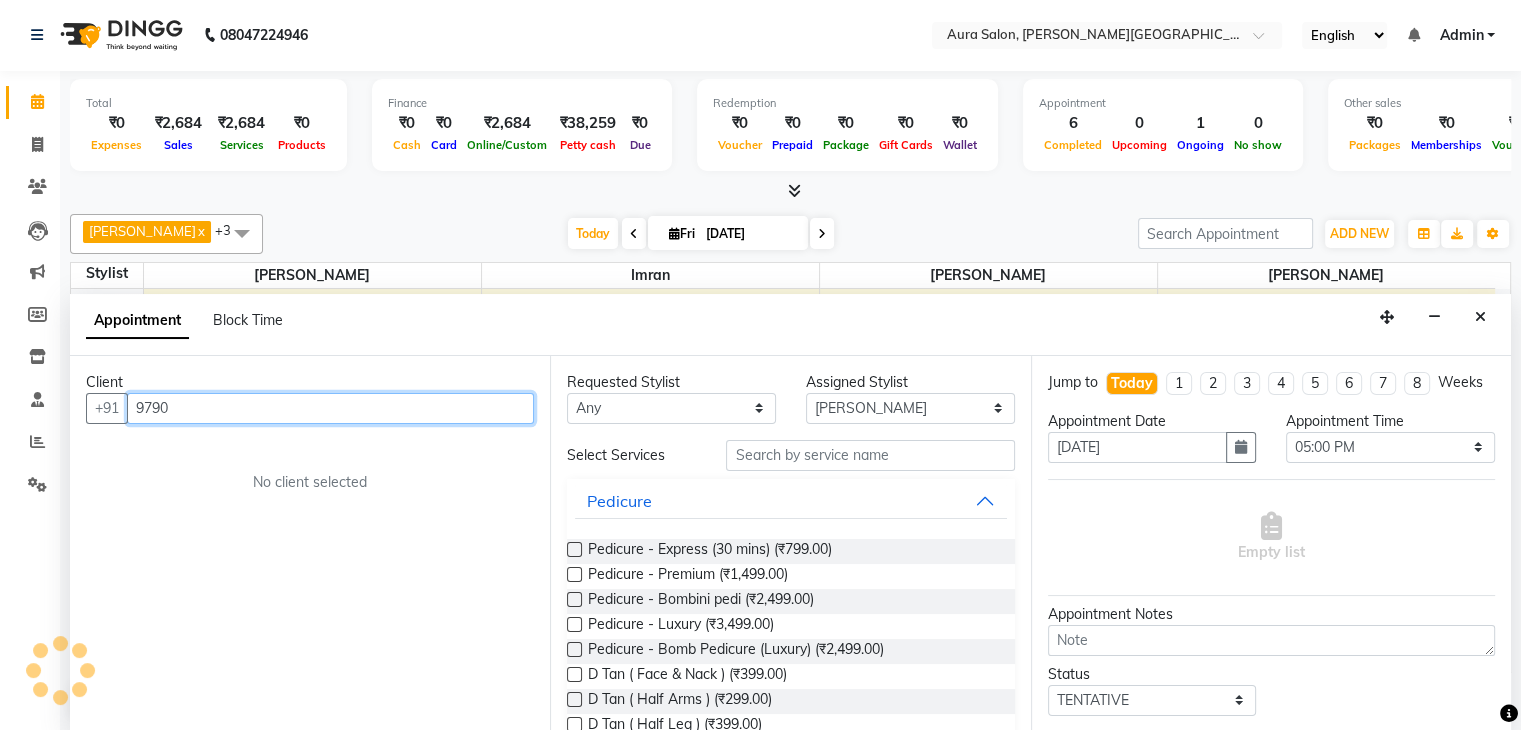 type on "9790872191" 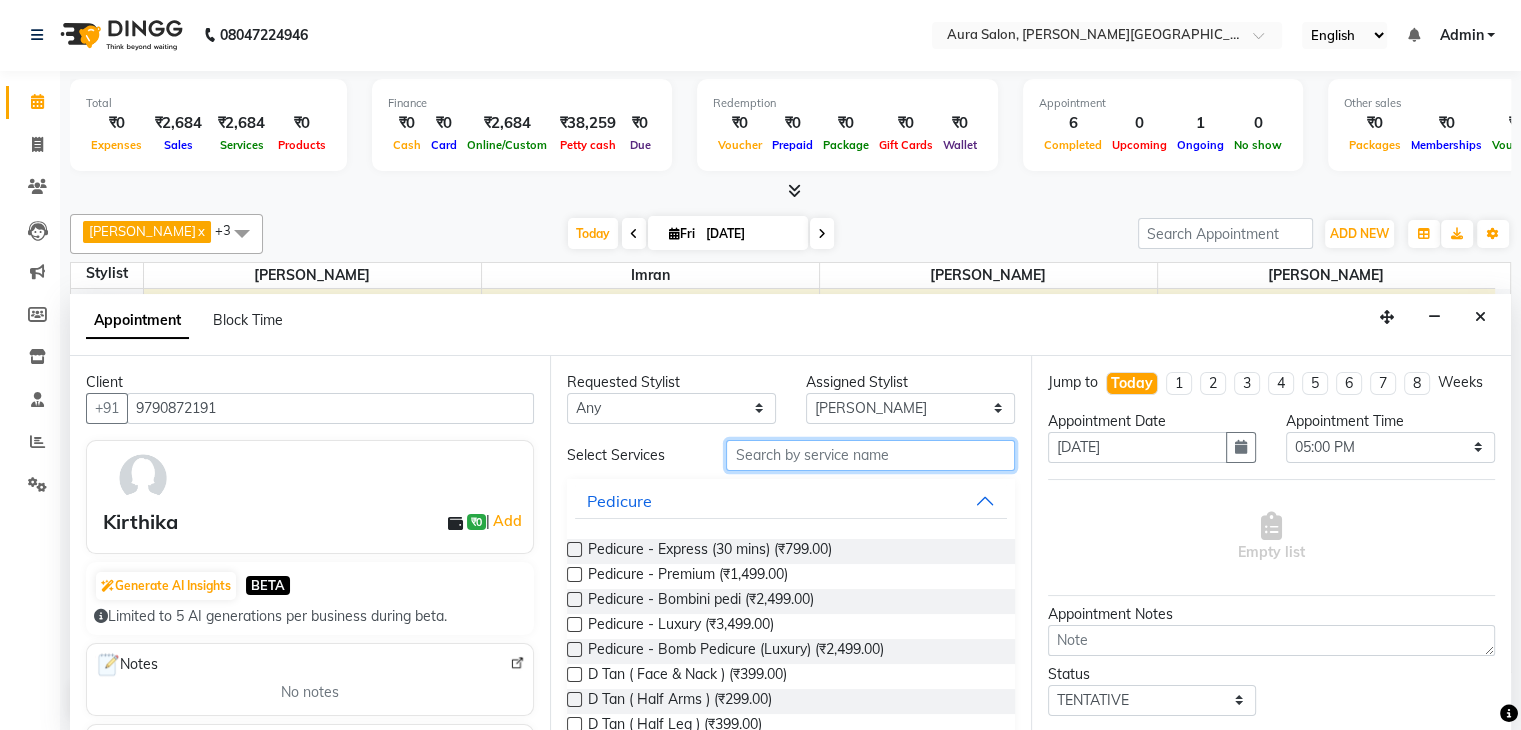 click at bounding box center [870, 455] 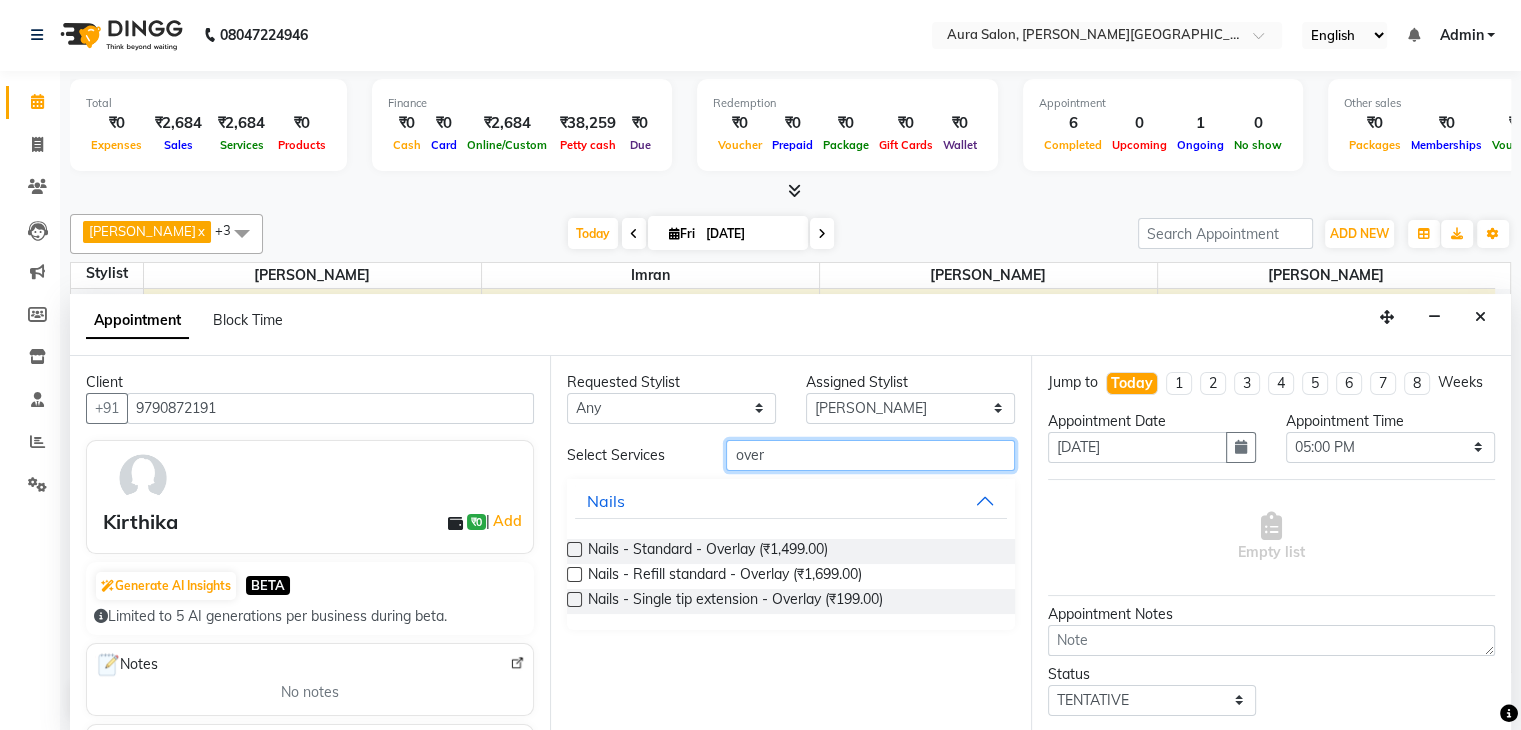 type on "over" 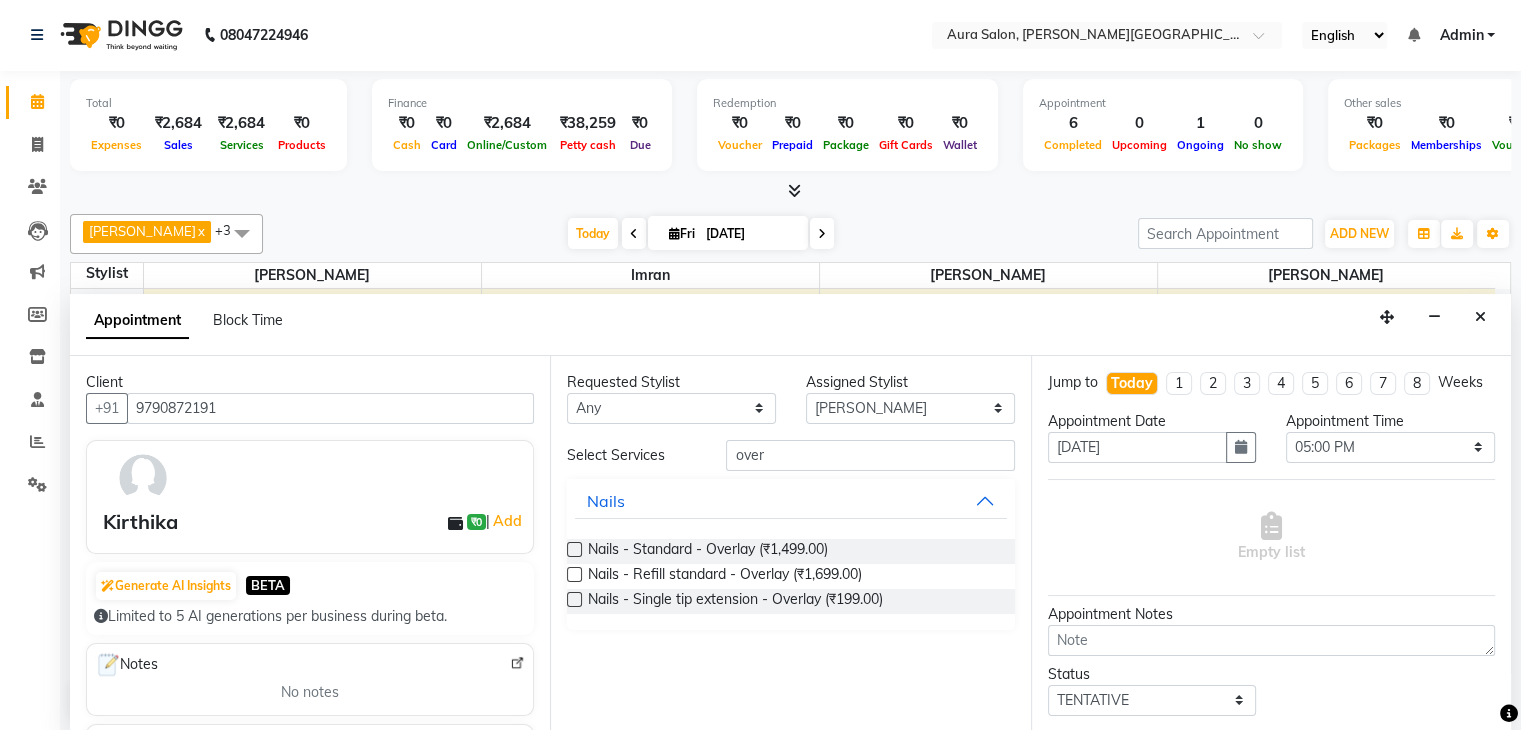 click at bounding box center (574, 549) 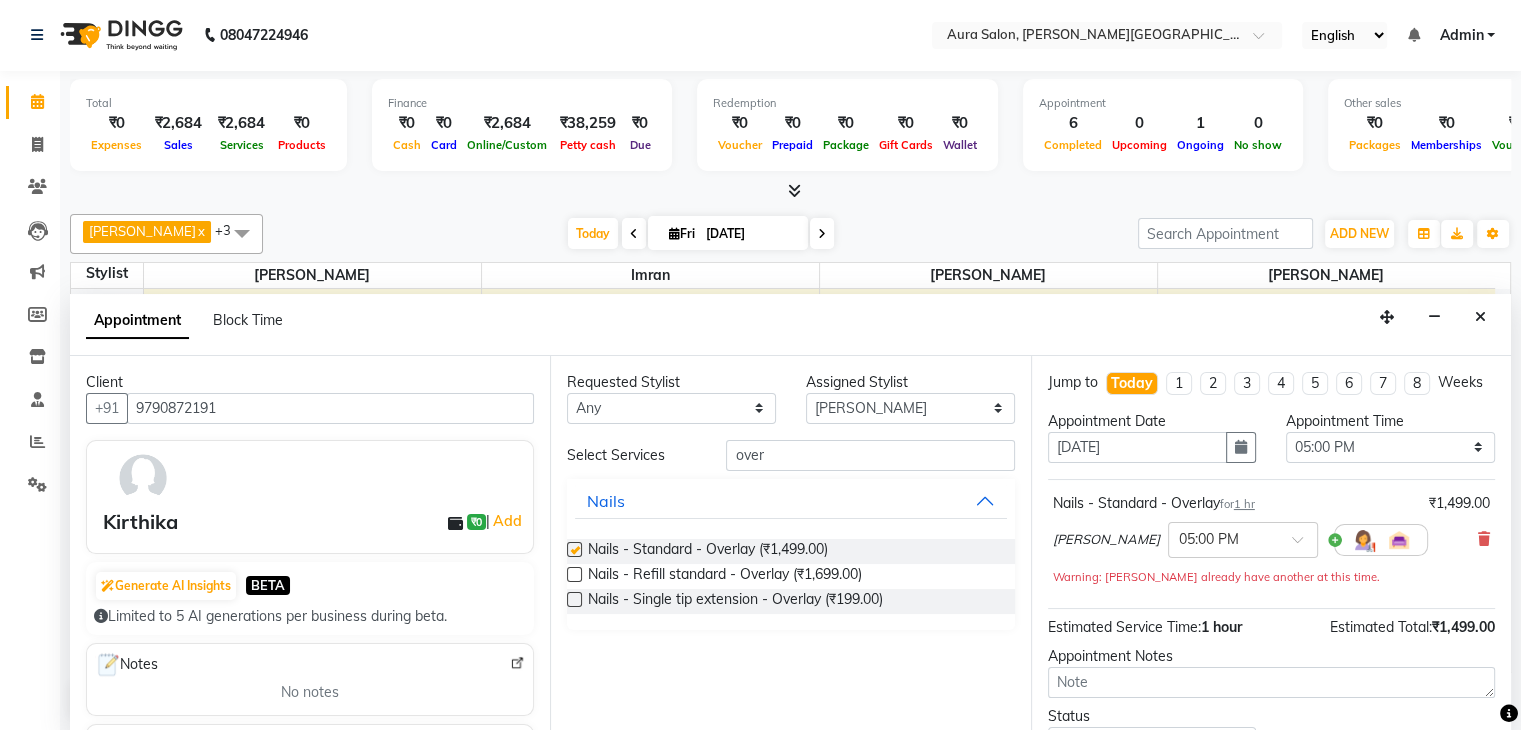 checkbox on "false" 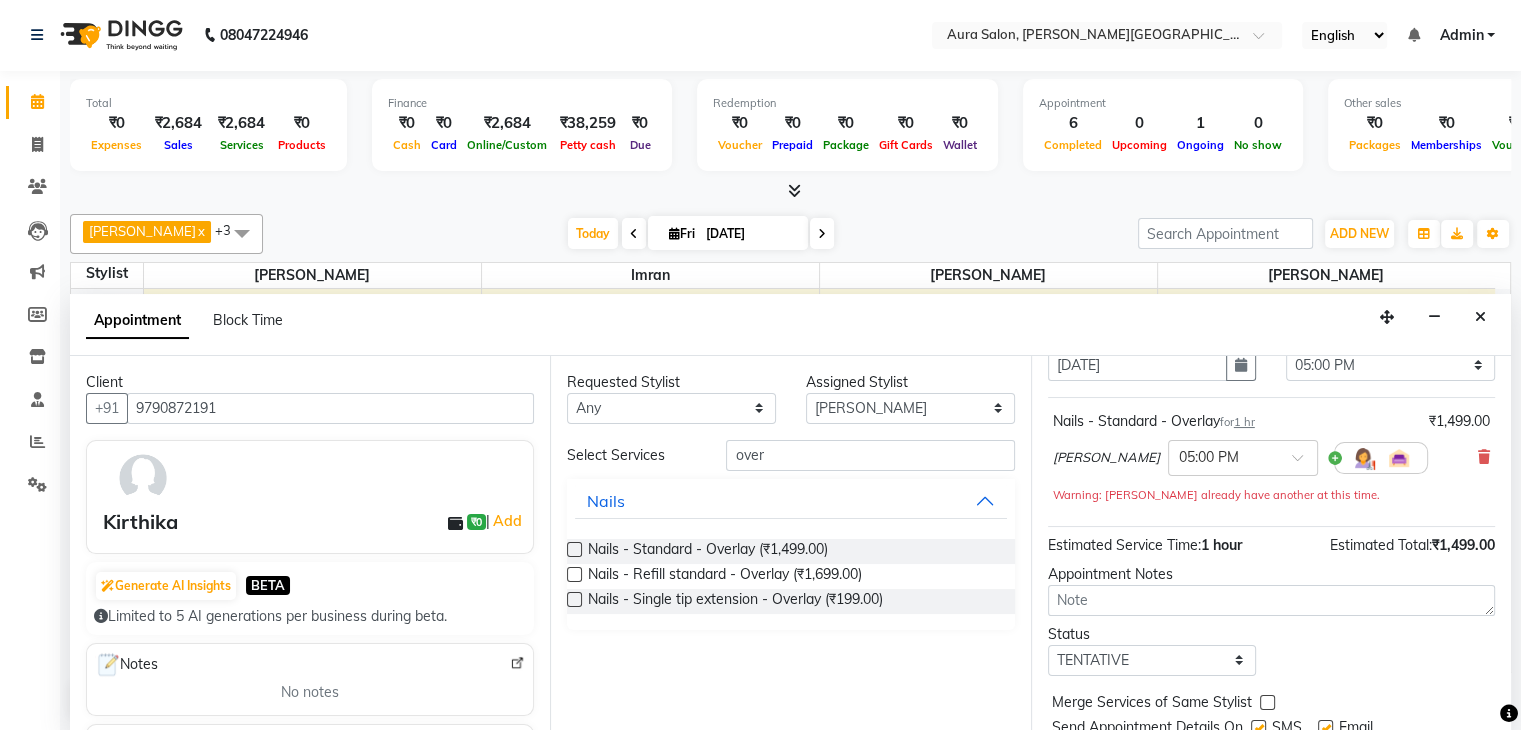 scroll, scrollTop: 170, scrollLeft: 0, axis: vertical 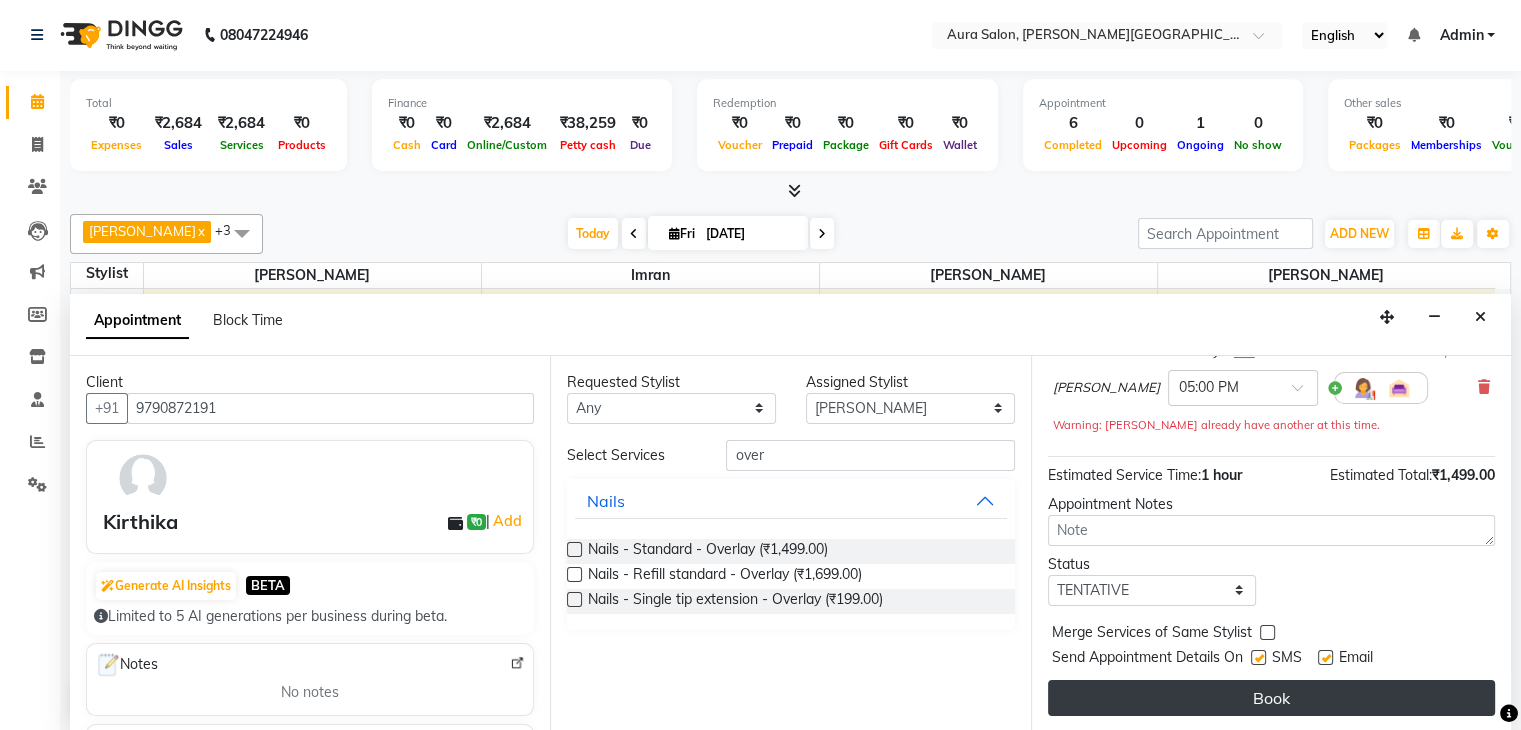 click on "Book" at bounding box center (1271, 698) 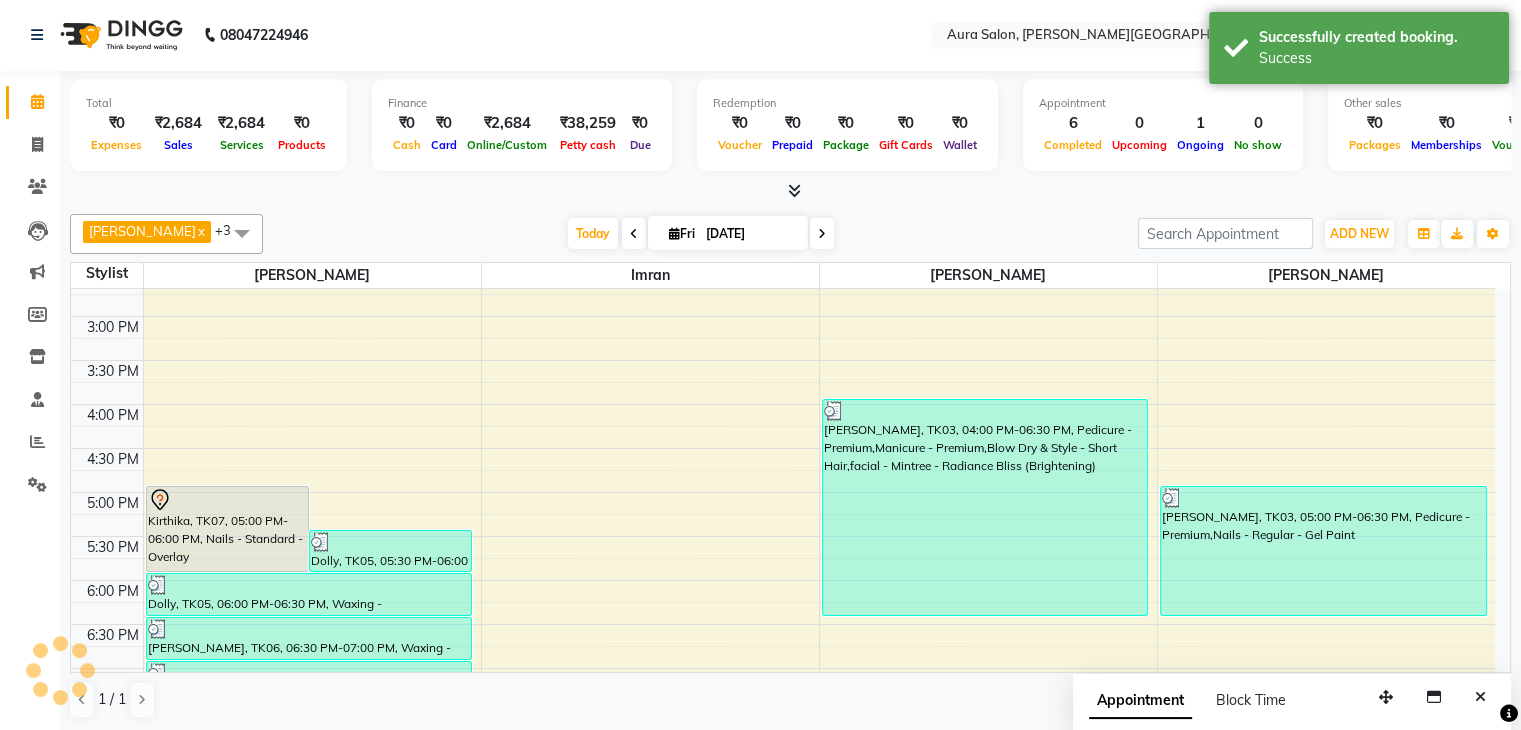 scroll, scrollTop: 0, scrollLeft: 0, axis: both 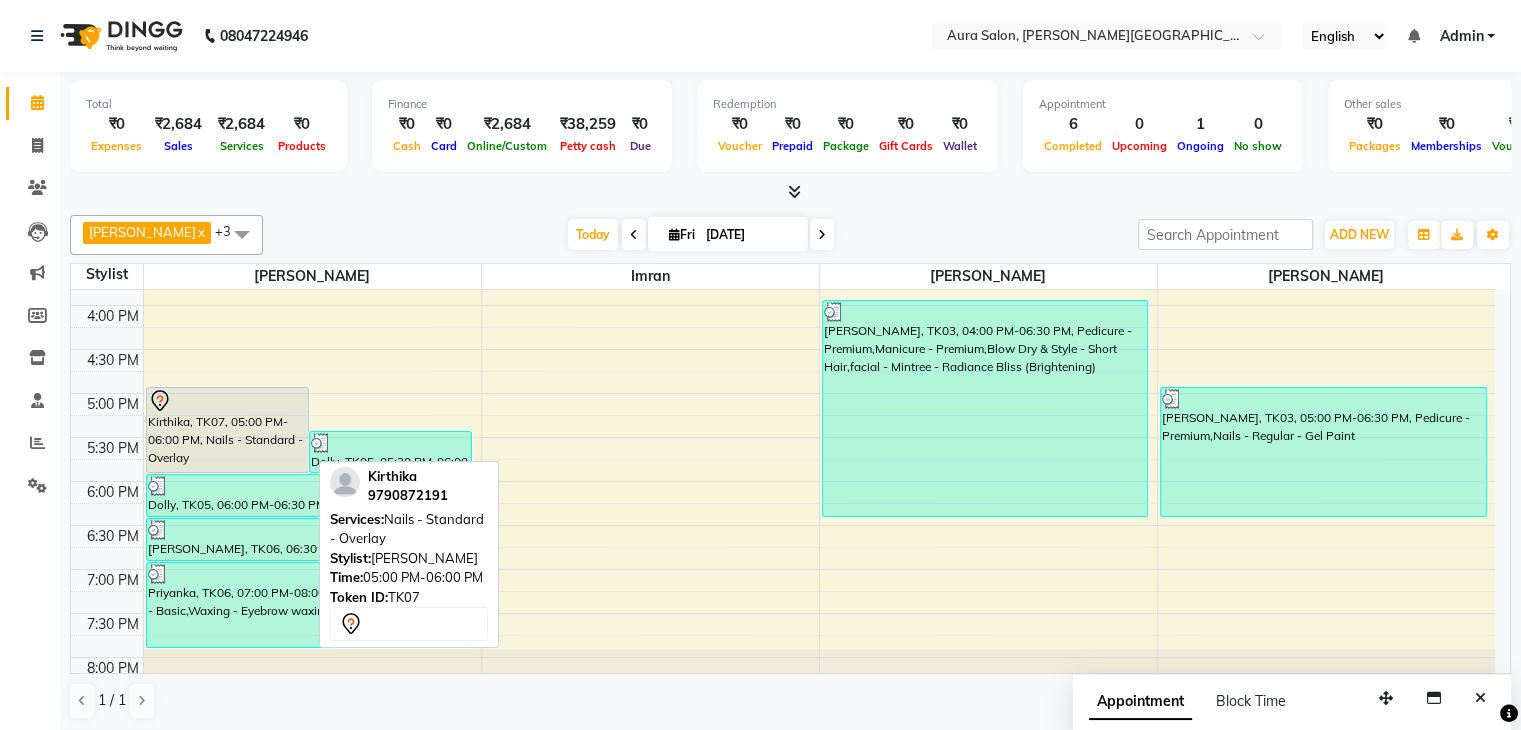 click on "Kirthika, TK07, 05:00 PM-06:00 PM, Nails - Standard - Overlay" at bounding box center (227, 430) 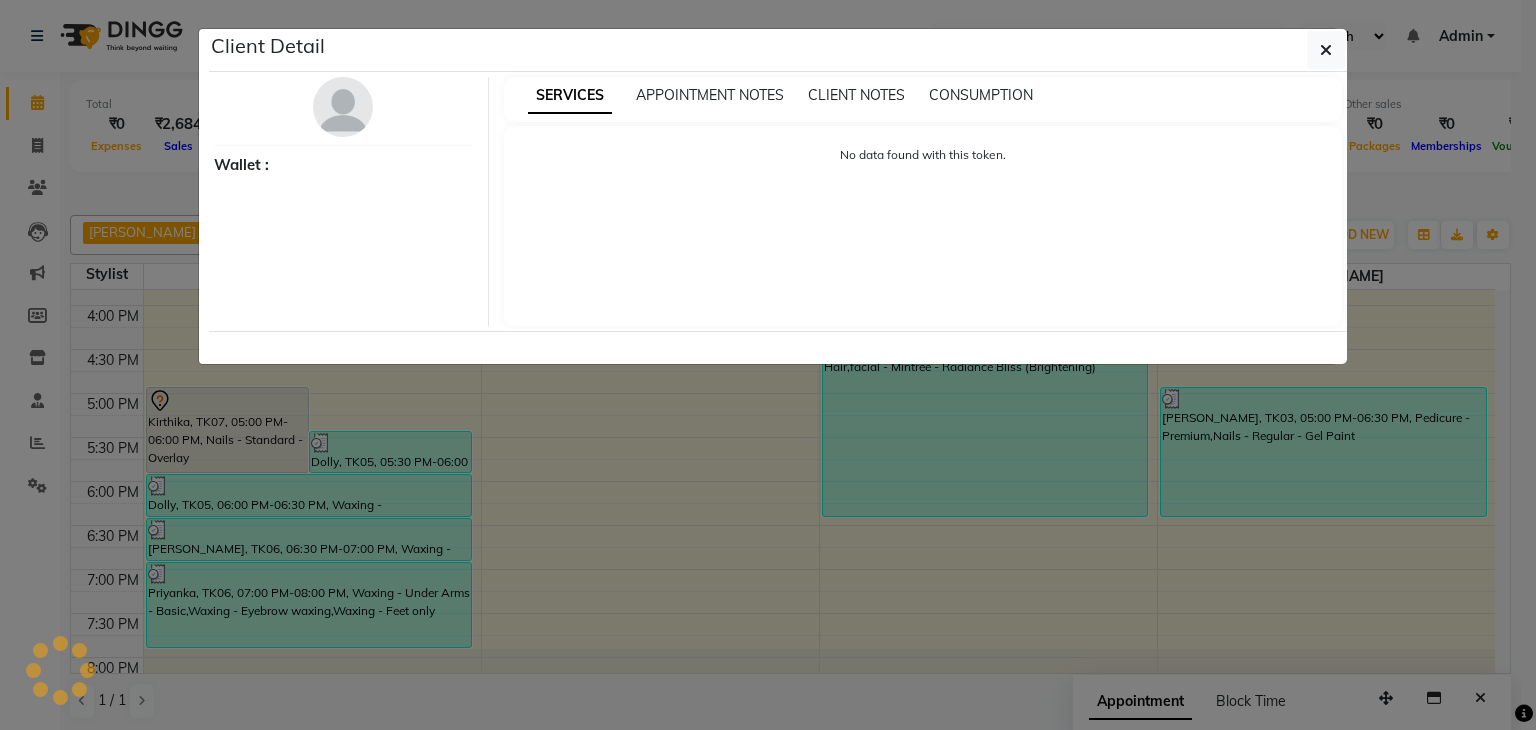 select on "7" 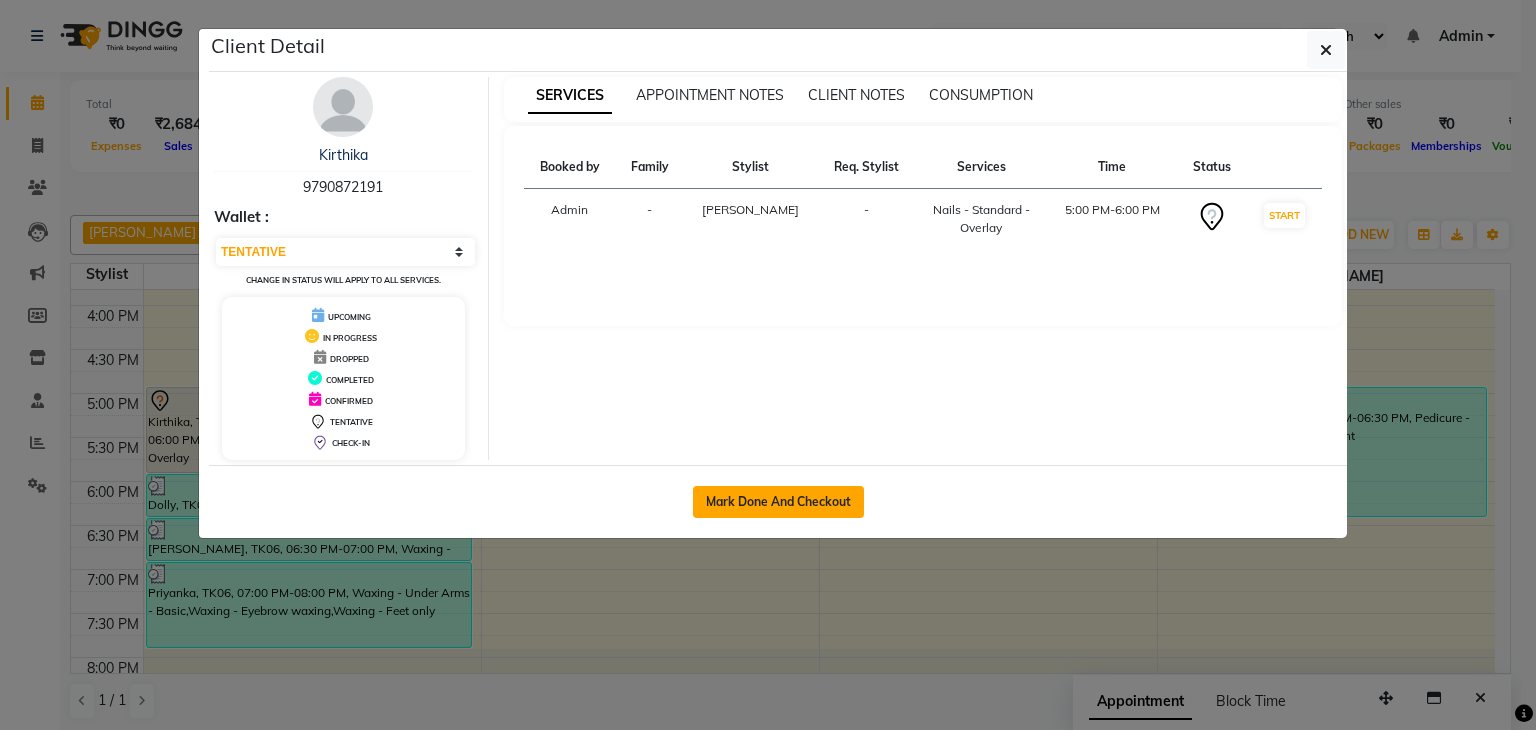 click on "Mark Done And Checkout" 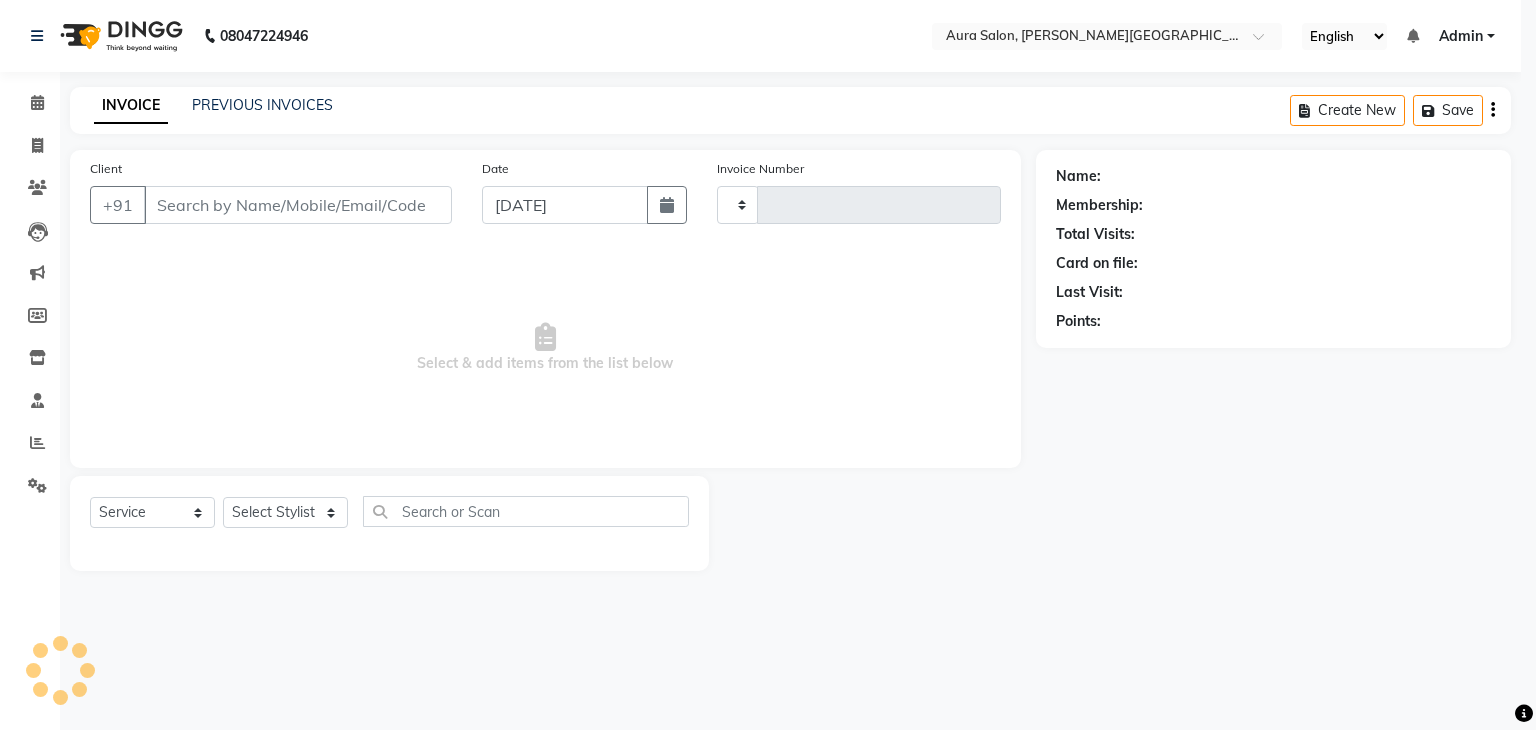 type on "0087" 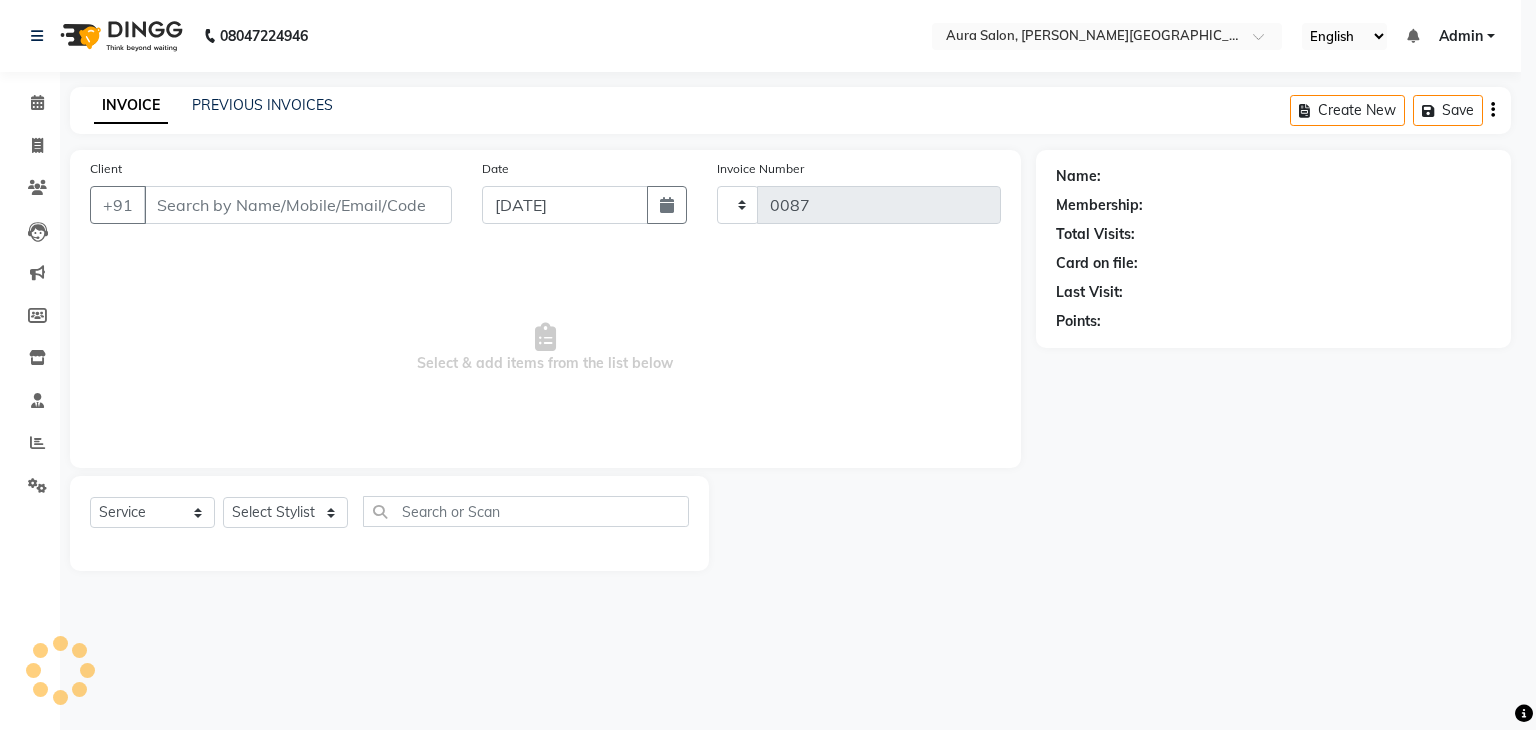 select on "7430" 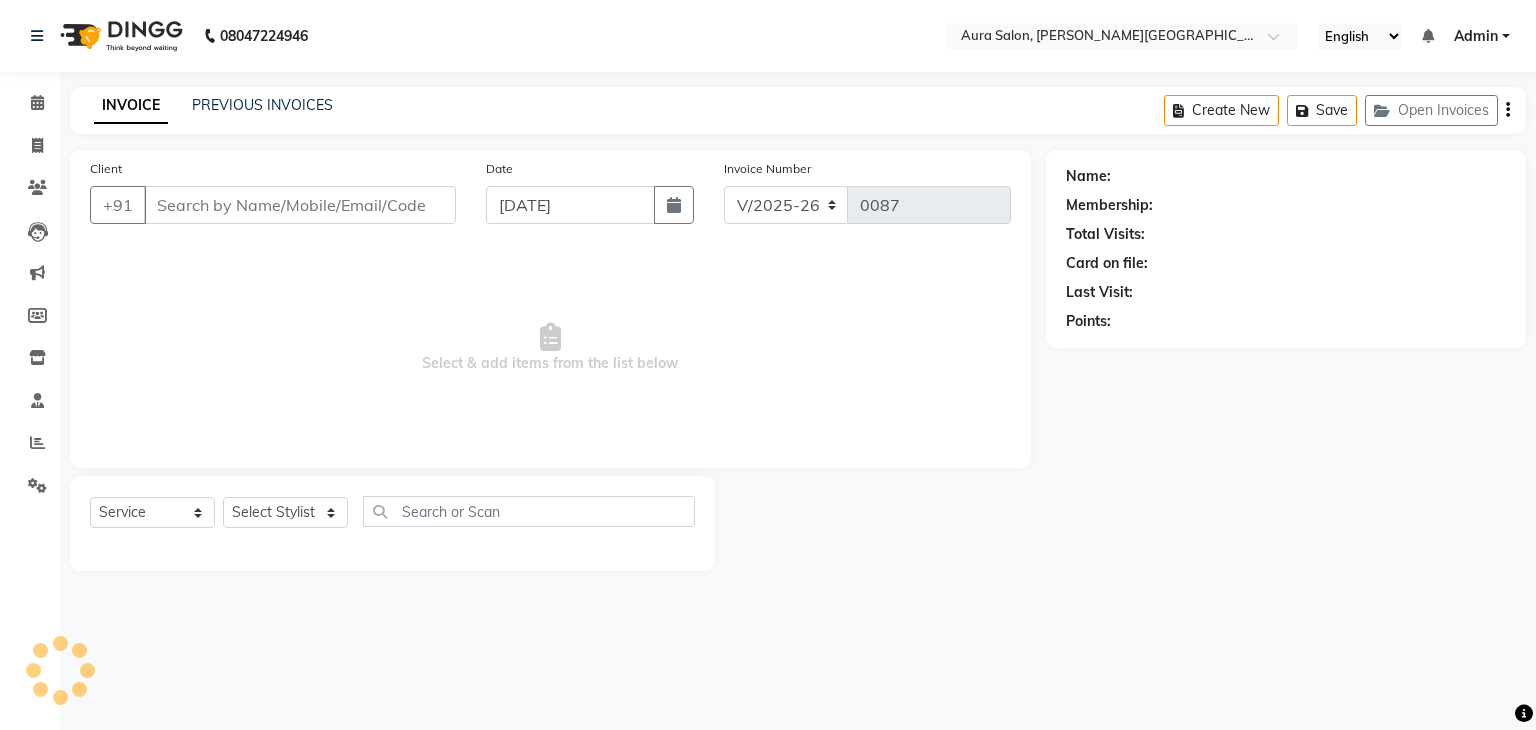 type on "9790872191" 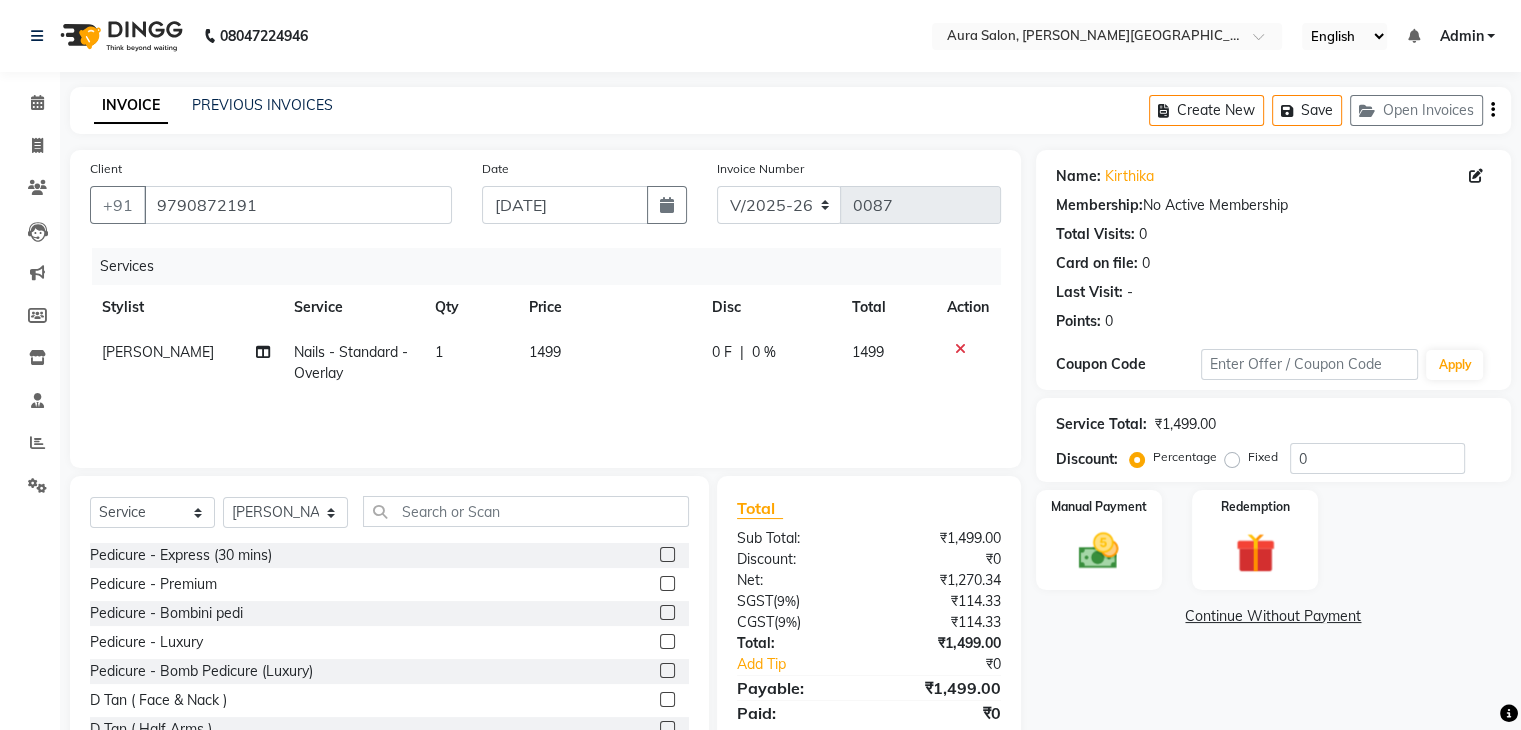 scroll, scrollTop: 72, scrollLeft: 0, axis: vertical 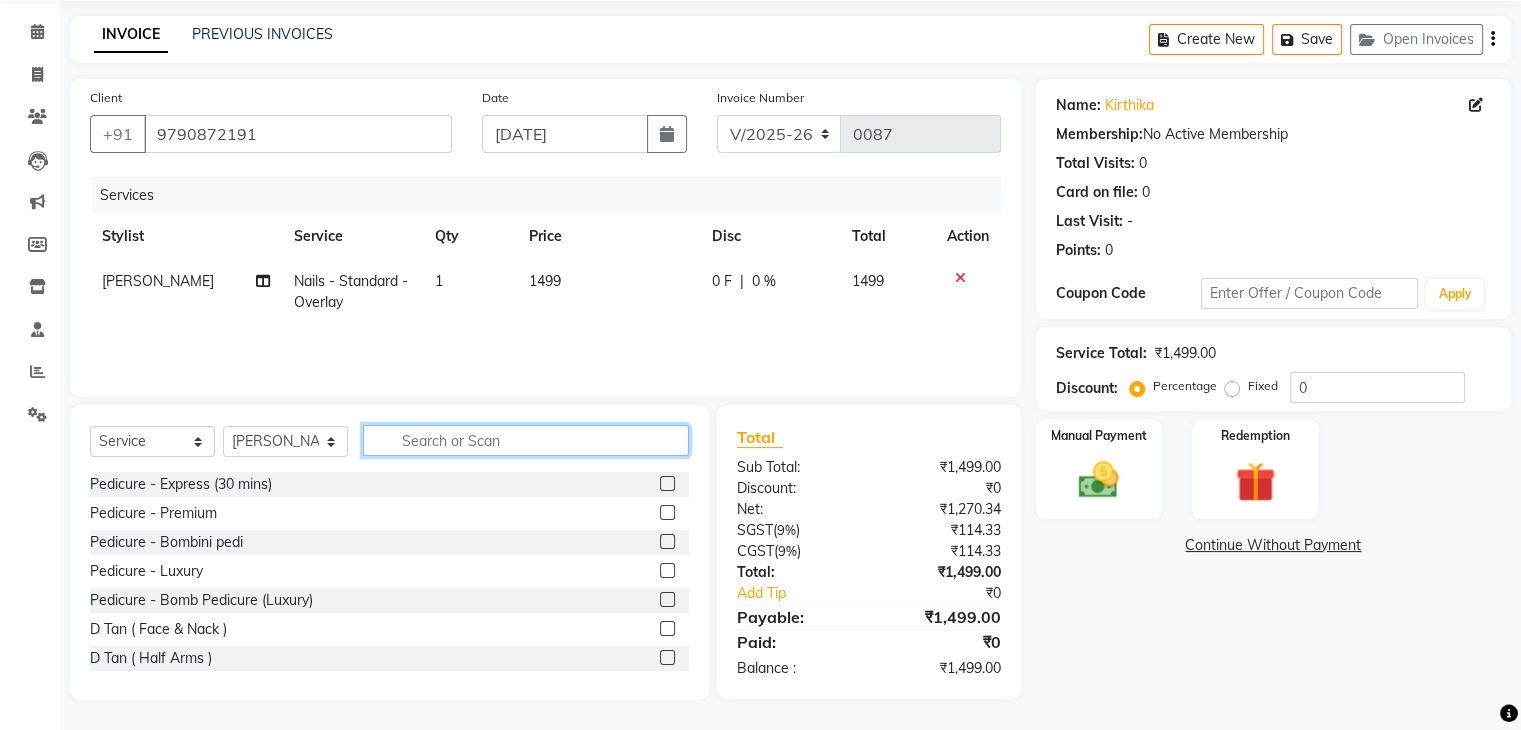 click 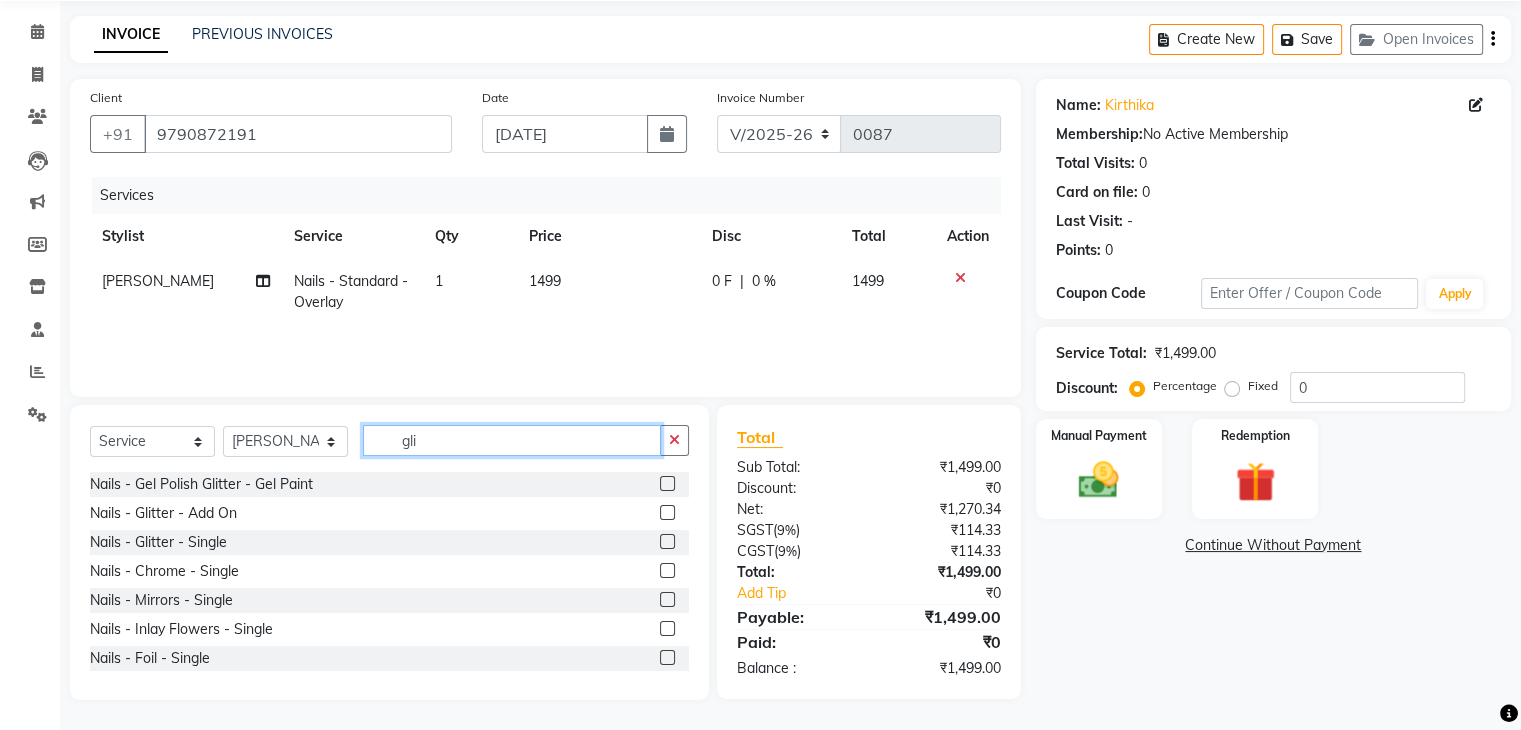 scroll, scrollTop: 71, scrollLeft: 0, axis: vertical 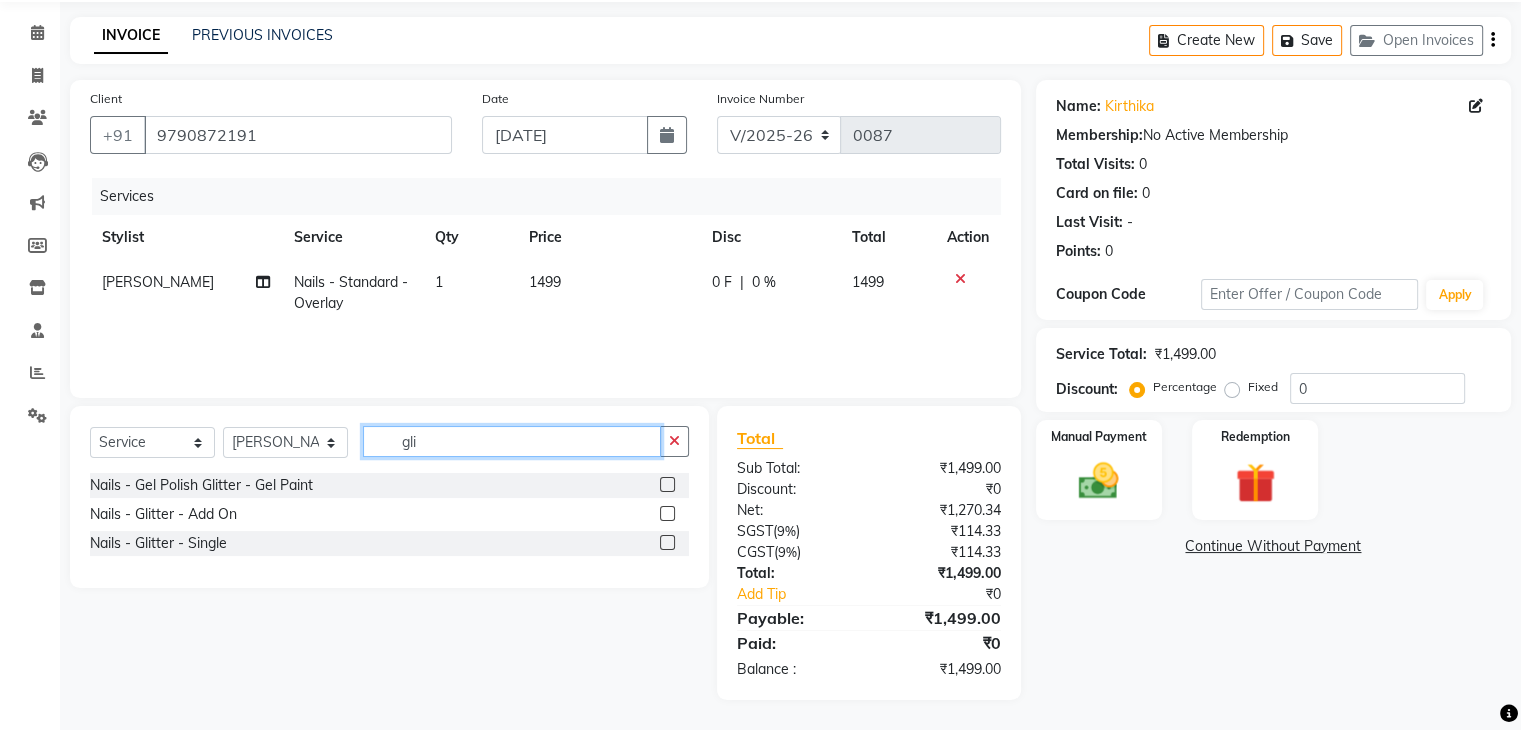 type on "gli" 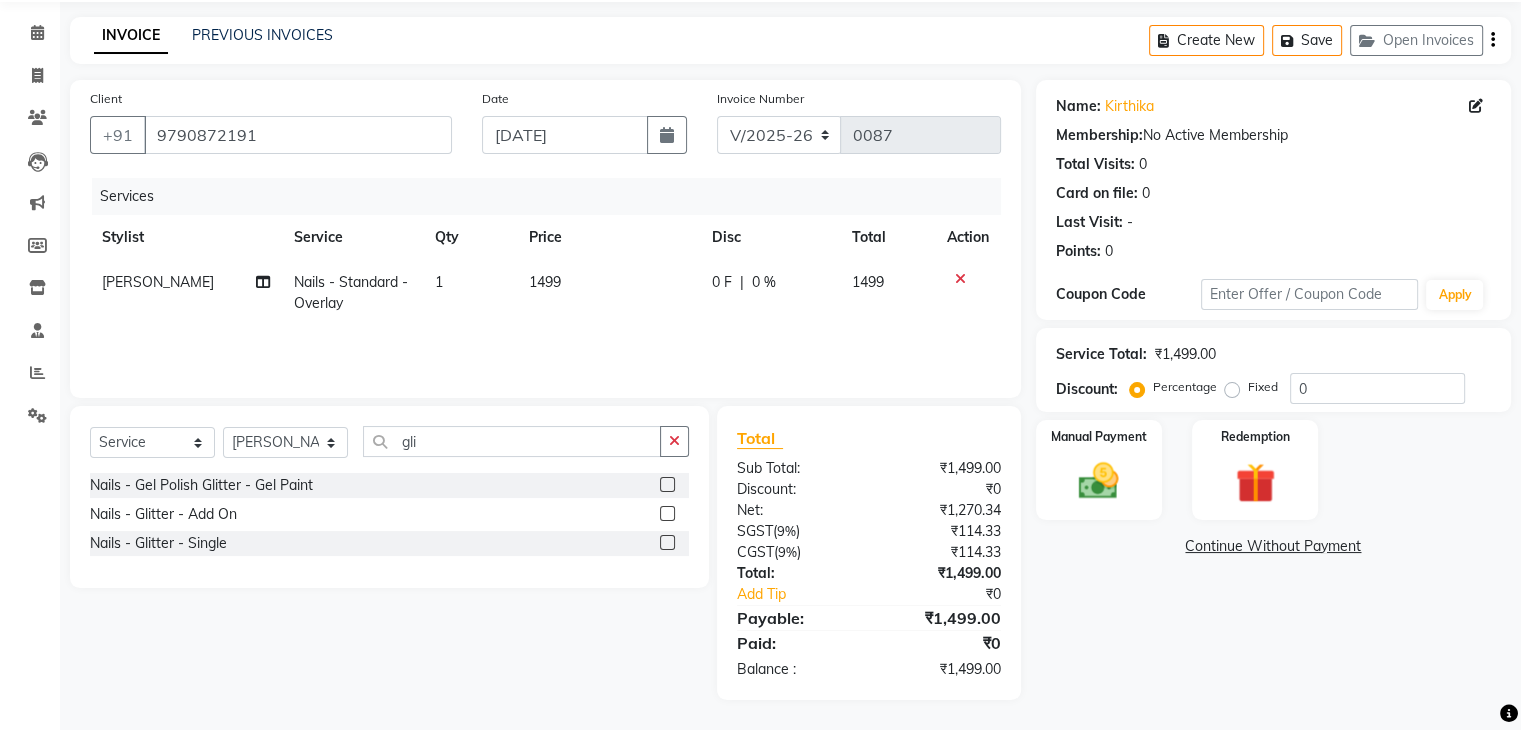 click 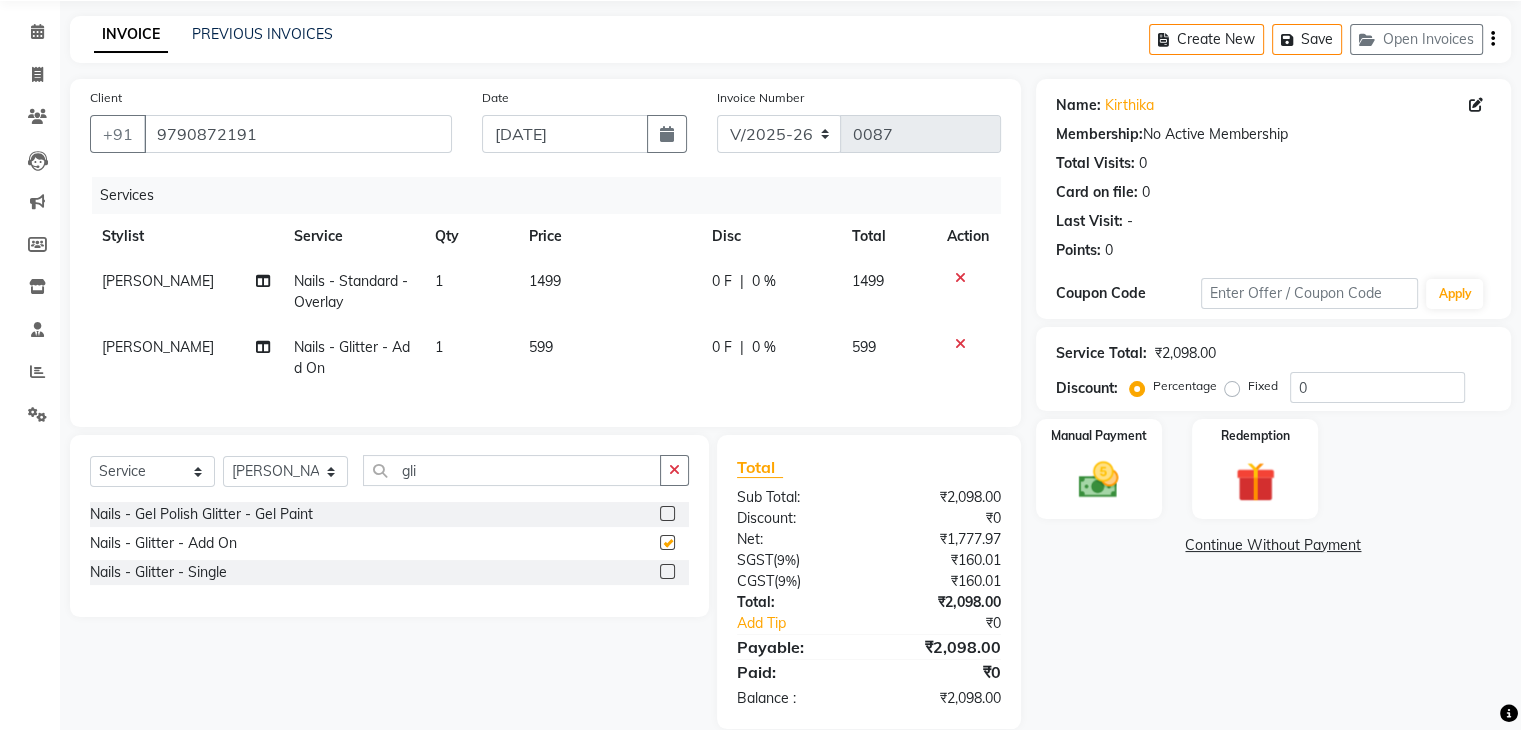 checkbox on "false" 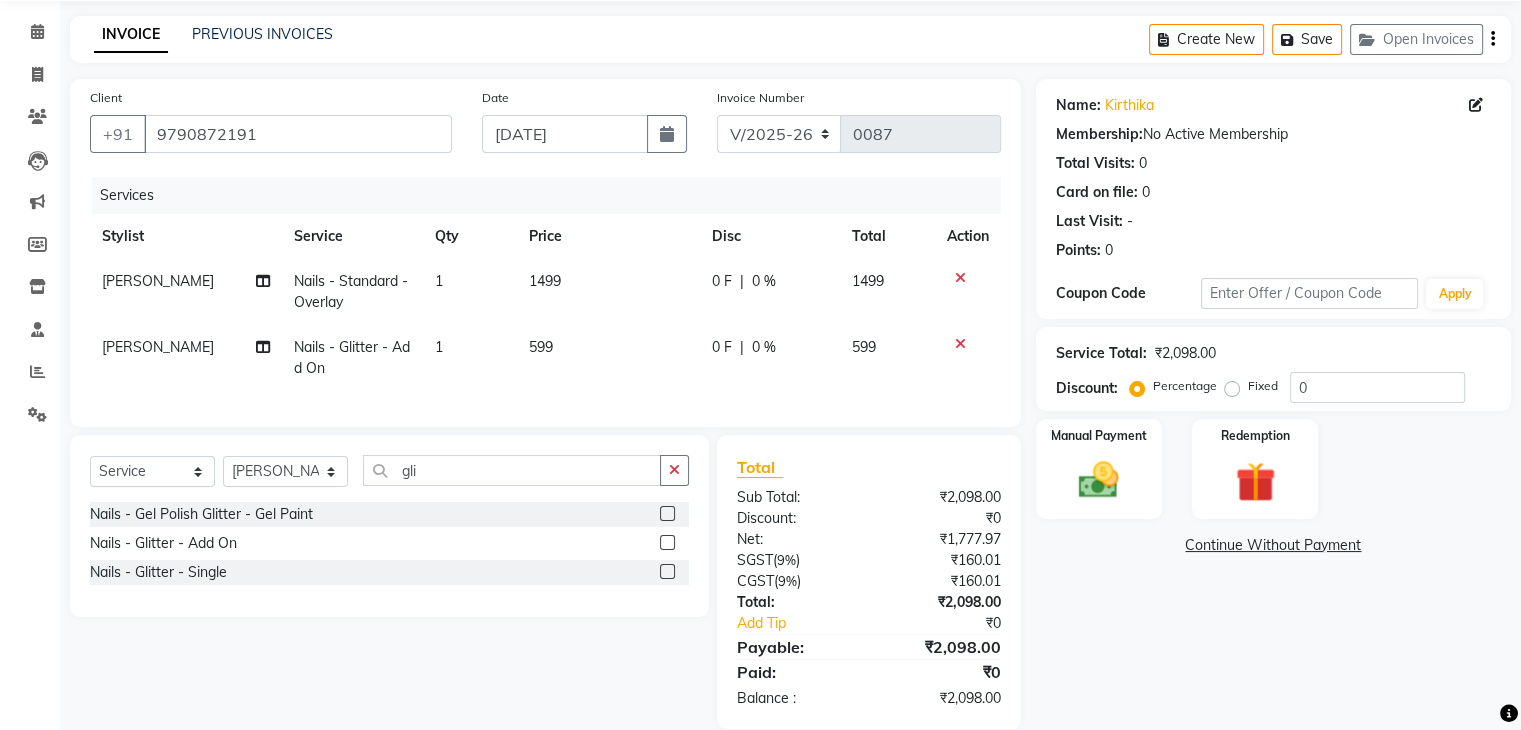 click 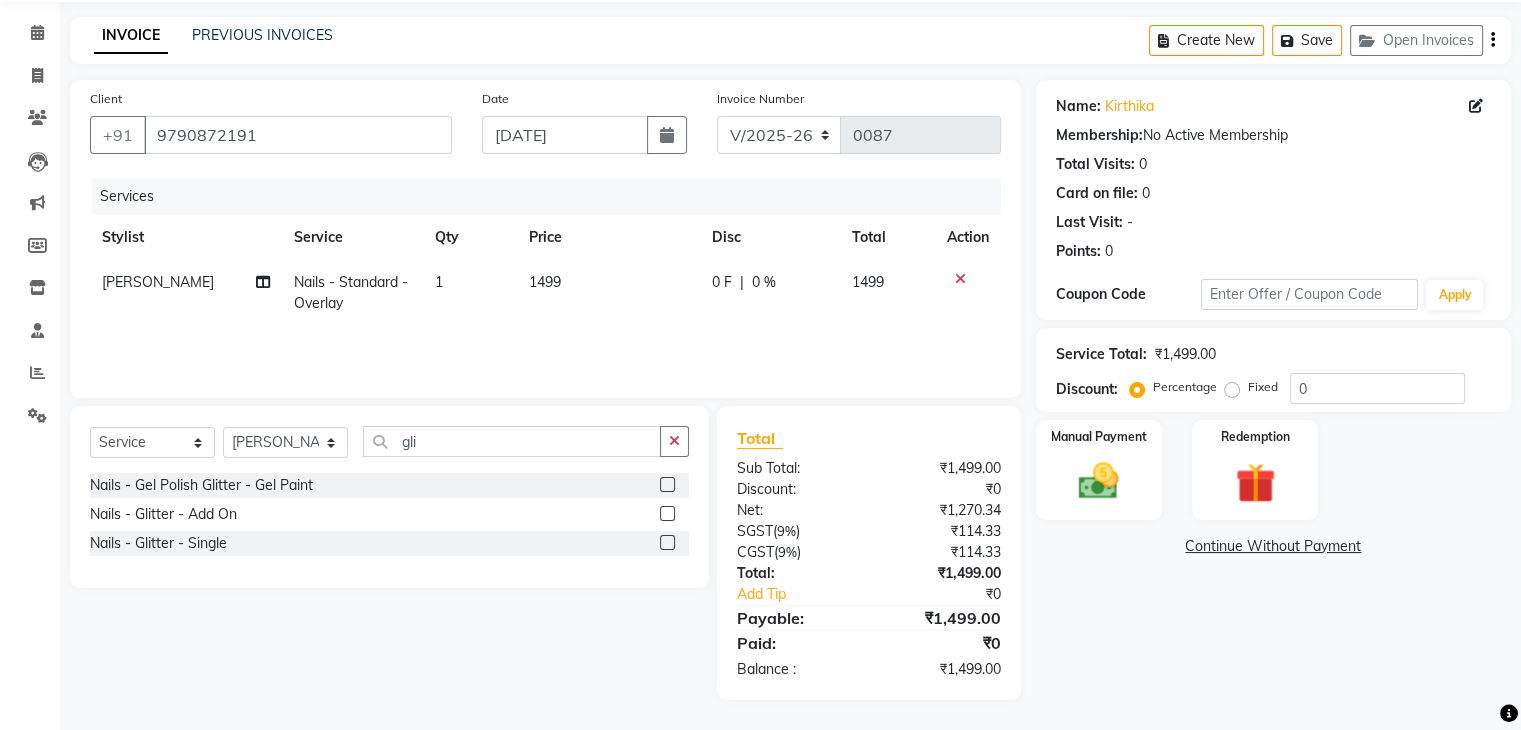 click 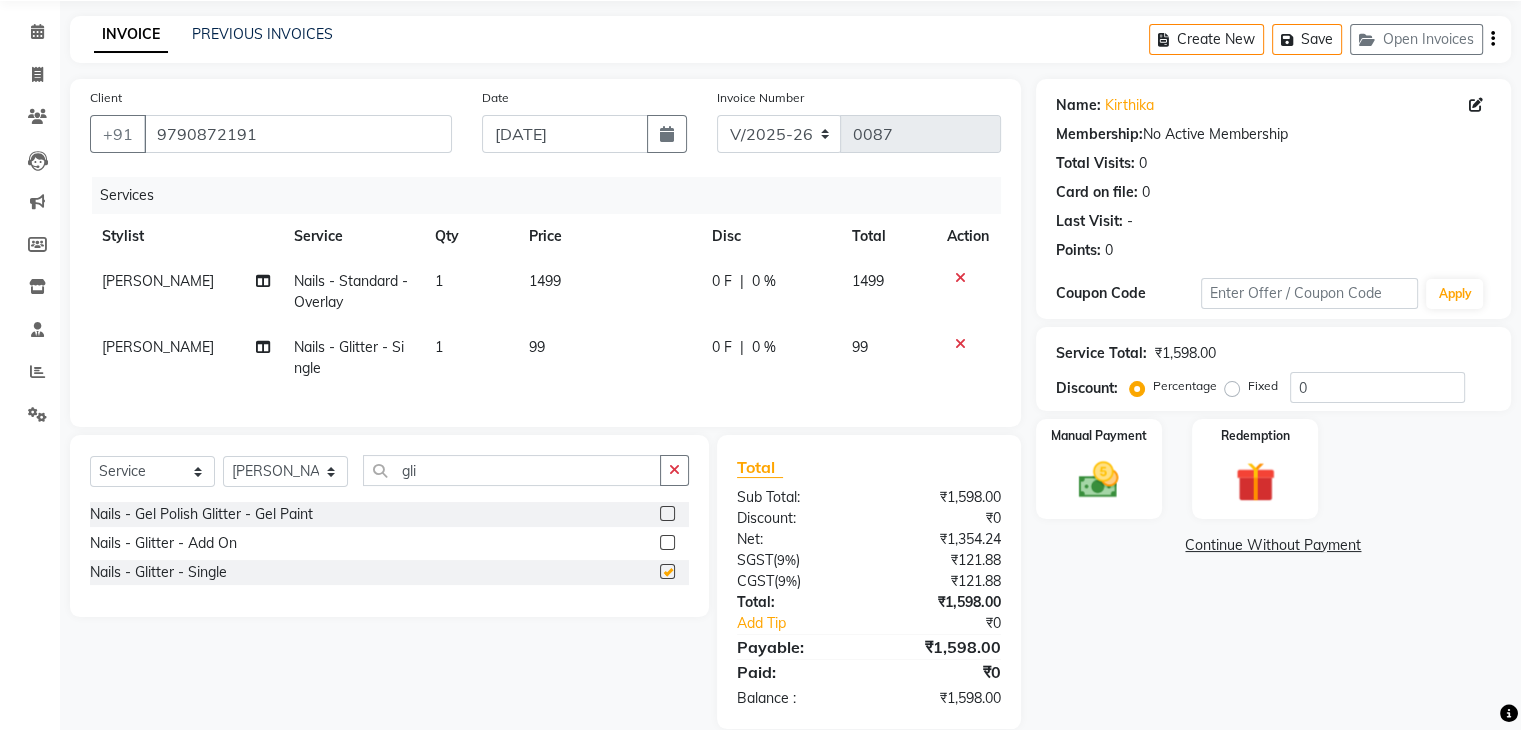 checkbox on "false" 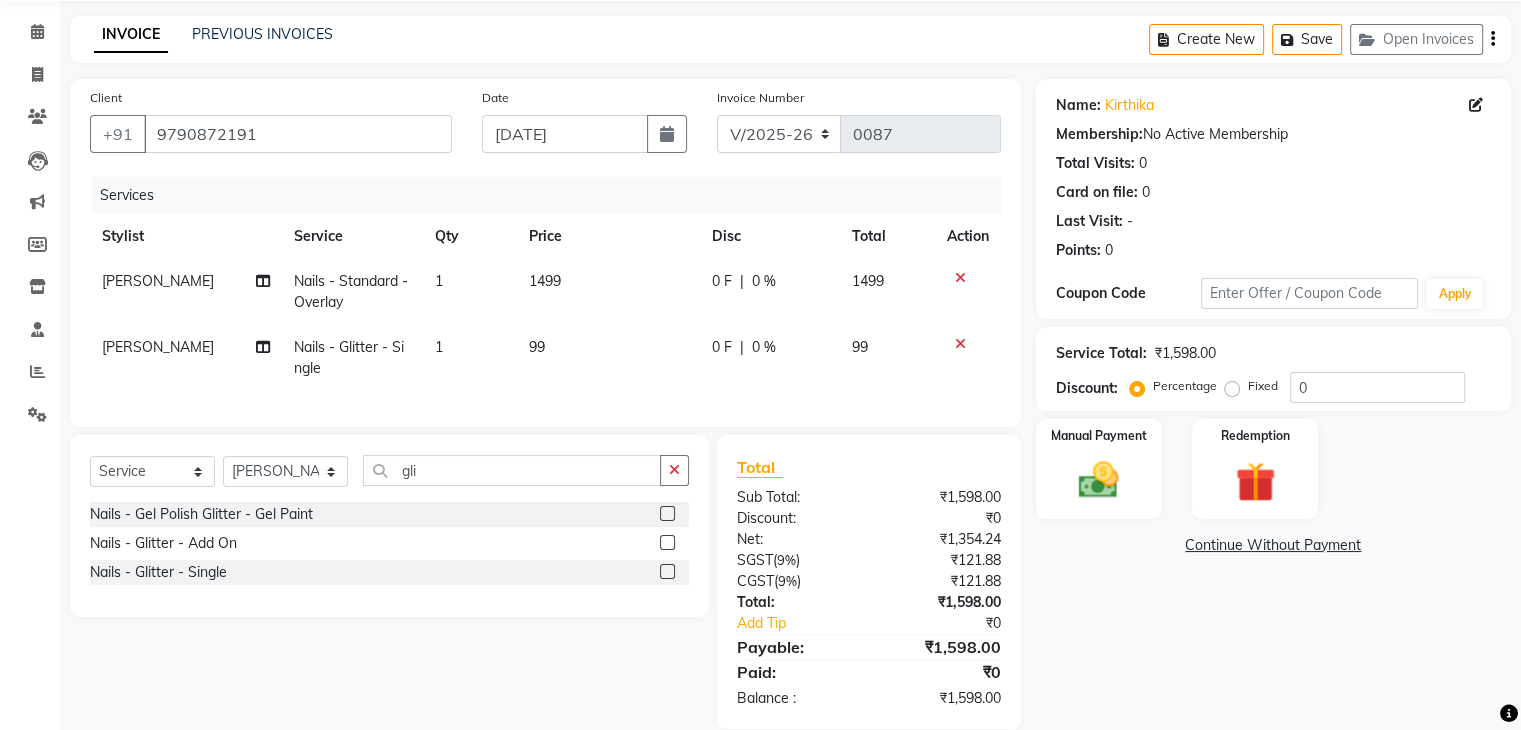 click 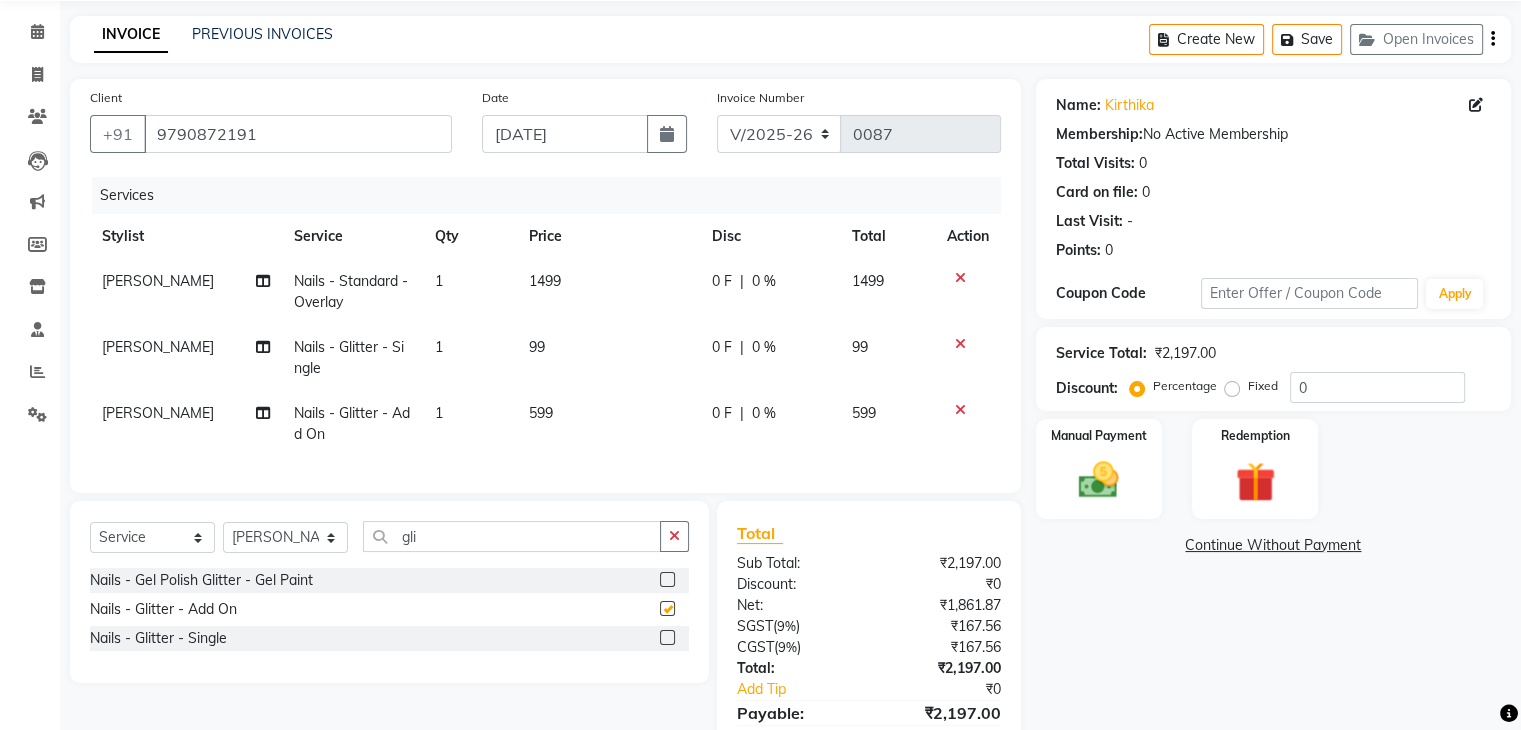 checkbox on "false" 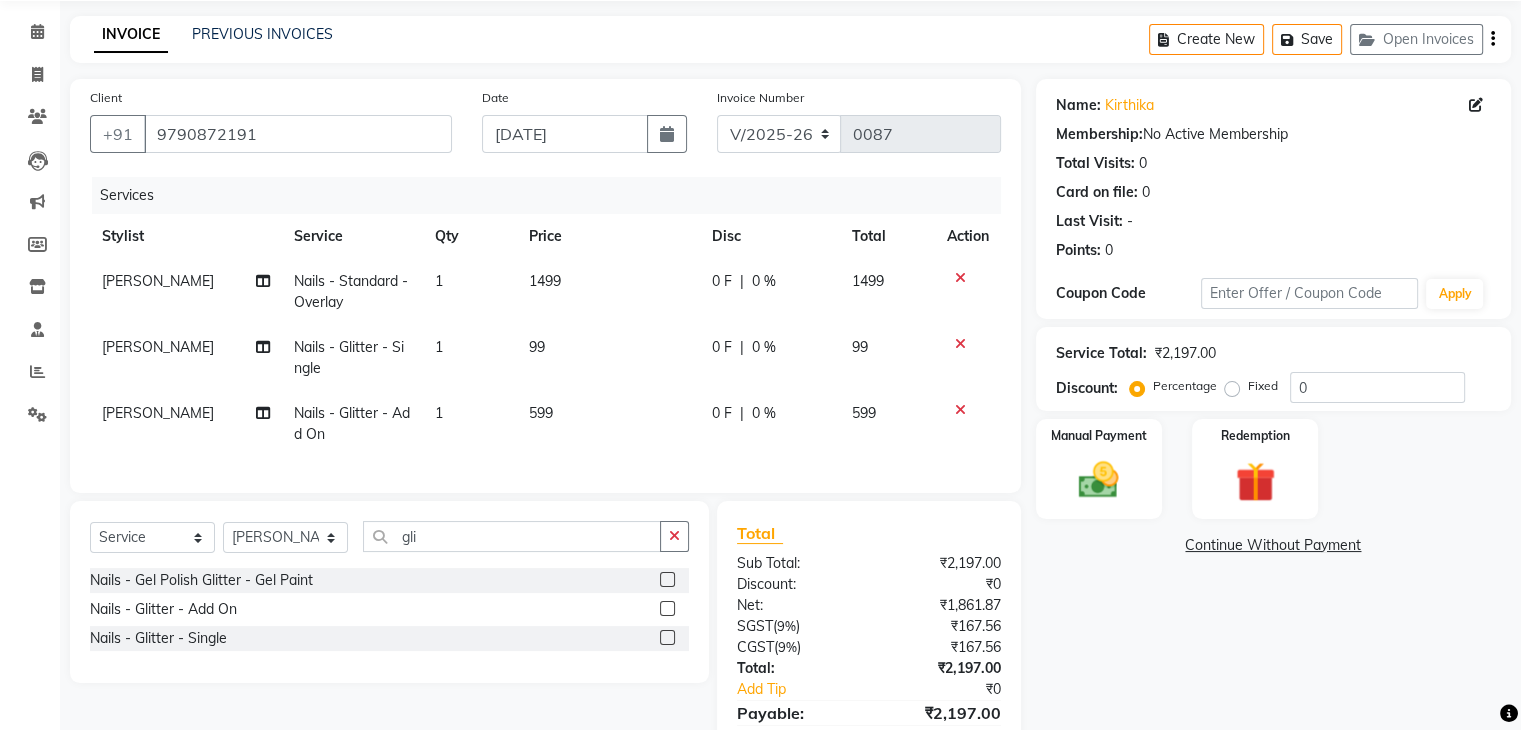 click 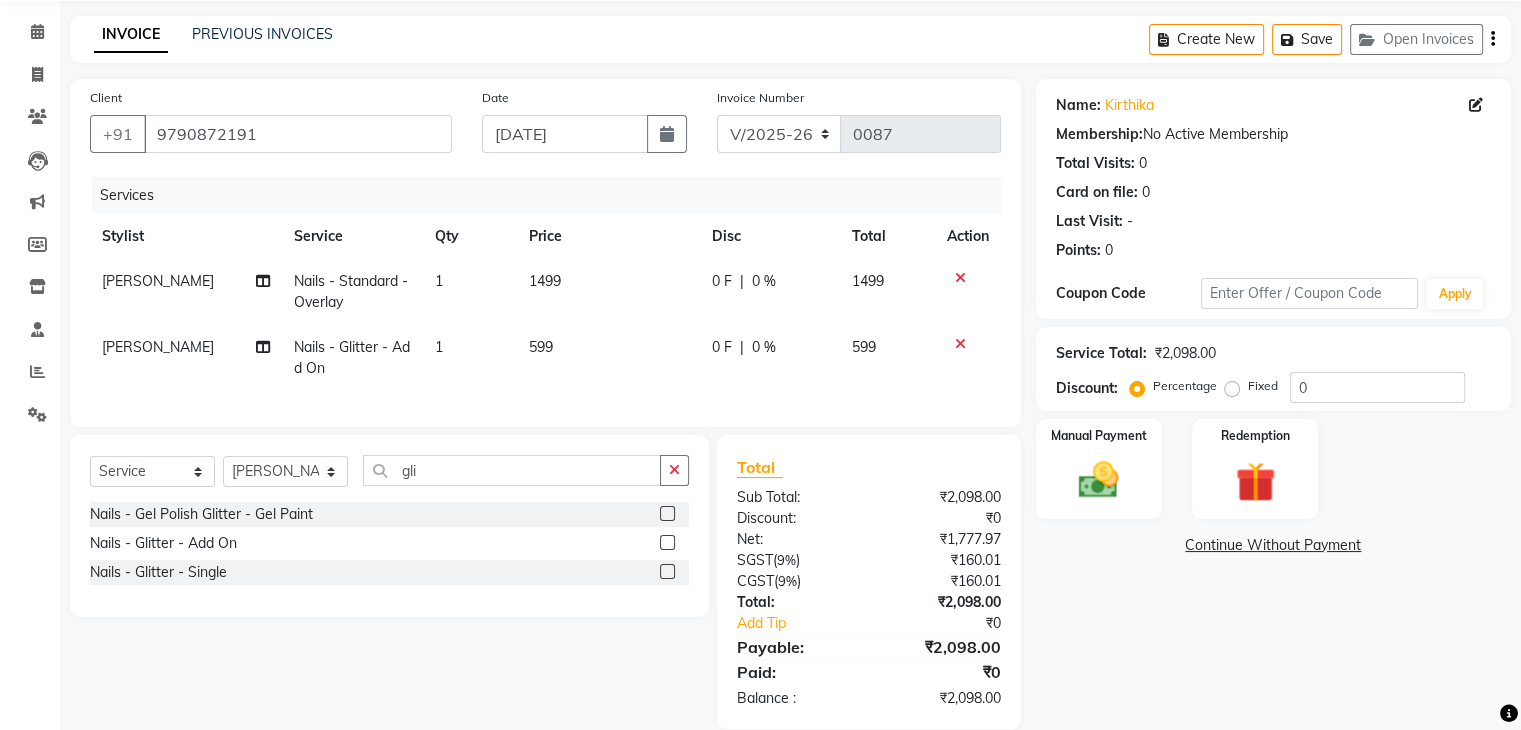 click on "0 F" 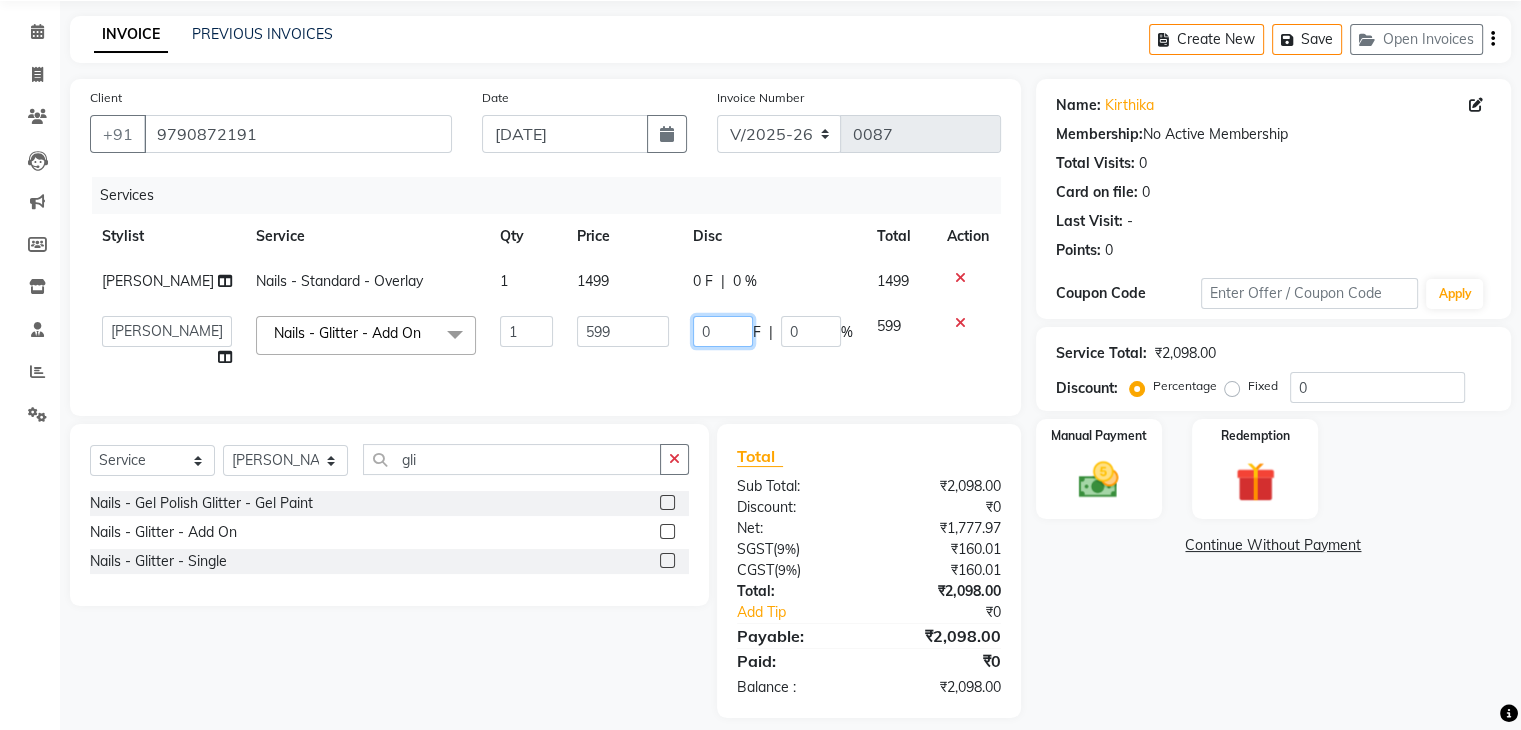 click on "0" 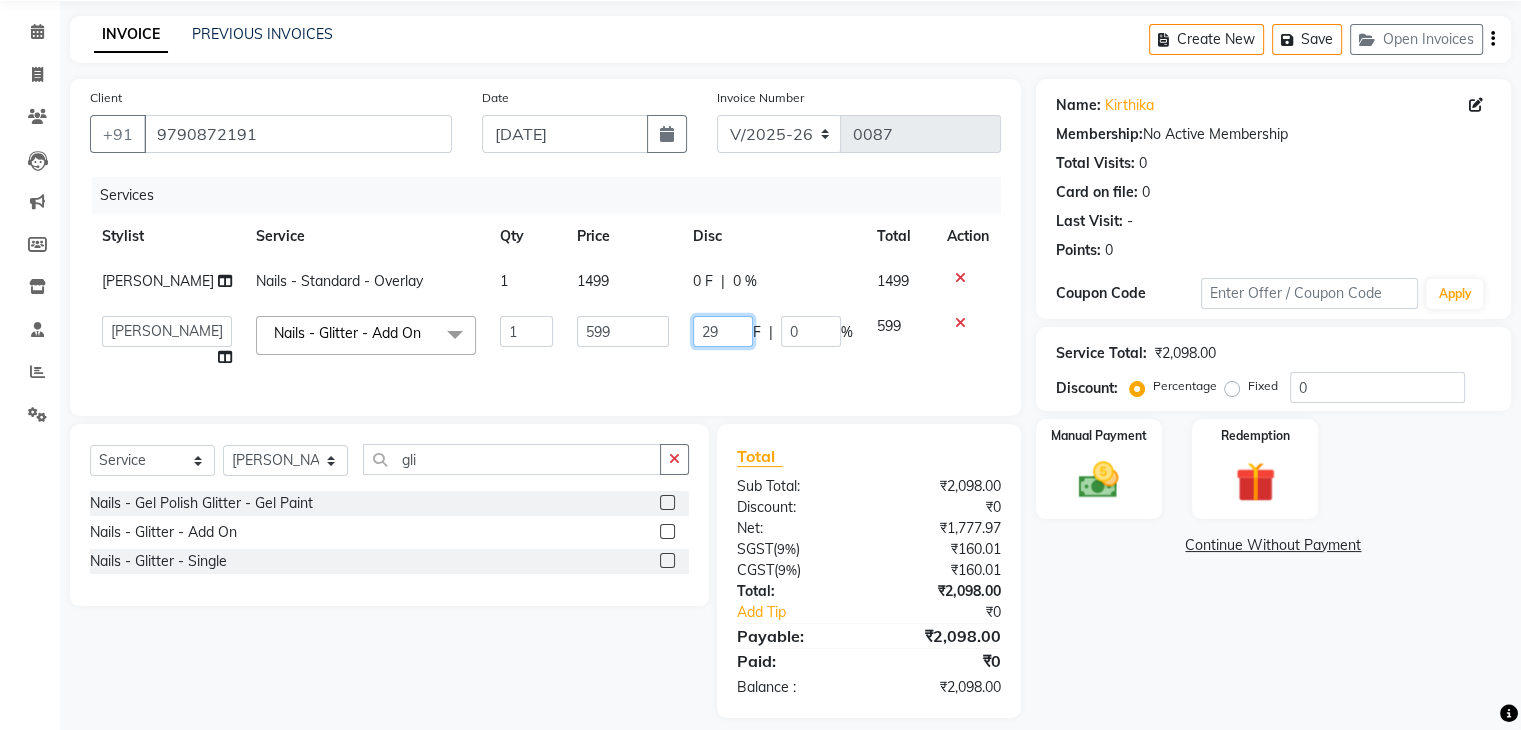 type on "299" 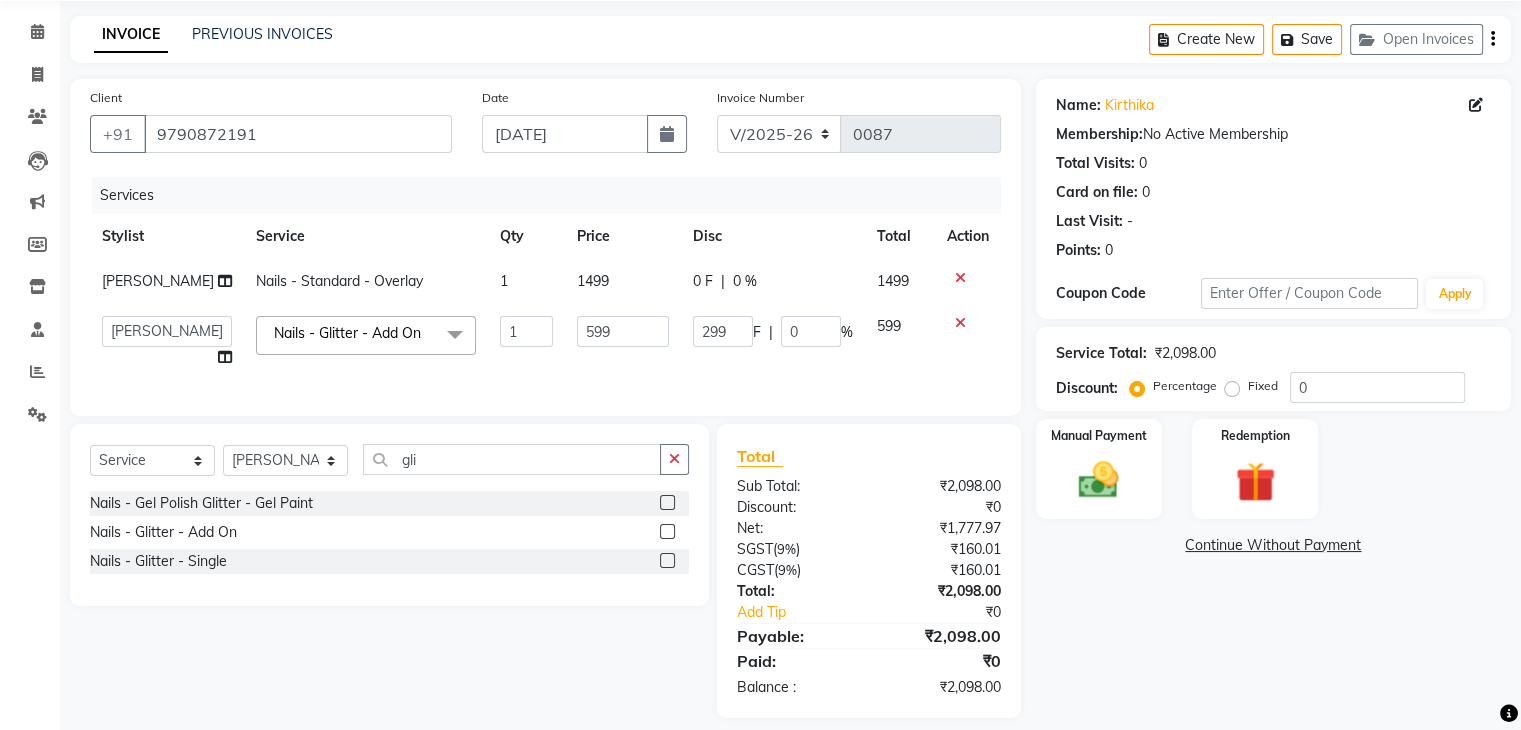 click on "Services Stylist Service Qty Price Disc Total Action Elizabeth Nails - Standard - Overlay 1 1499 0 F | 0 % 1499  Boi Kim   Elizabeth   Imran   Jeni   Sruthi  Nails - Glitter - Add On  x Pedicure - Express (30 mins) Pedicure - Premium Pedicure - Bombini pedi Pedicure - Luxury Pedicure - Bomb Pedicure (Luxury) D Tan ( Face & Nack ) D Tan ( Half Arms ) D Tan ( Half Leg ) D Tan ( Feet )  Classic Nail Extension Manicure - Express (30 mins) Manicure - Premium Manicure - Bomb Manicure (Luxury) Waxing - Forehead/upperlip/chin Waxing - Jawline - Side Waxing - Face(full) Waxing - Eyebrow waxing Waxing - Bikini Line - Special Area Waxing - Brazilian - Special Area Waxing - Add on  - Special Area Waxing - Full face & neck - Face Waxing - Under Arms - Basic Waxing - Arms(Half) - Basic Waxing - Arms(Full) - Basic Waxing - Forehead/lowerlip/chin/upperlip - Threading Waxing - Eyebrows - Threading Waxing - Cheeks  - Threading Waxing - Side & Jawline - Threading Waxing - Full Face - Threading Waxing - Under arms Waxing - Half" 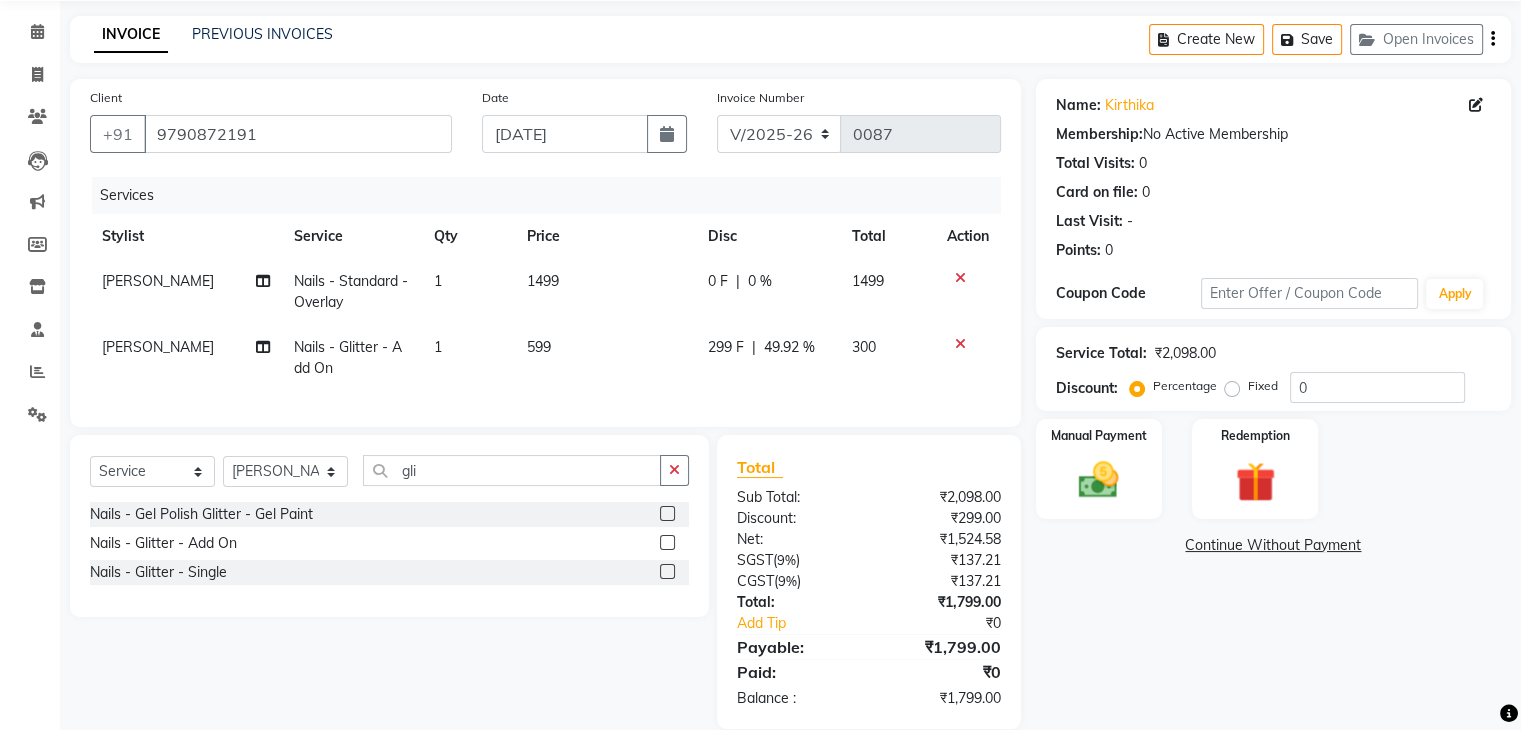 click on "299 F" 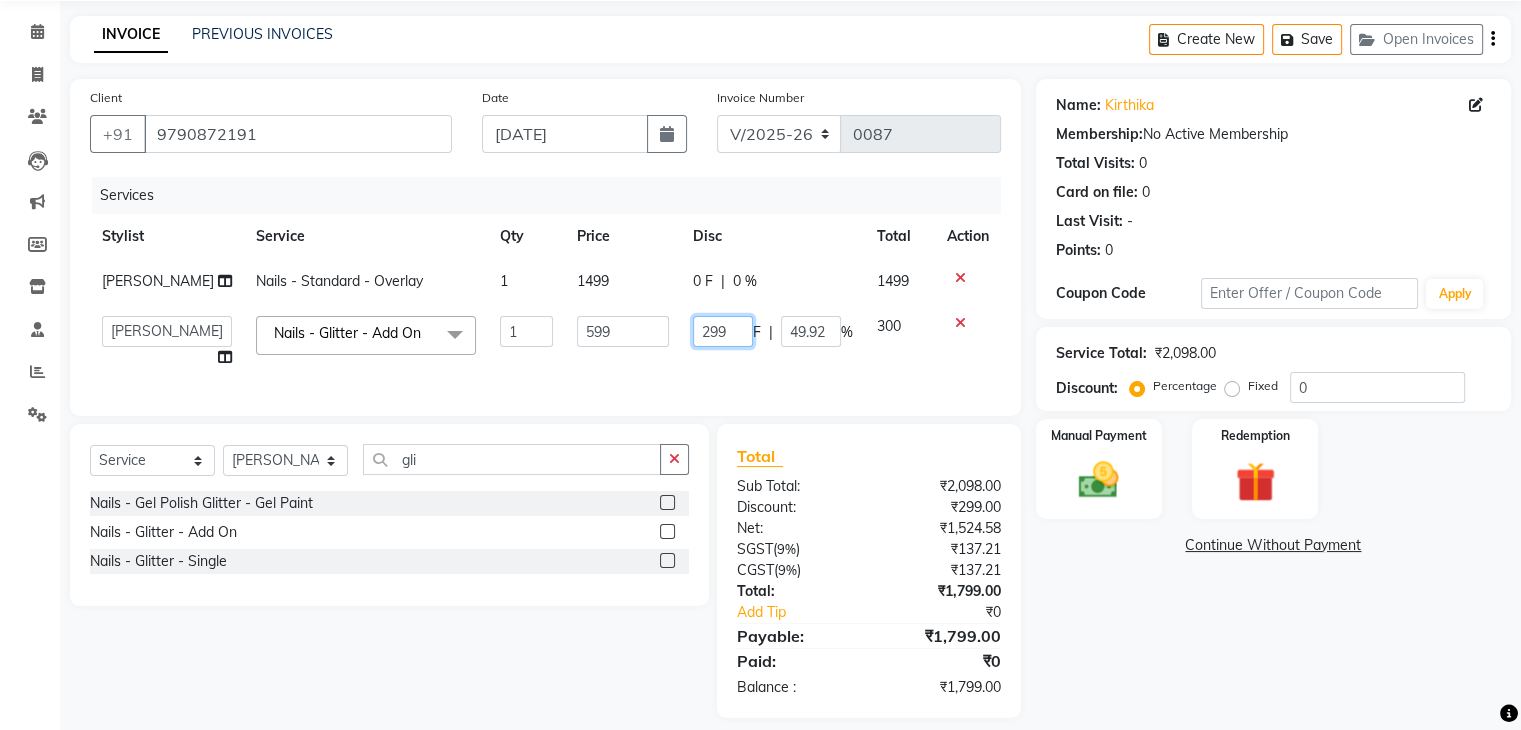 click on "299" 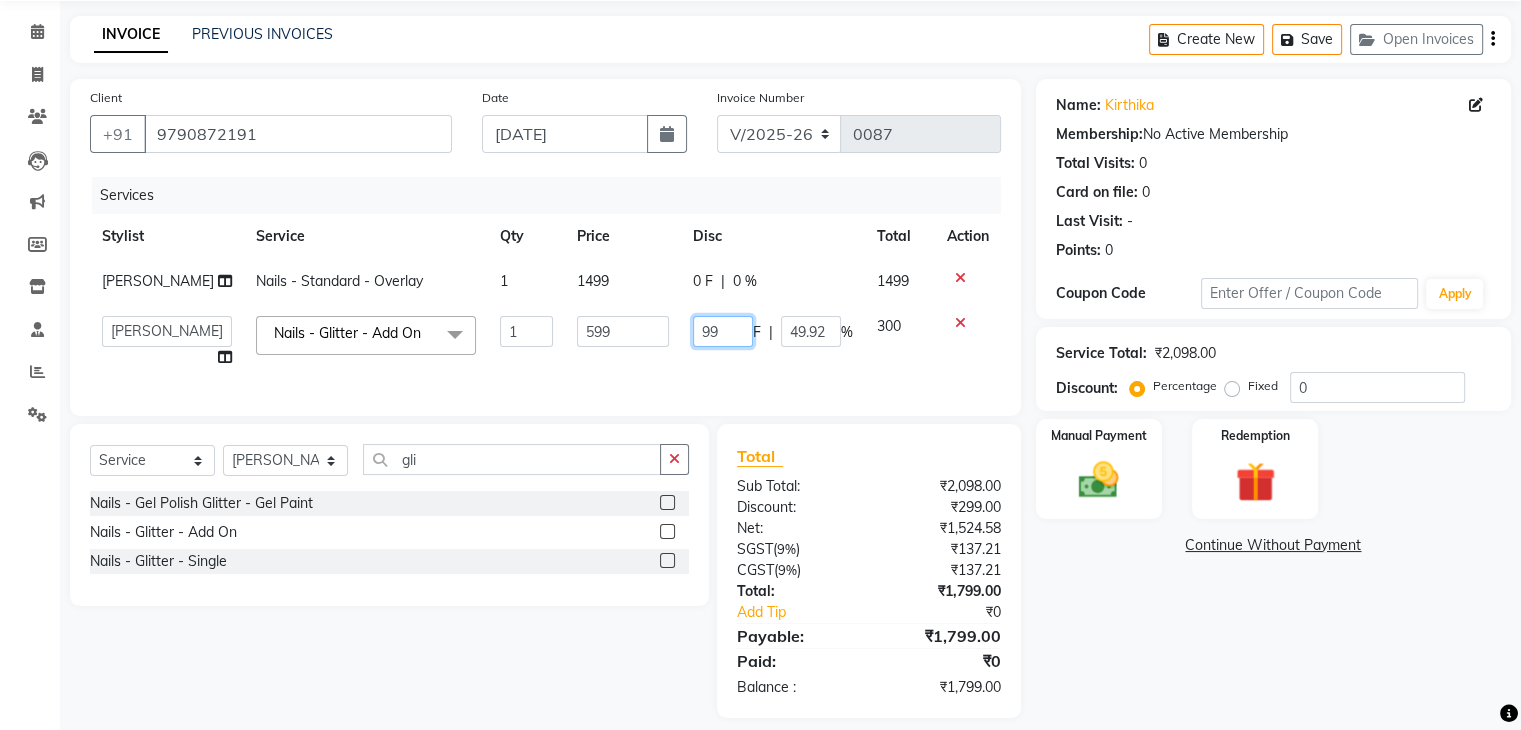 type on "199" 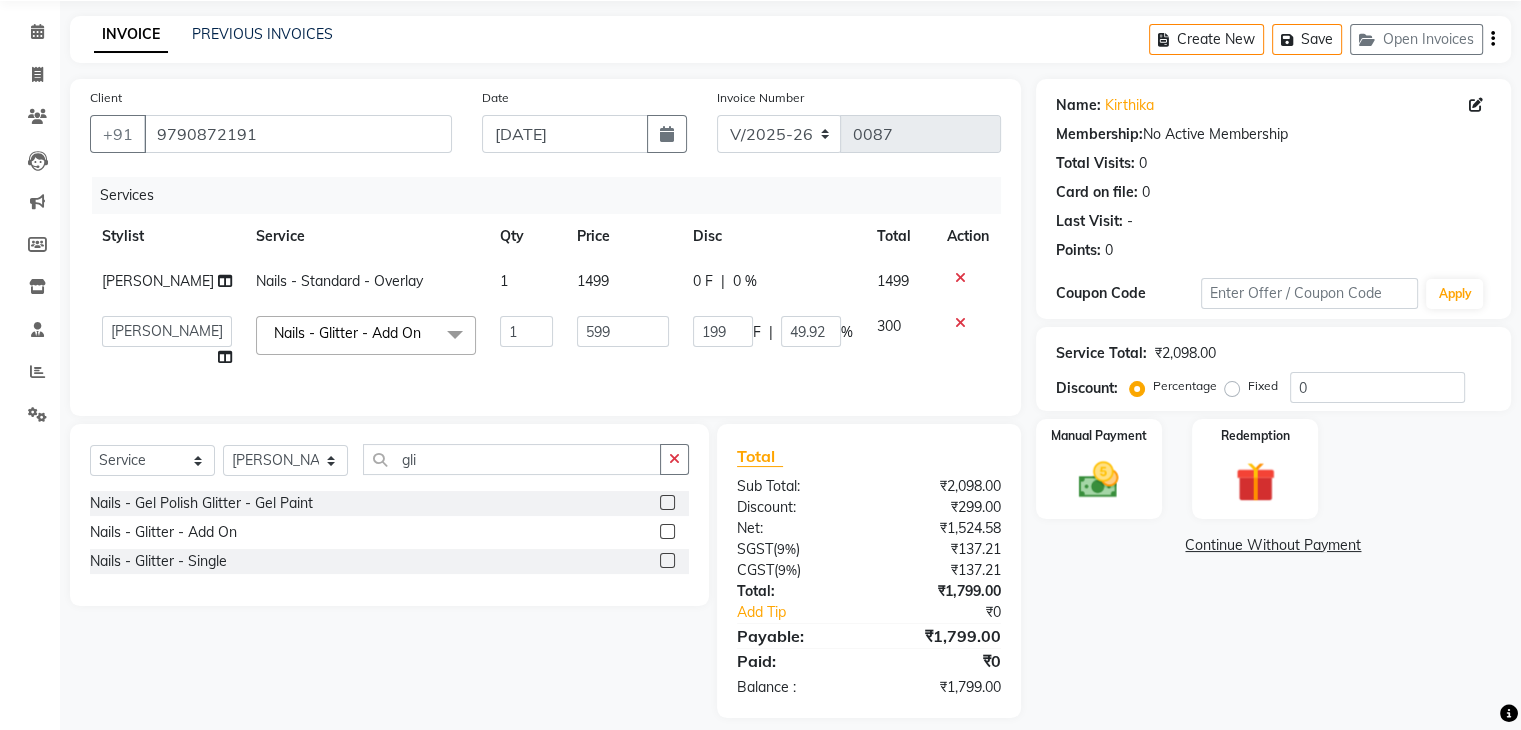 click on "199 F | 49.92 %" 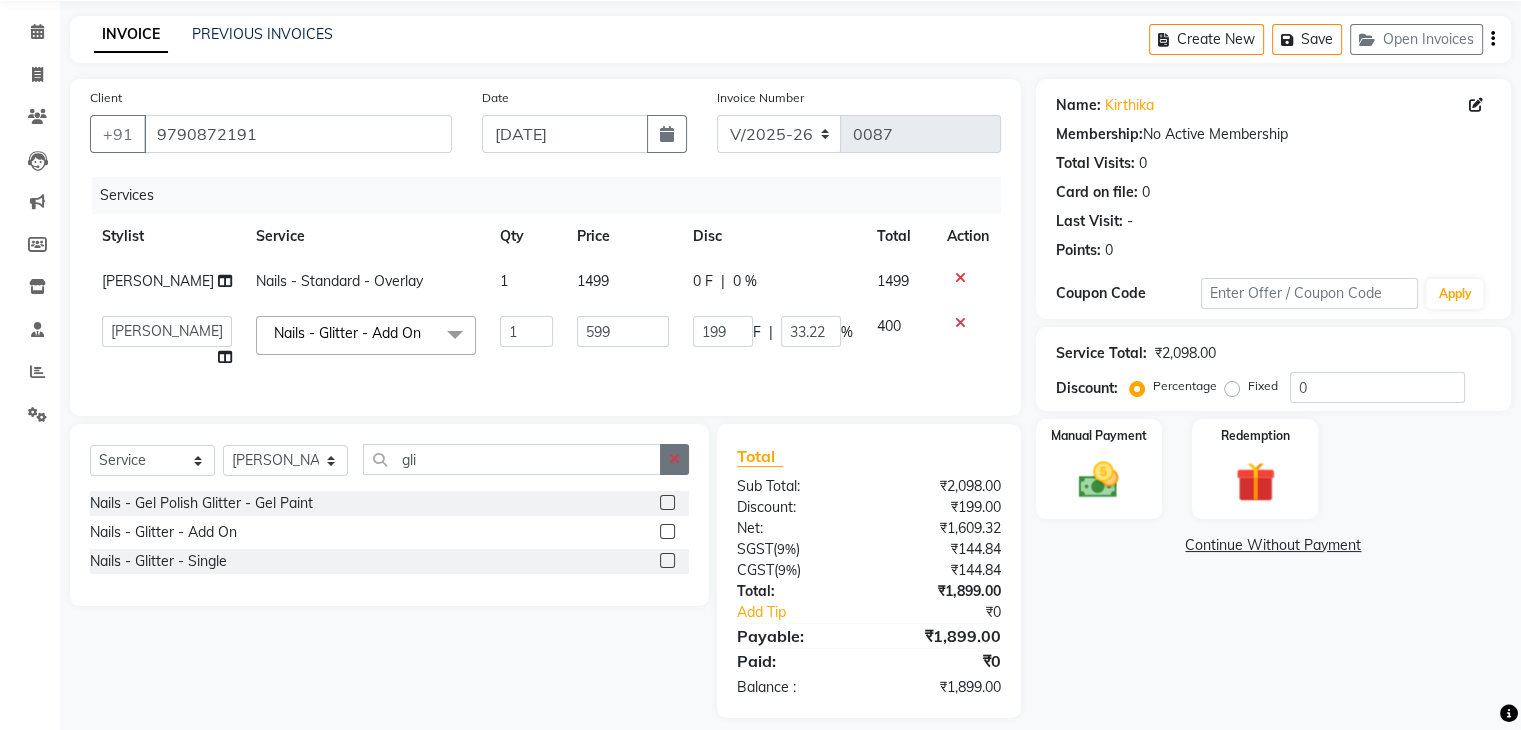 click 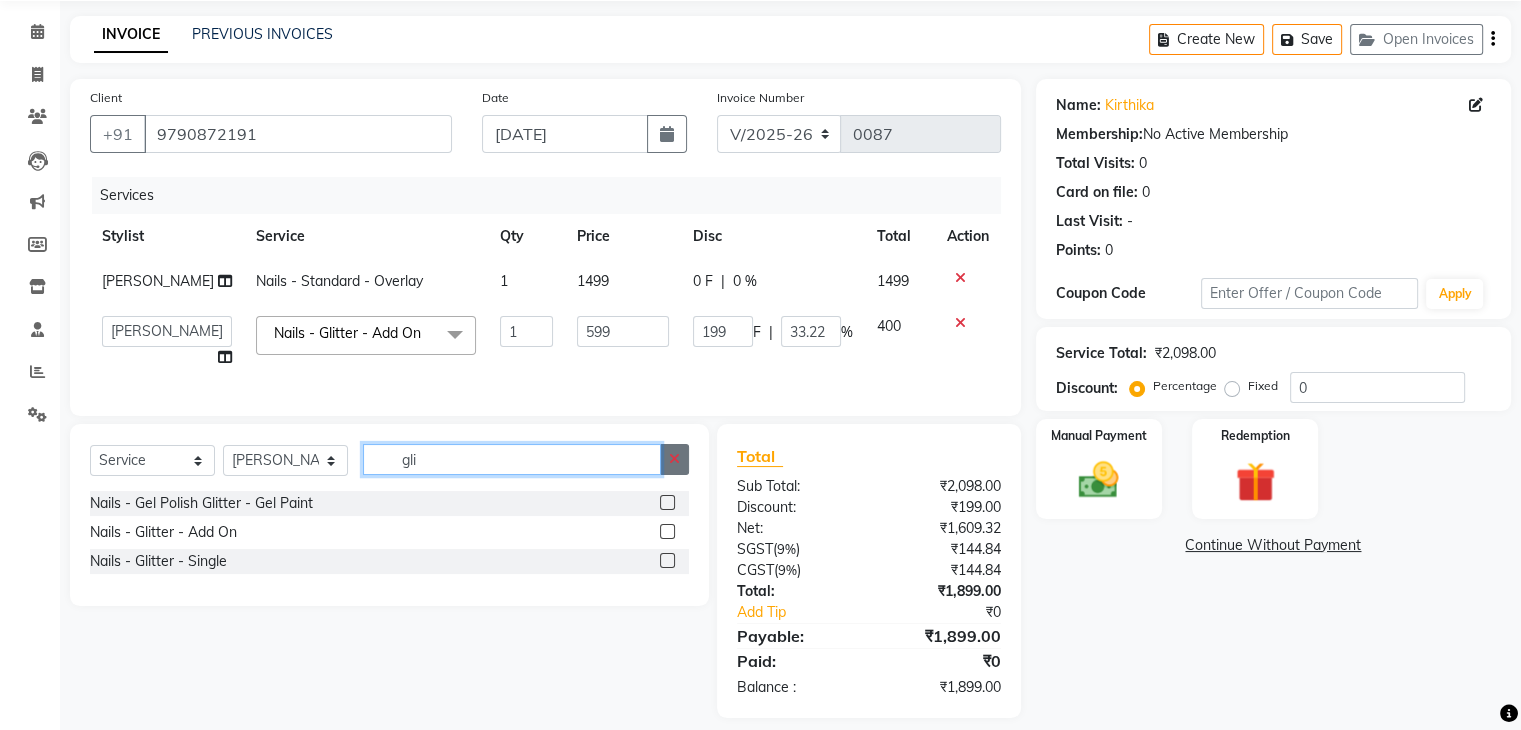 type 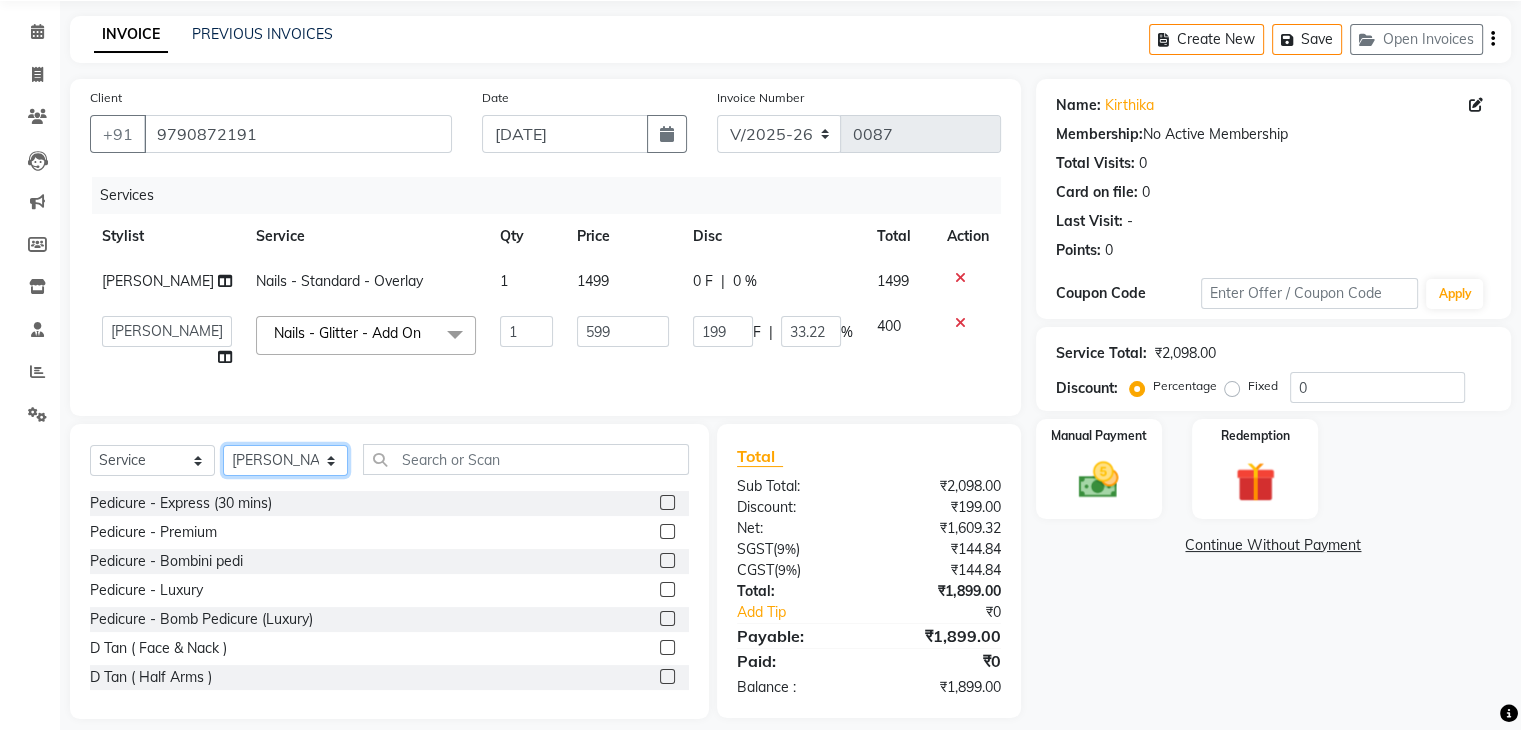 click on "Select Stylist Boi [PERSON_NAME] [PERSON_NAME] [PERSON_NAME] [PERSON_NAME]" 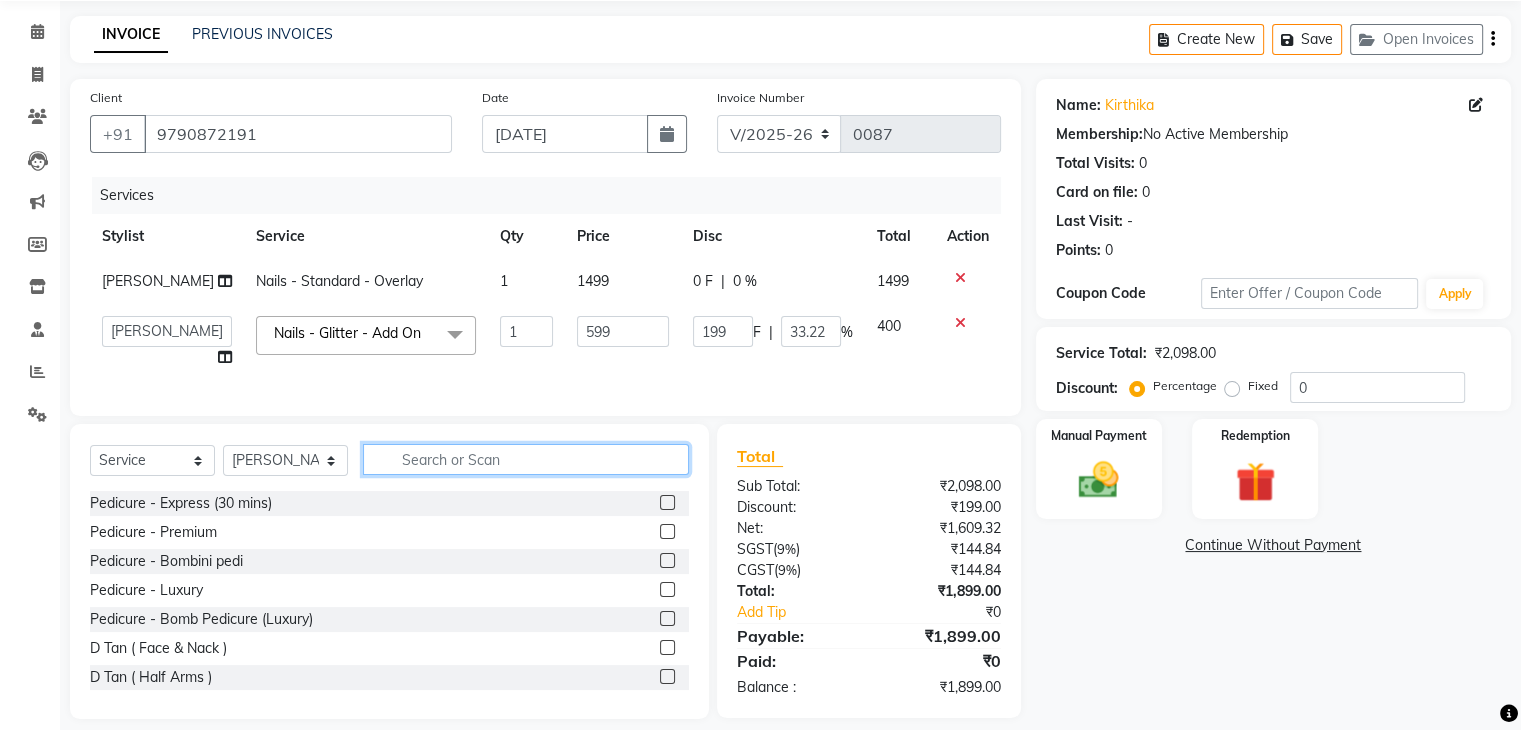 click 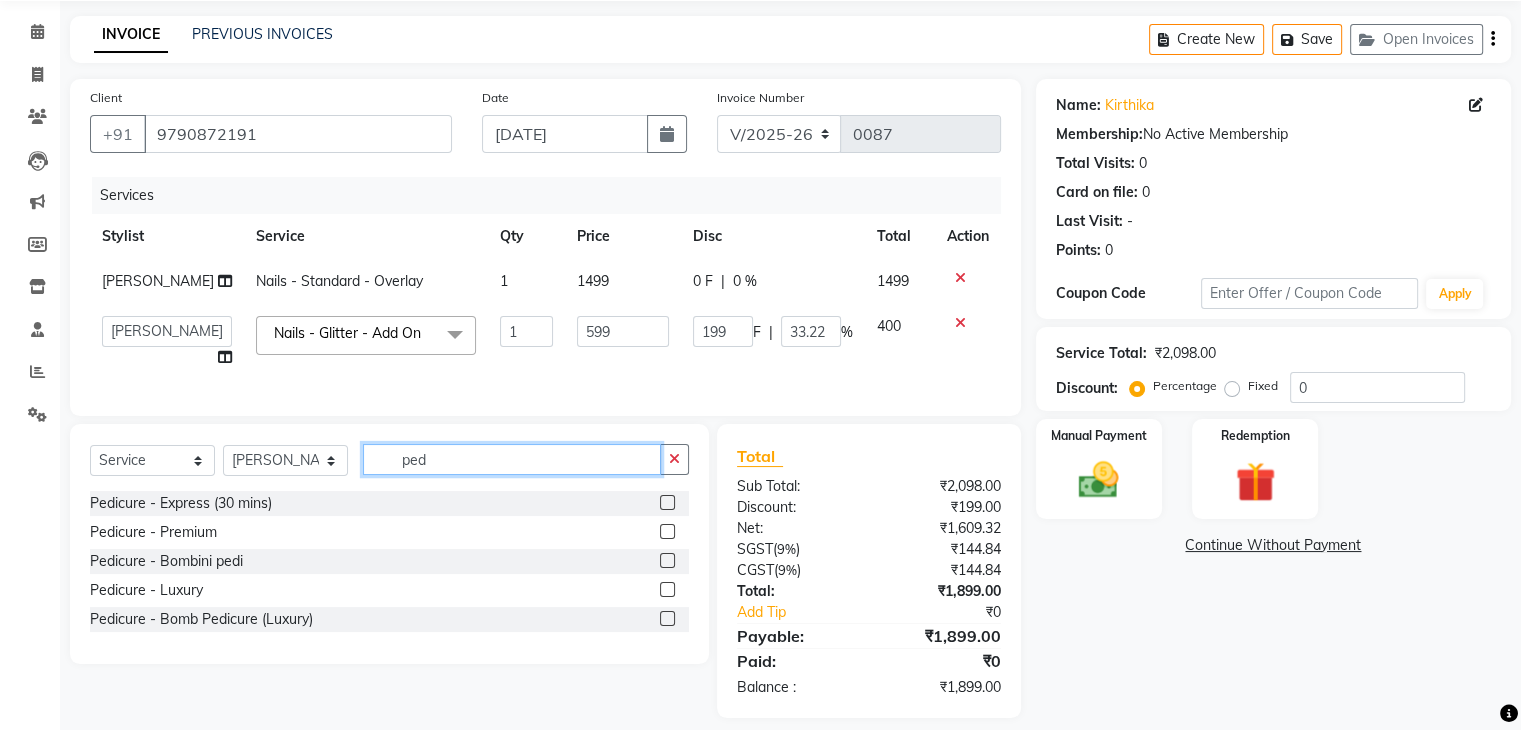 type on "ped" 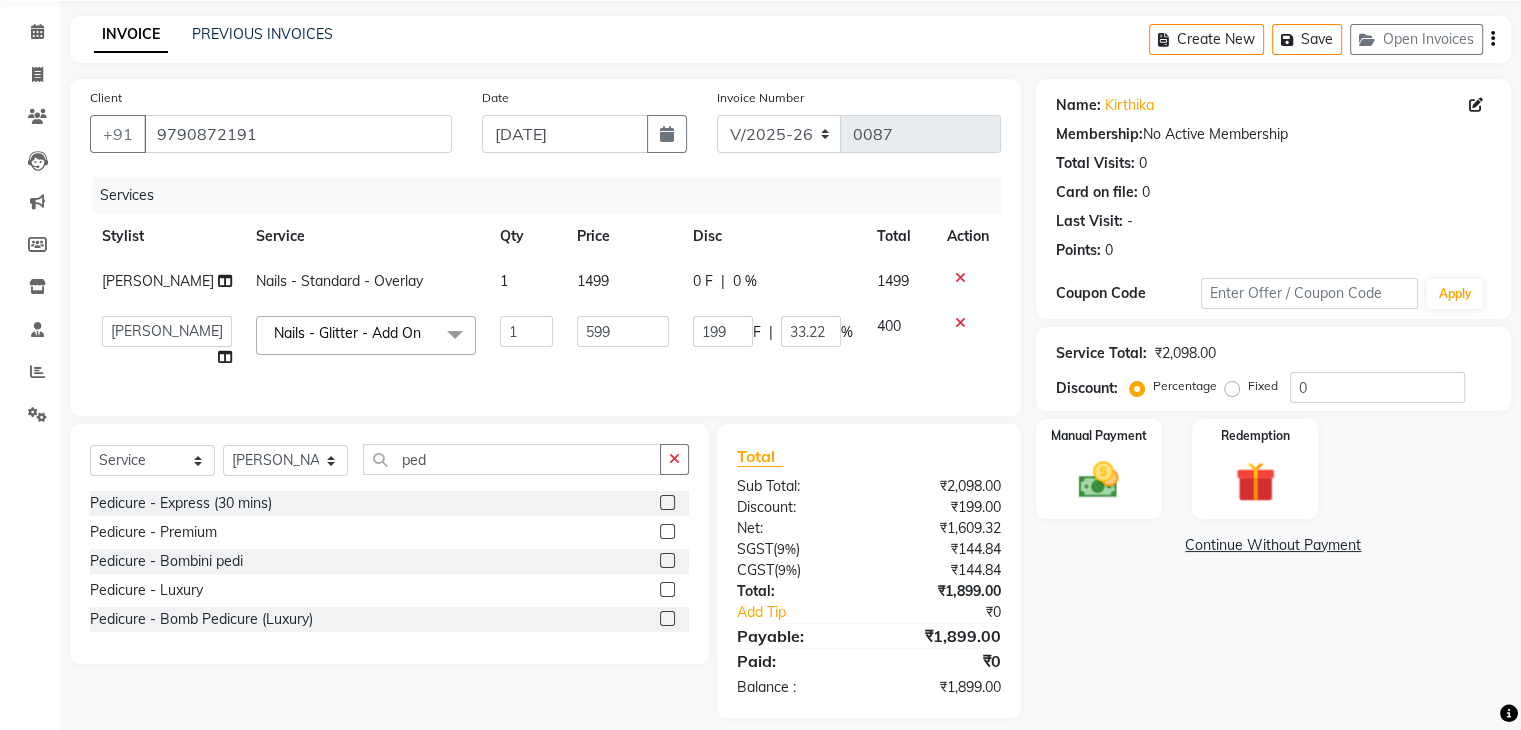 click 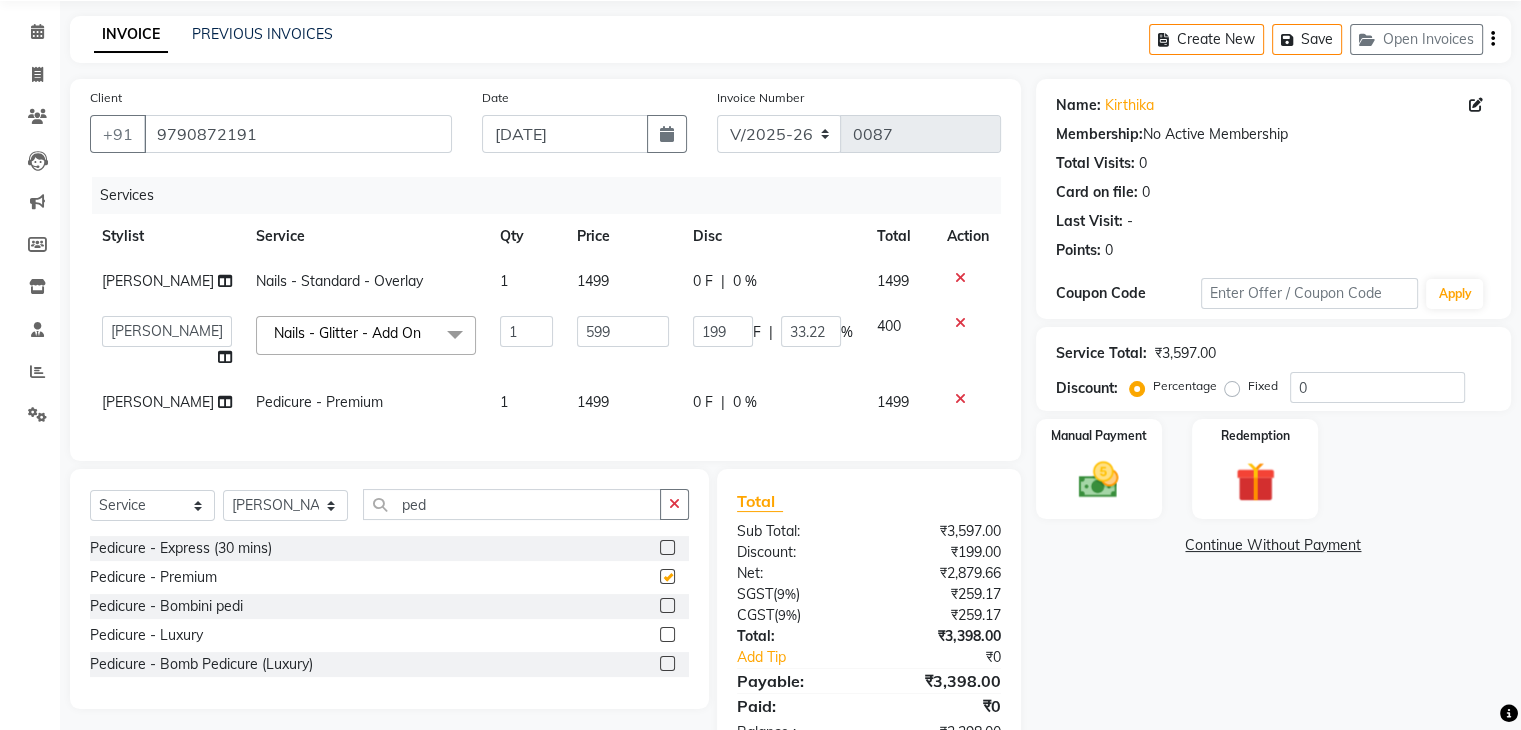 checkbox on "false" 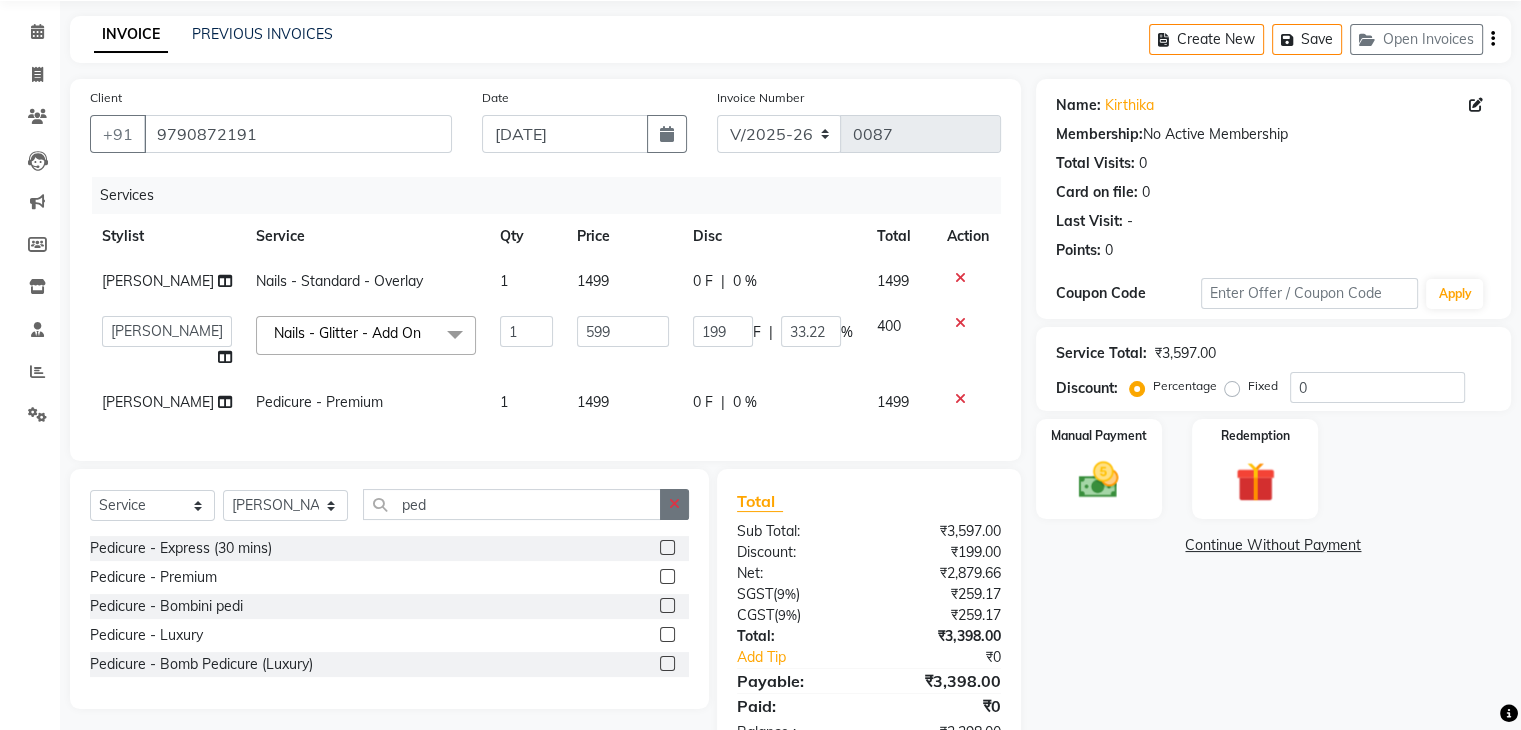 click 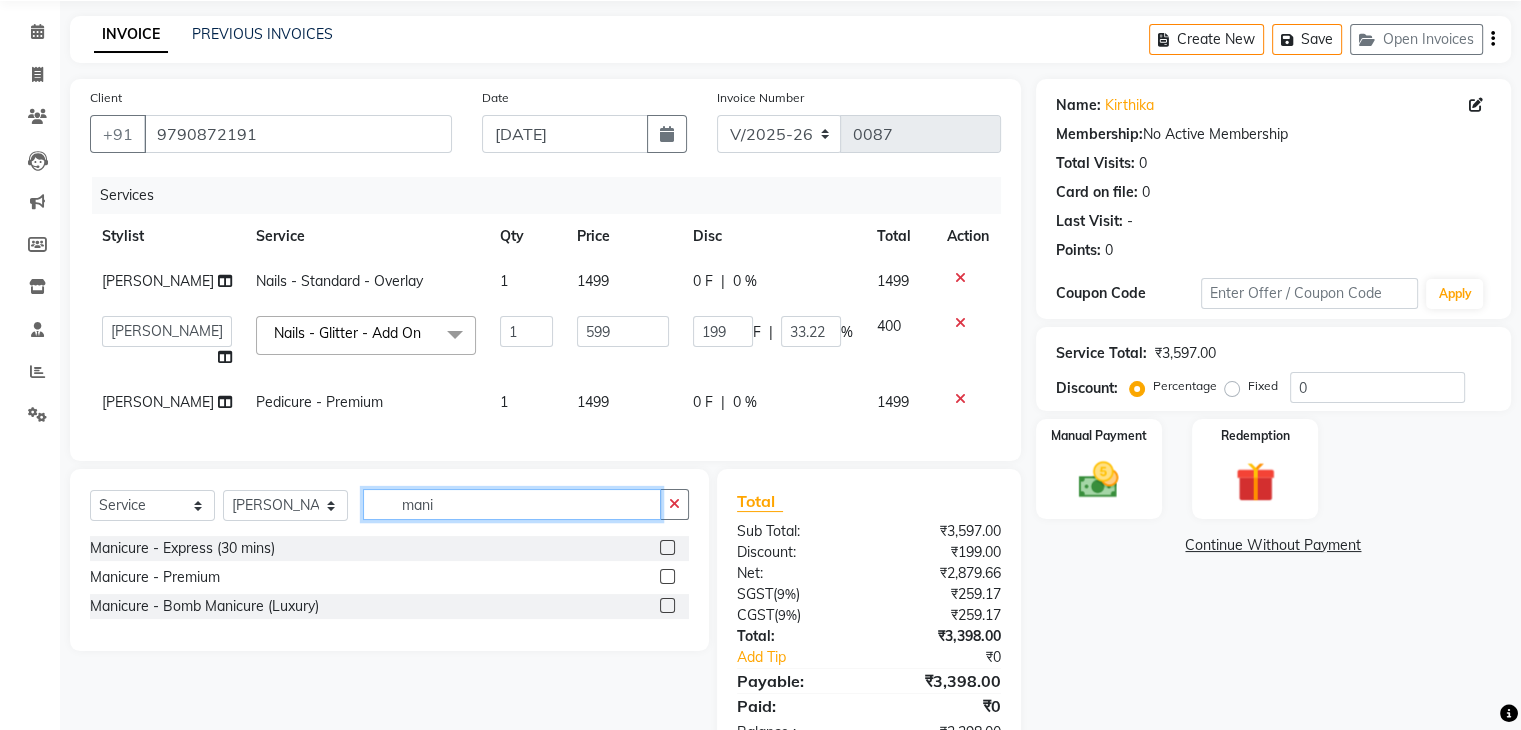type on "mani" 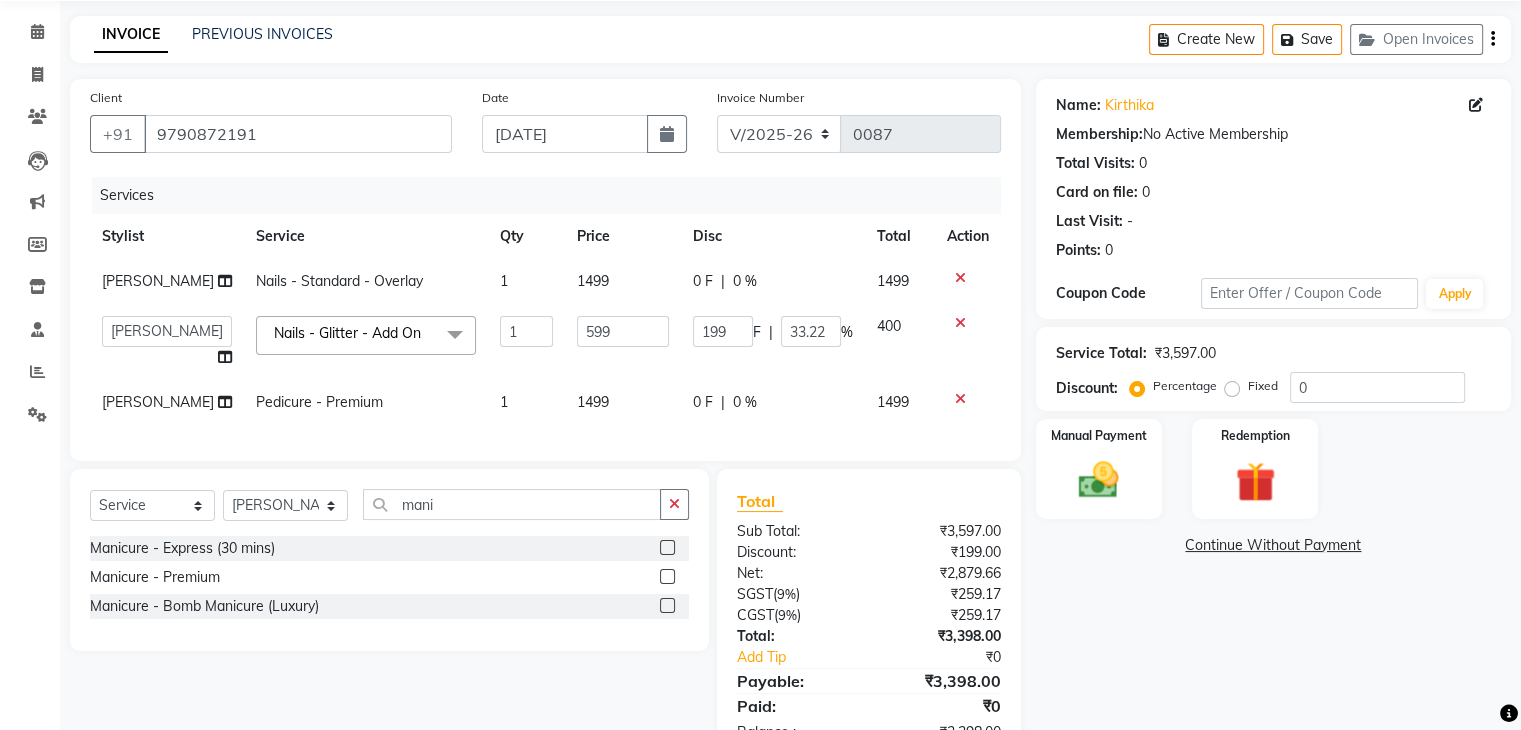 click 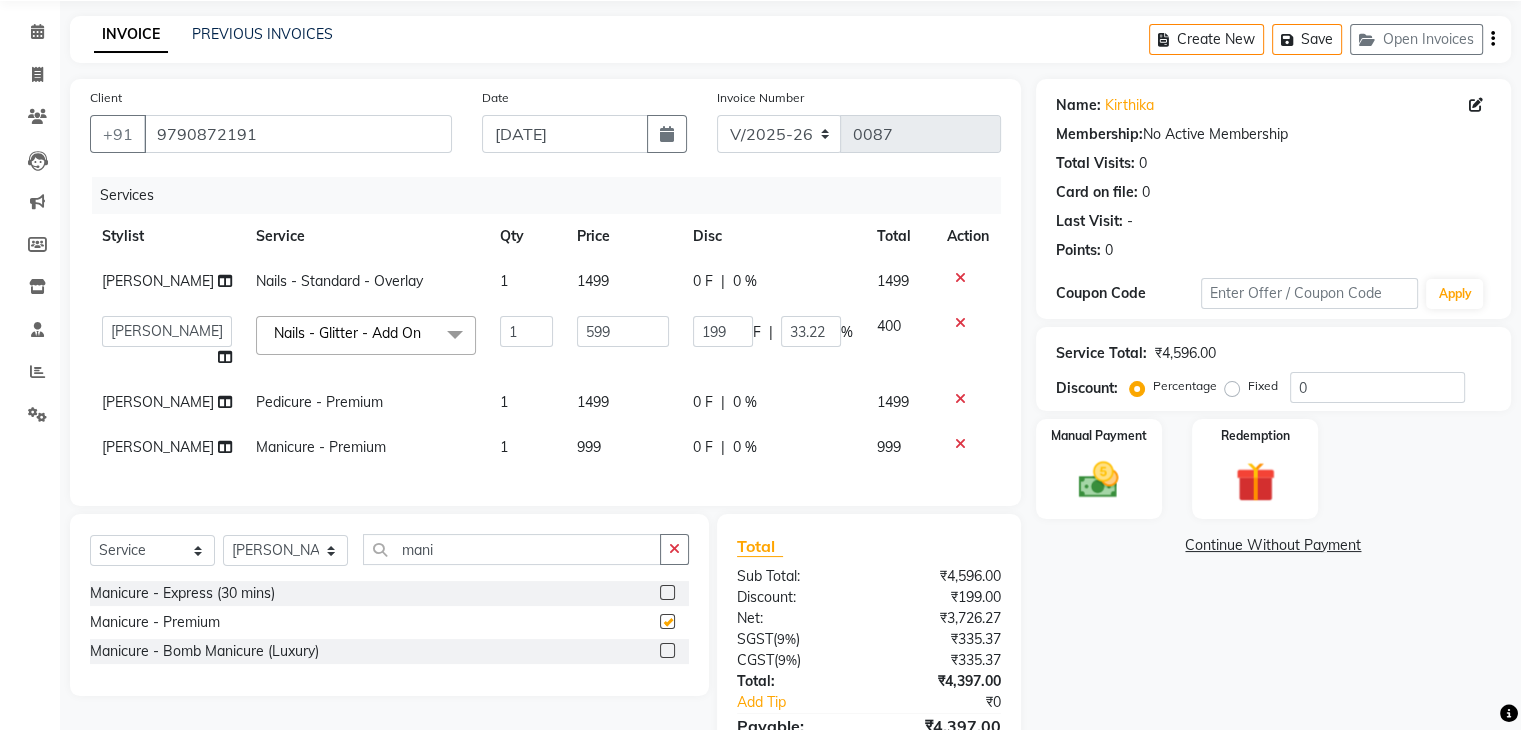 checkbox on "false" 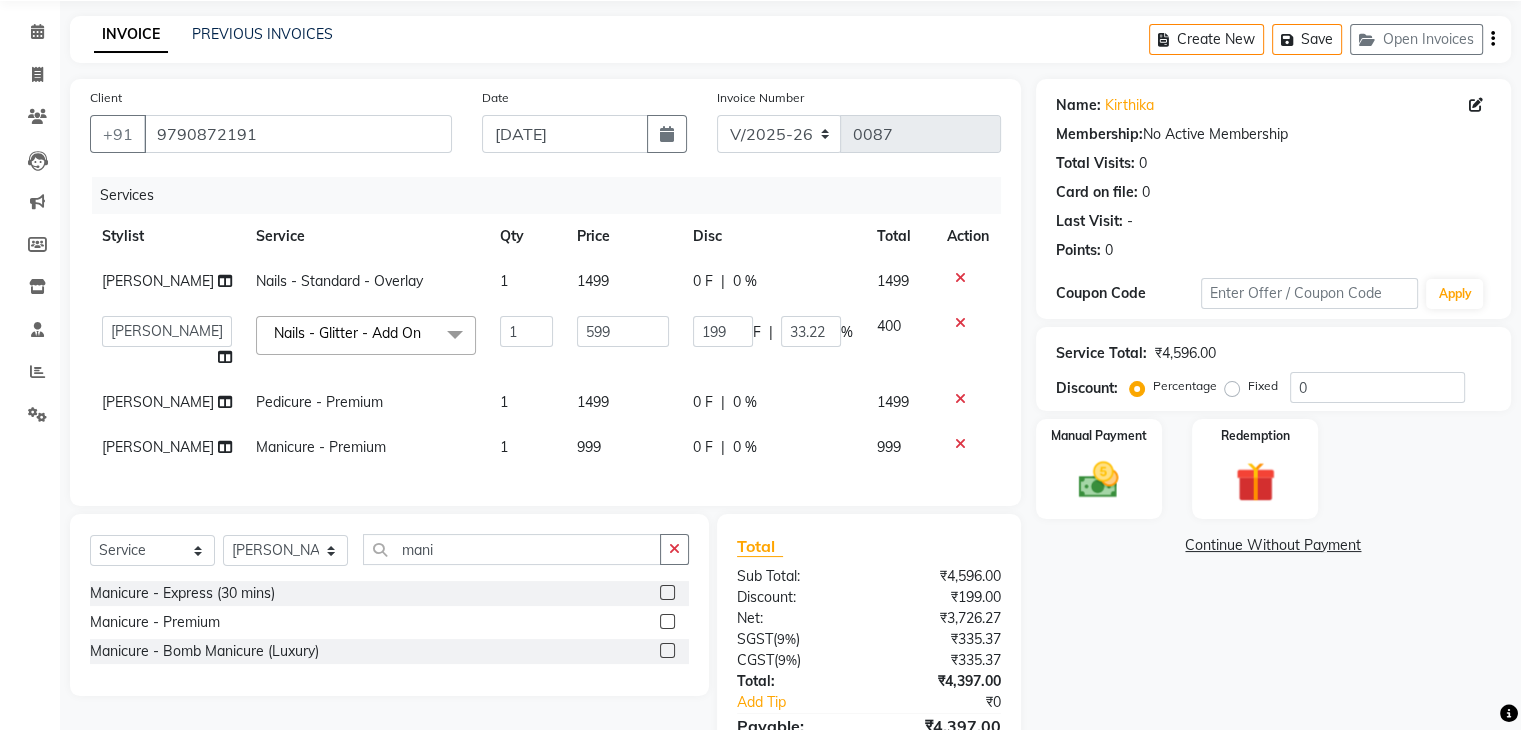 scroll, scrollTop: 195, scrollLeft: 0, axis: vertical 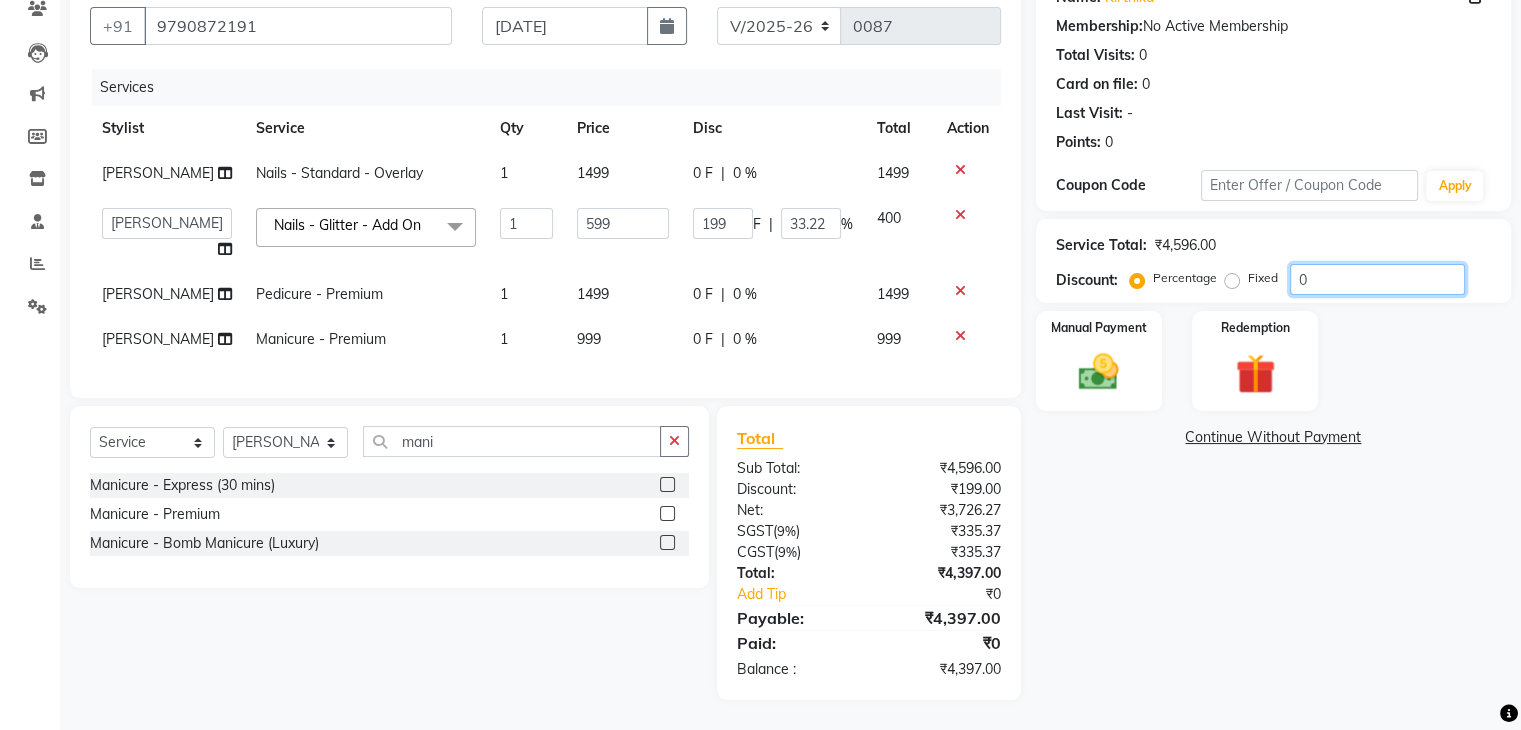 click on "0" 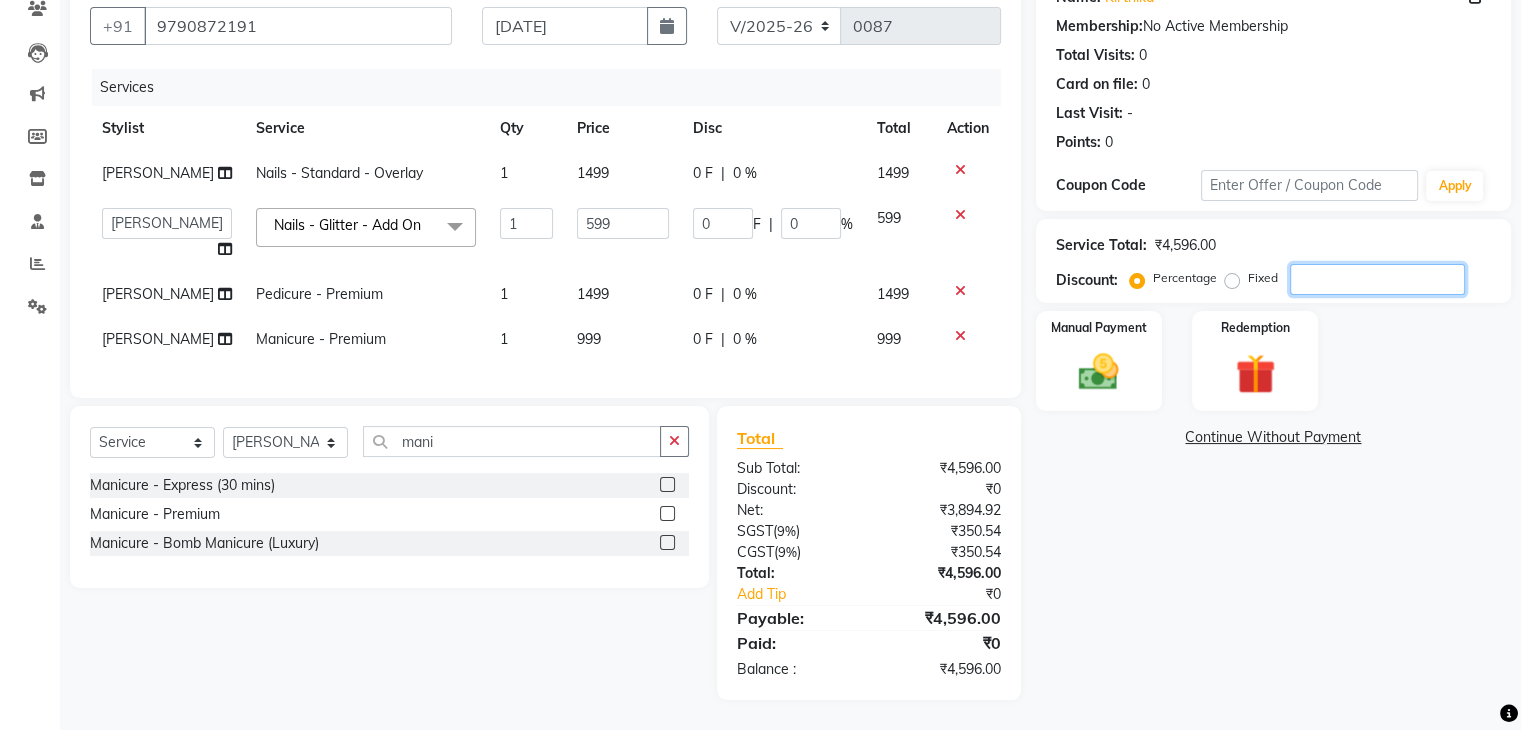 type on "1" 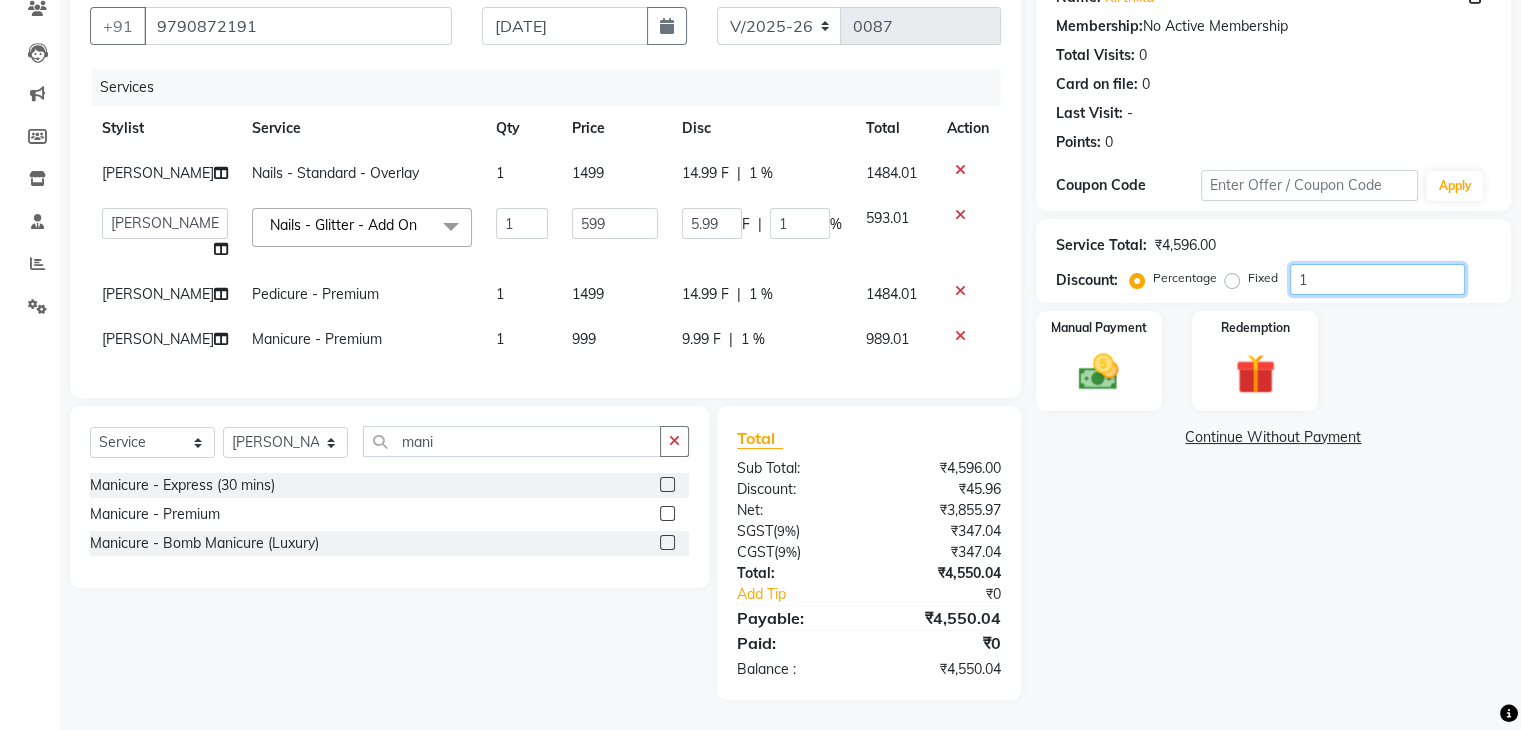 type on "10" 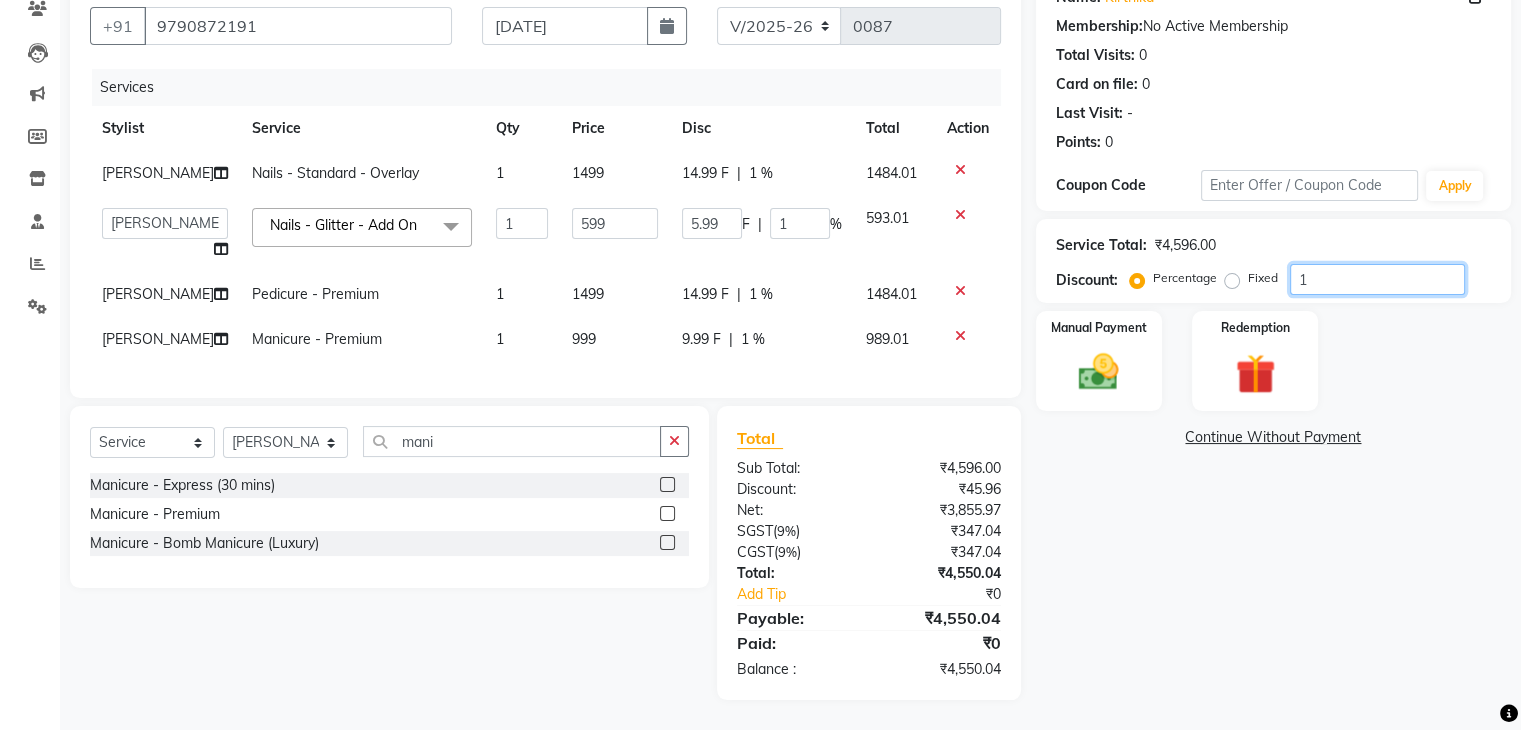 type on "59.9" 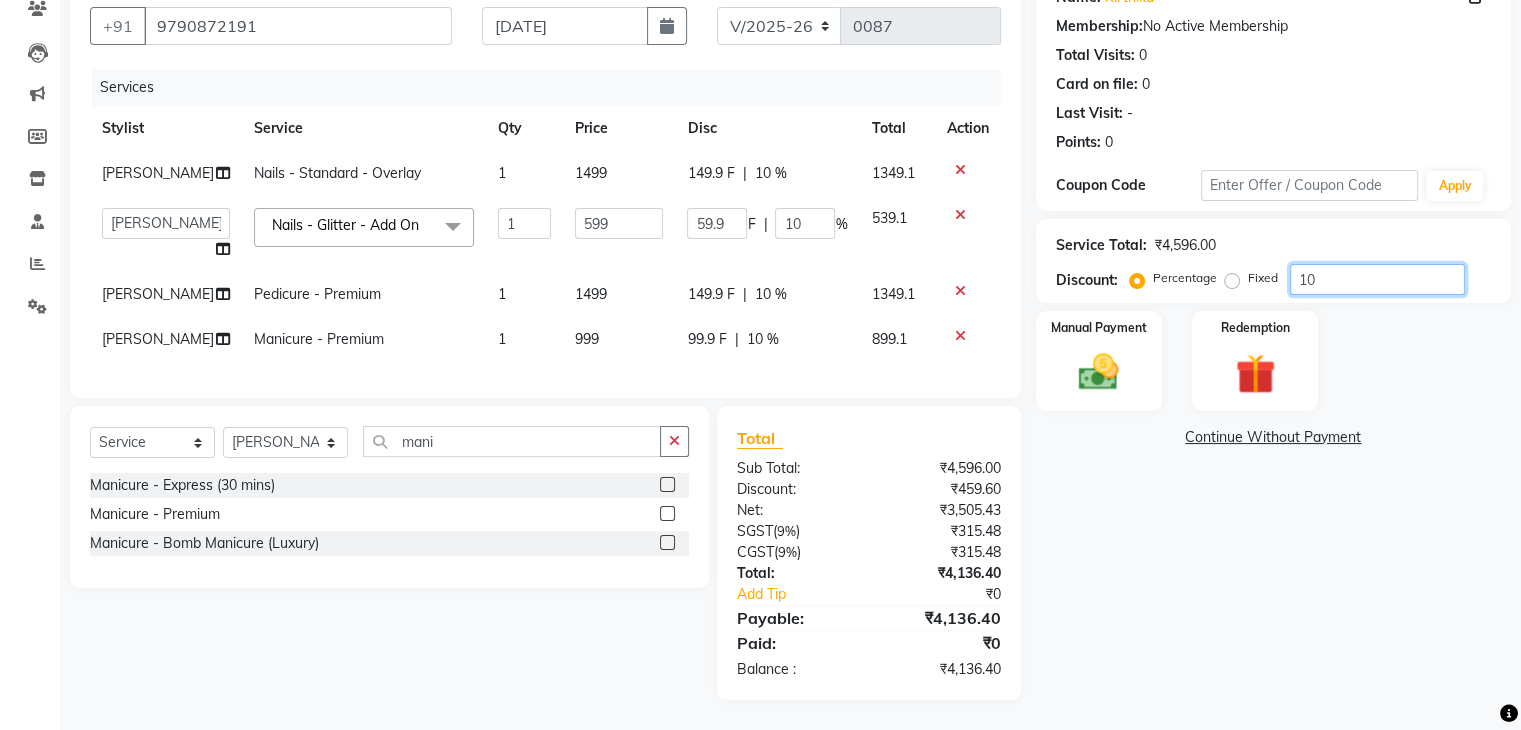 type on "1" 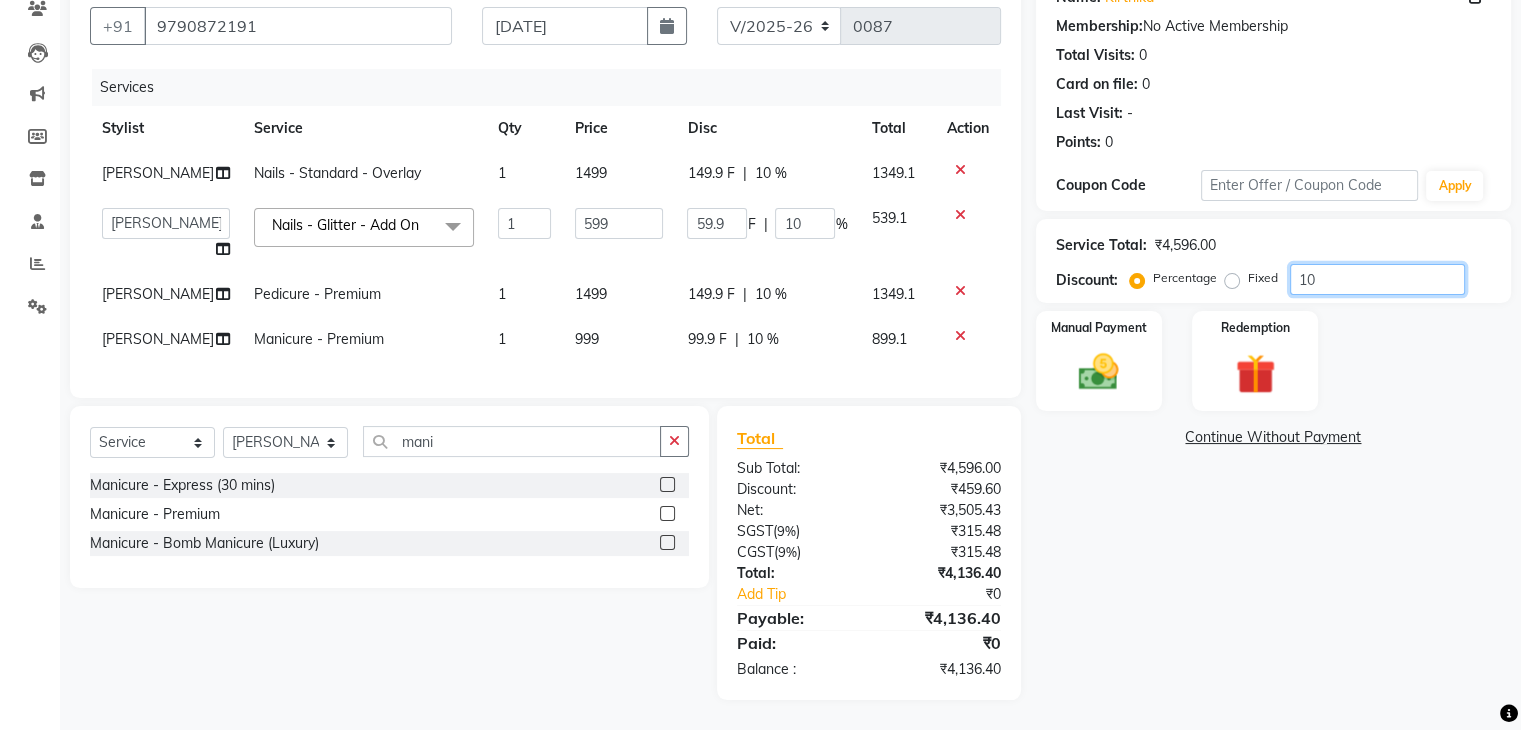 type on "5.99" 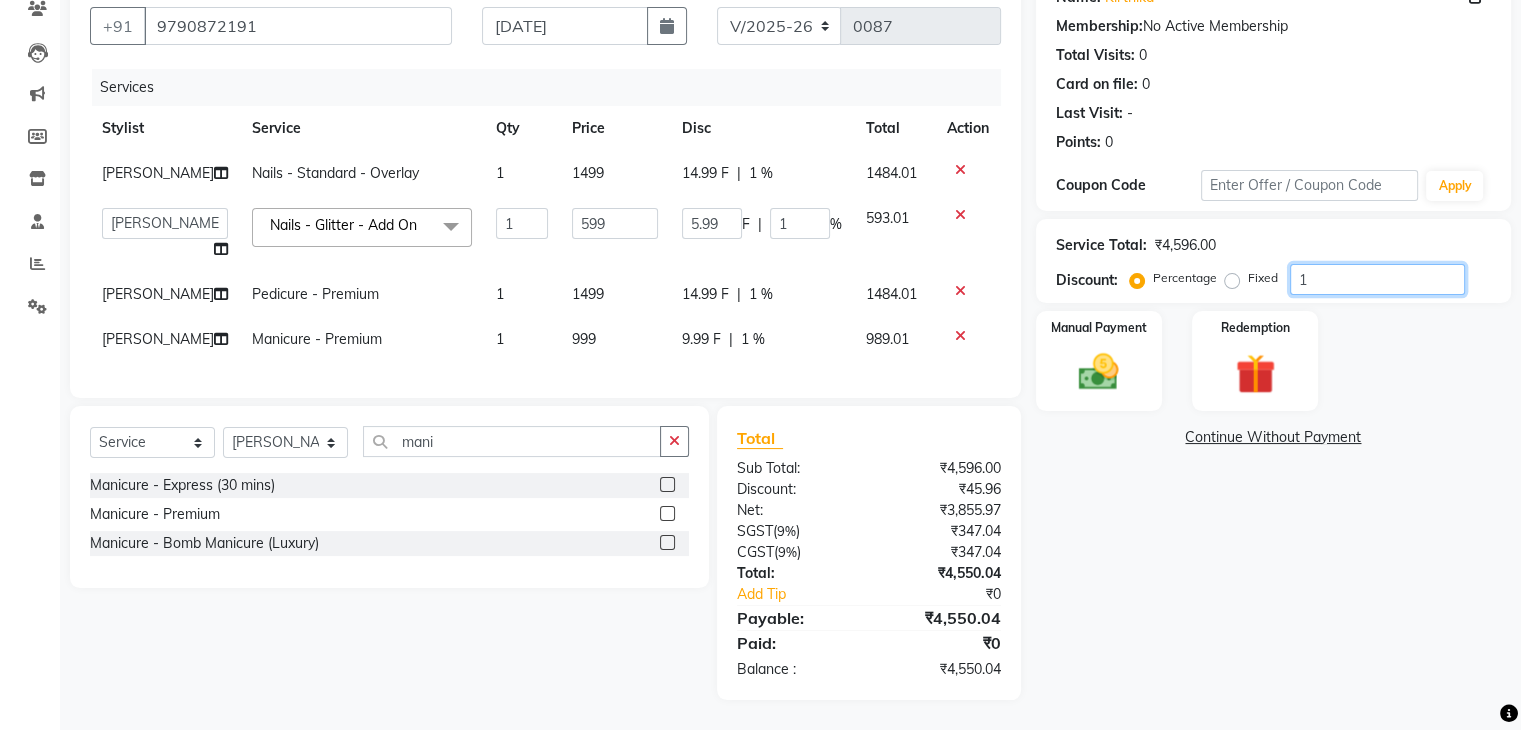 type on "15" 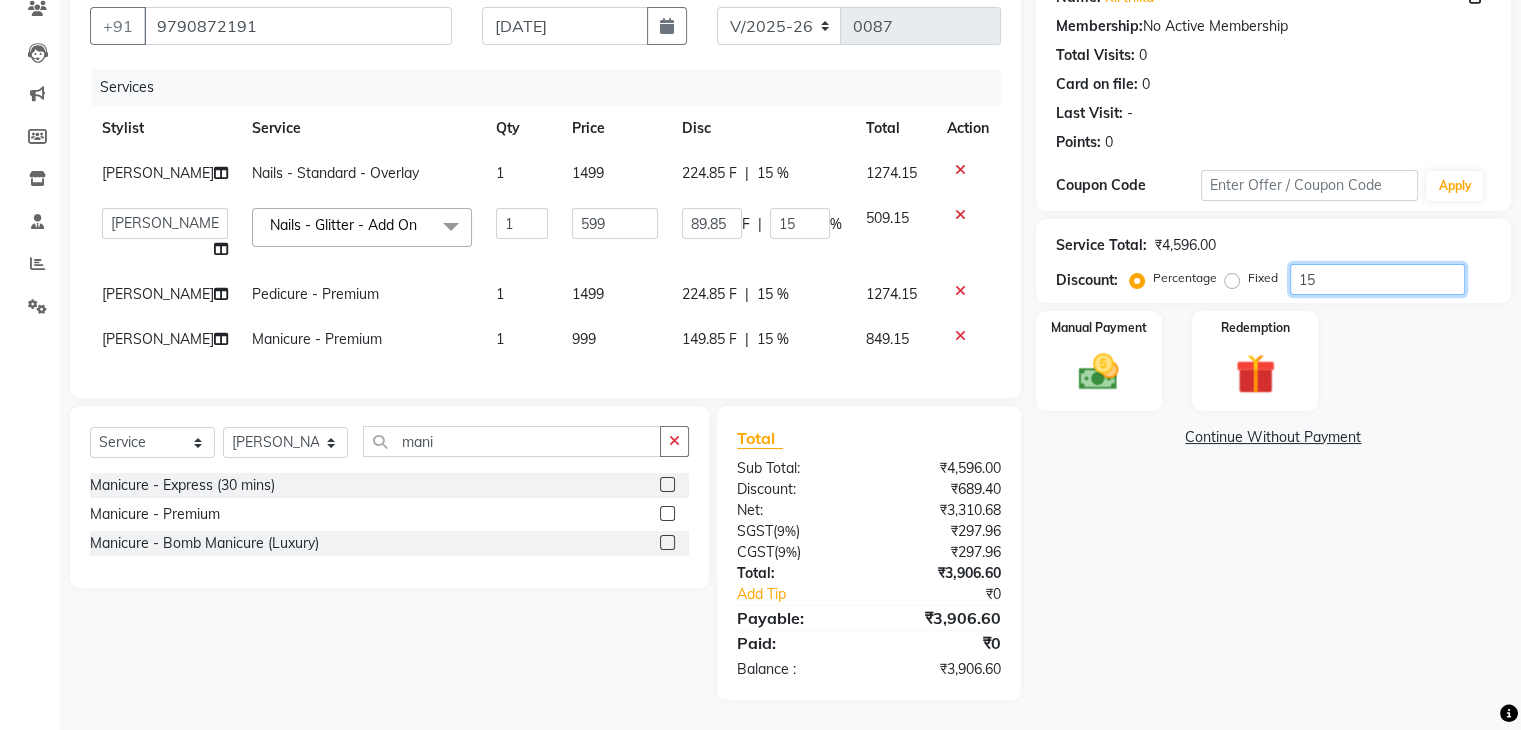 type on "15" 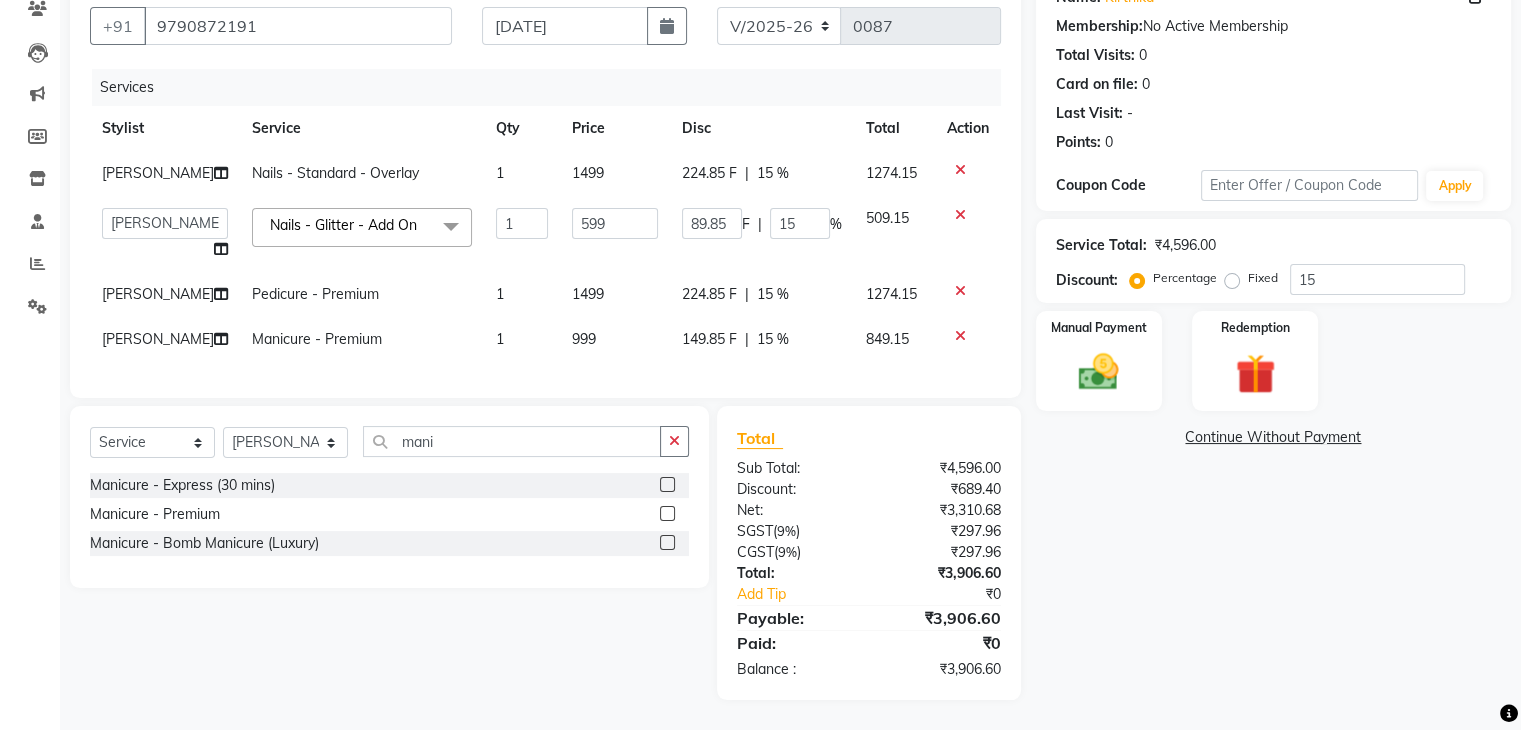 click on "Name: Kirthika  Membership:  No Active Membership  Total Visits:  0 Card on file:  0 Last Visit:   - Points:   0  Coupon Code Apply Service Total:  ₹4,596.00  Discount:  Percentage   Fixed  15 Manual Payment Redemption  Continue Without Payment" 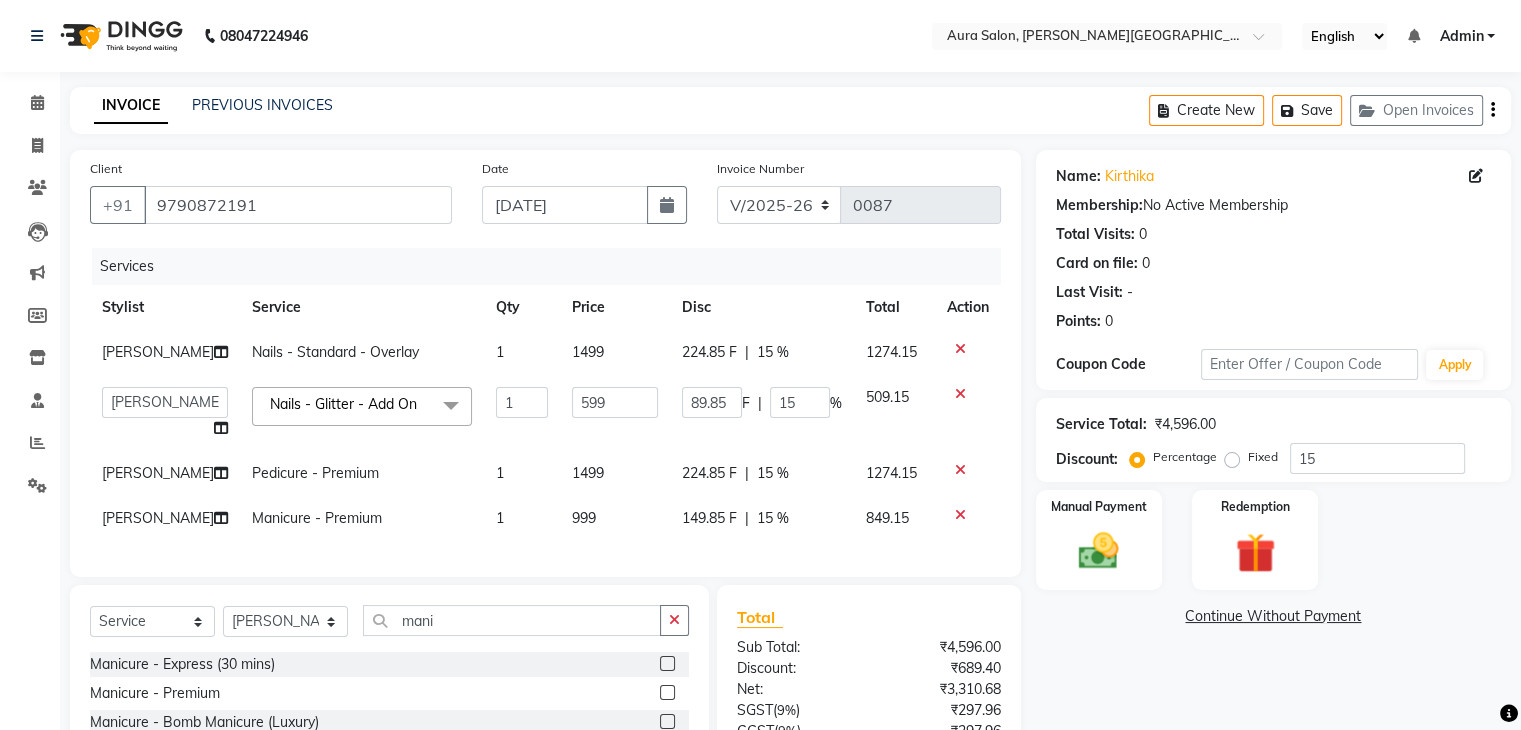 scroll, scrollTop: 195, scrollLeft: 0, axis: vertical 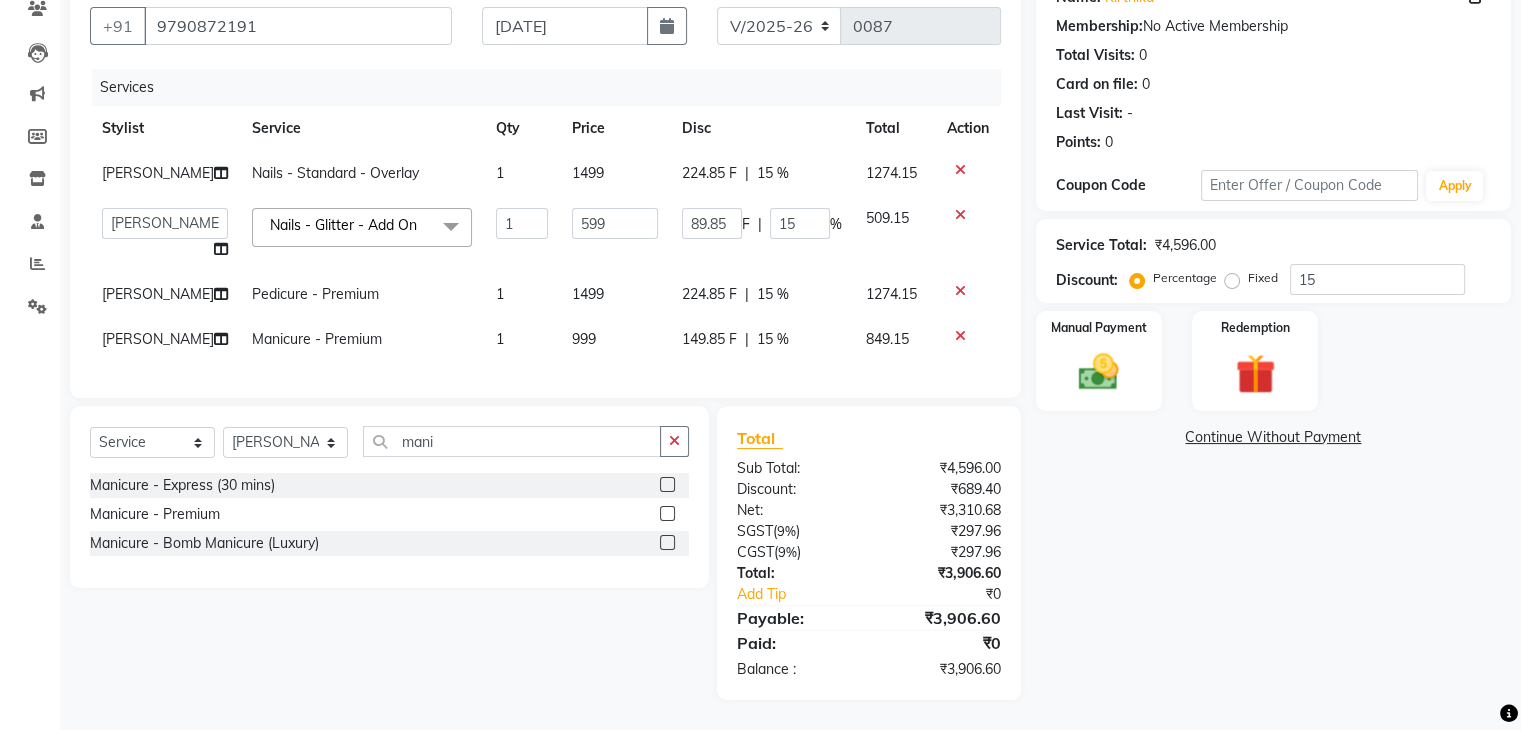 click on "89.85 F | 15 %" 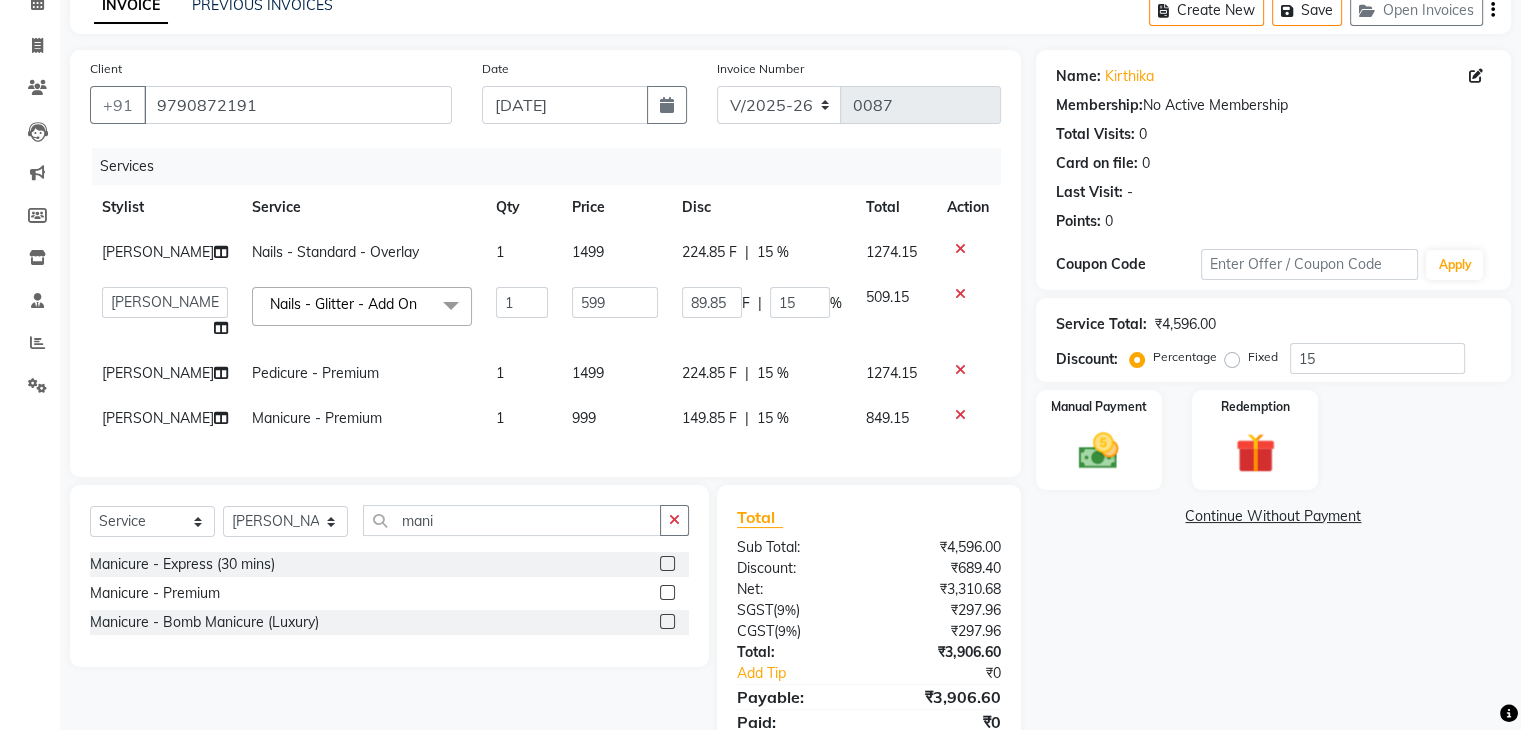 scroll, scrollTop: 195, scrollLeft: 0, axis: vertical 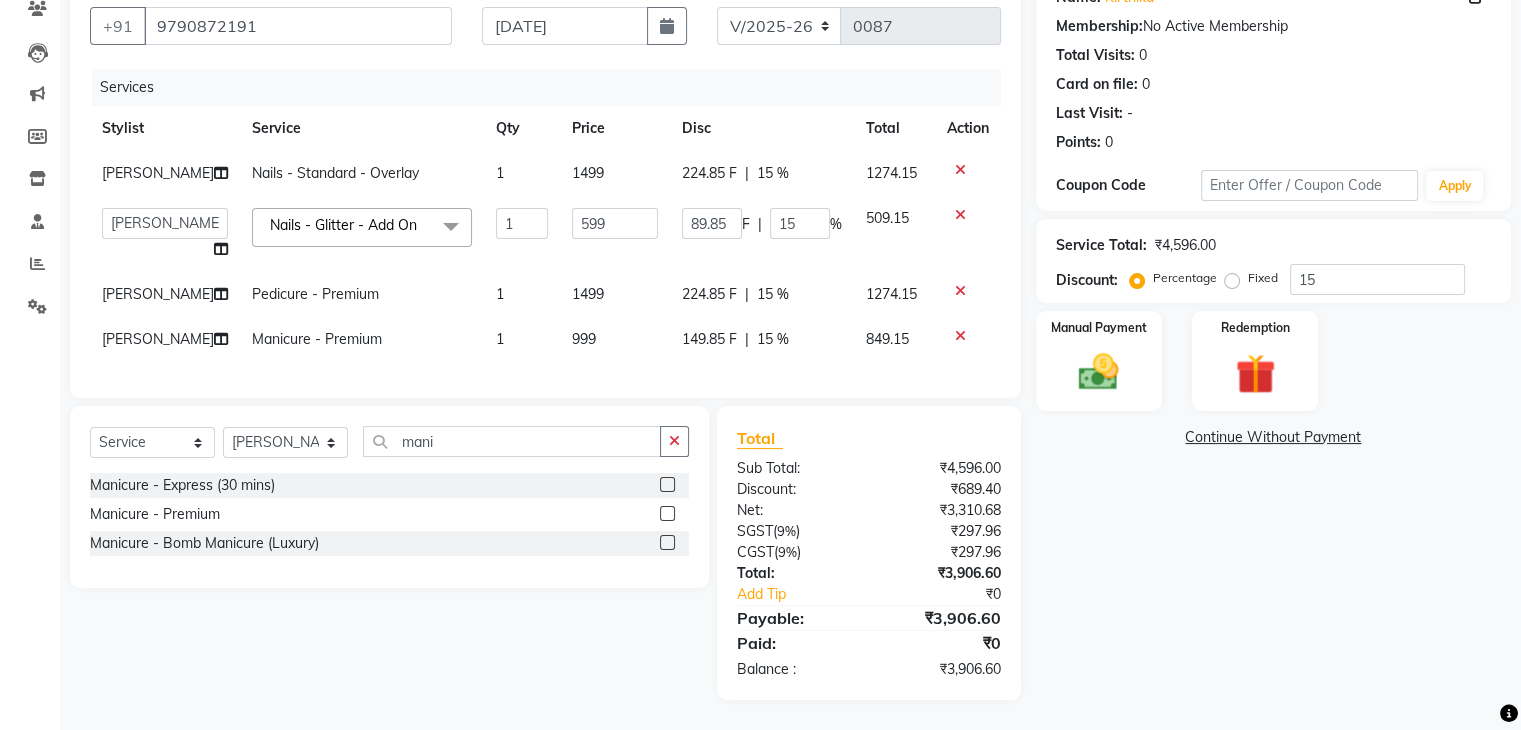 click on "89.85 F | 15 %" 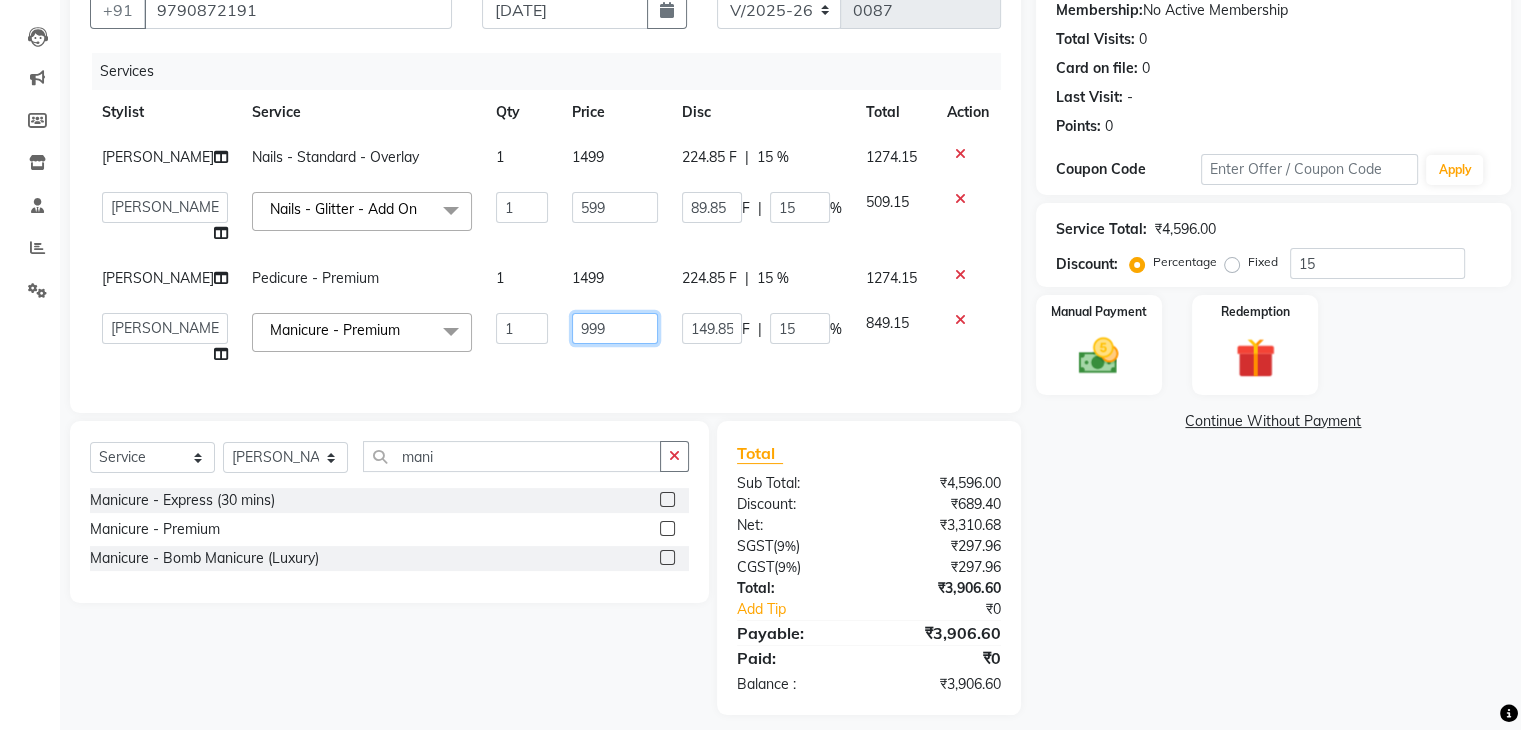 click on "999" 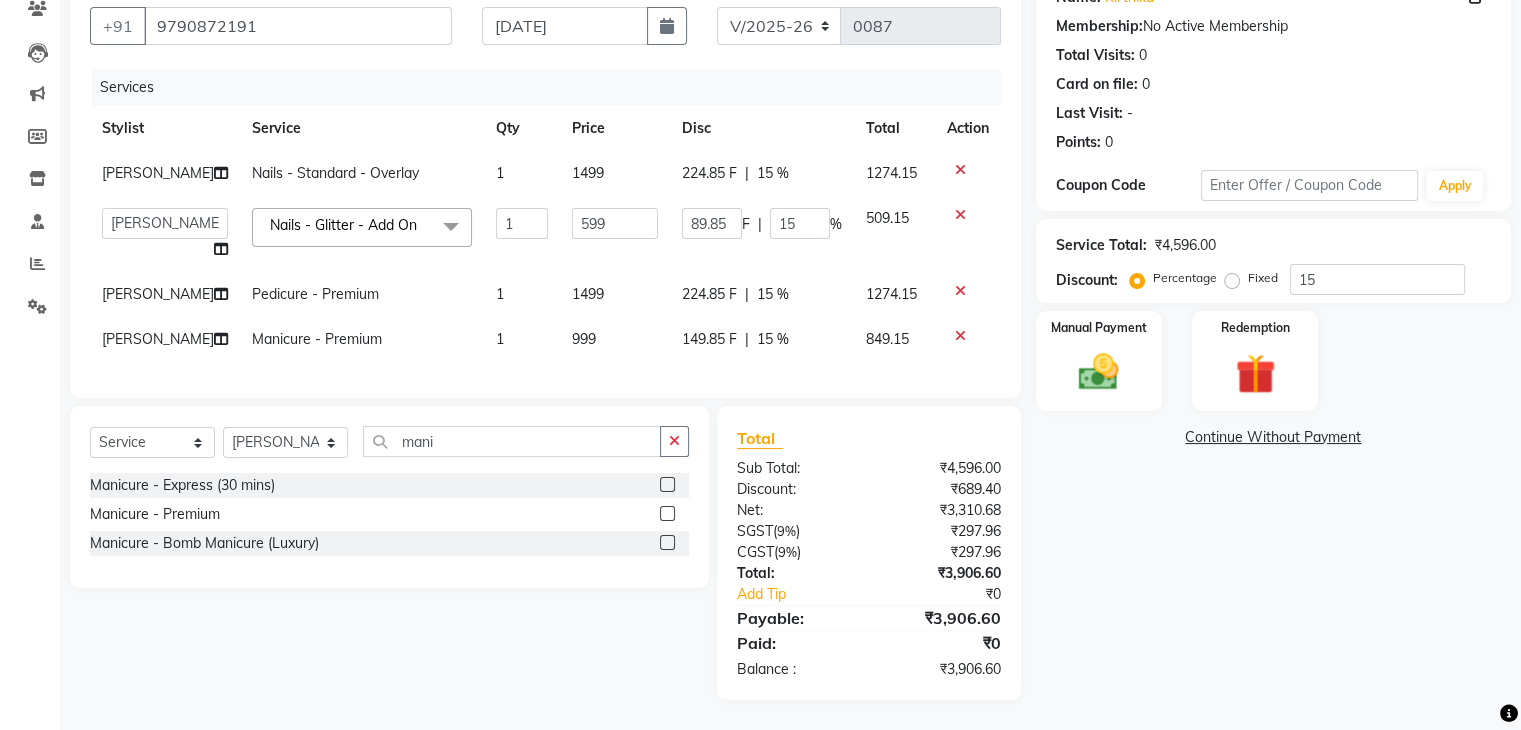 click on "149.85 F" 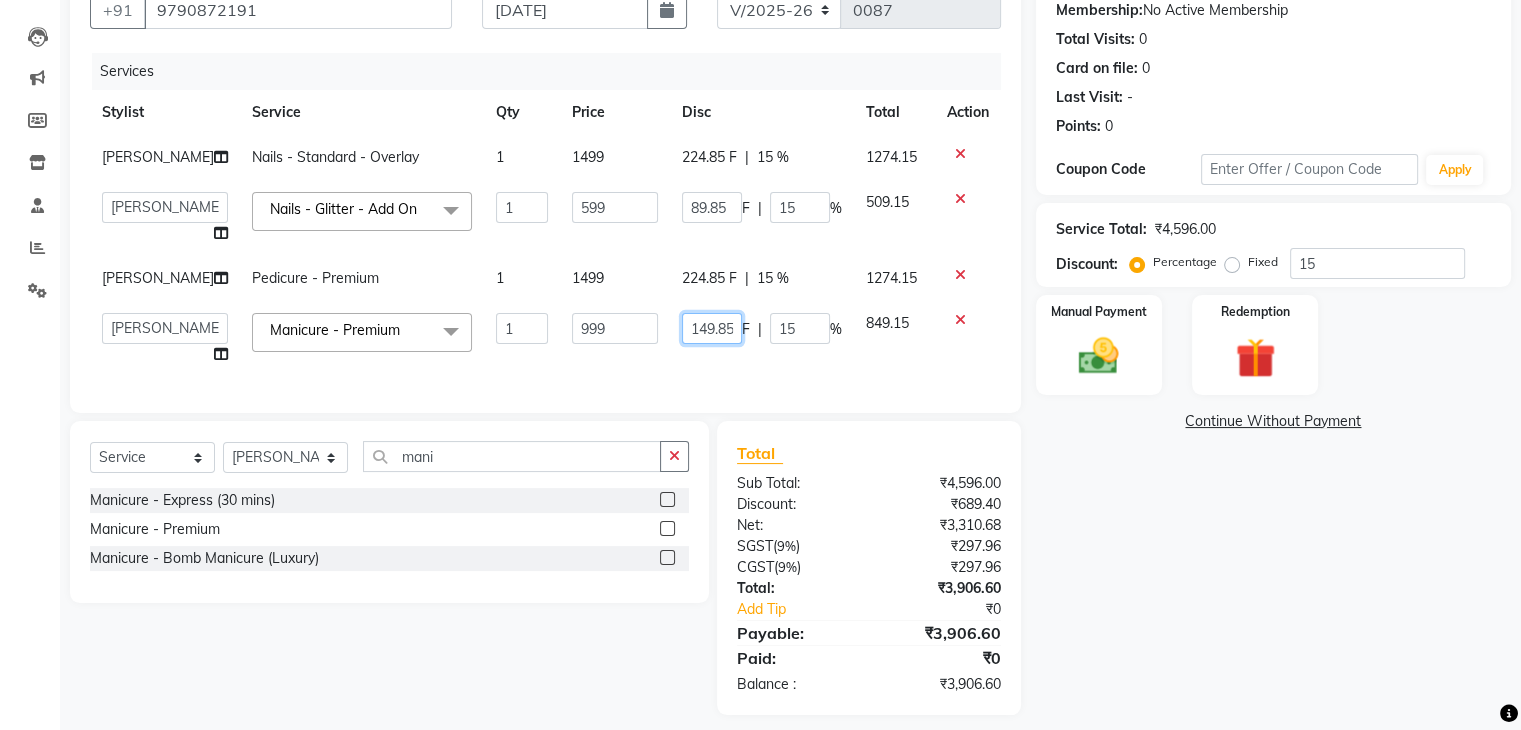click on "149.85" 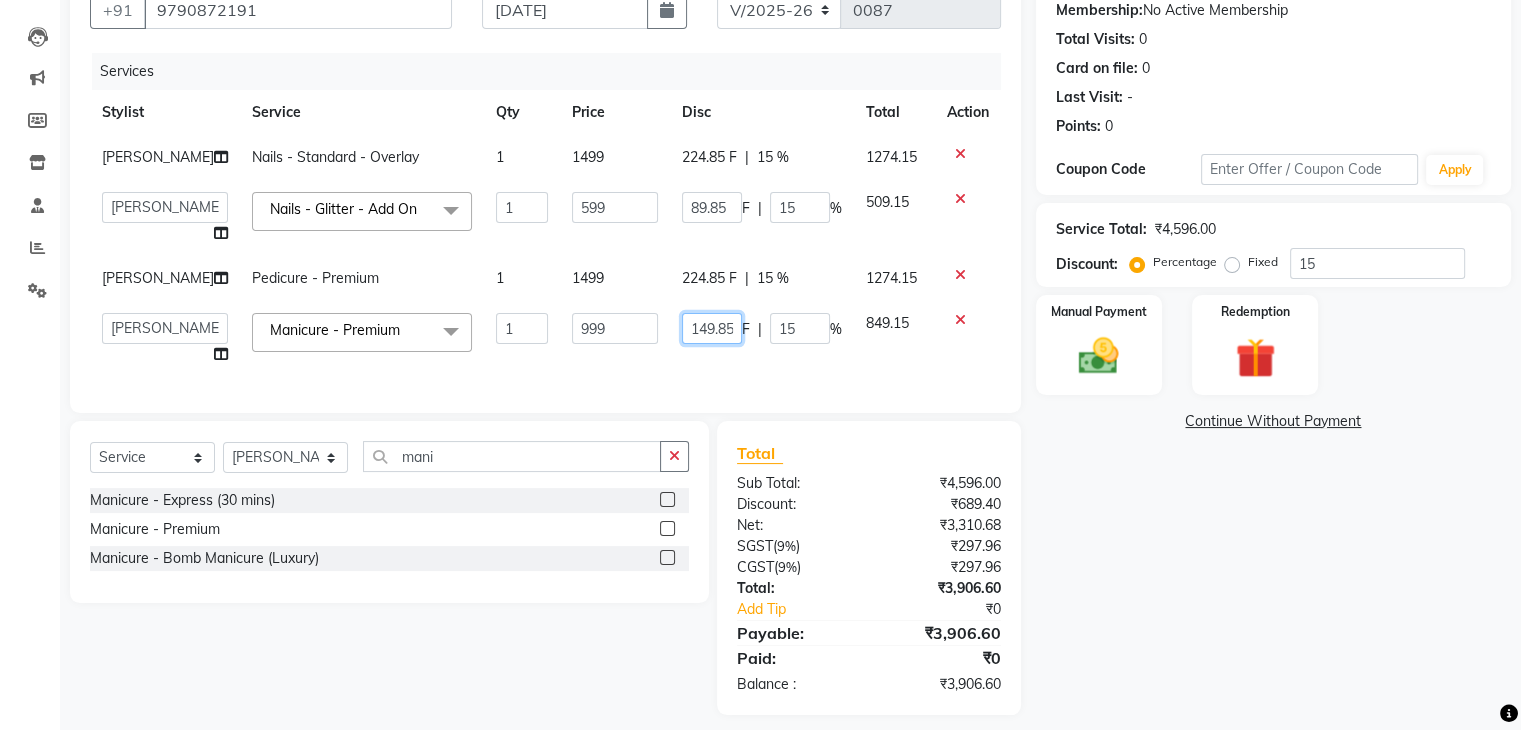 click on "149.85" 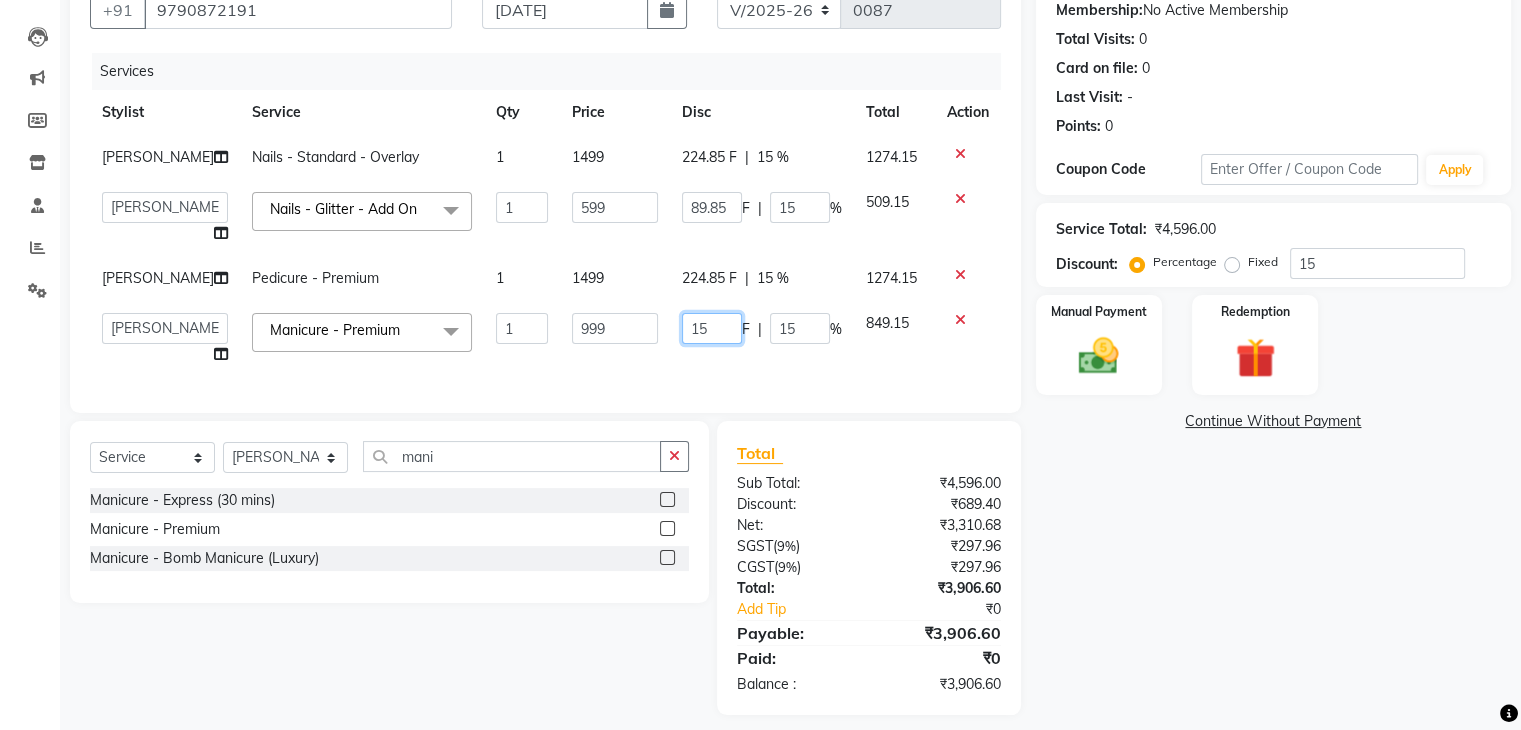 type on "5" 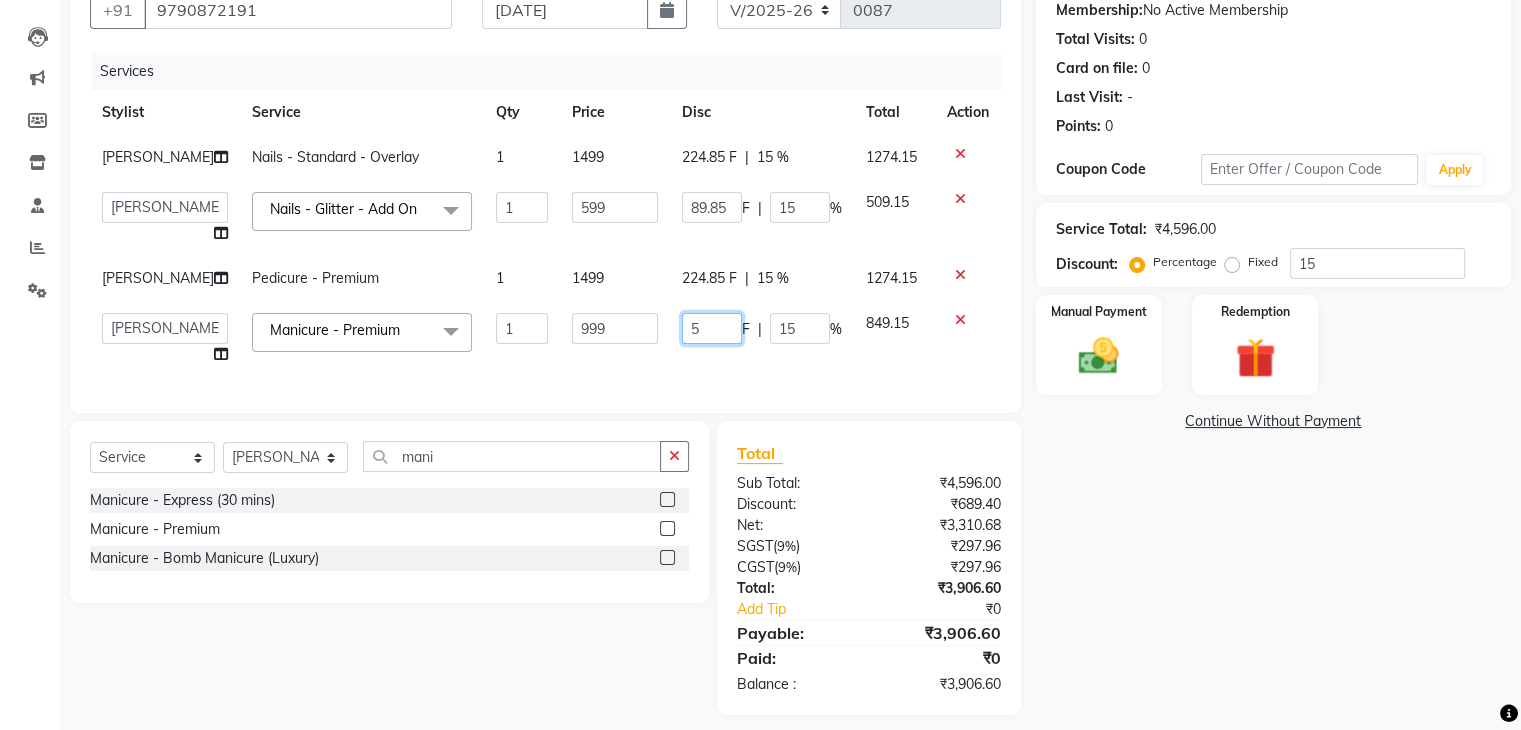 click on "5" 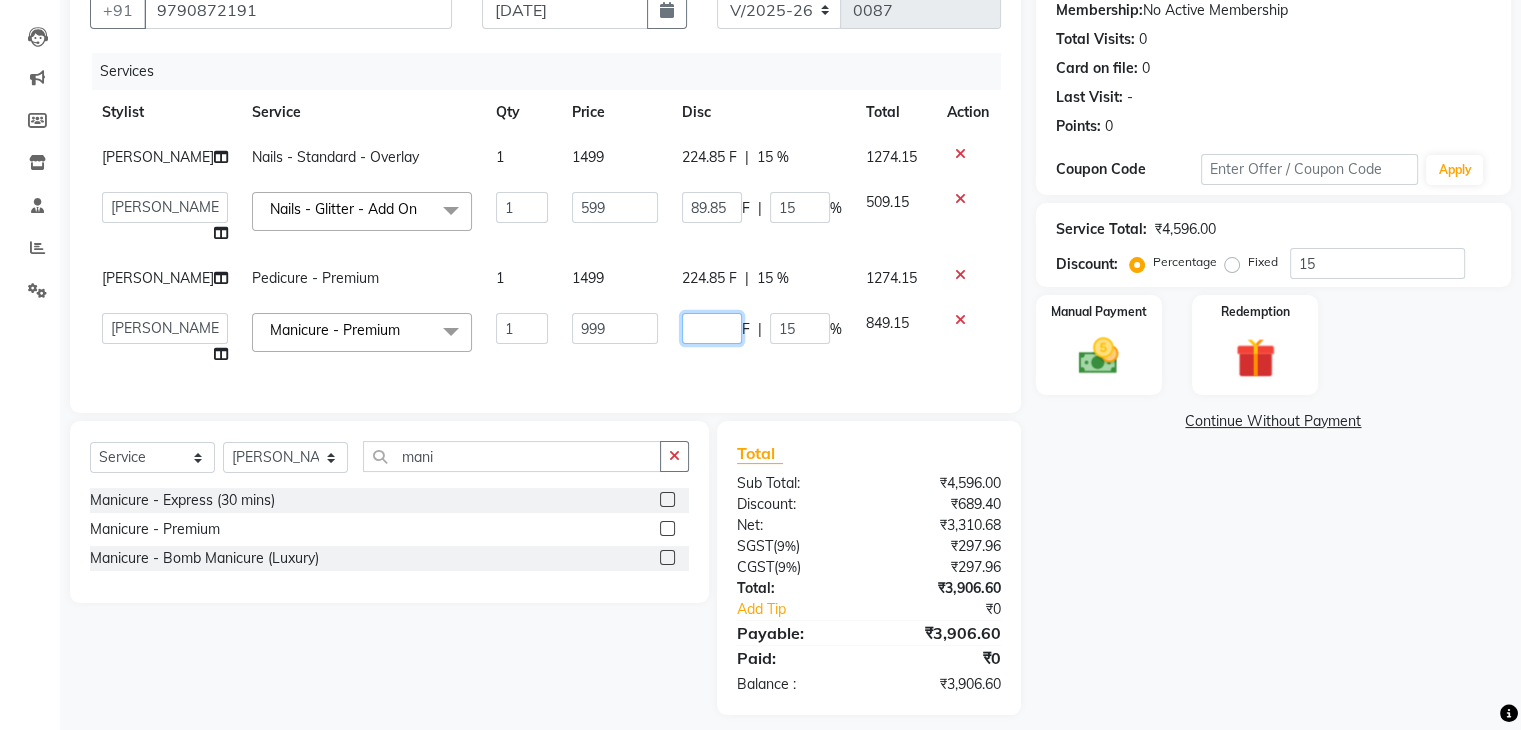 type on "3" 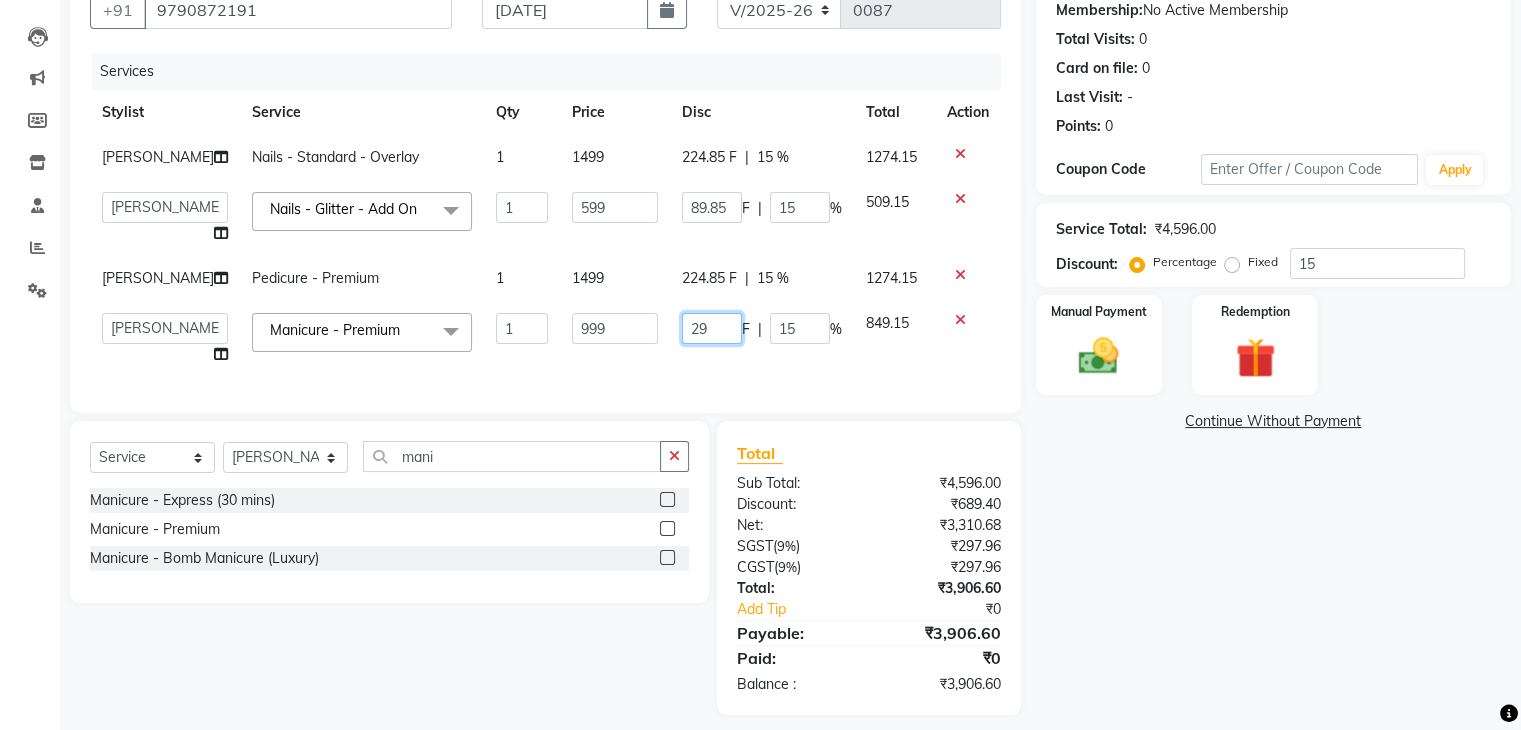 type on "299" 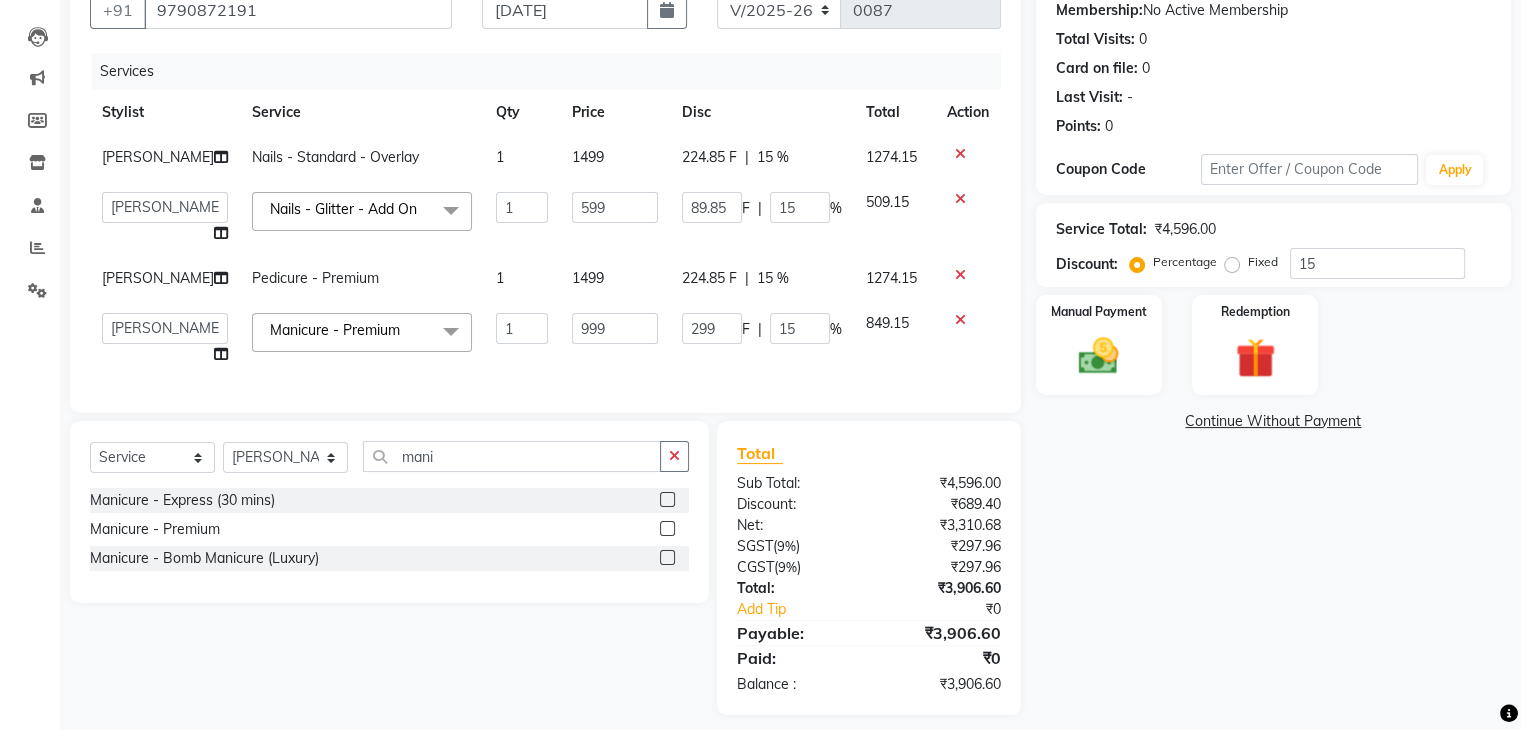 click on "Services Stylist Service Qty Price Disc Total Action Elizabeth Nails - Standard - Overlay 1 1499 224.85 F | 15 % 1274.15  Boi Kim   Elizabeth   Imran   Jeni   Sruthi  Nails - Glitter - Add On  x Pedicure - Express (30 mins) Pedicure - Premium Pedicure - Bombini pedi Pedicure - Luxury Pedicure - Bomb Pedicure (Luxury) D Tan ( Face & Nack ) D Tan ( Half Arms ) D Tan ( Half Leg ) D Tan ( Feet )  Classic Nail Extension Manicure - Express (30 mins) Manicure - Premium Manicure - Bomb Manicure (Luxury) Waxing - Forehead/upperlip/chin Waxing - Jawline - Side Waxing - Face(full) Waxing - Eyebrow waxing Waxing - Bikini Line - Special Area Waxing - Brazilian - Special Area Waxing - Add on  - Special Area Waxing - Full face & neck - Face Waxing - Under Arms - Basic Waxing - Arms(Half) - Basic Waxing - Arms(Full) - Basic Waxing - Forehead/lowerlip/chin/upperlip - Threading Waxing - Eyebrows - Threading Waxing - Cheeks  - Threading Waxing - Side & Jawline - Threading Waxing - Full Face - Threading Waxing - Under arms 1 F" 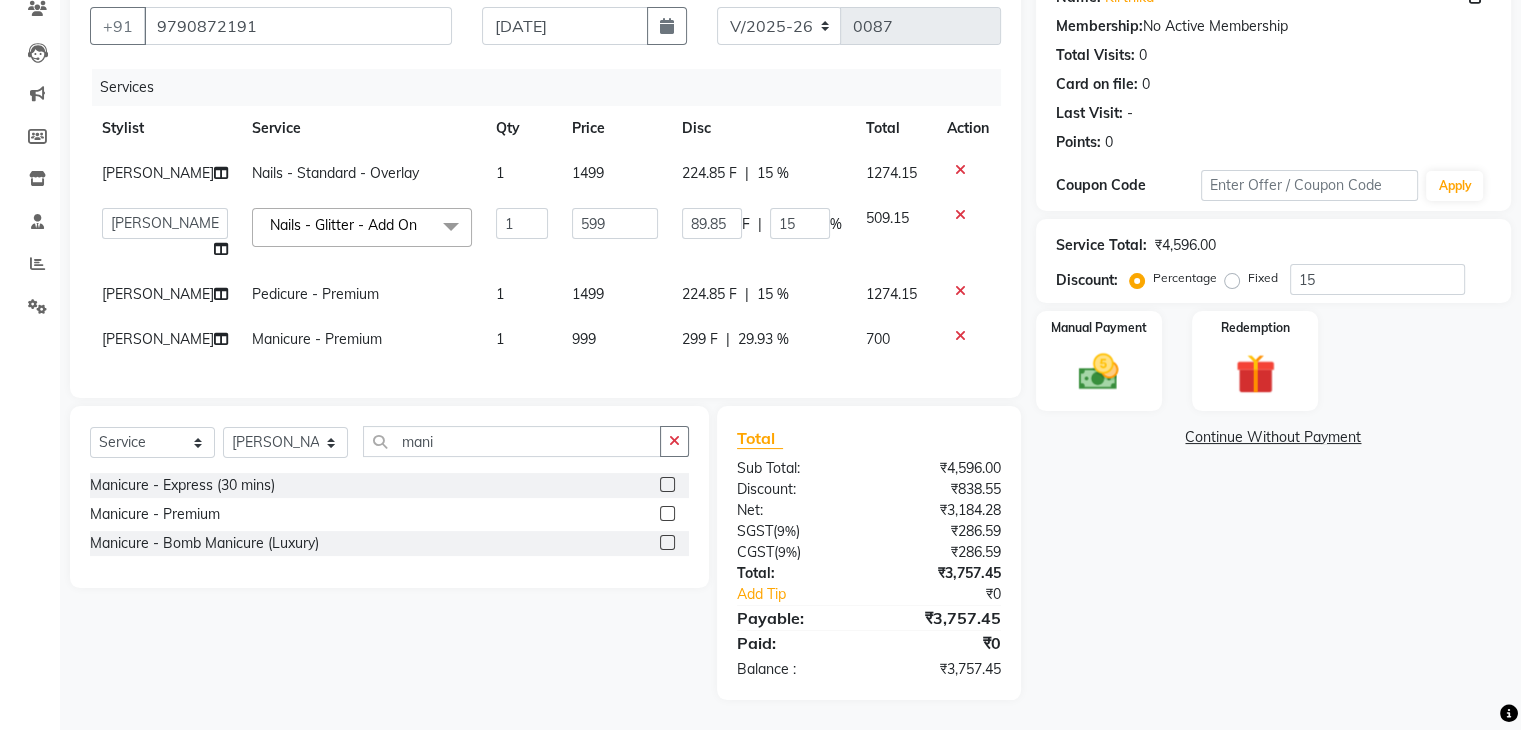 click on "299 F" 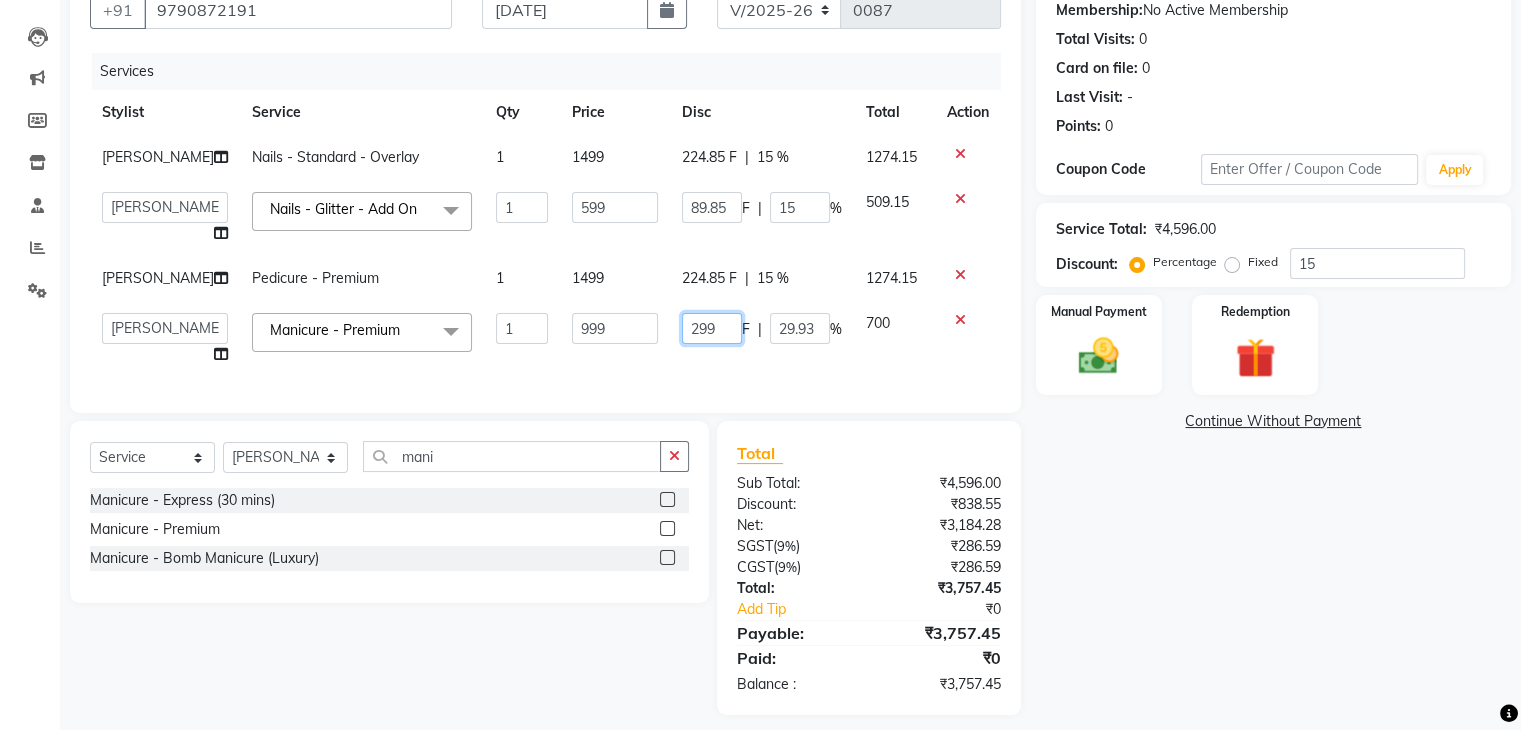 click on "299" 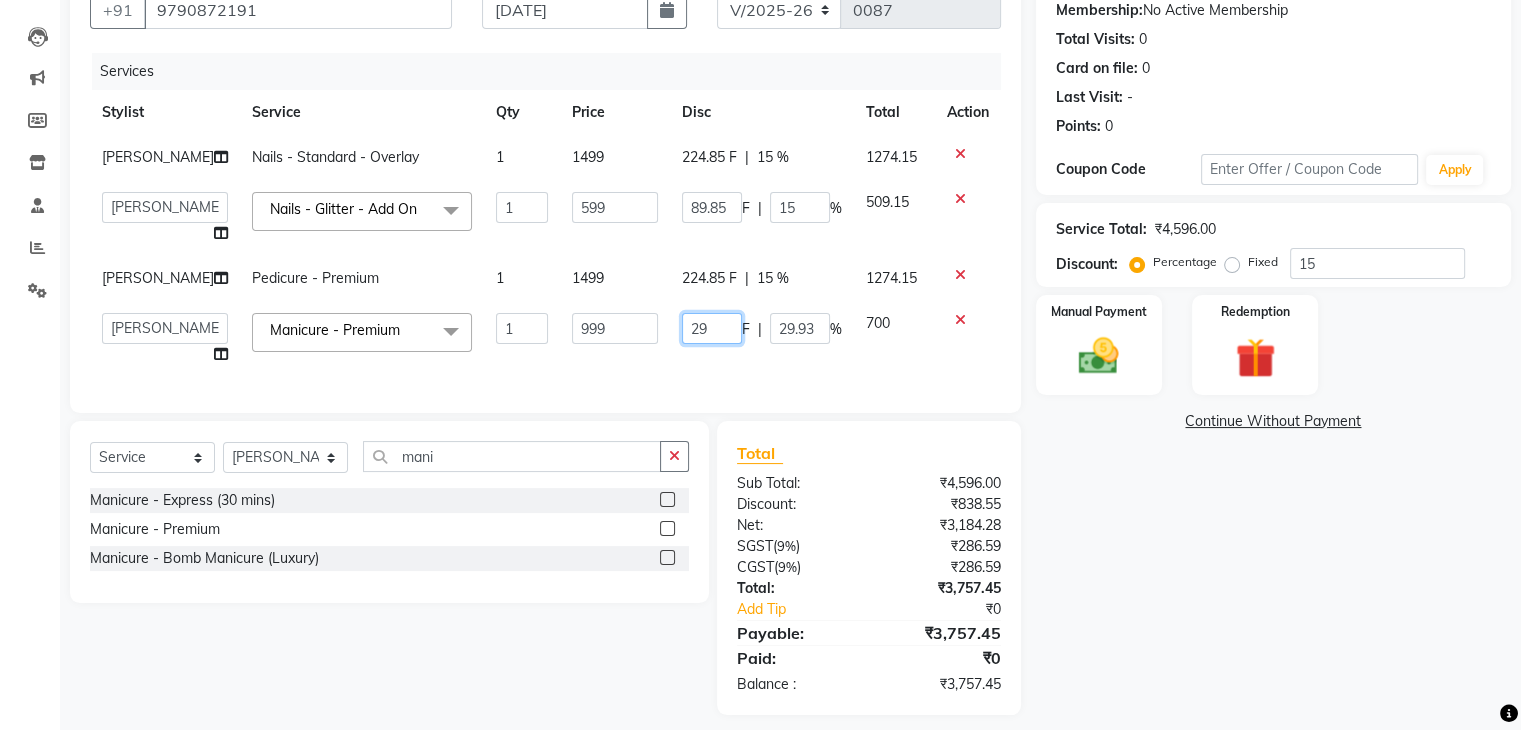 type on "2" 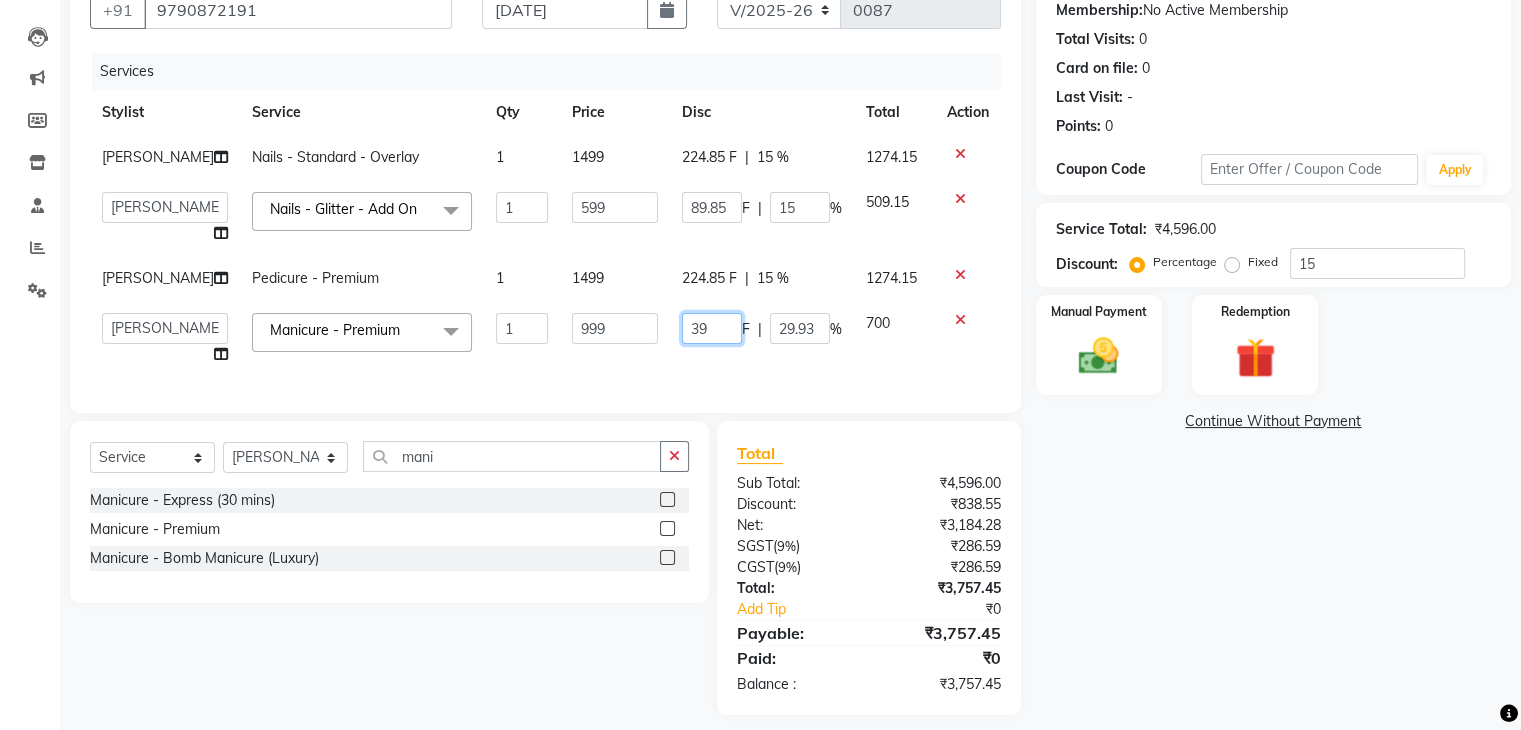 type on "399" 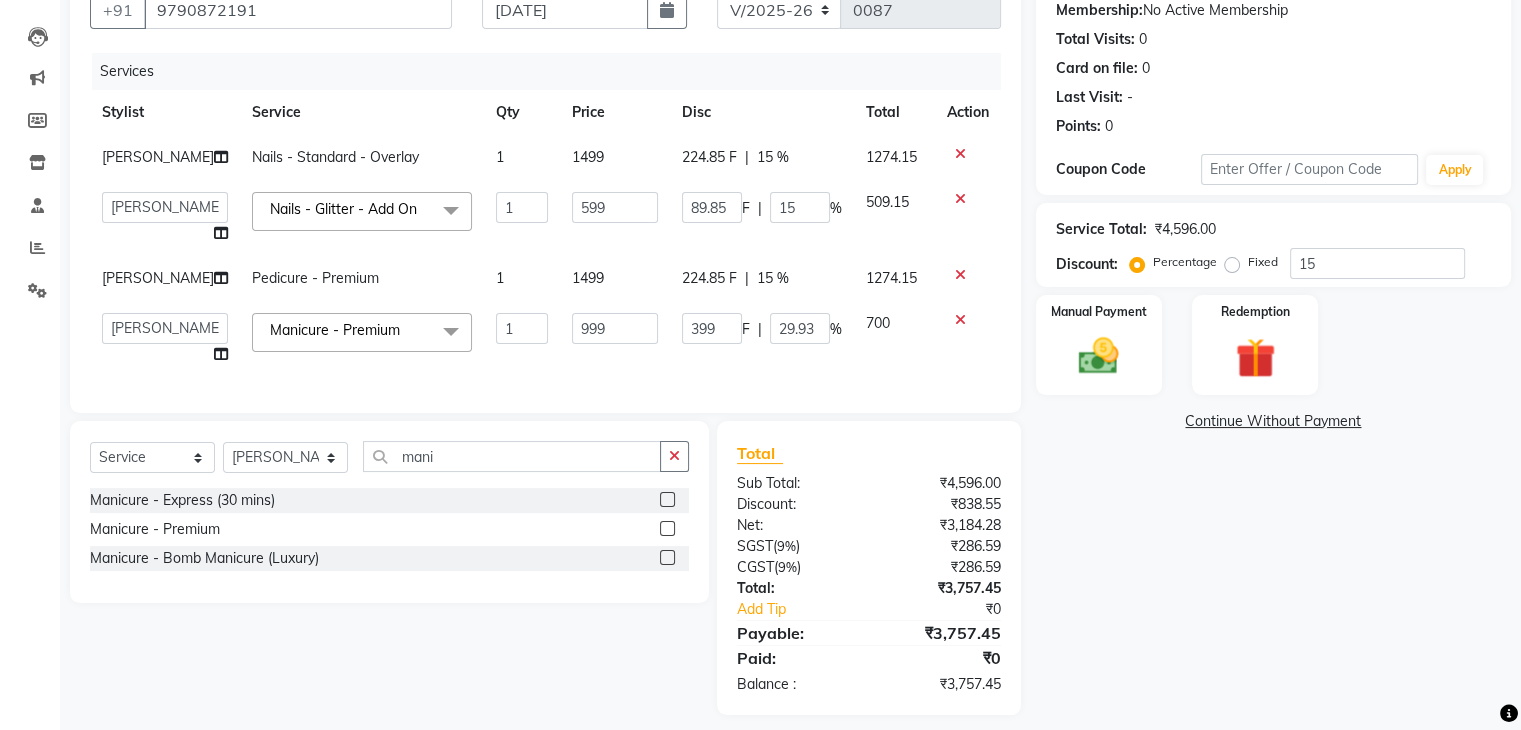 click on "Services Stylist Service Qty Price Disc Total Action Elizabeth Nails - Standard - Overlay 1 1499 224.85 F | 15 % 1274.15  Boi Kim   Elizabeth   Imran   Jeni   Sruthi  Nails - Glitter - Add On  x Pedicure - Express (30 mins) Pedicure - Premium Pedicure - Bombini pedi Pedicure - Luxury Pedicure - Bomb Pedicure (Luxury) D Tan ( Face & Nack ) D Tan ( Half Arms ) D Tan ( Half Leg ) D Tan ( Feet )  Classic Nail Extension Manicure - Express (30 mins) Manicure - Premium Manicure - Bomb Manicure (Luxury) Waxing - Forehead/upperlip/chin Waxing - Jawline - Side Waxing - Face(full) Waxing - Eyebrow waxing Waxing - Bikini Line - Special Area Waxing - Brazilian - Special Area Waxing - Add on  - Special Area Waxing - Full face & neck - Face Waxing - Under Arms - Basic Waxing - Arms(Half) - Basic Waxing - Arms(Full) - Basic Waxing - Forehead/lowerlip/chin/upperlip - Threading Waxing - Eyebrows - Threading Waxing - Cheeks  - Threading Waxing - Side & Jawline - Threading Waxing - Full Face - Threading Waxing - Under arms 1 F" 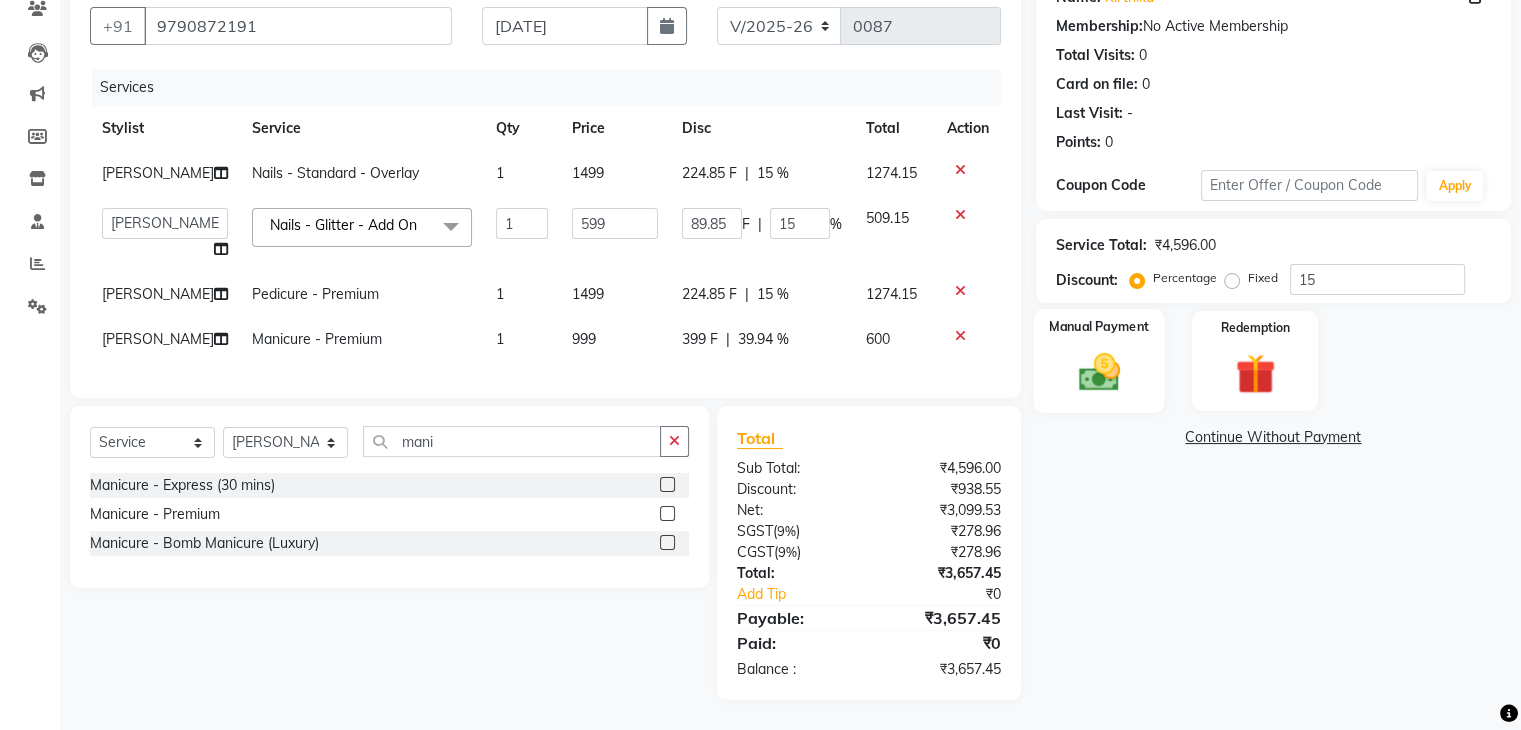 click 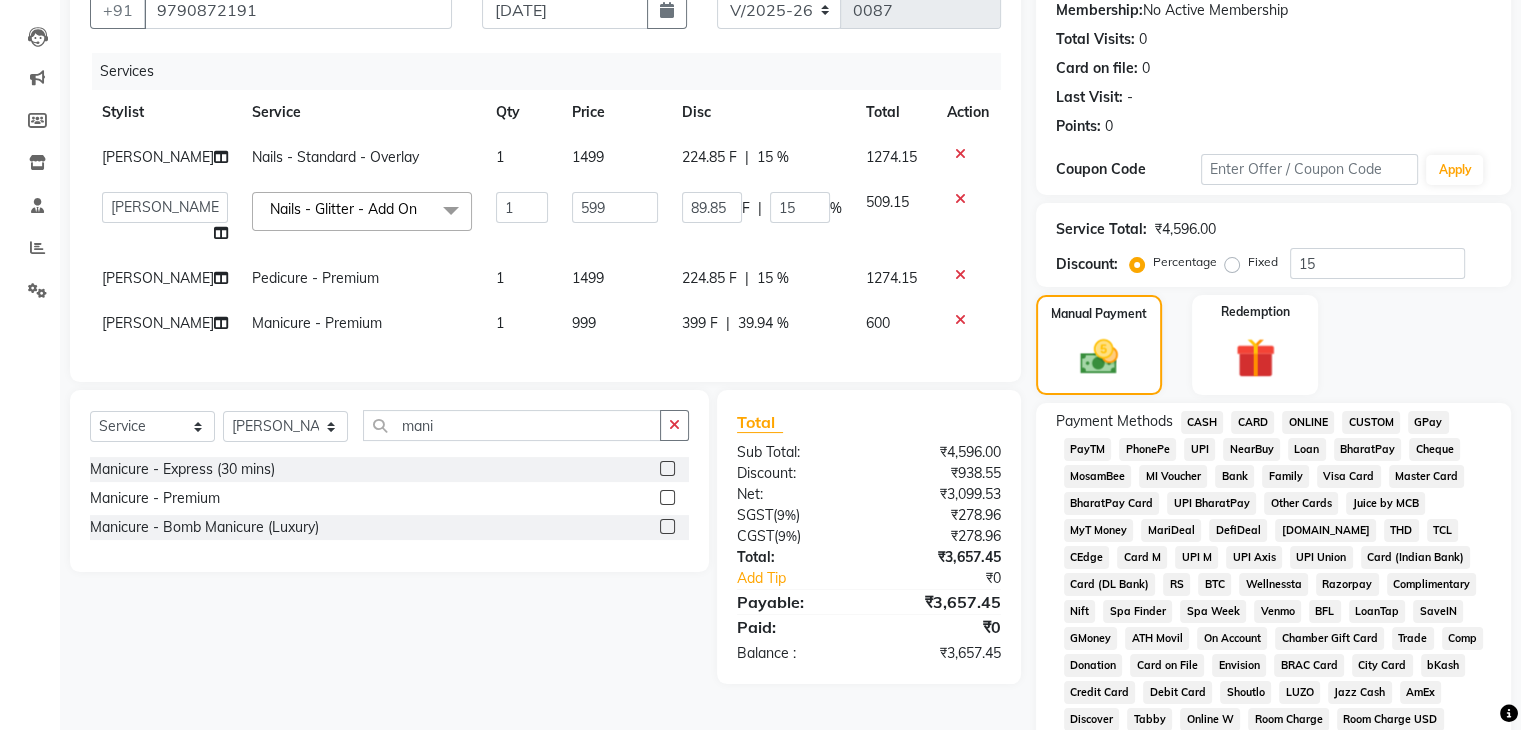 click on "GPay" 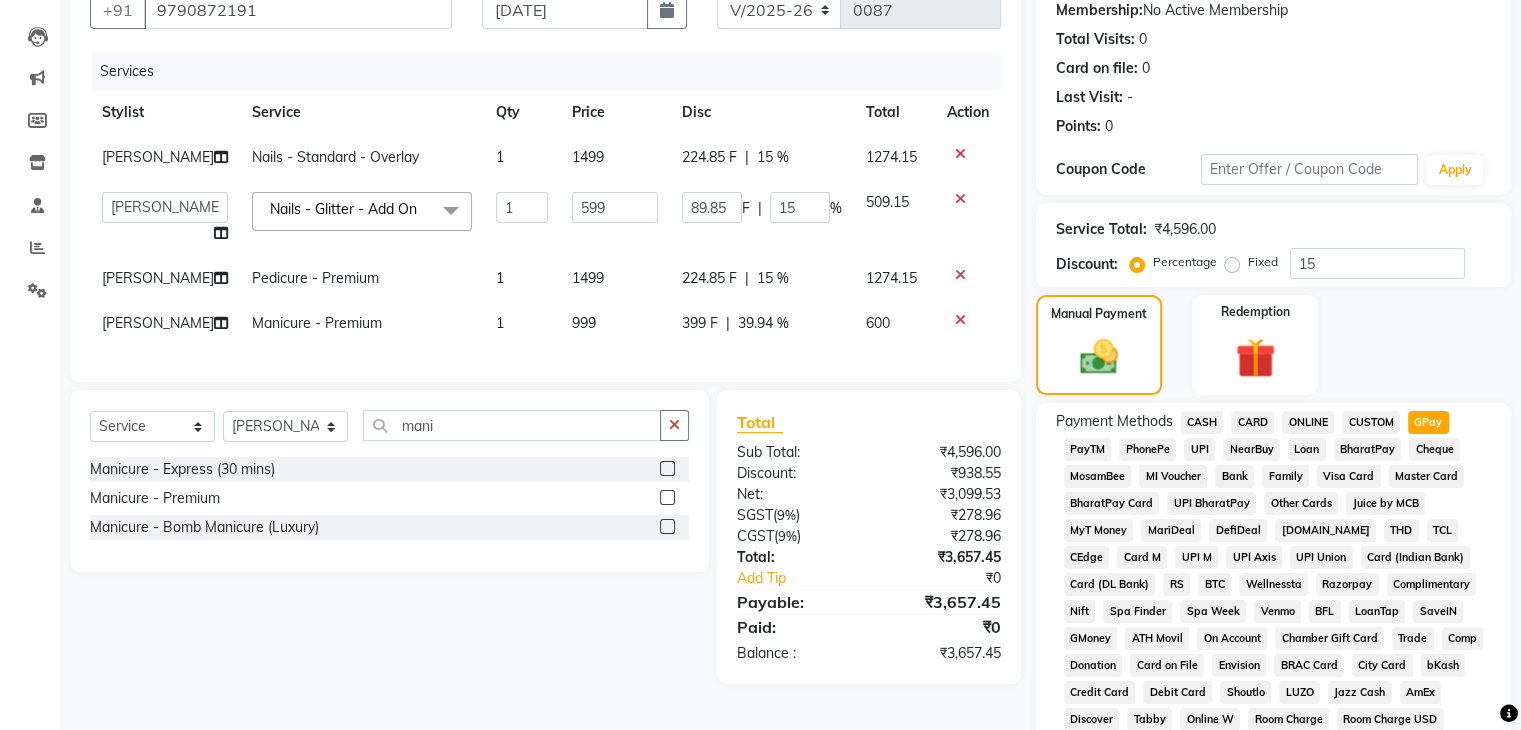 scroll, scrollTop: 693, scrollLeft: 0, axis: vertical 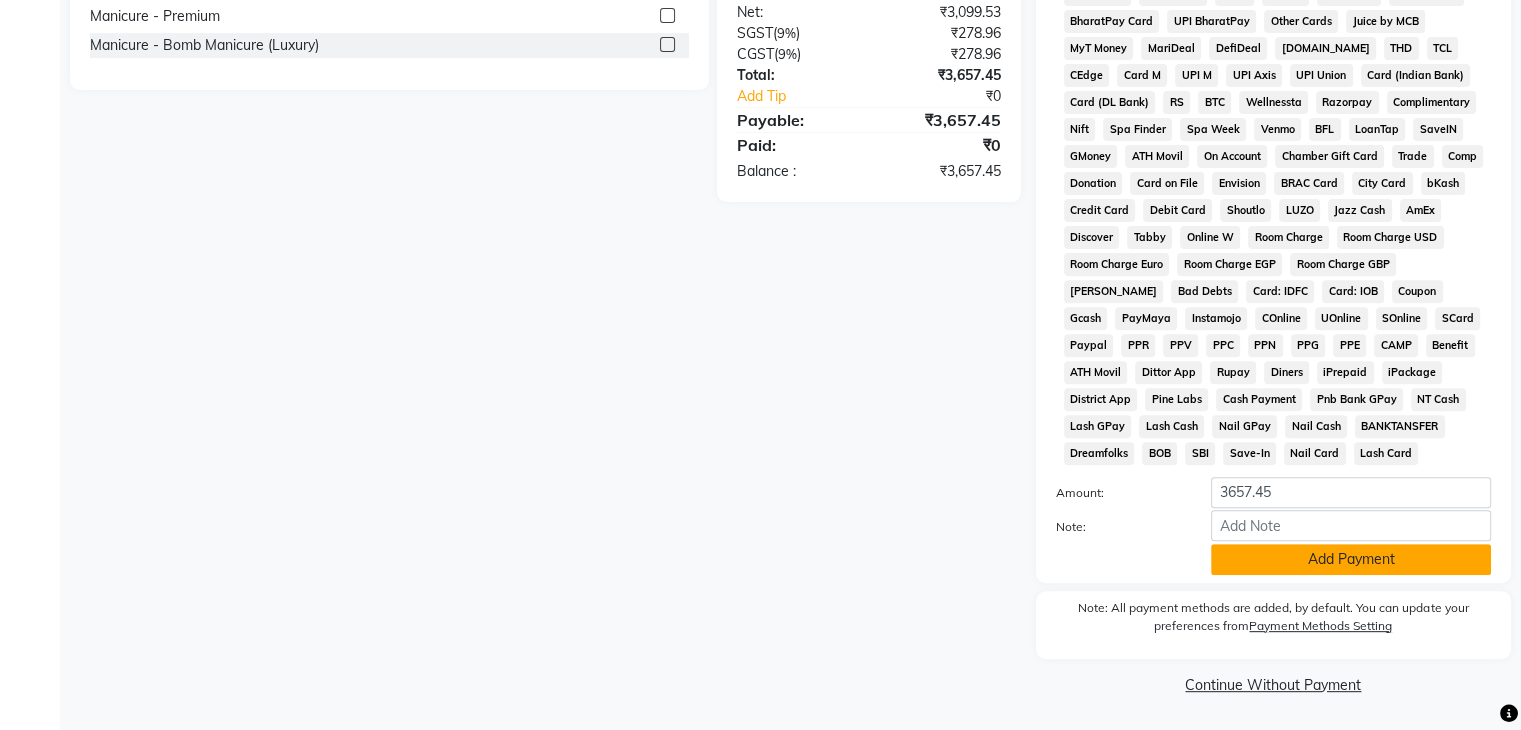 click on "Add Payment" 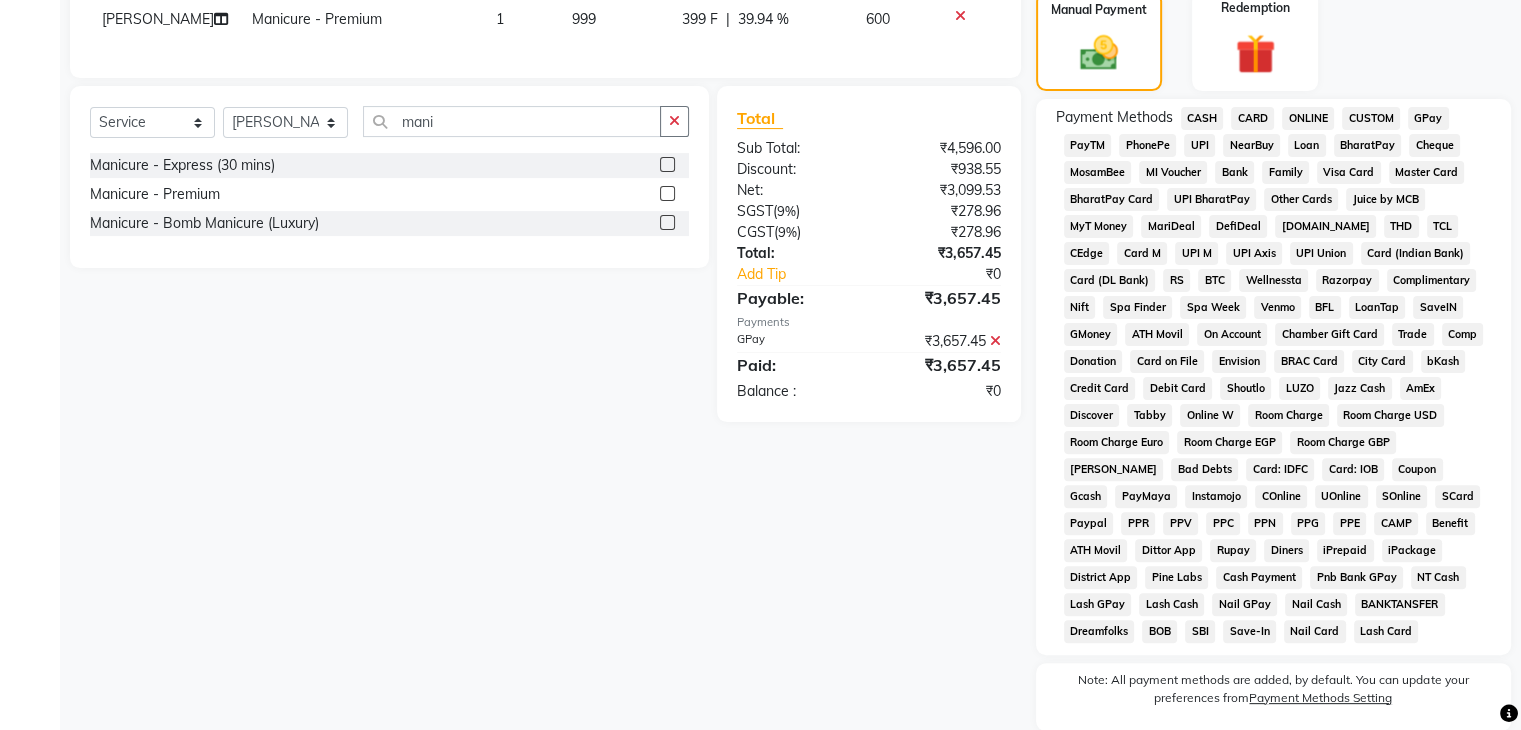 scroll, scrollTop: 699, scrollLeft: 0, axis: vertical 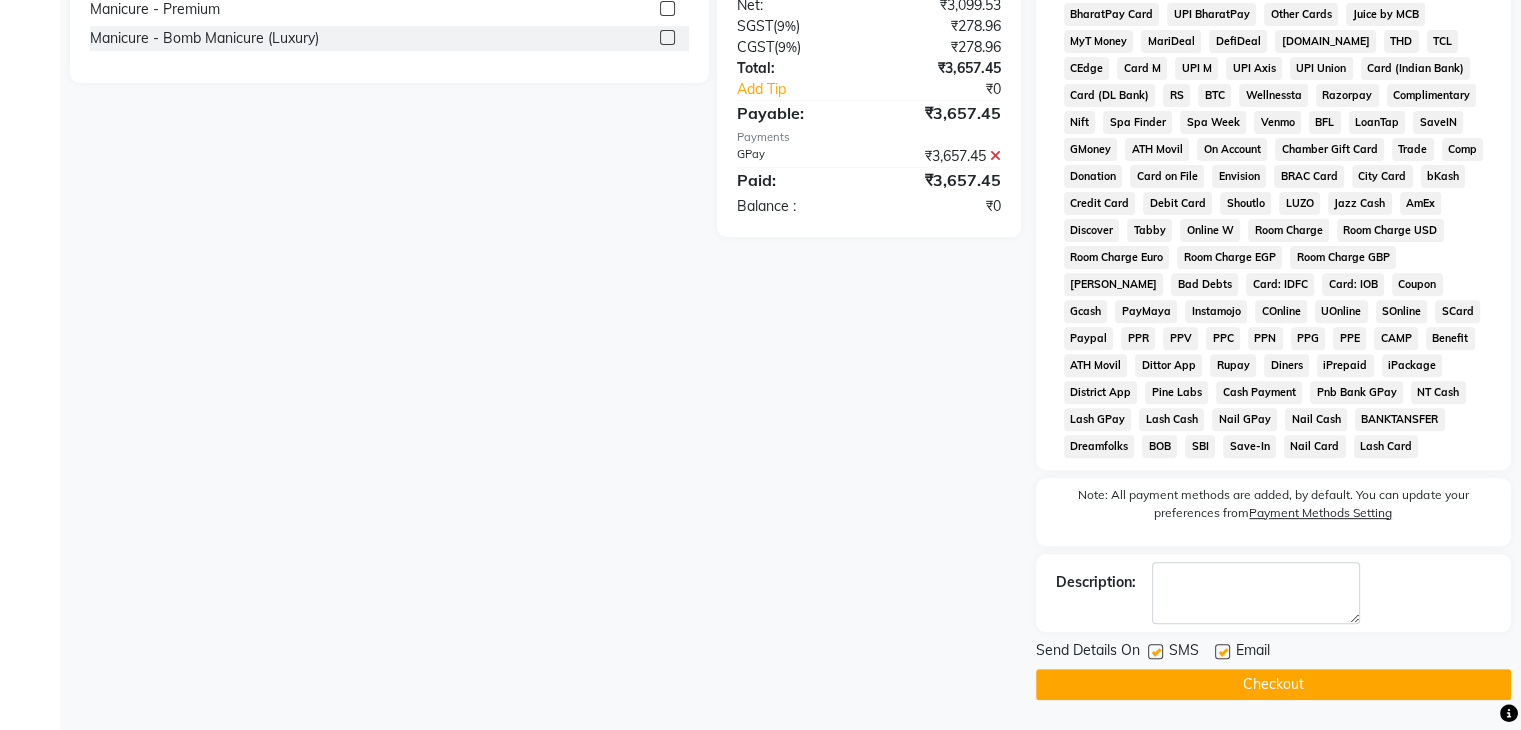 click on "Checkout" 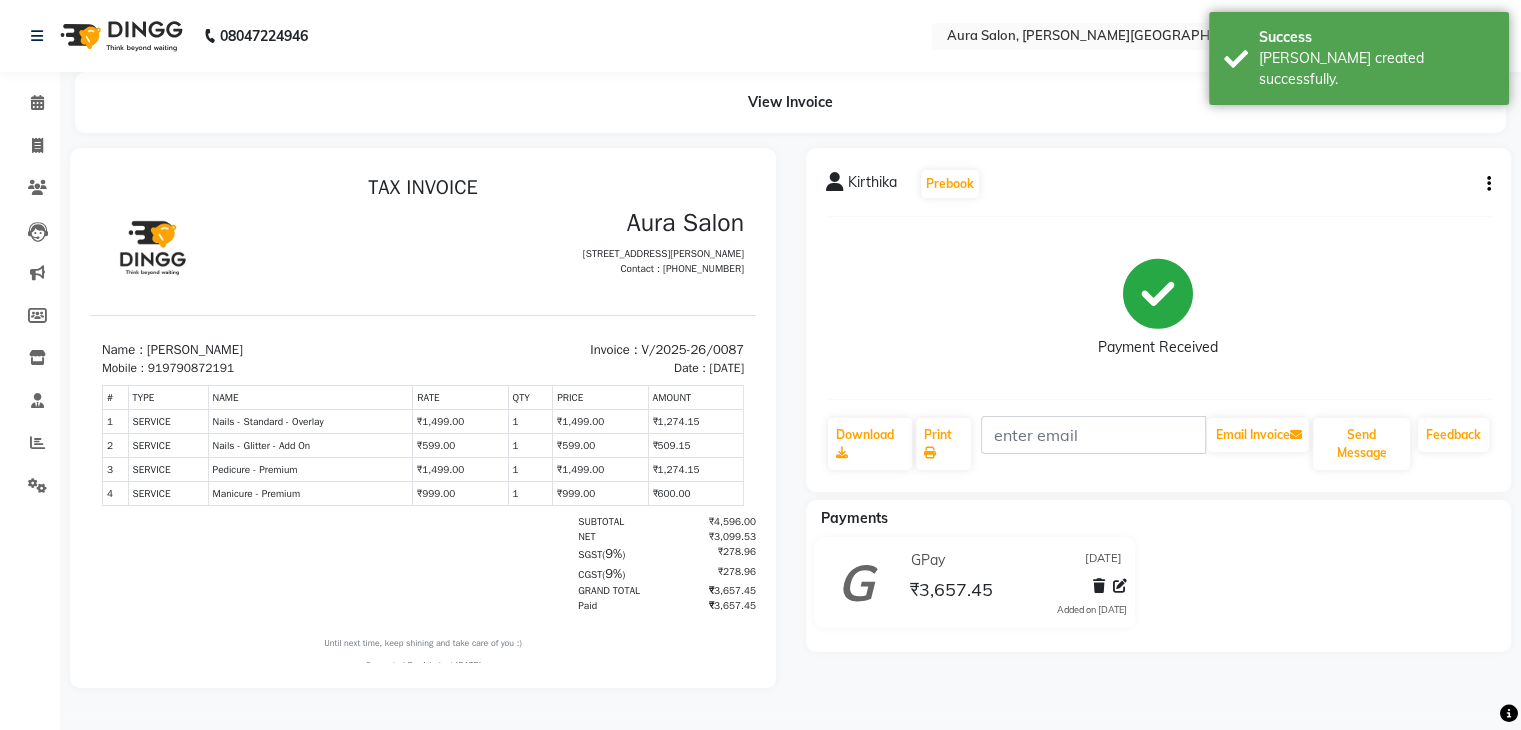 scroll, scrollTop: 0, scrollLeft: 0, axis: both 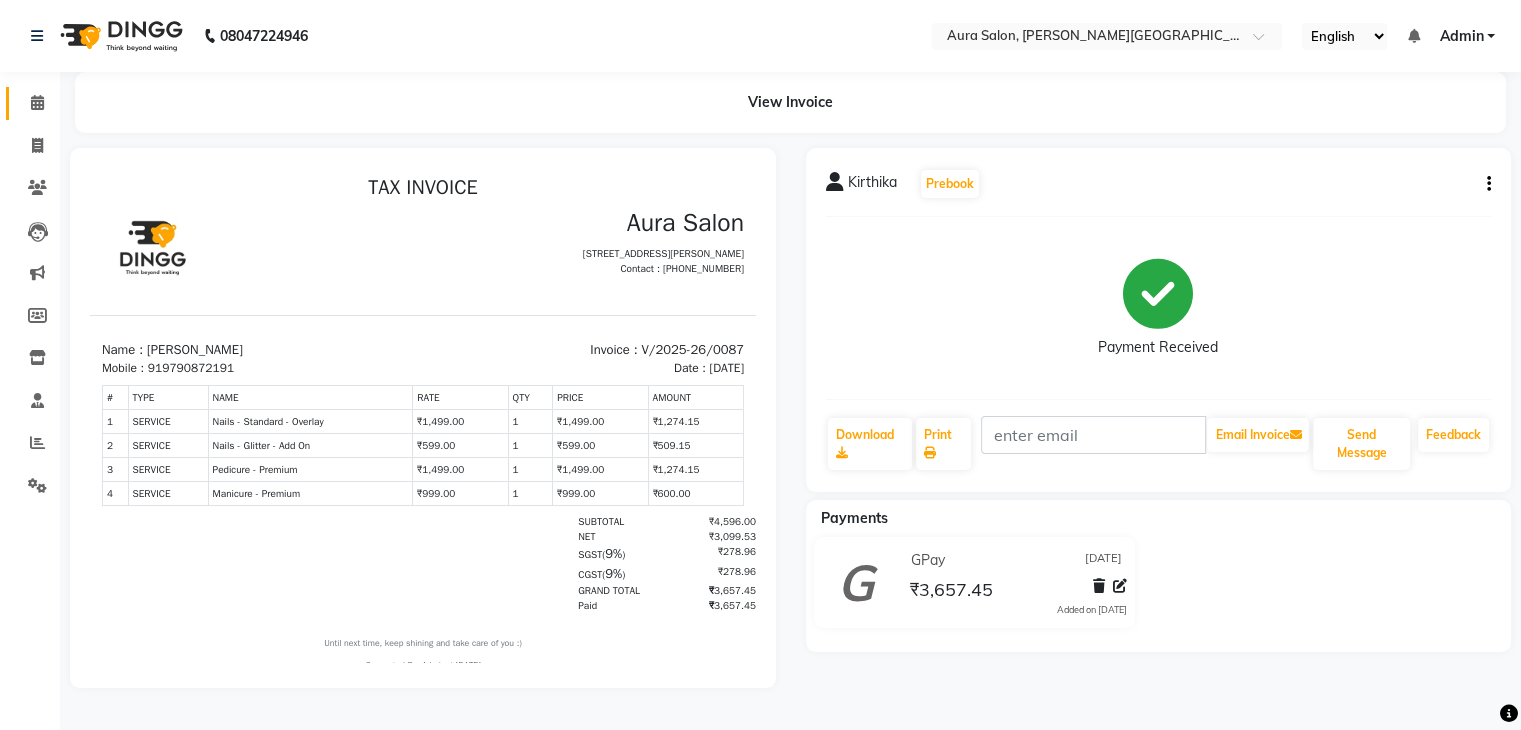 click on "Calendar" 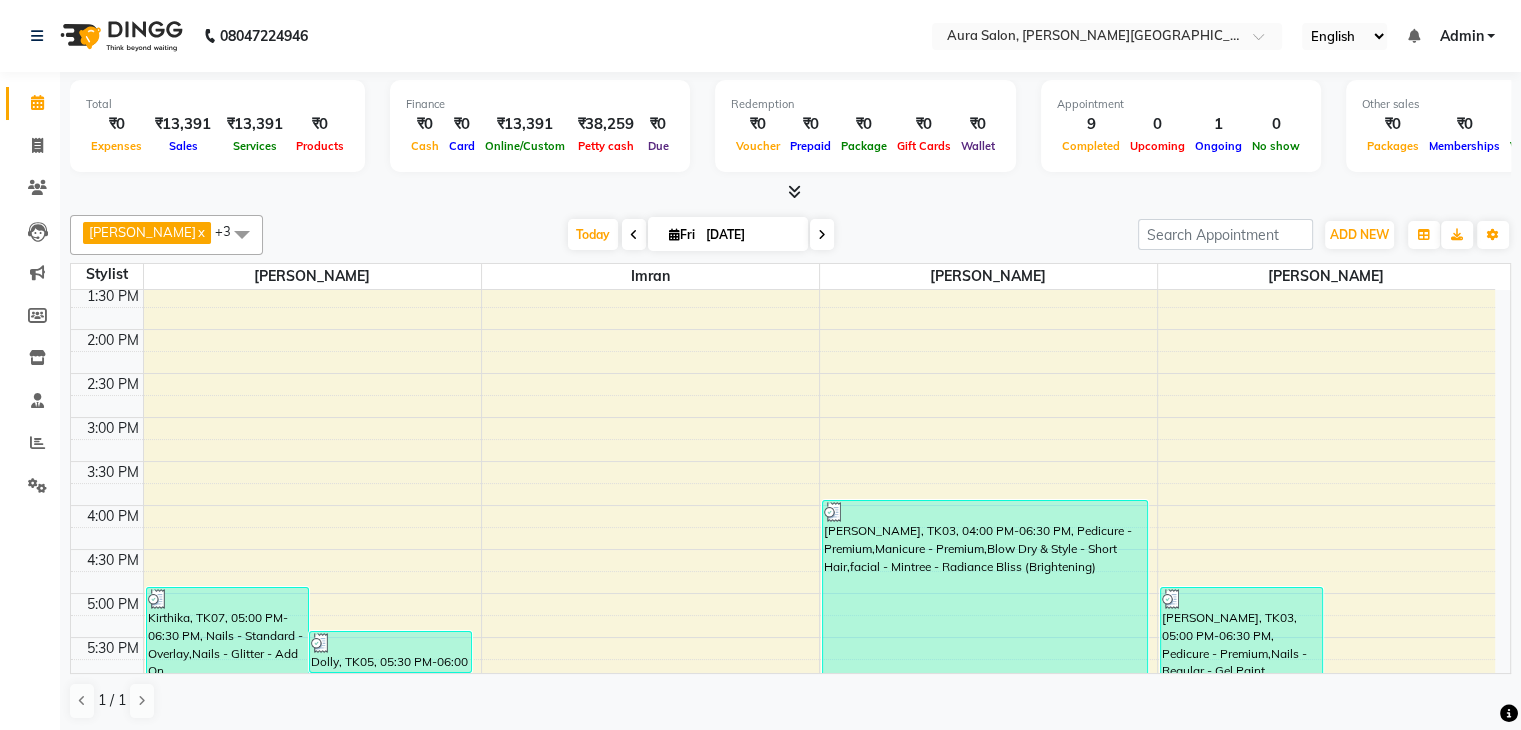 scroll, scrollTop: 500, scrollLeft: 0, axis: vertical 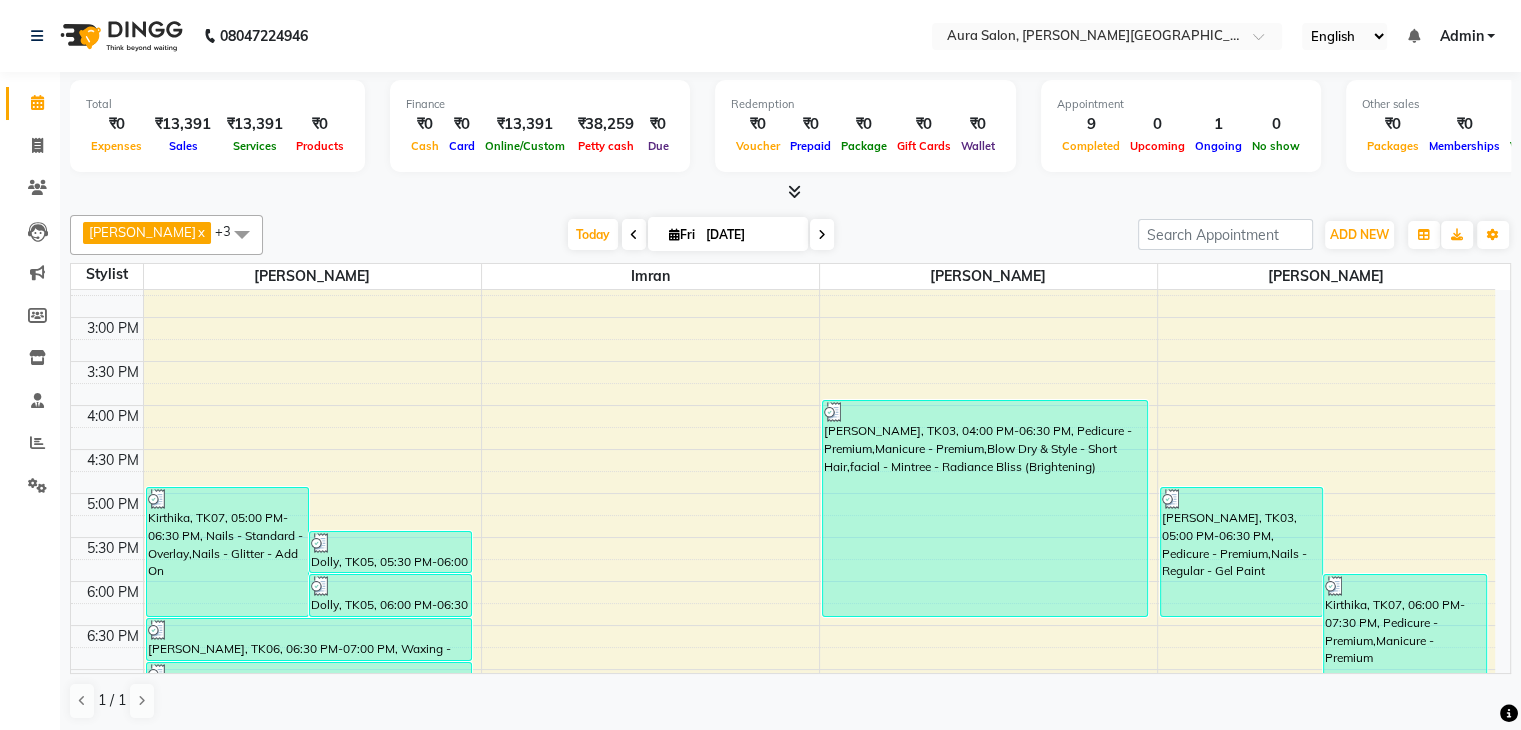 click on "9:00 AM 9:30 AM 10:00 AM 10:30 AM 11:00 AM 11:30 AM 12:00 PM 12:30 PM 1:00 PM 1:30 PM 2:00 PM 2:30 PM 3:00 PM 3:30 PM 4:00 PM 4:30 PM 5:00 PM 5:30 PM 6:00 PM 6:30 PM 7:00 PM 7:30 PM 8:00 PM 8:30 PM     Kirthika, TK07, 05:00 PM-06:30 PM, Nails - Standard - Overlay,Nails - Glitter - Add On     Dolly, TK05, 05:30 PM-06:00 PM, Waxing - Eyebrows - Threading     Dolly, TK05, 06:00 PM-06:30 PM, Waxing - Forehead/lowerlip/chin/upperlip - Threading    Dwani, TK02, 11:00 AM-11:45 AM, Classic Nail Extension     shirley veronica, TK04, 12:00 PM-01:30 PM, Nails - Soft gel - Extensions,Nails - Cat eye - Add On     Priyanka, TK06, 06:30 PM-07:00 PM, Waxing - Eyebrow waxing     Priyanka, TK06, 07:00 PM-08:00 PM, Waxing - Under Arms - Basic,Waxing - Eyebrow waxing,Waxing - Feet only     Subha, TK03, 04:00 PM-06:30 PM, Pedicure - Premium,Manicure - Premium,Blow Dry & Style - Short Hair,facial - Mintree - Radiance Bliss (Brightening)     Subha, TK03, 05:00 PM-06:30 PM, Pedicure - Premium,Nails - Regular - Gel Paint" at bounding box center (783, 317) 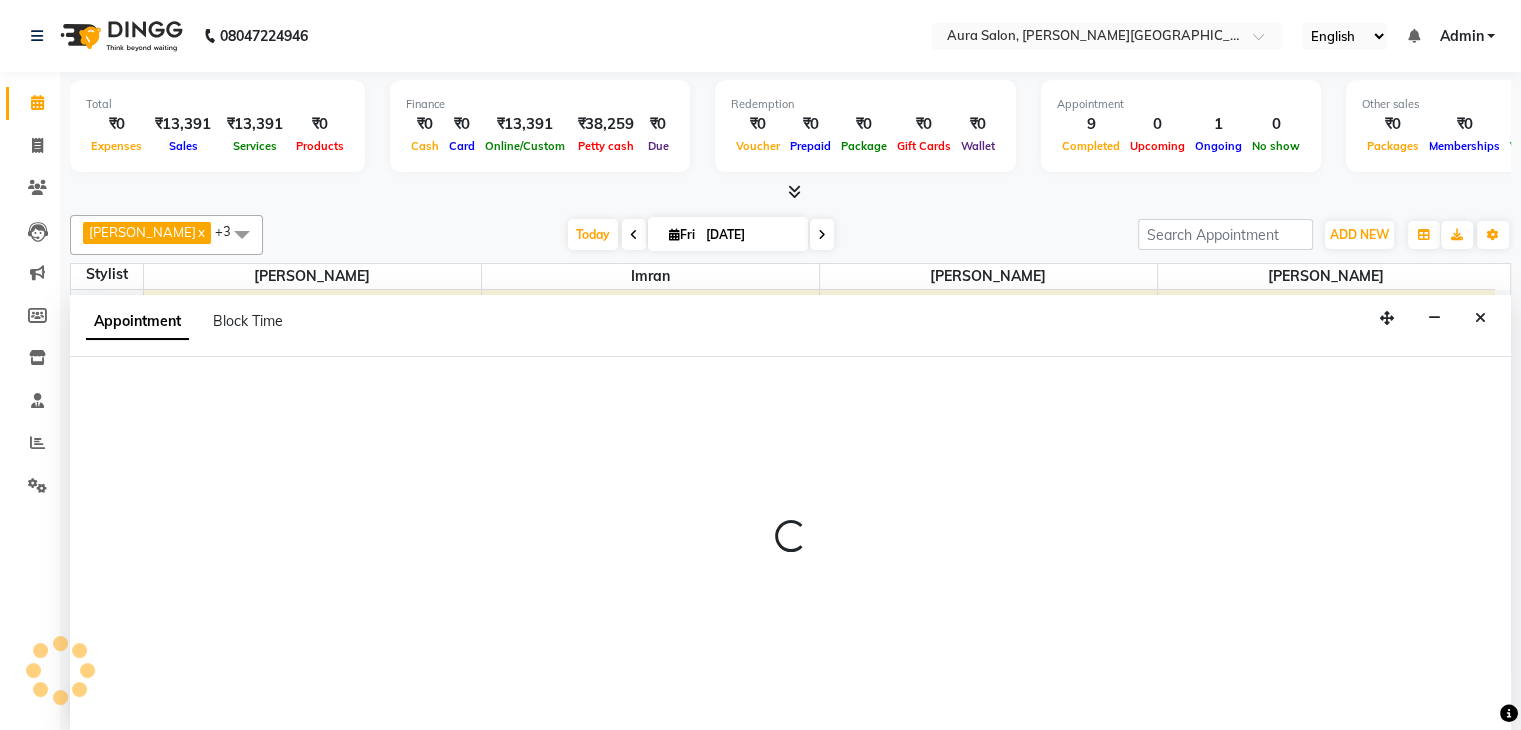 select on "66362" 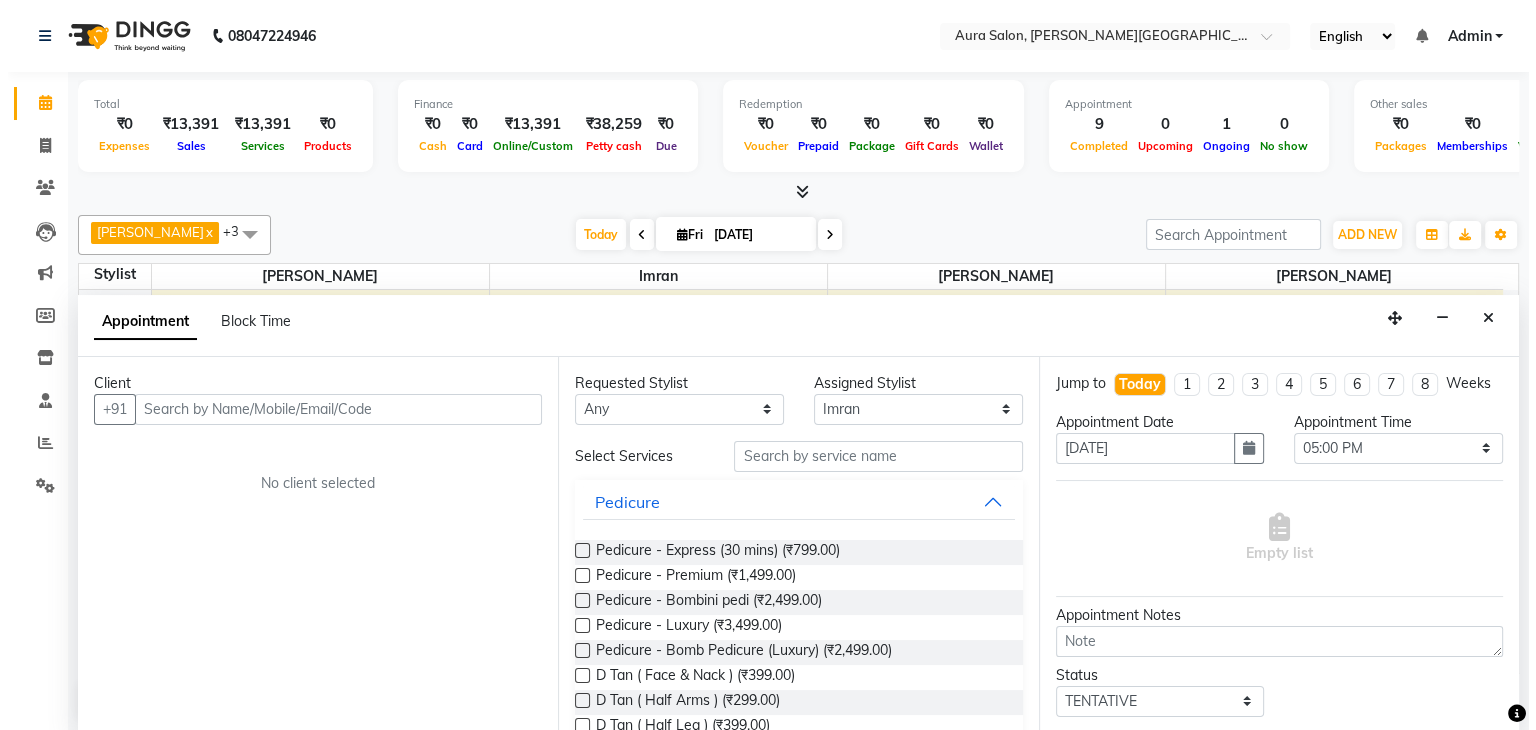 scroll, scrollTop: 1, scrollLeft: 0, axis: vertical 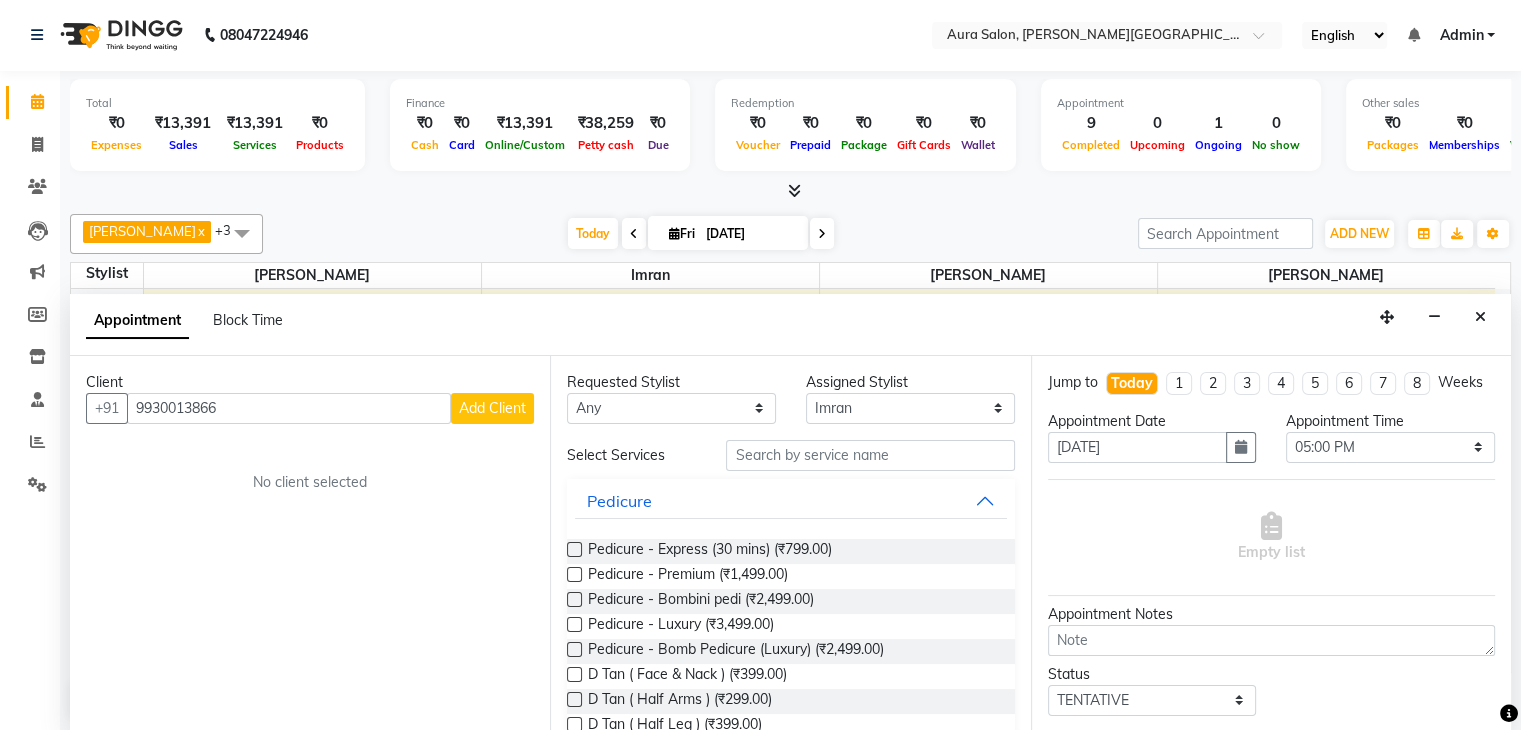 type on "9930013866" 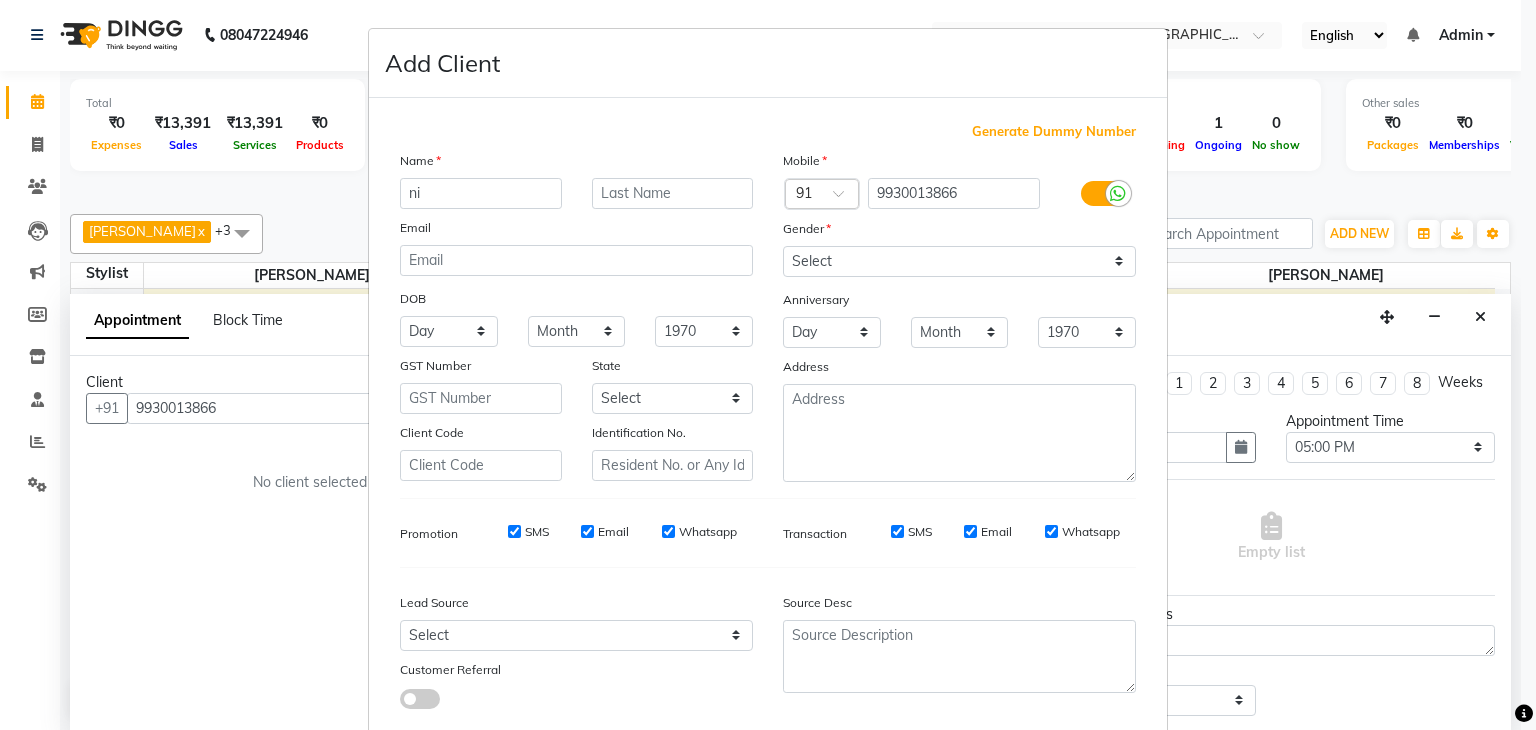 type on "n" 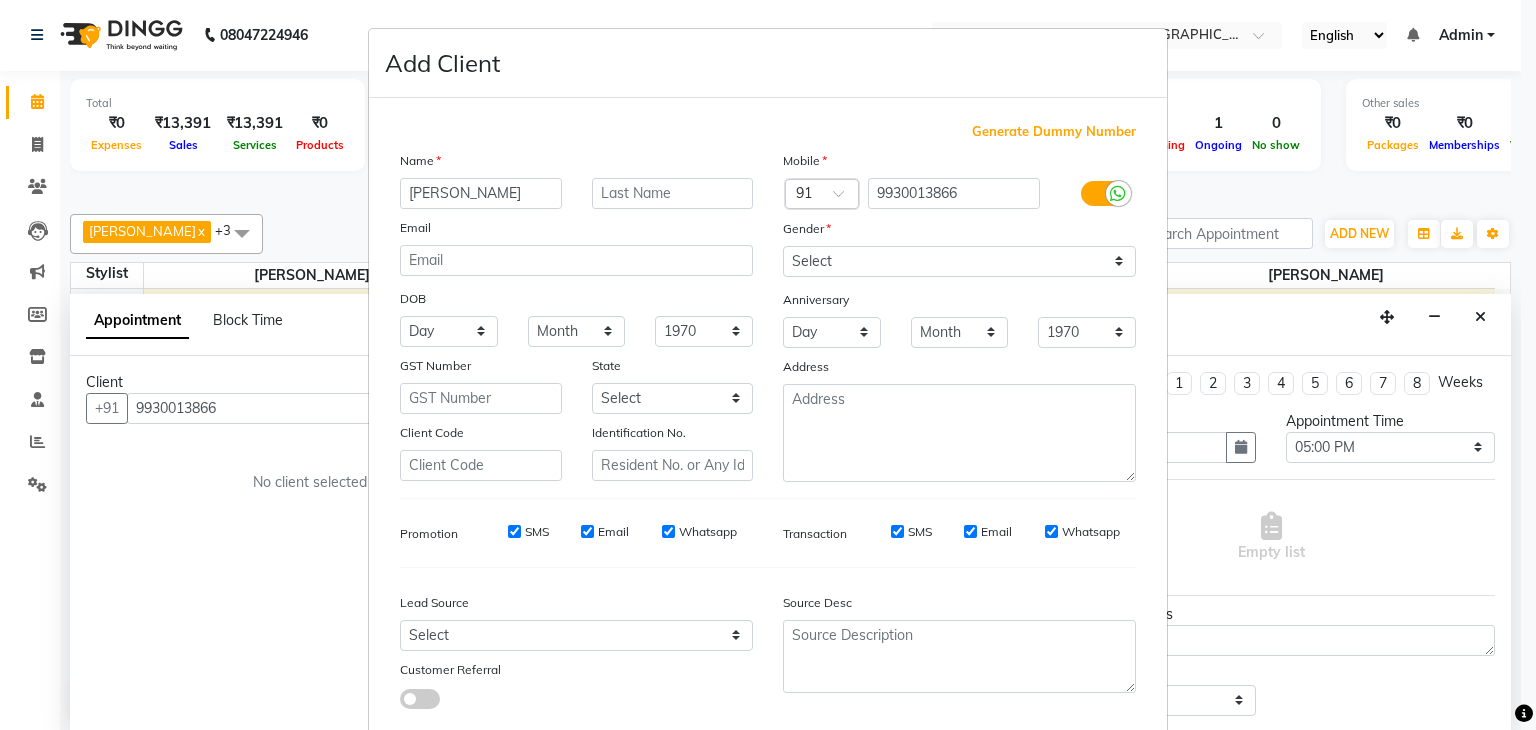 type on "Nikitha" 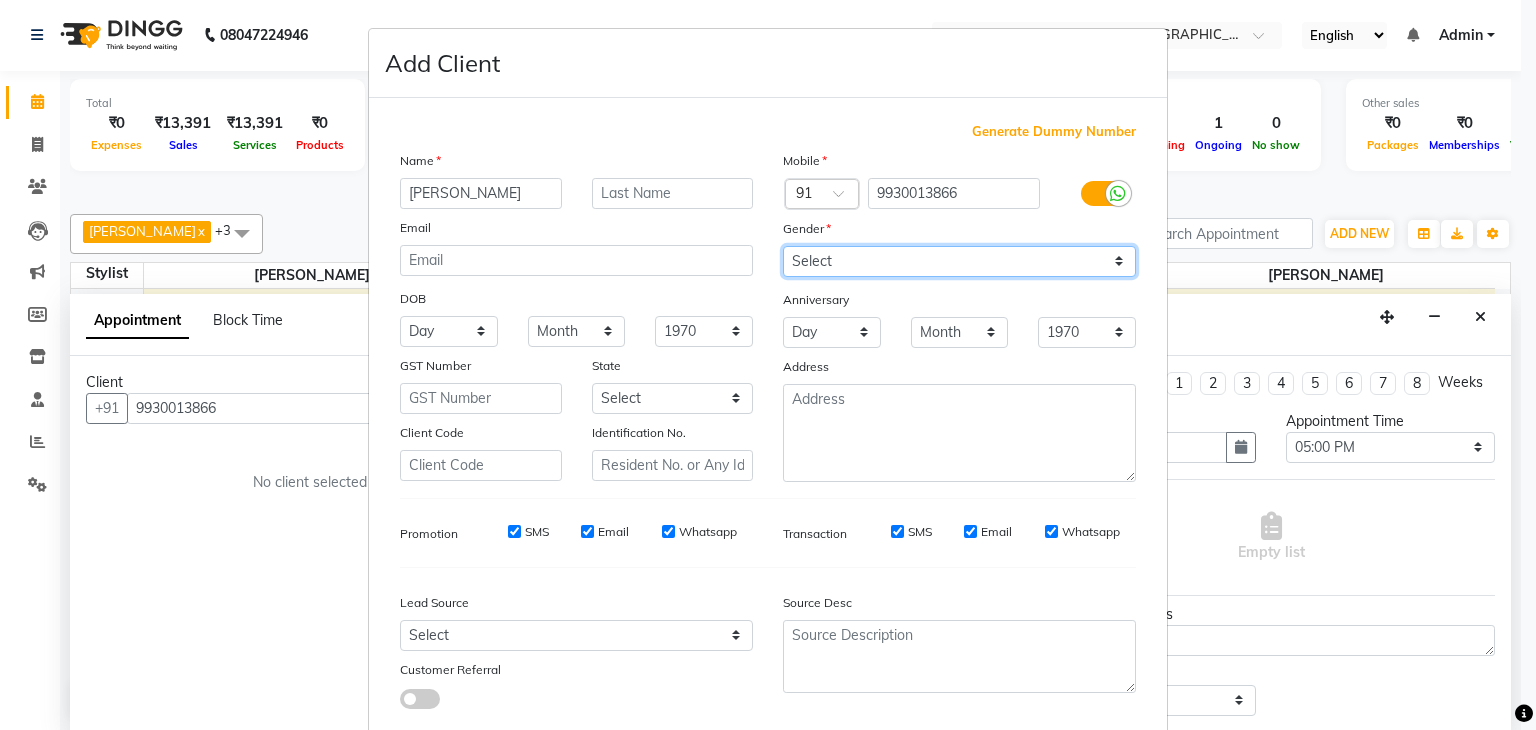 click on "Select Male Female Other Prefer Not To Say" at bounding box center [959, 261] 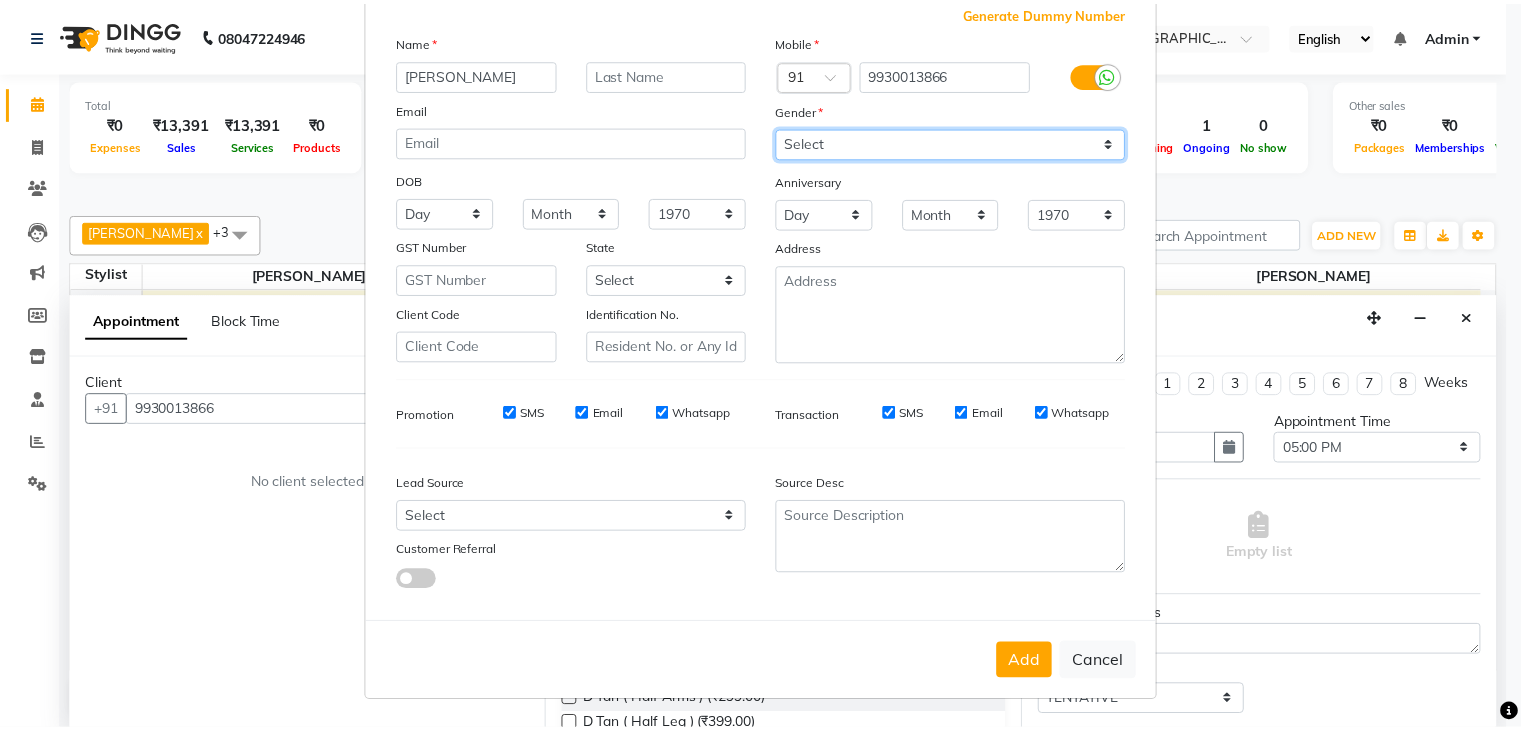 scroll, scrollTop: 127, scrollLeft: 0, axis: vertical 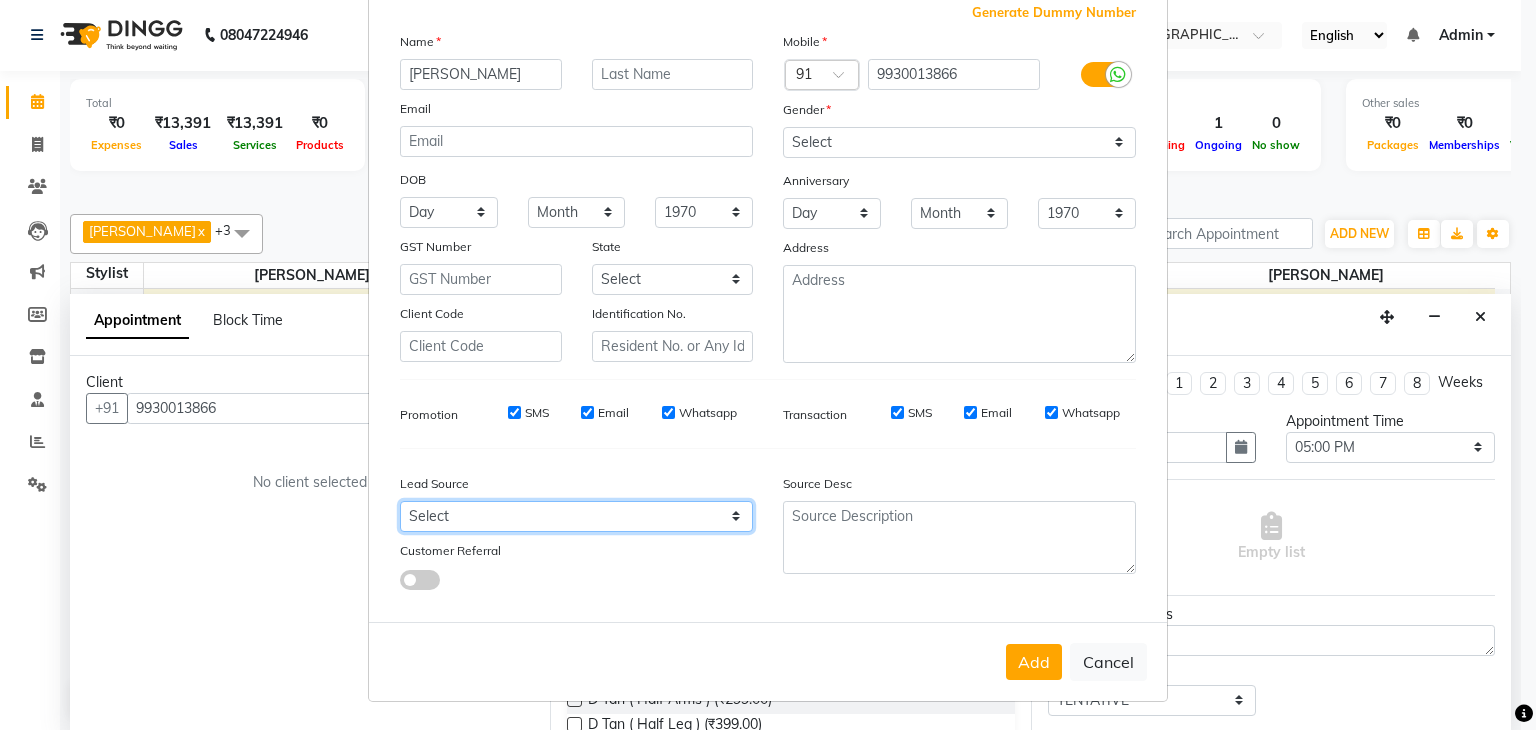 click on "Select Walk-in Referral Internet Friend Word of Mouth Advertisement Facebook JustDial Google Other" at bounding box center [576, 516] 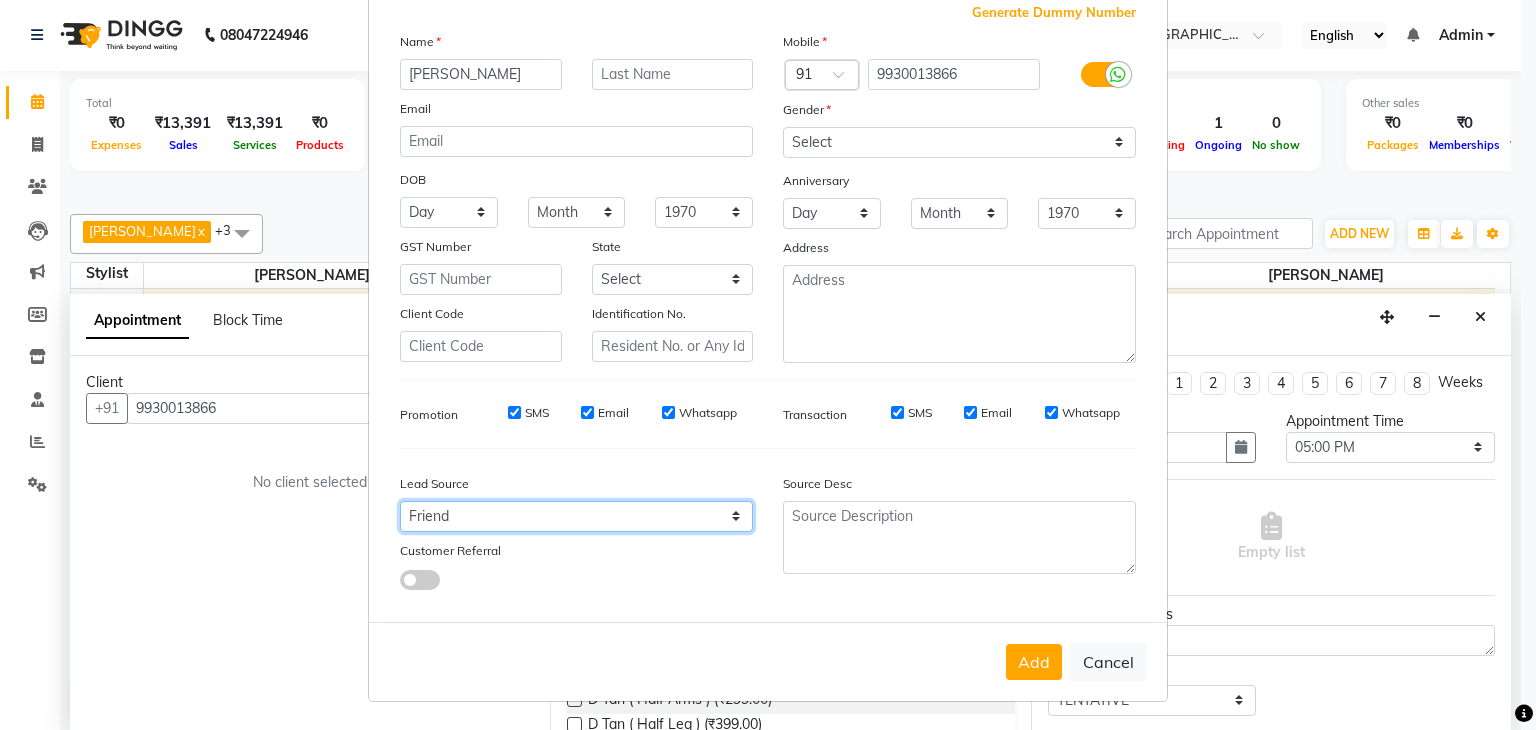 click on "Select Walk-in Referral Internet Friend Word of Mouth Advertisement Facebook JustDial Google Other" at bounding box center (576, 516) 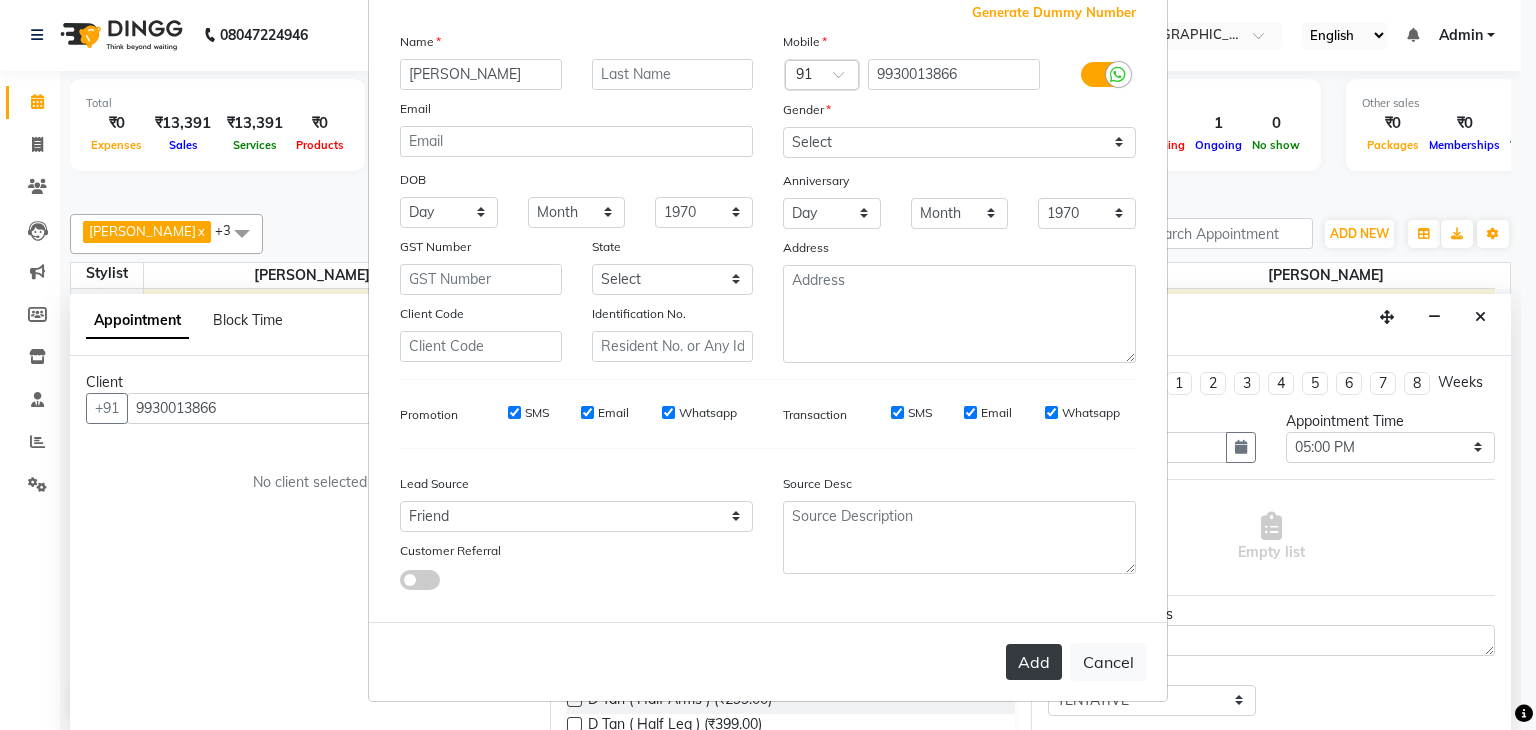 click on "Add" at bounding box center (1034, 662) 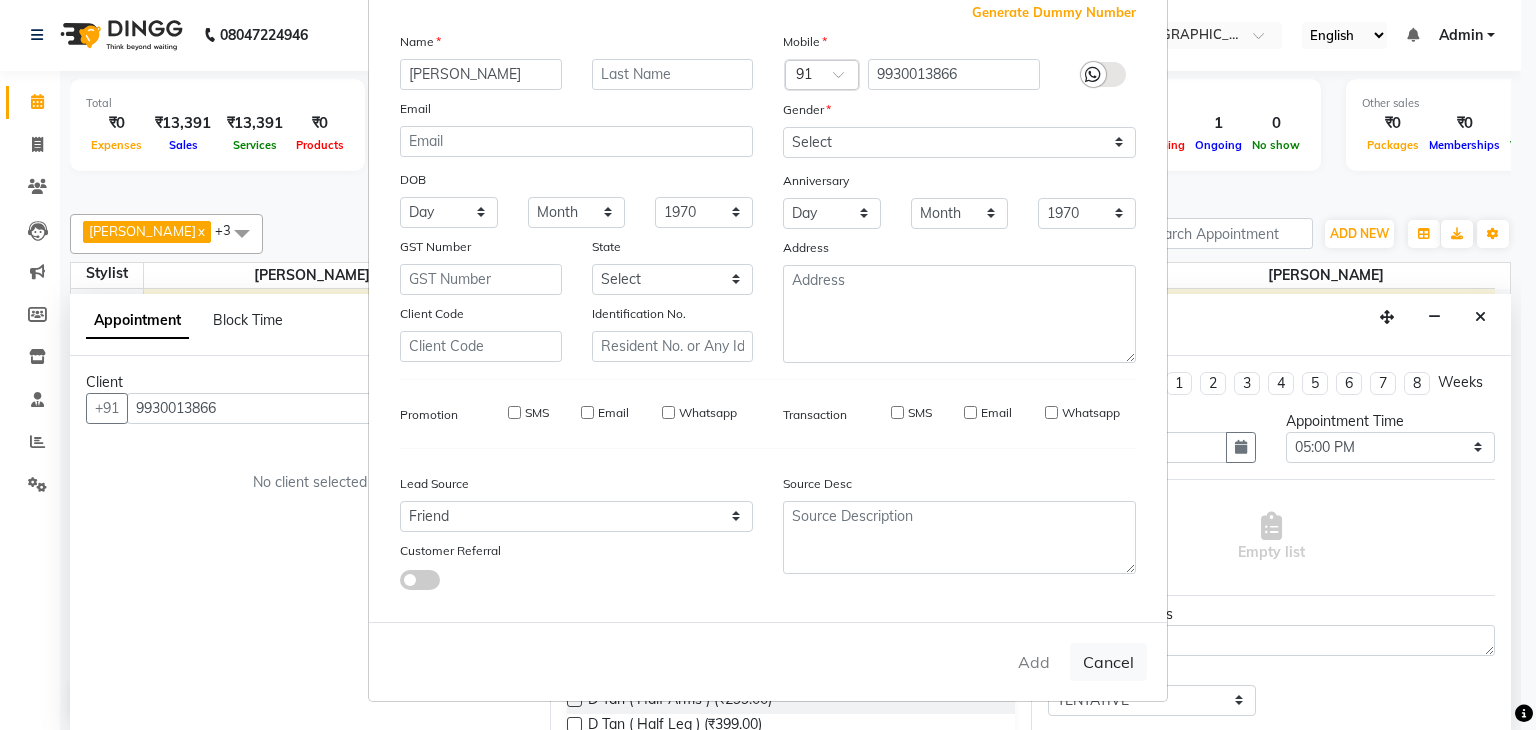 type 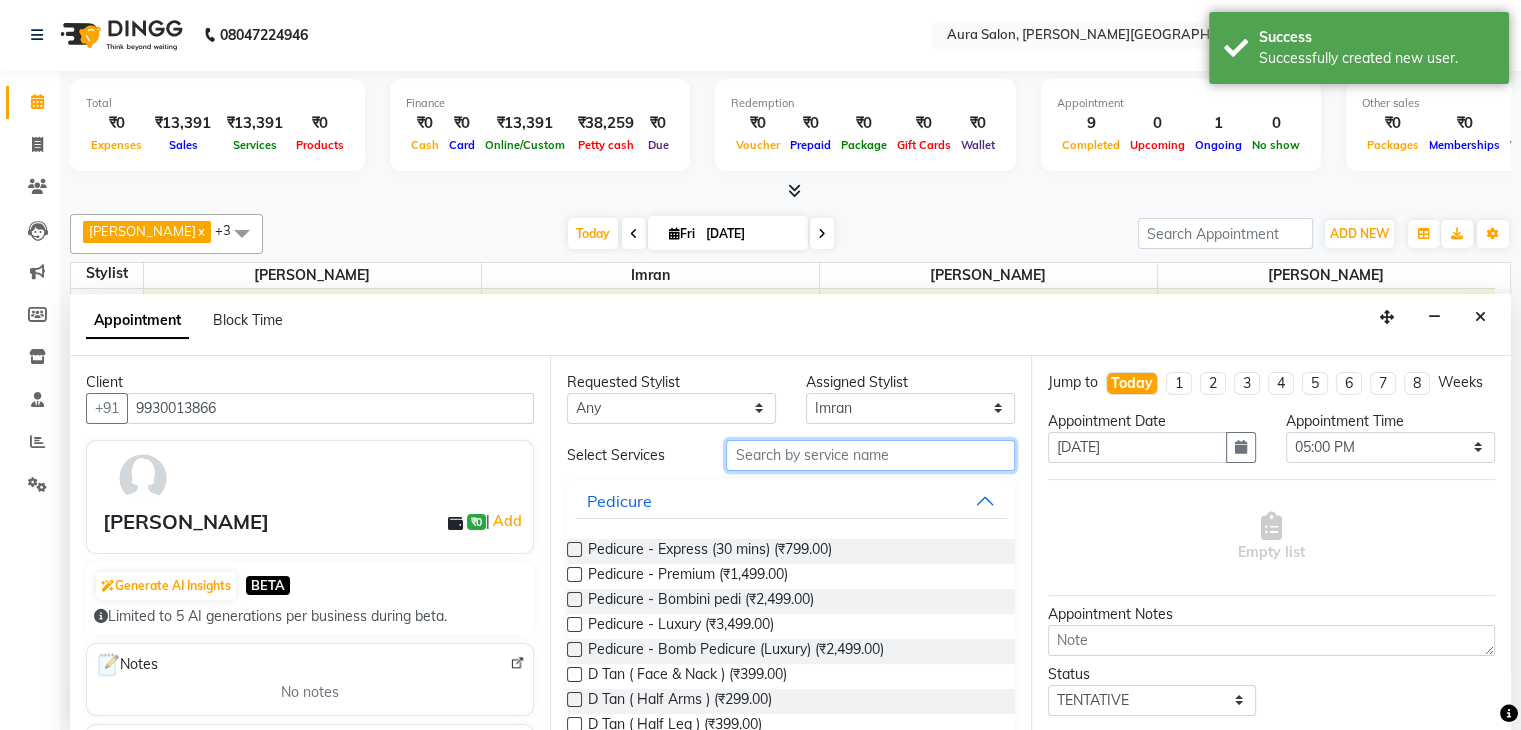 click at bounding box center (870, 455) 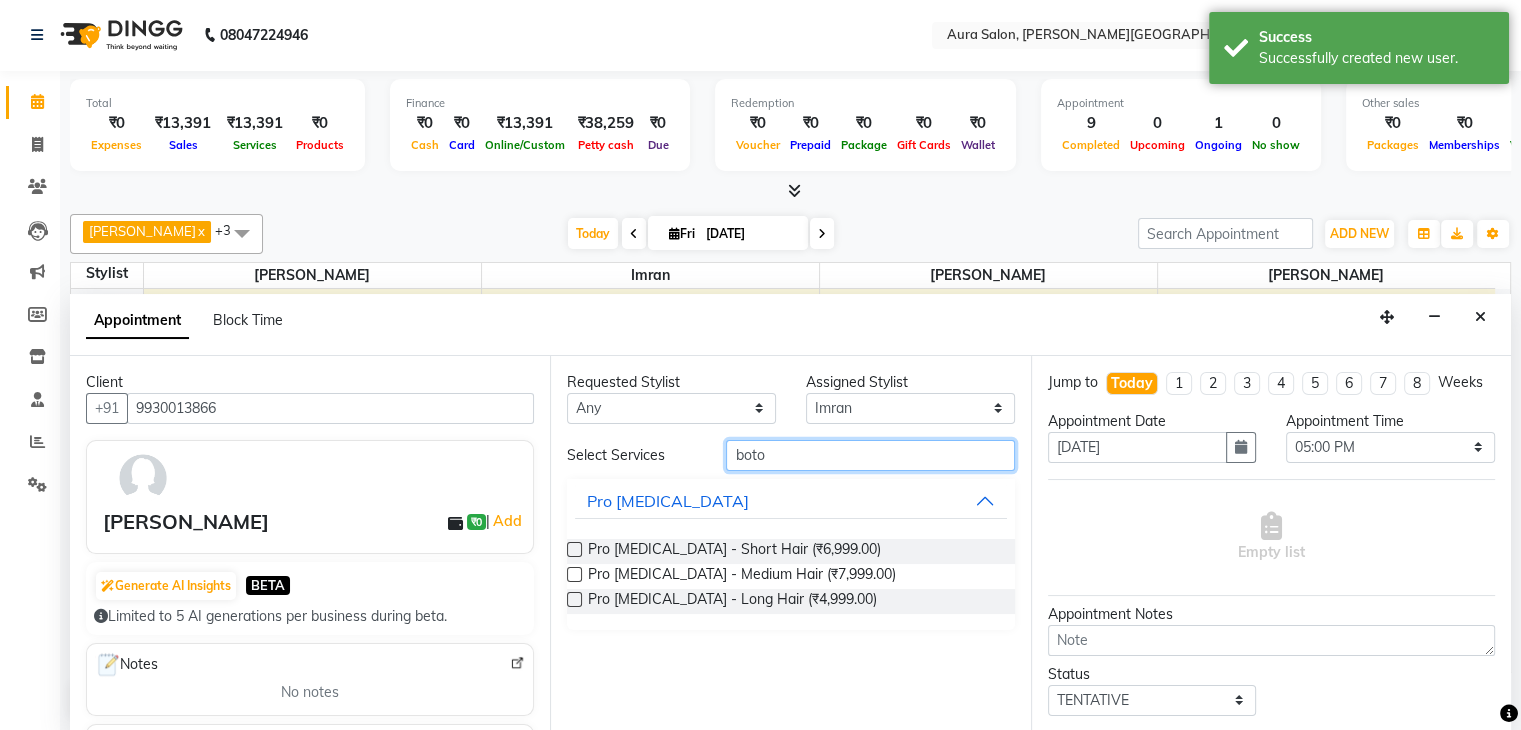 type on "boto" 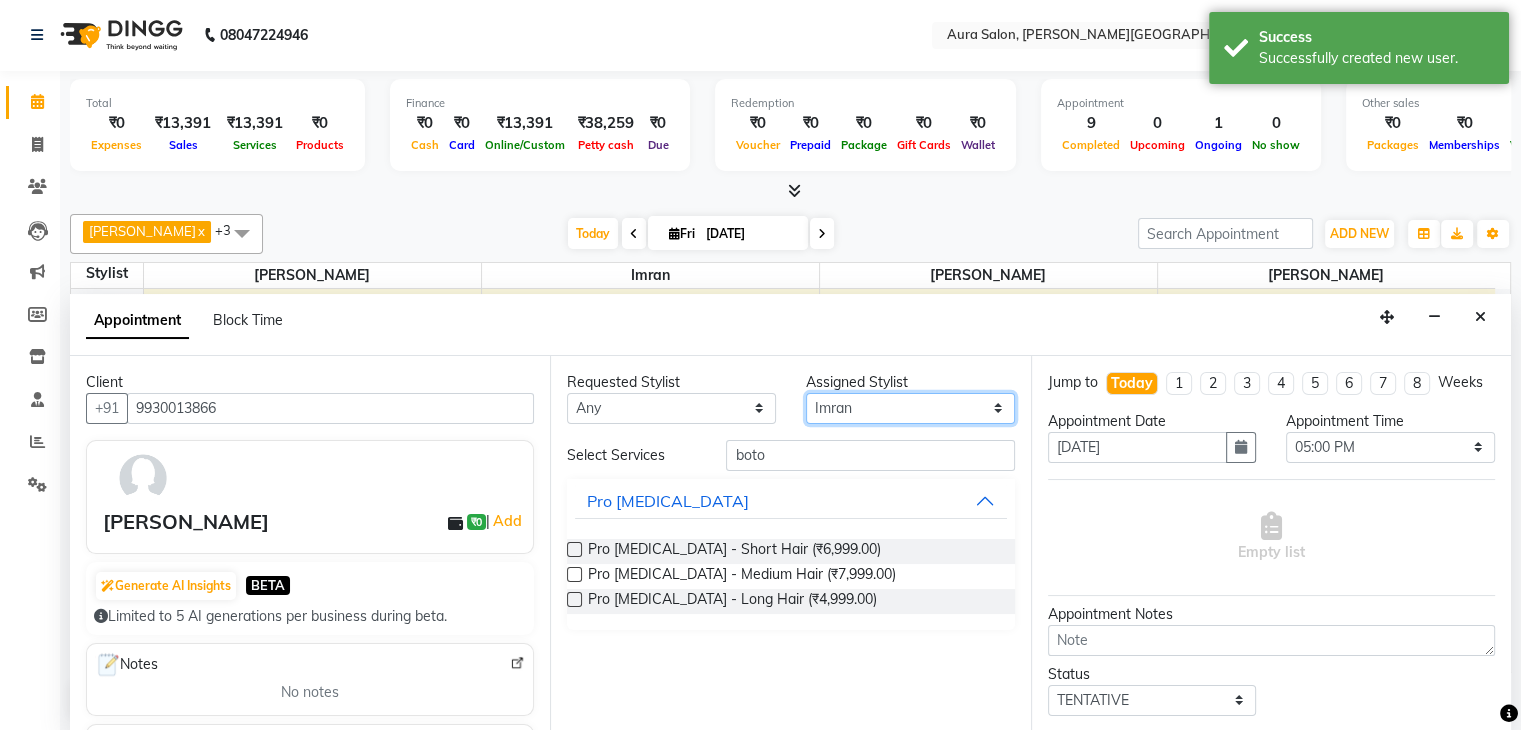 click on "Select Boi [PERSON_NAME] [PERSON_NAME] [PERSON_NAME] [PERSON_NAME]" at bounding box center [910, 408] 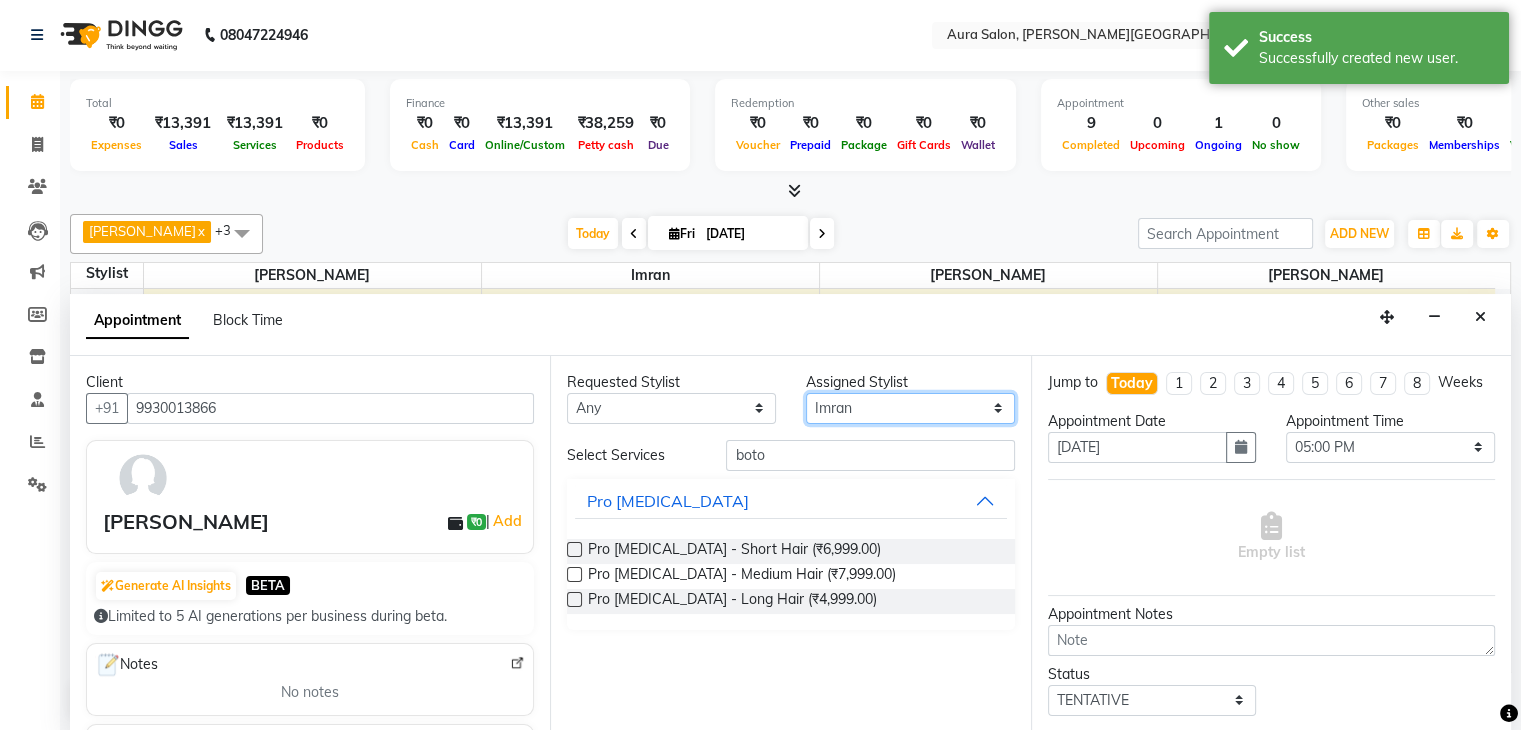 select on "66363" 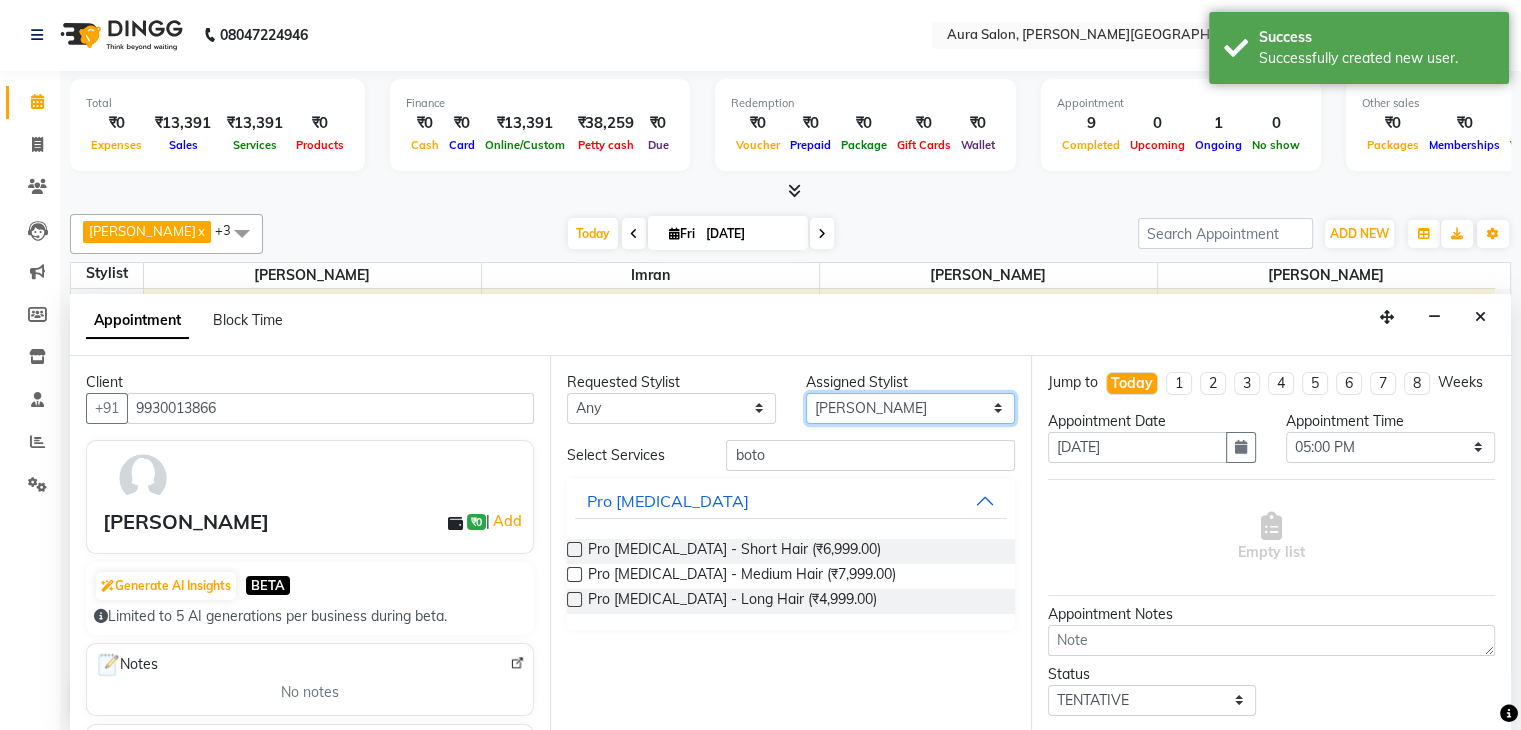 click on "Select Boi [PERSON_NAME] [PERSON_NAME] [PERSON_NAME] [PERSON_NAME]" at bounding box center [910, 408] 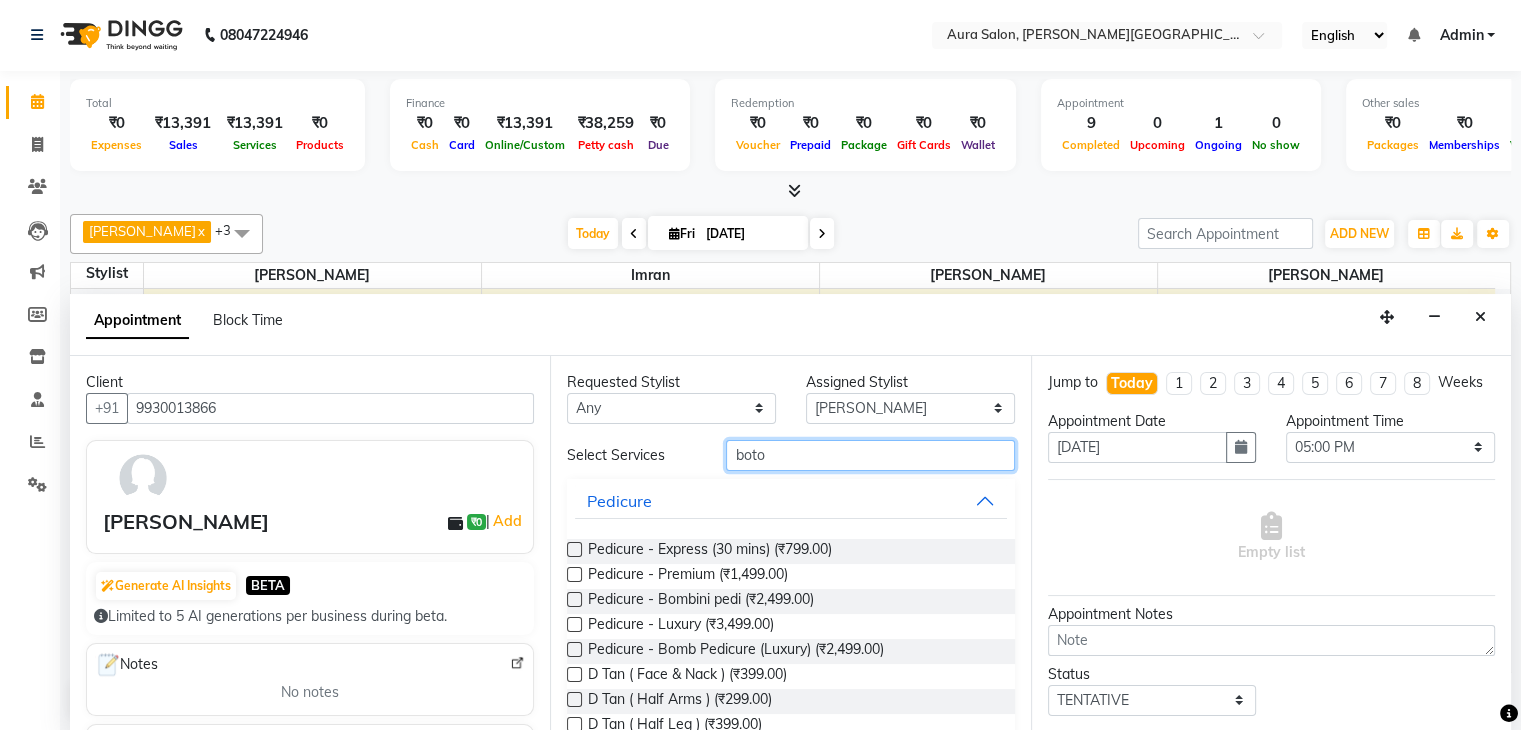 click on "boto" at bounding box center [870, 455] 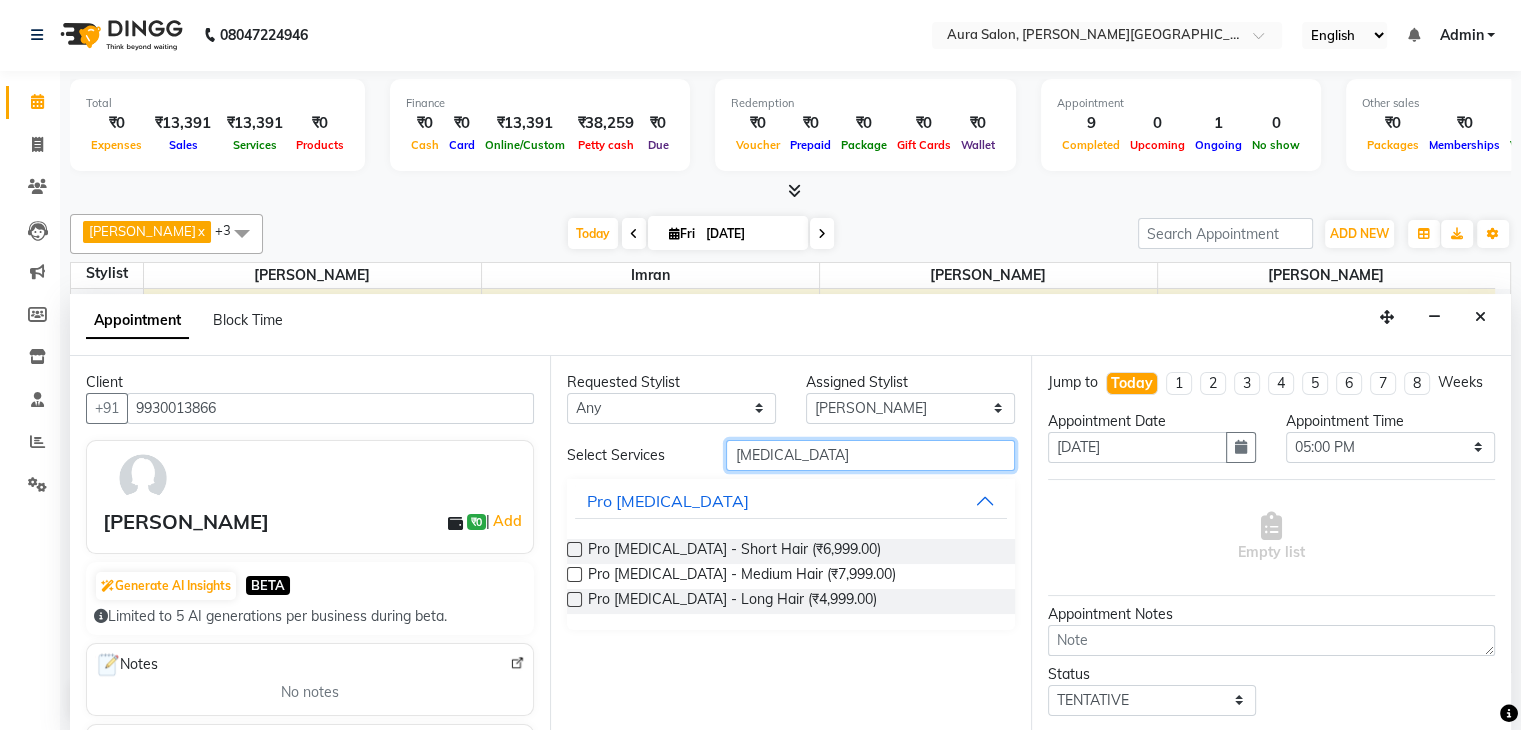 type on "botox" 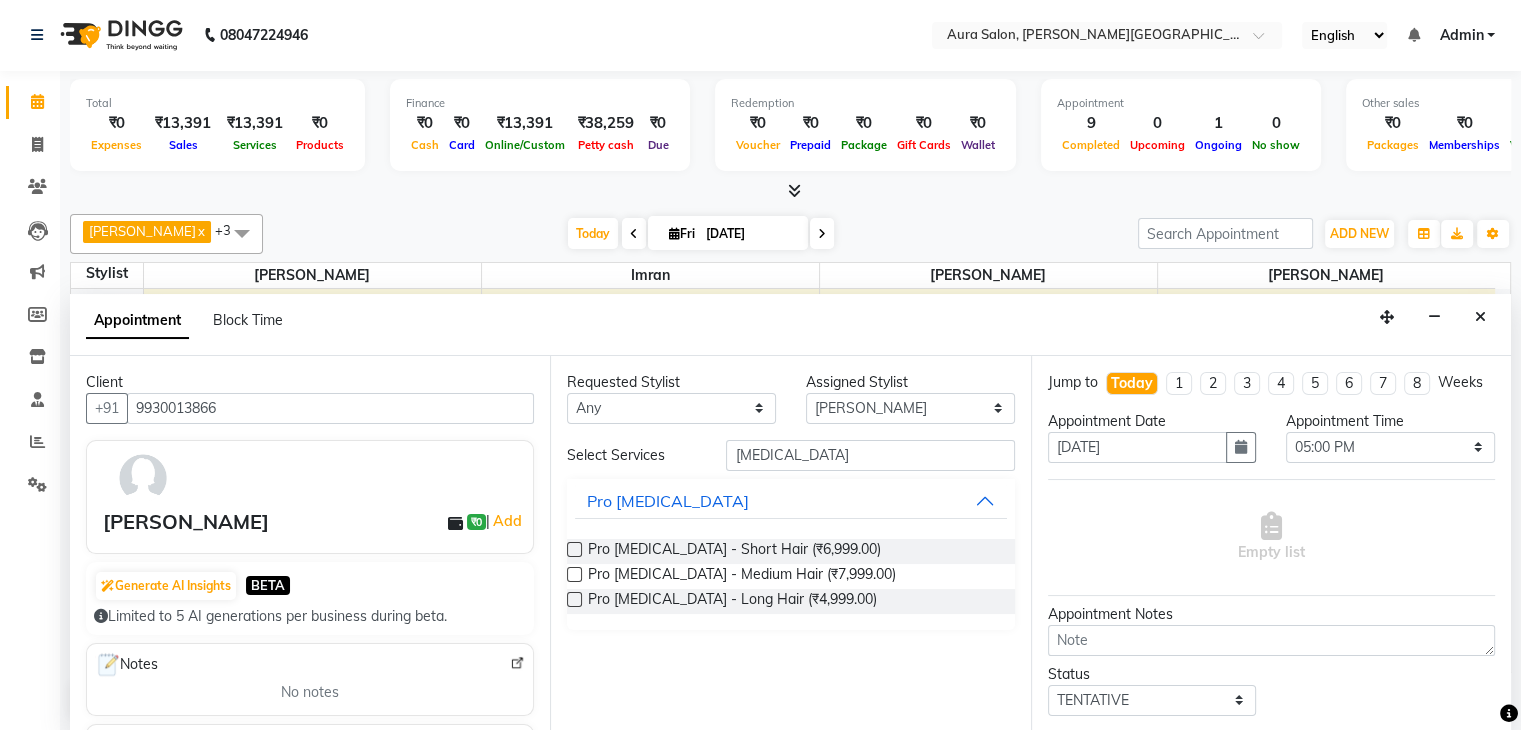 click at bounding box center [574, 574] 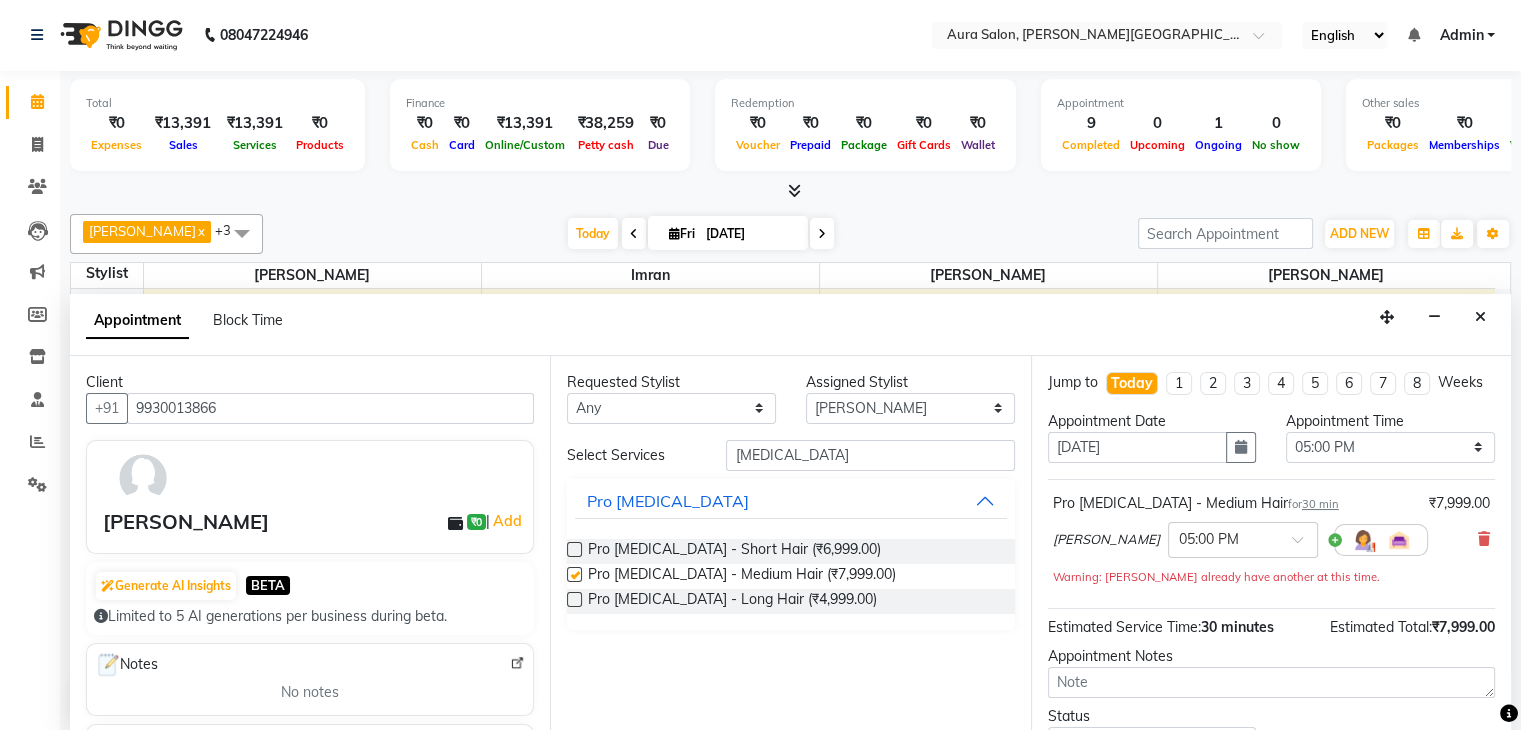 checkbox on "false" 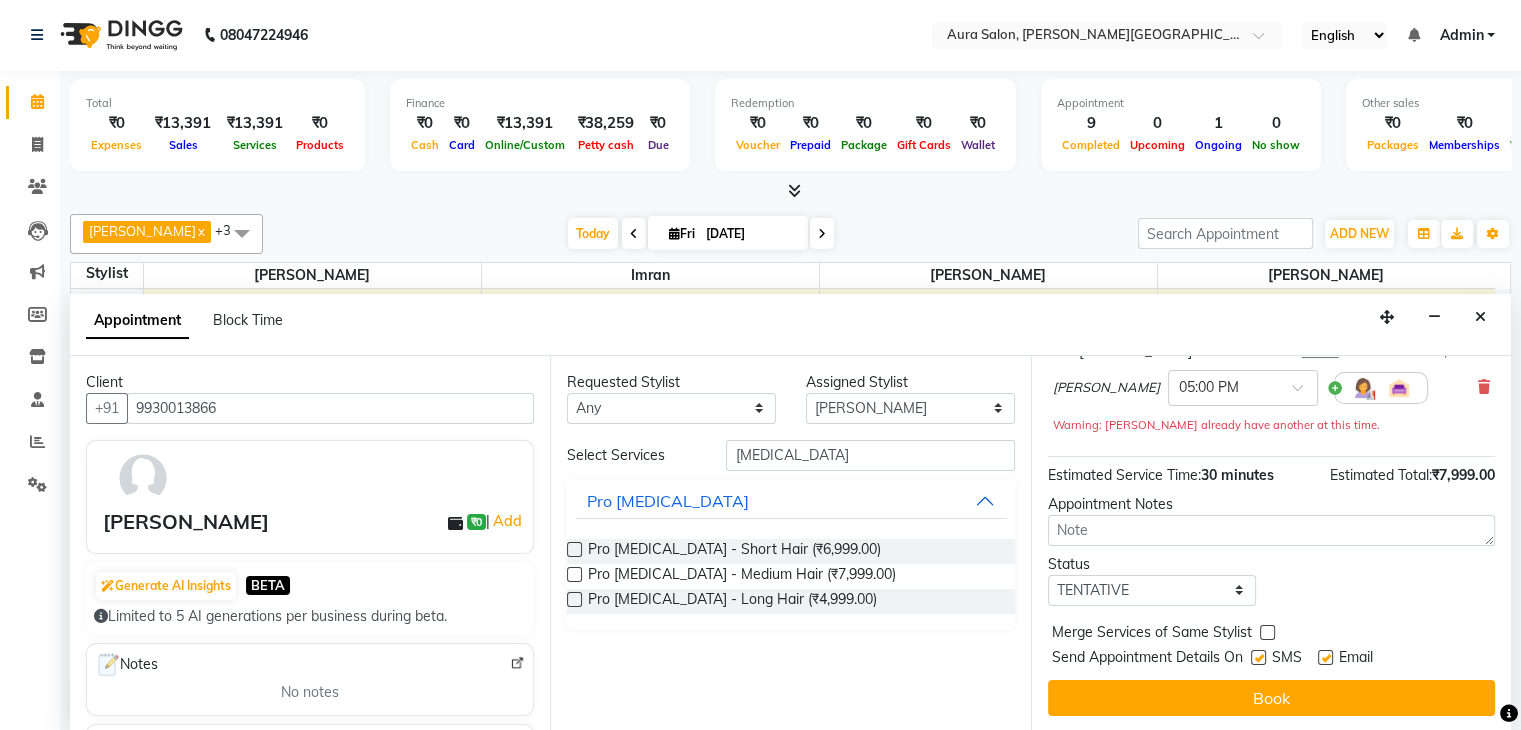 scroll, scrollTop: 170, scrollLeft: 0, axis: vertical 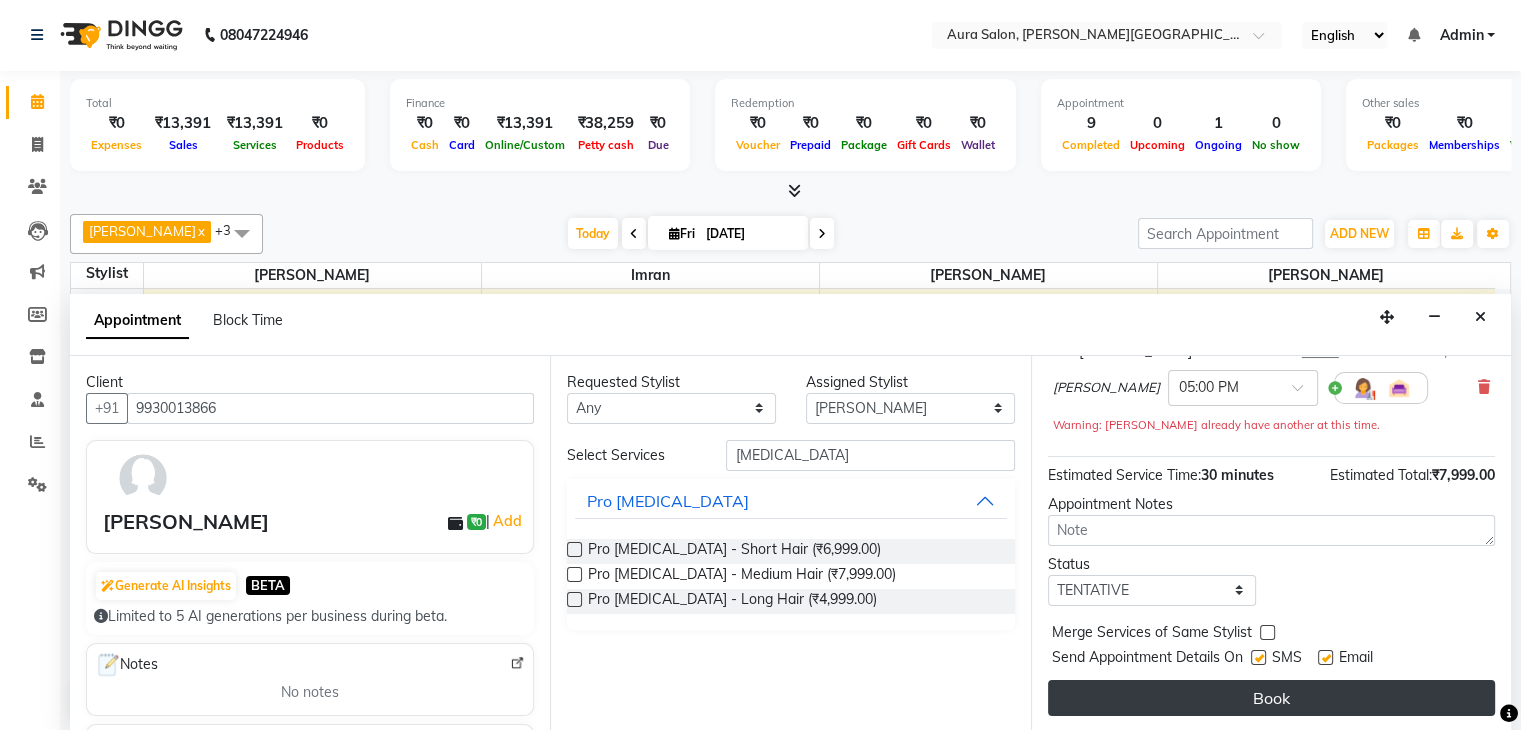 click on "Book" at bounding box center [1271, 698] 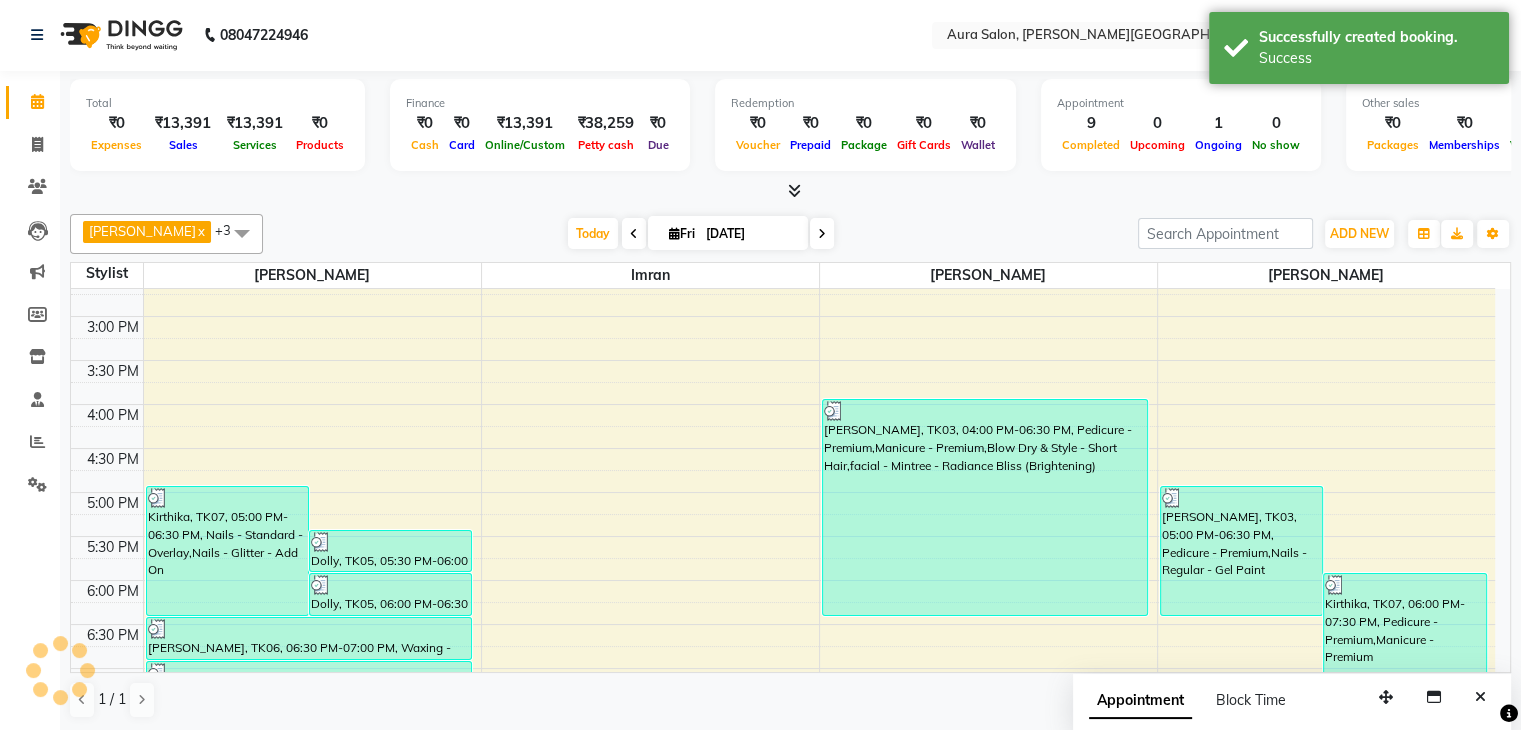 scroll, scrollTop: 0, scrollLeft: 0, axis: both 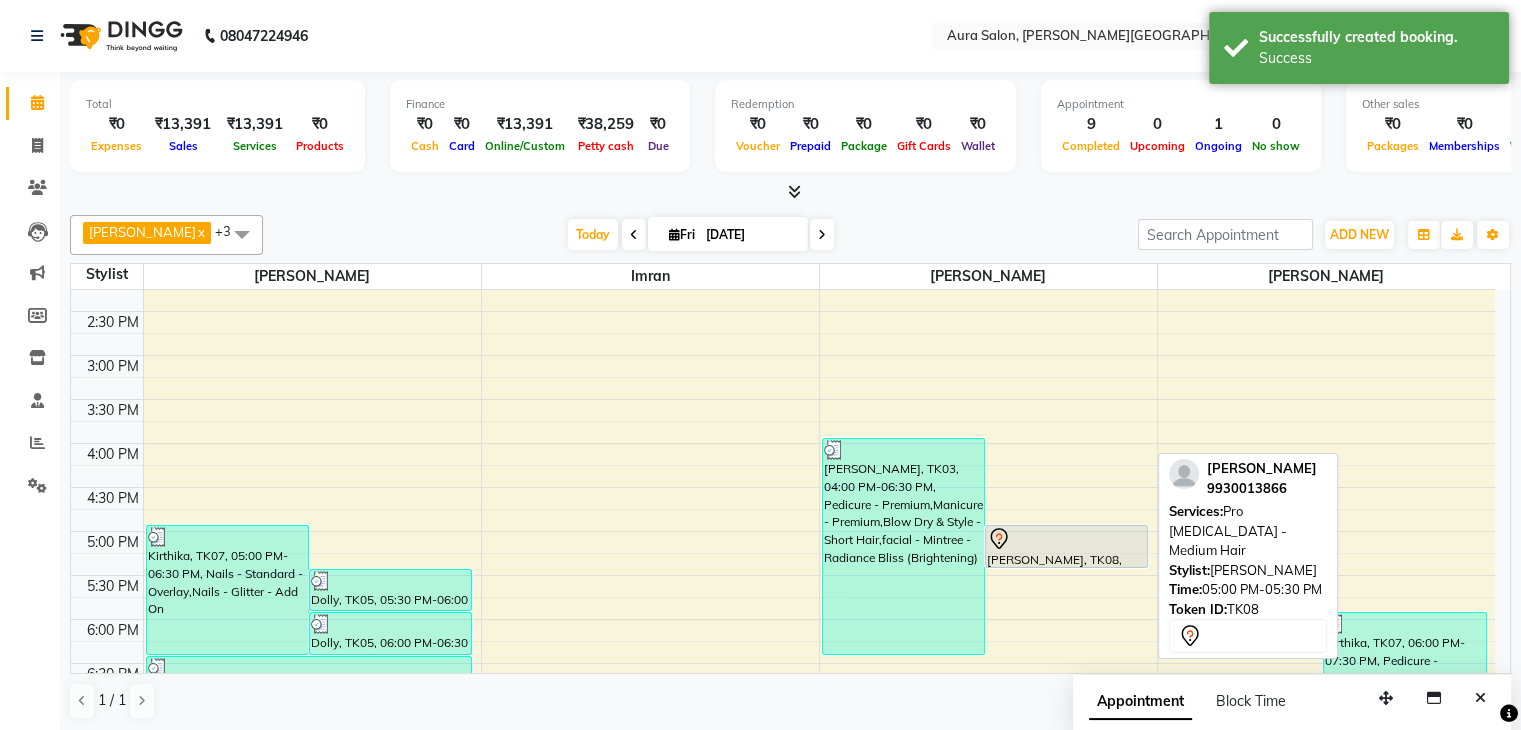 click on "Nikitha, TK08, 05:00 PM-05:30 PM, Pro Botox - Medium Hair" at bounding box center [1066, 546] 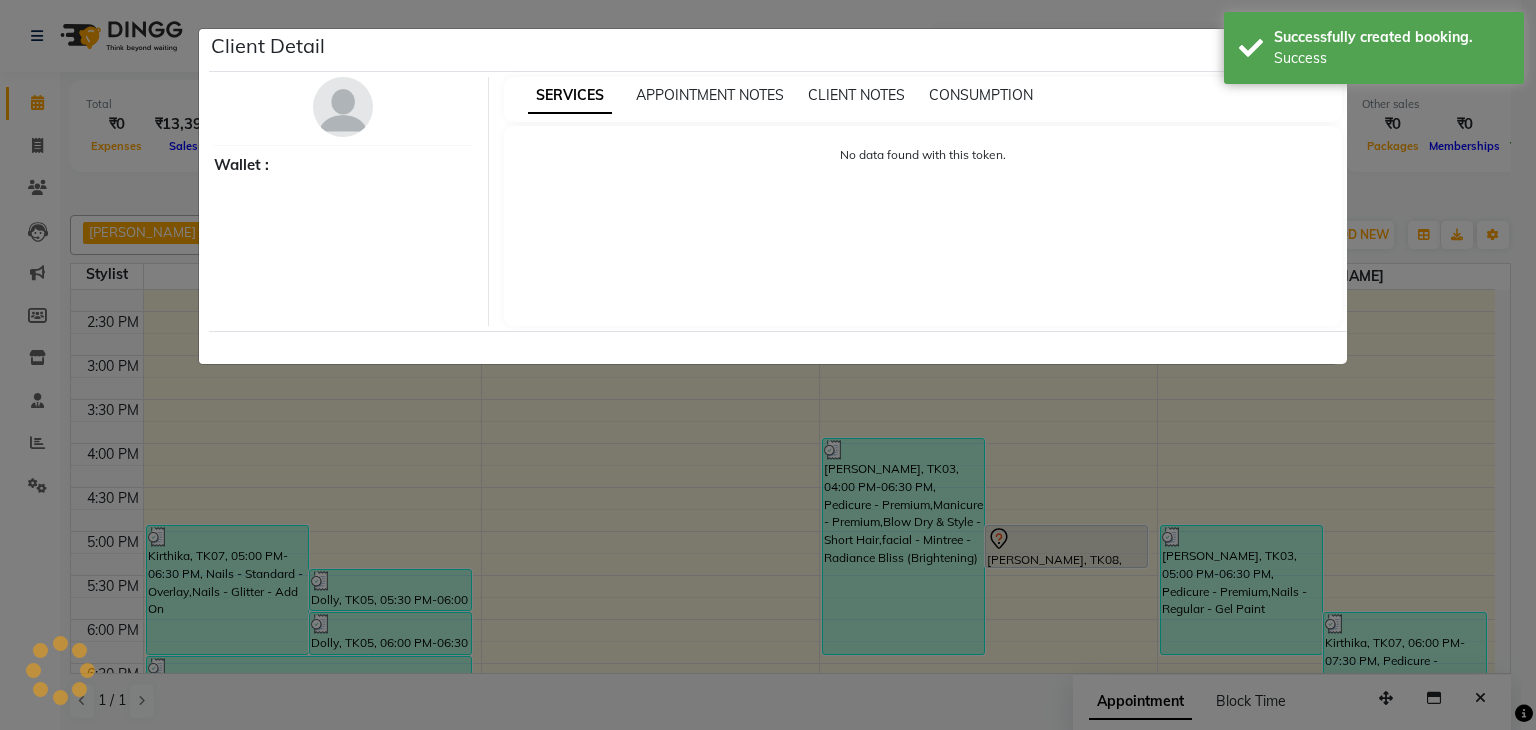 select on "7" 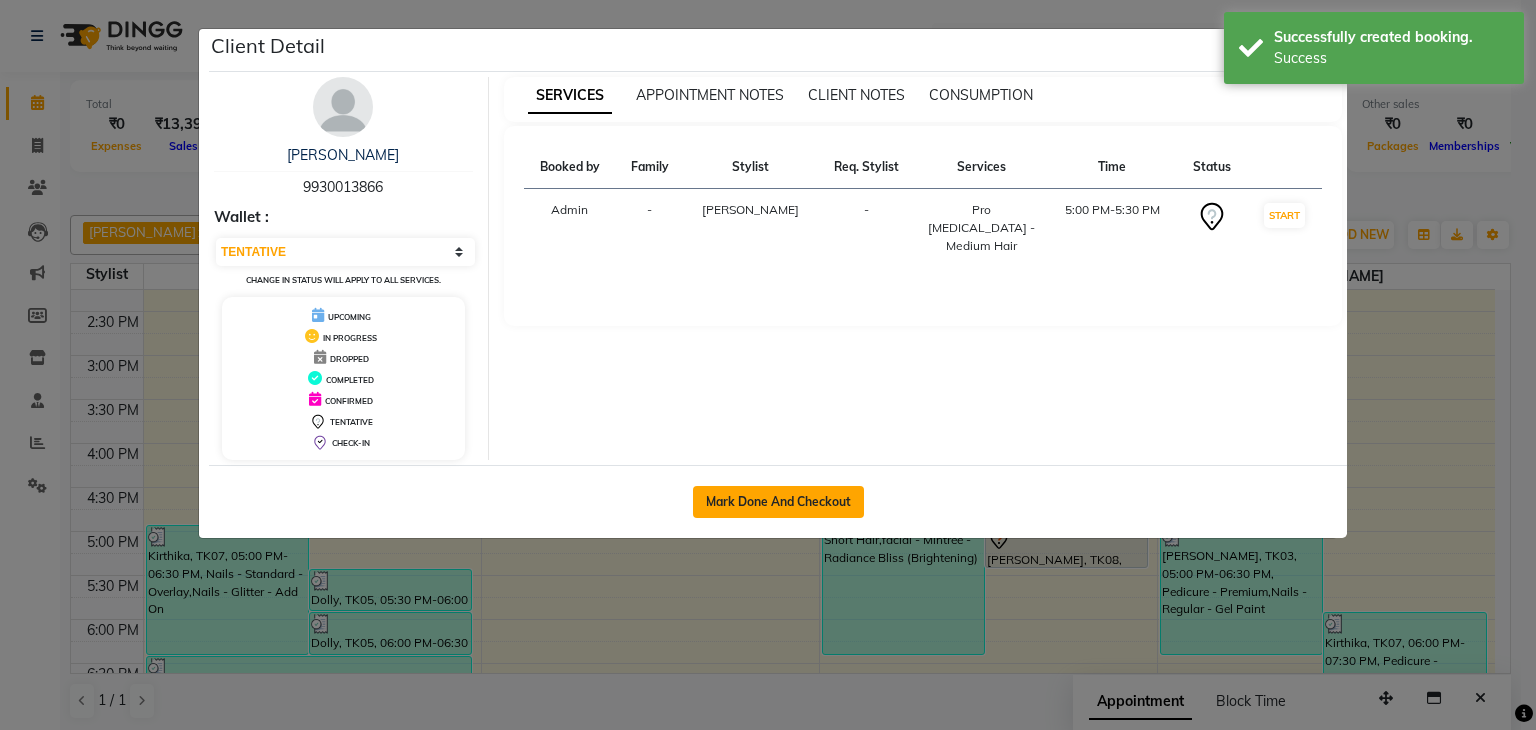 click on "Mark Done And Checkout" 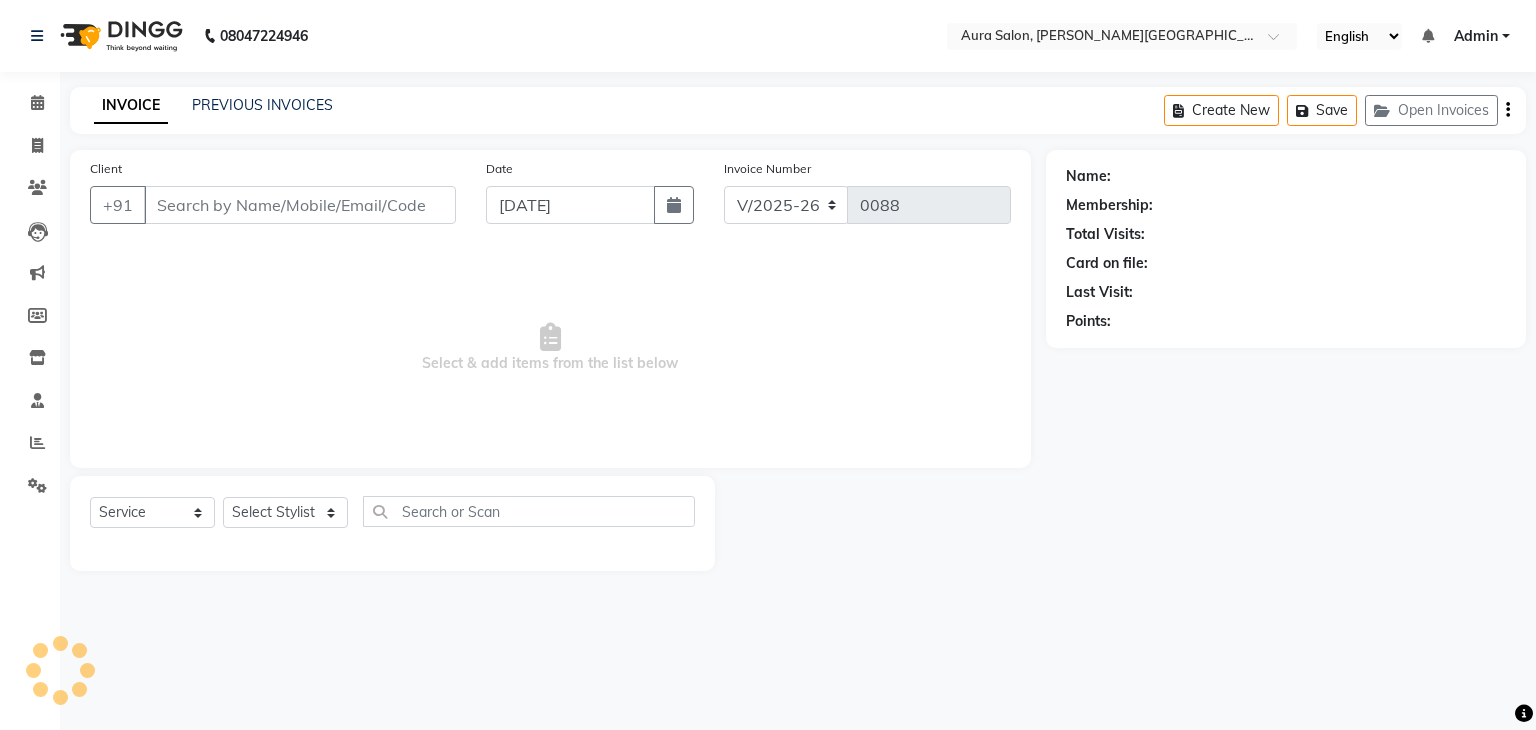 type on "9930013866" 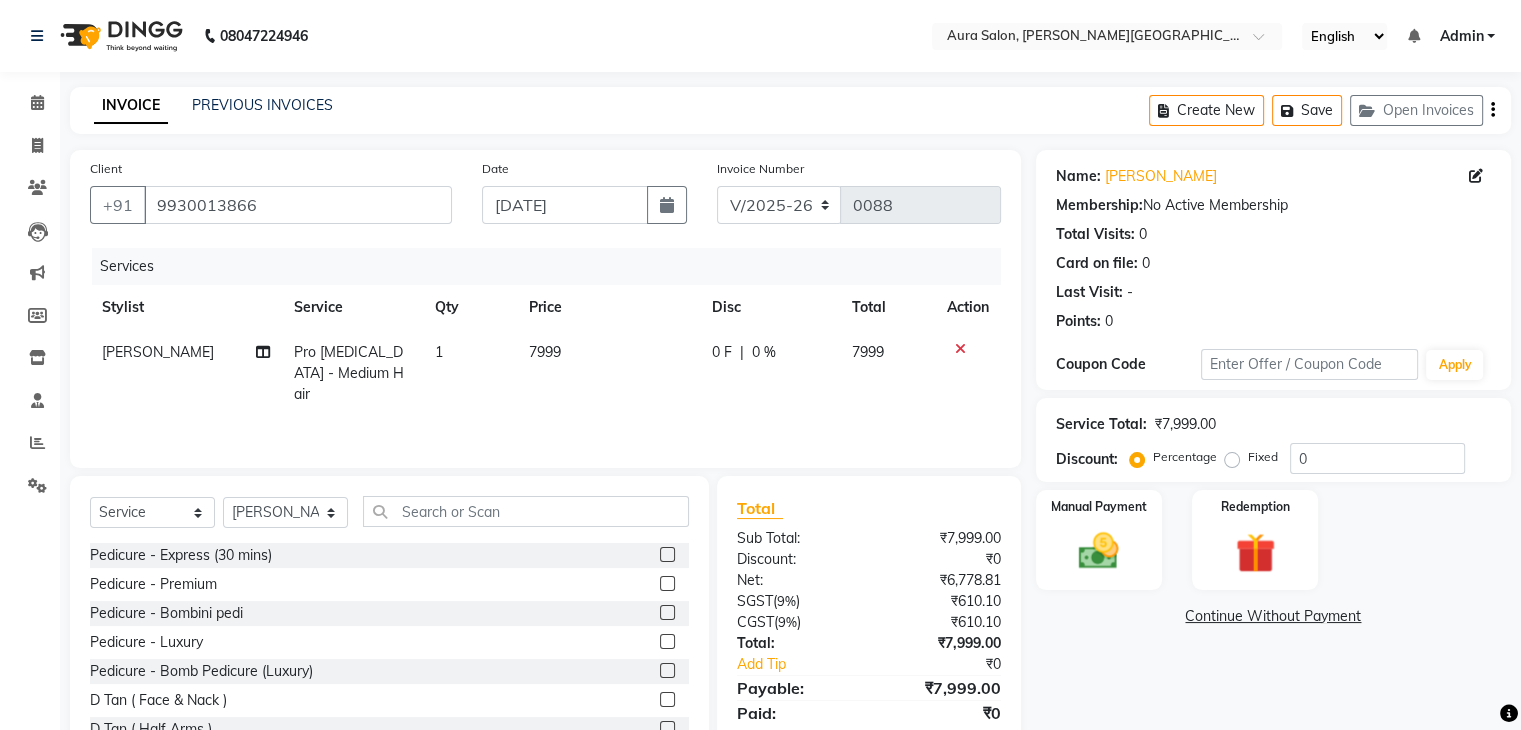 scroll, scrollTop: 72, scrollLeft: 0, axis: vertical 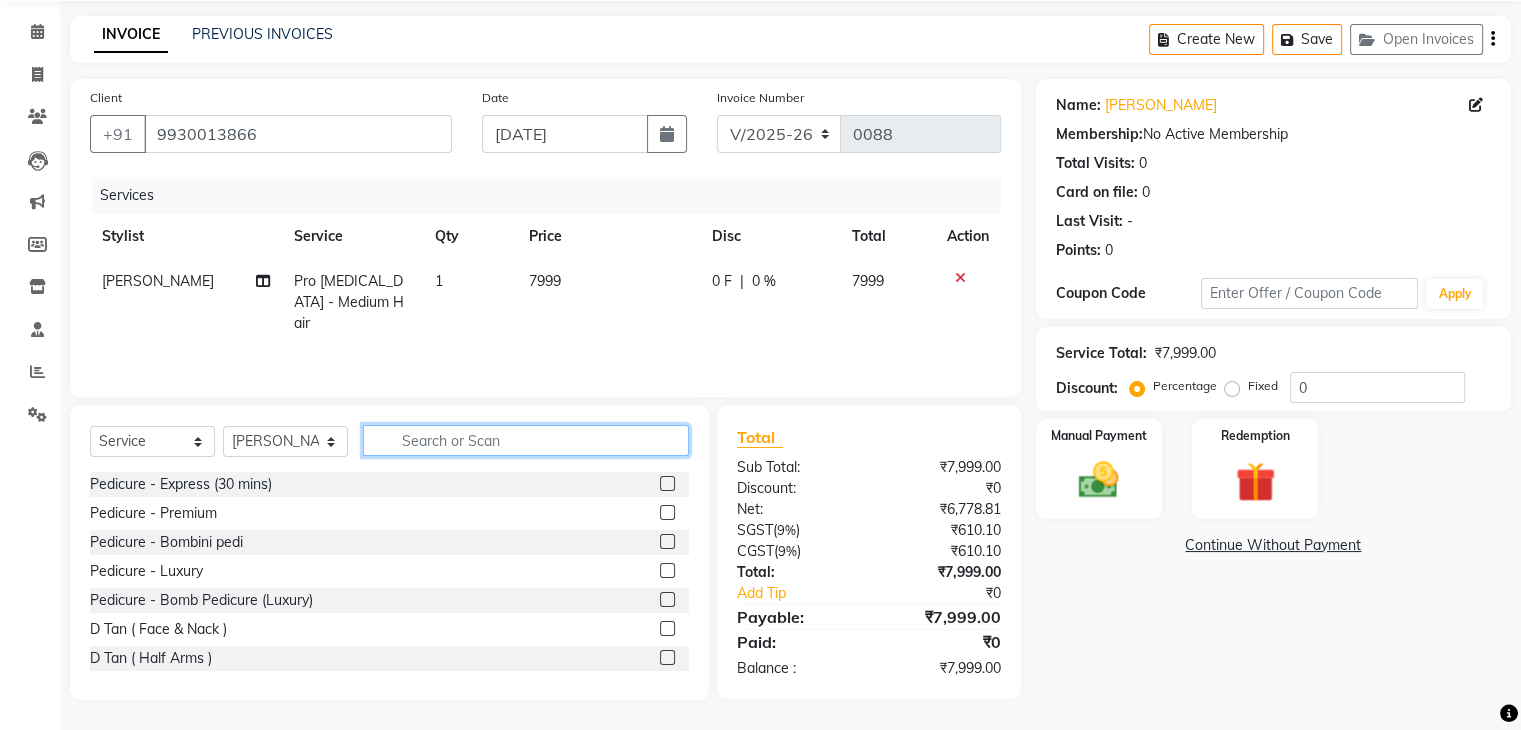 click 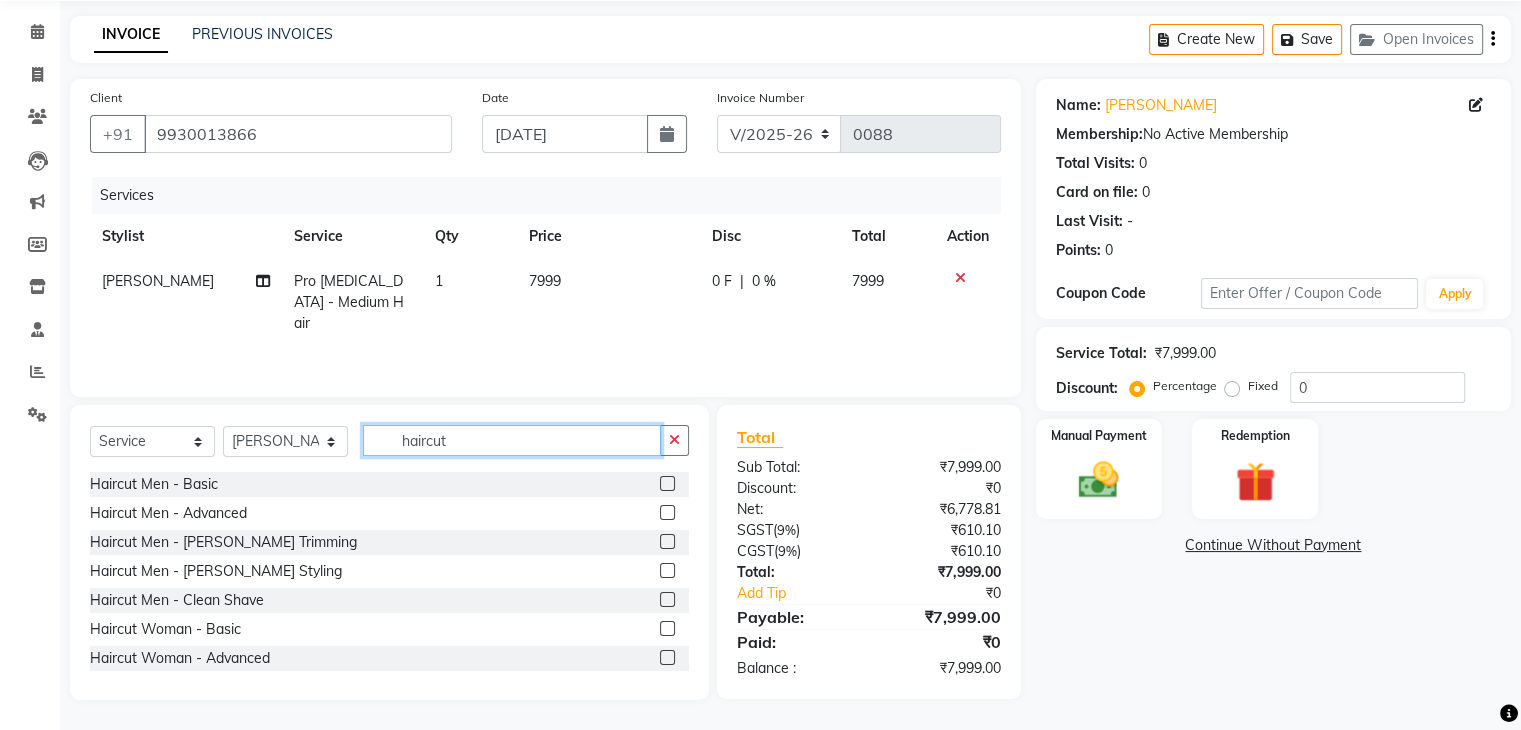 type on "haircut" 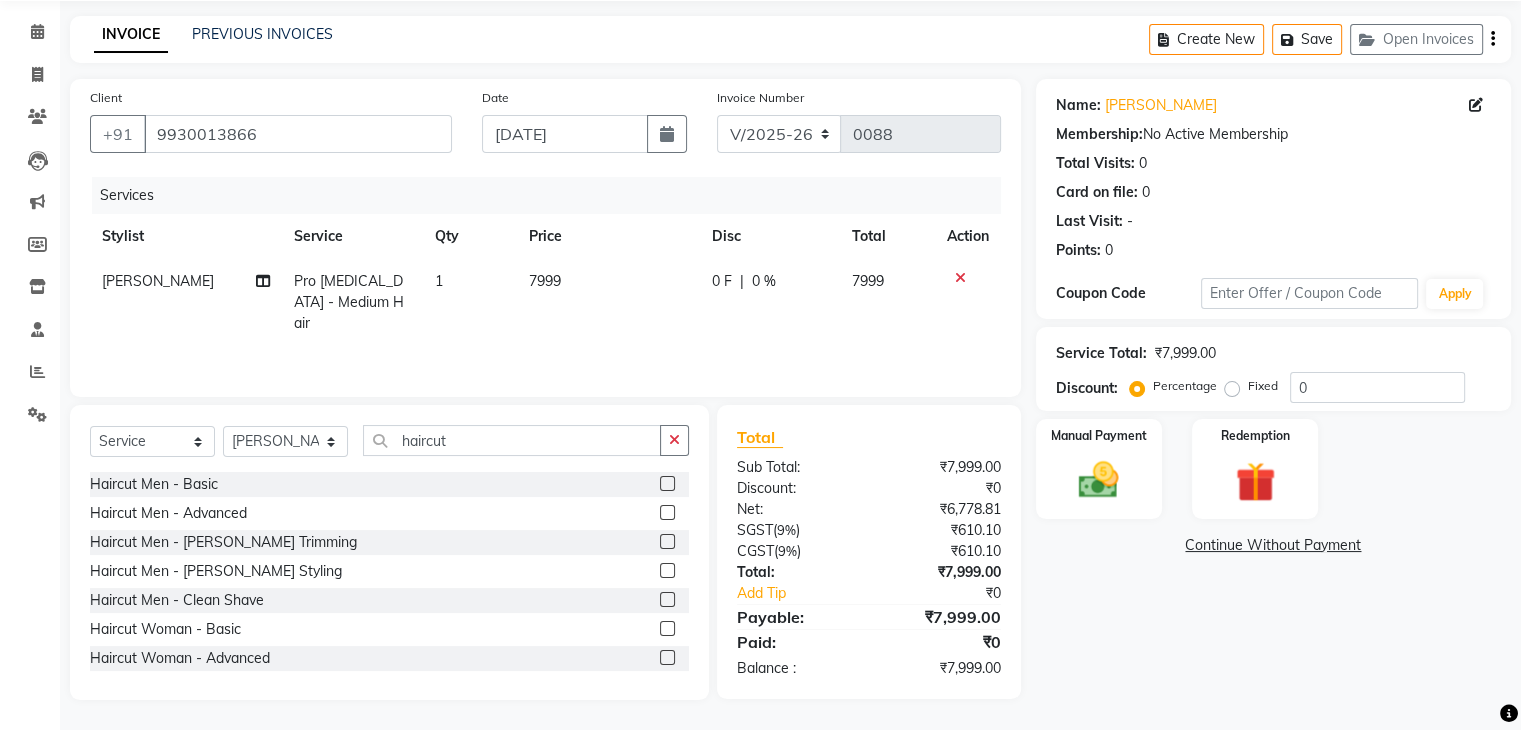 click 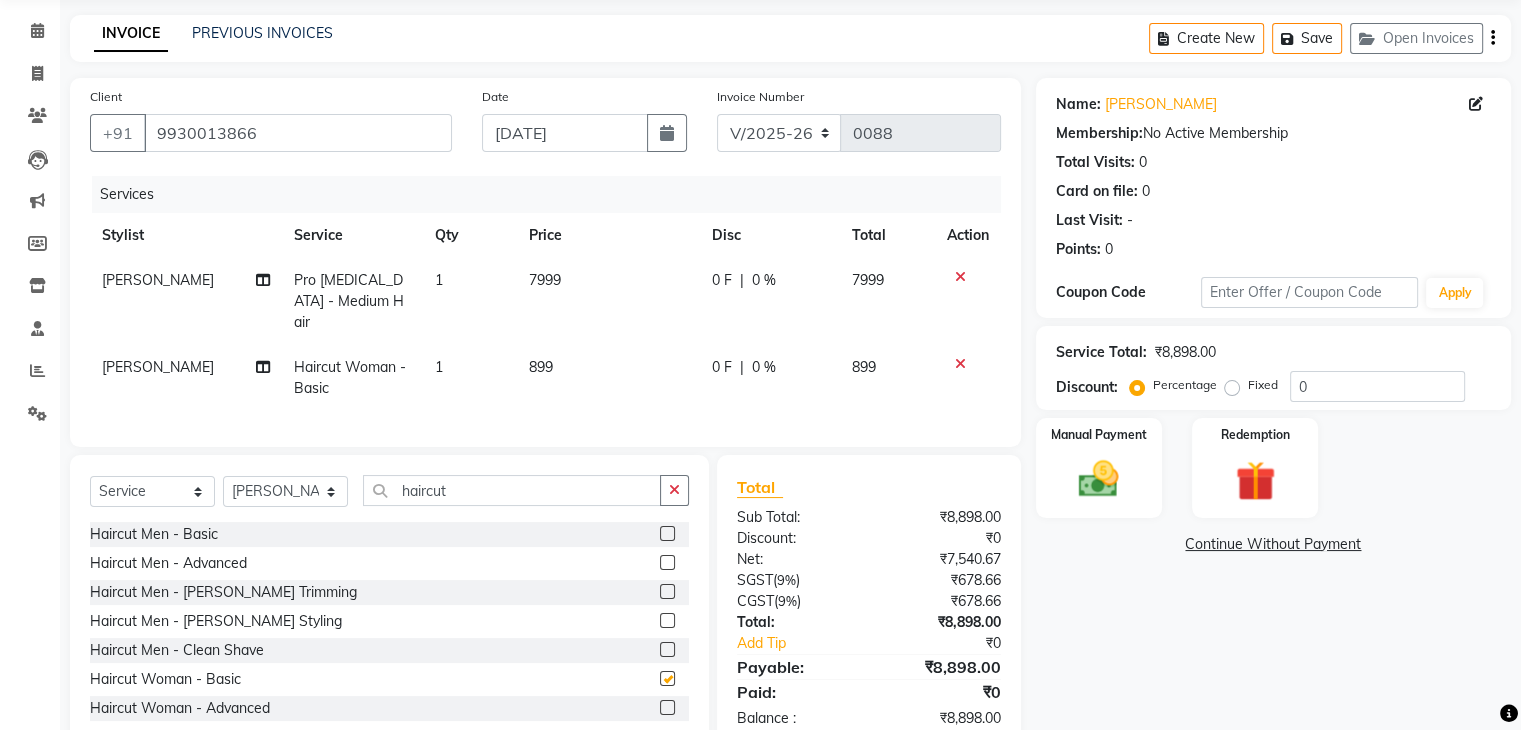 checkbox on "false" 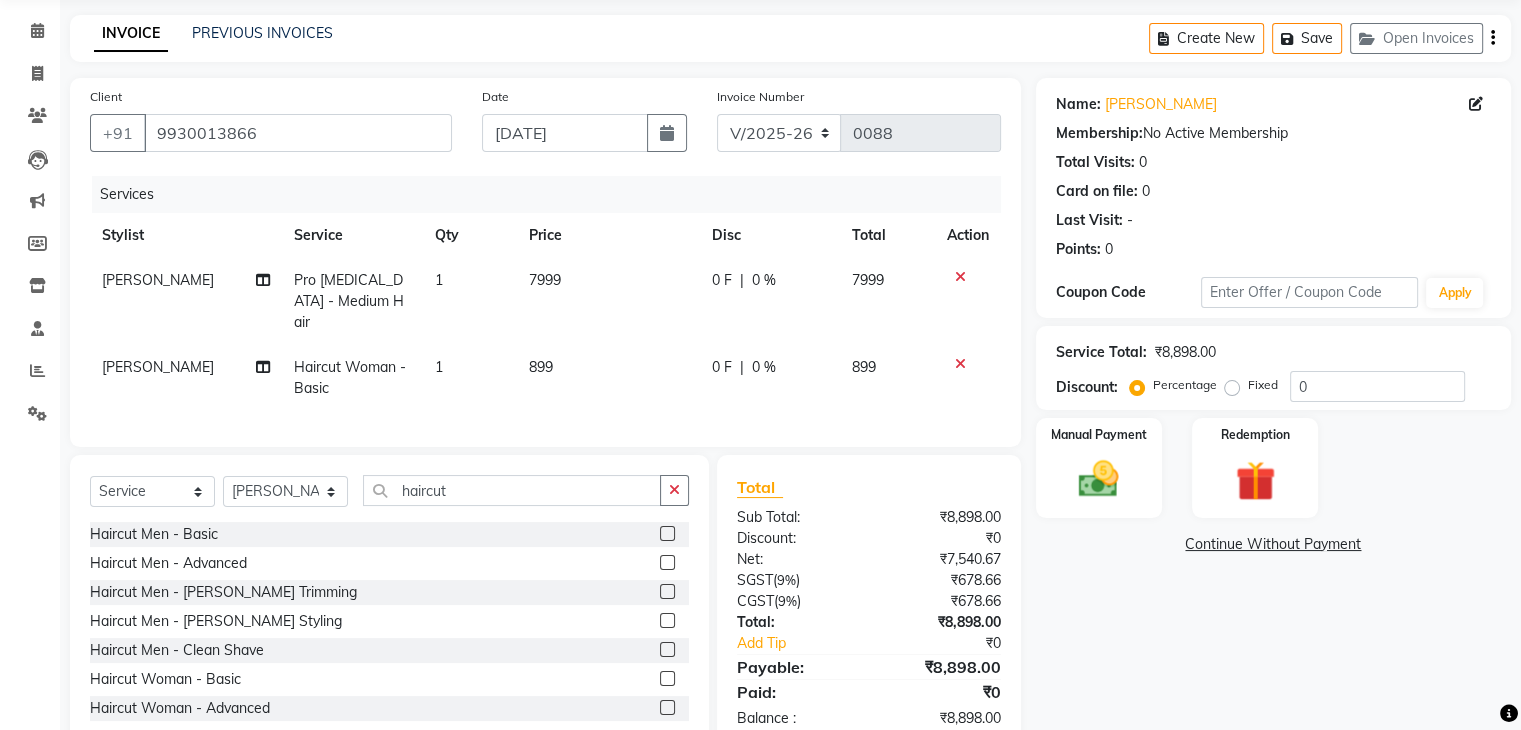 scroll, scrollTop: 117, scrollLeft: 0, axis: vertical 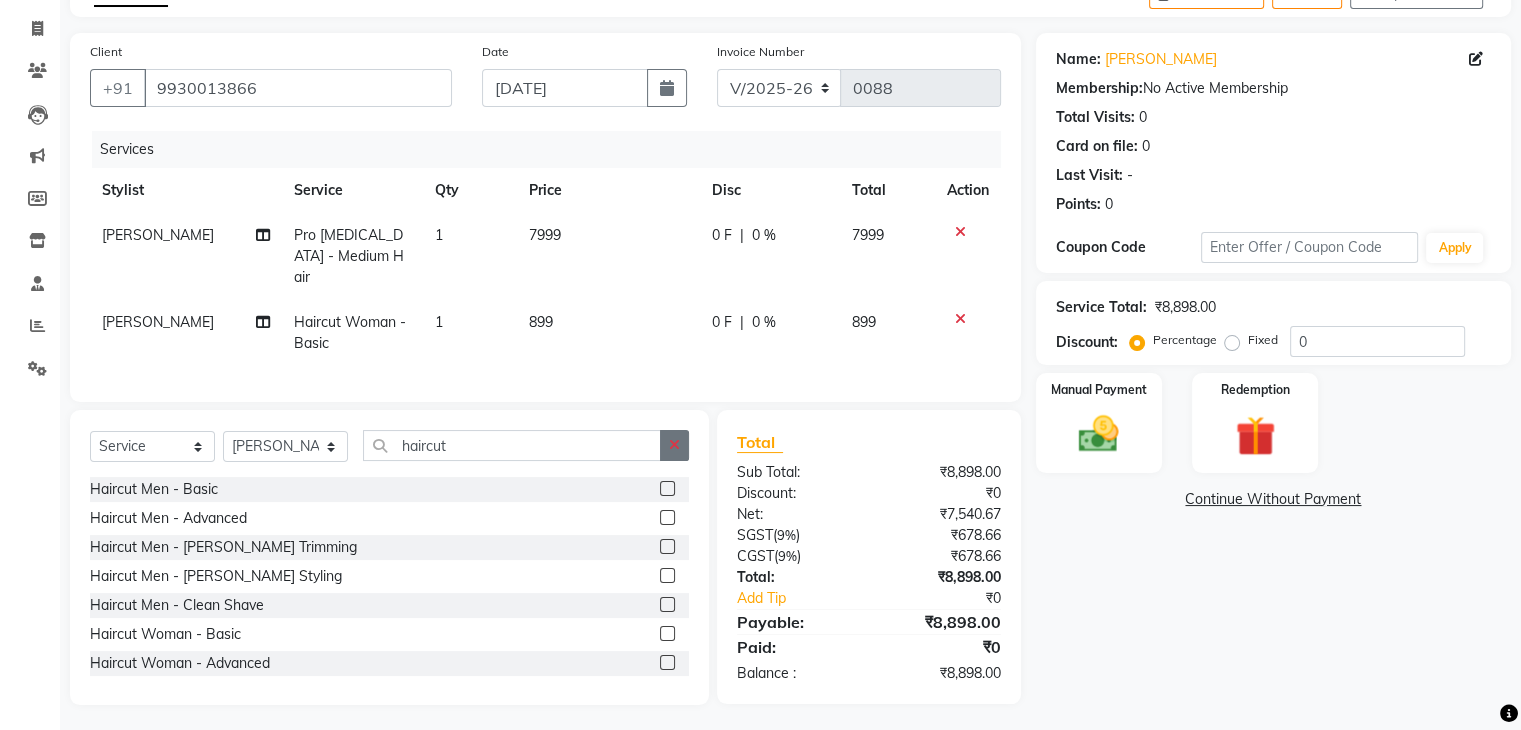 click 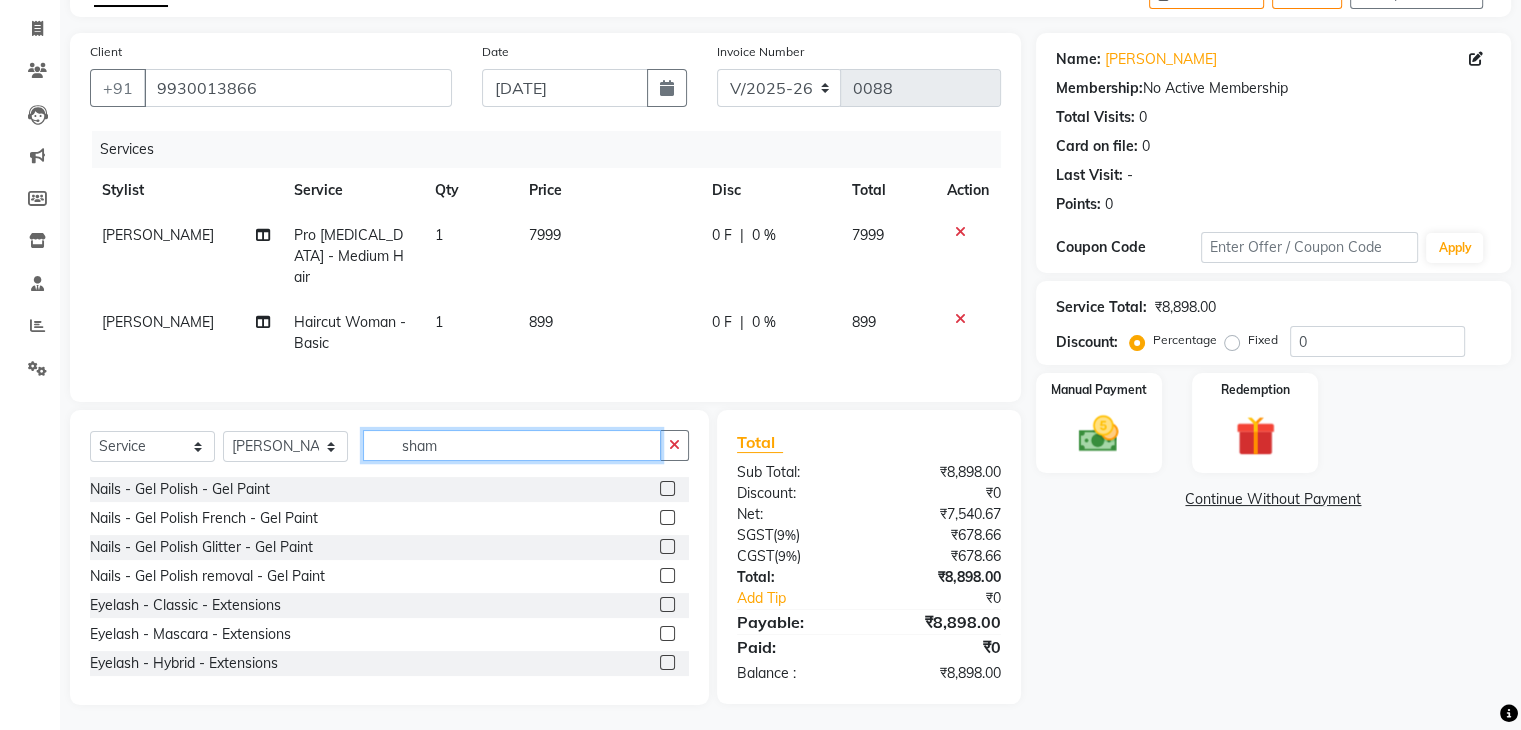 scroll, scrollTop: 116, scrollLeft: 0, axis: vertical 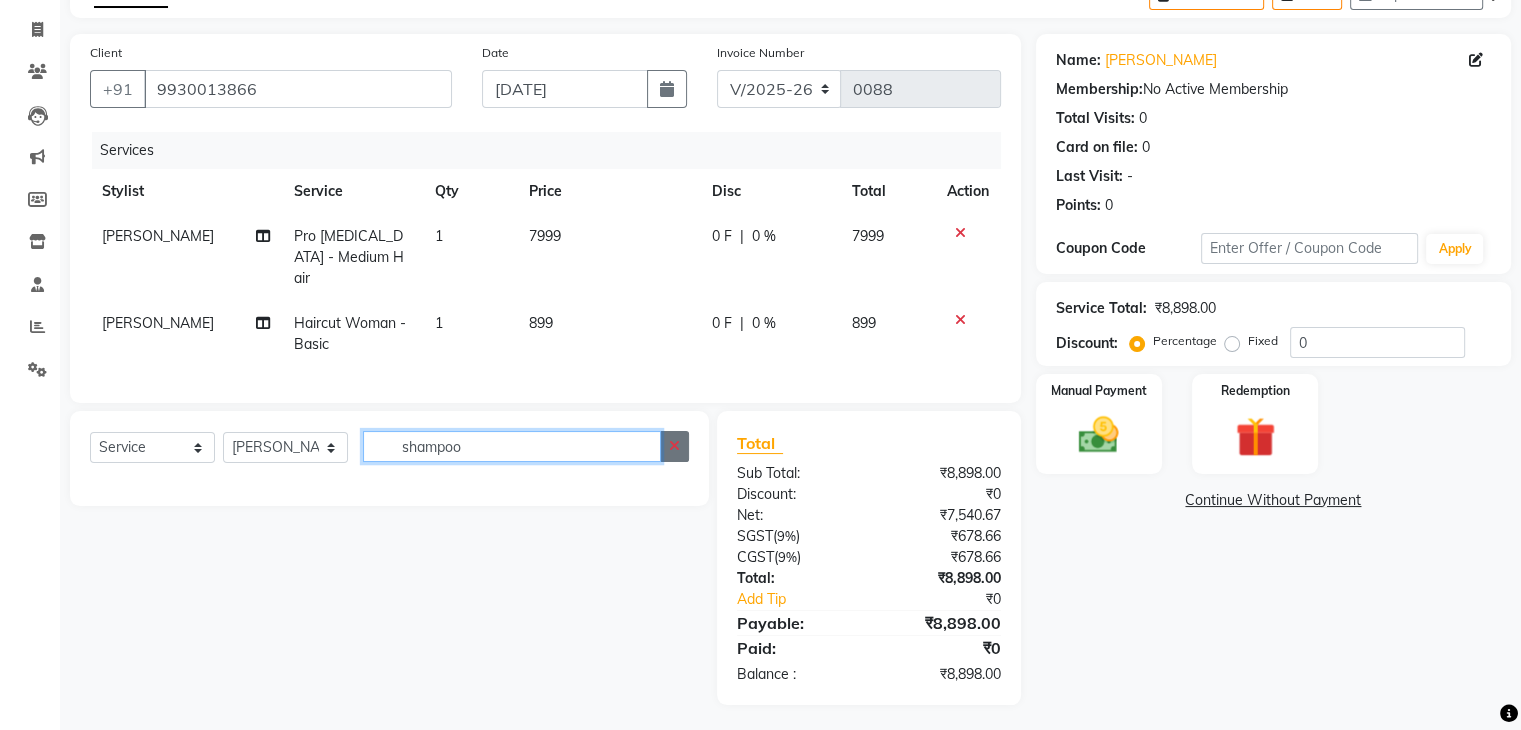 type on "shampoo" 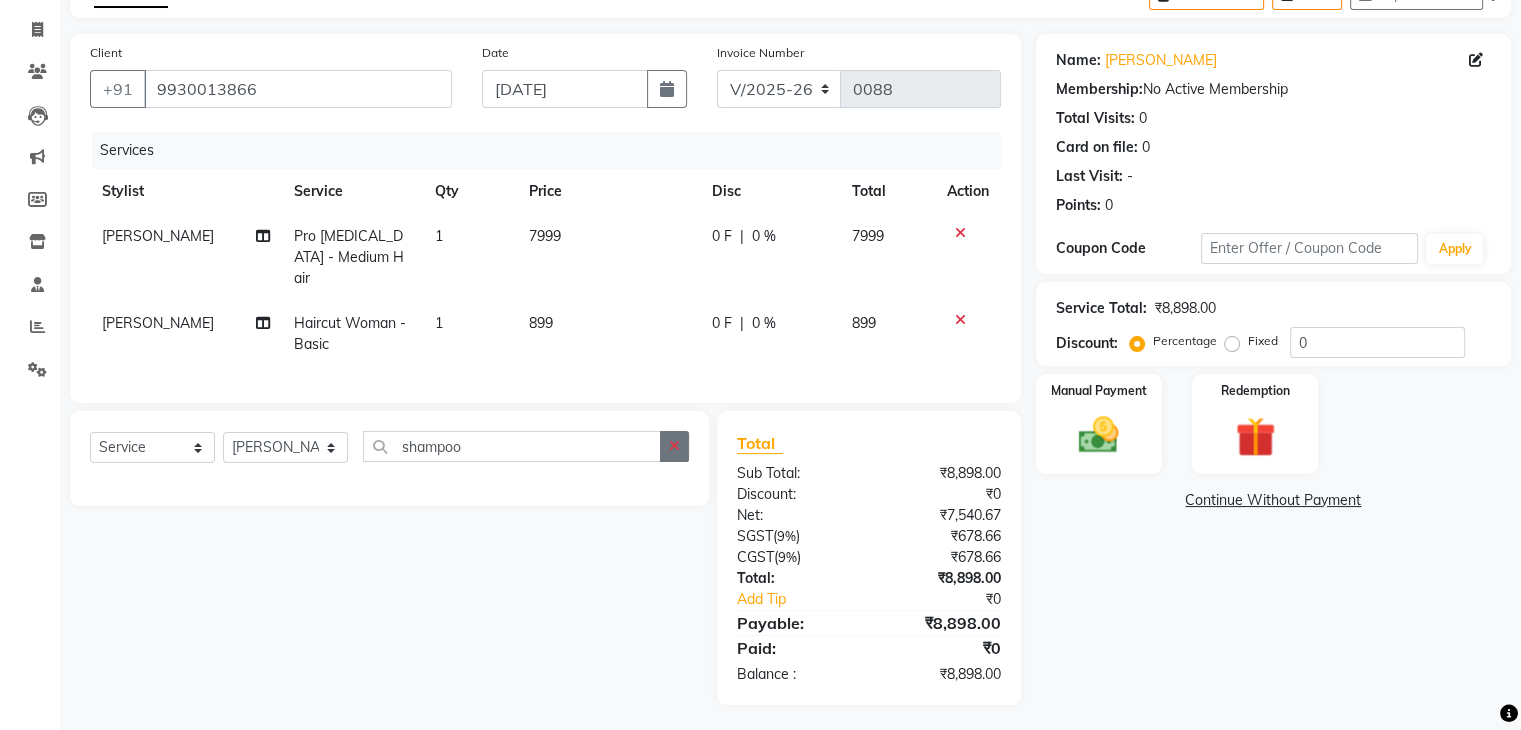 click 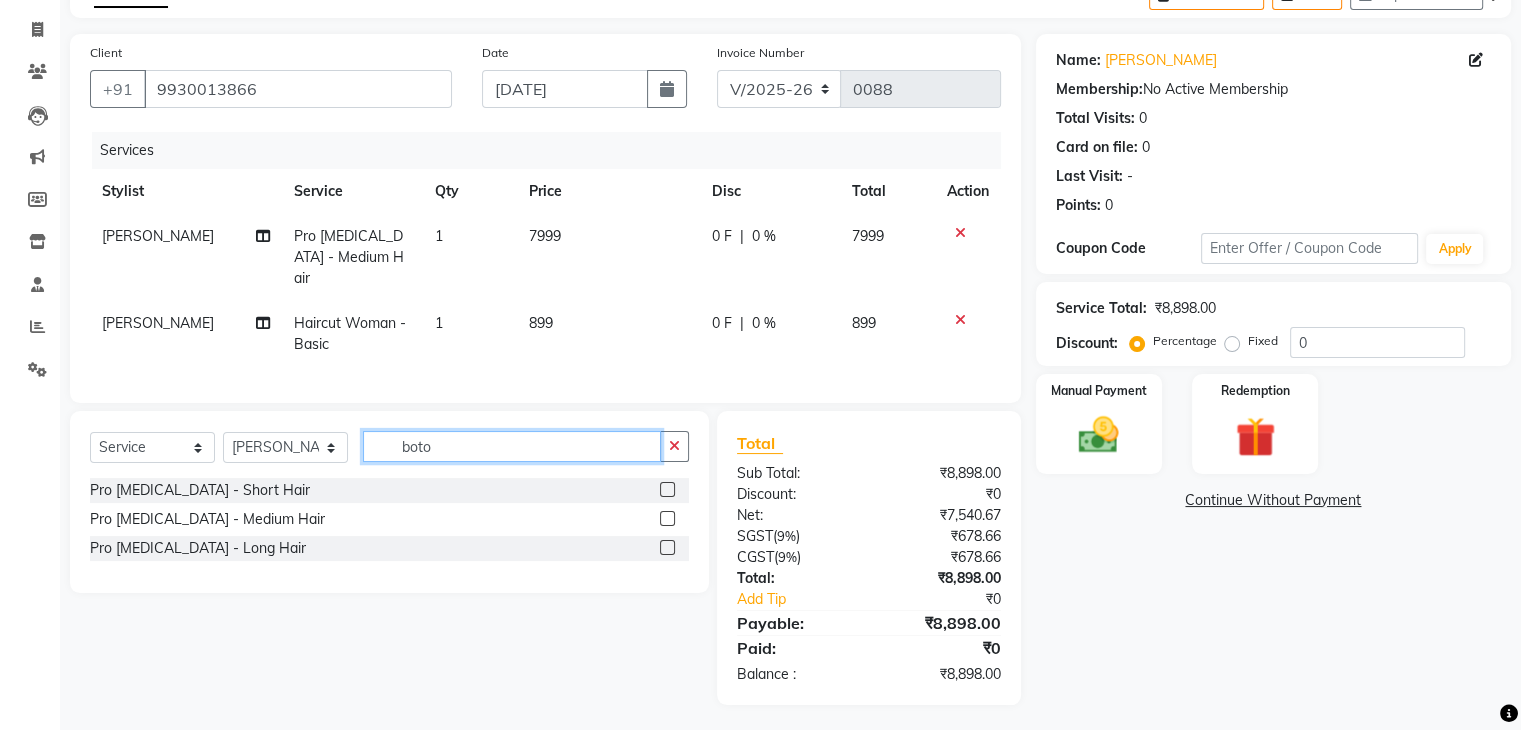 type on "boto" 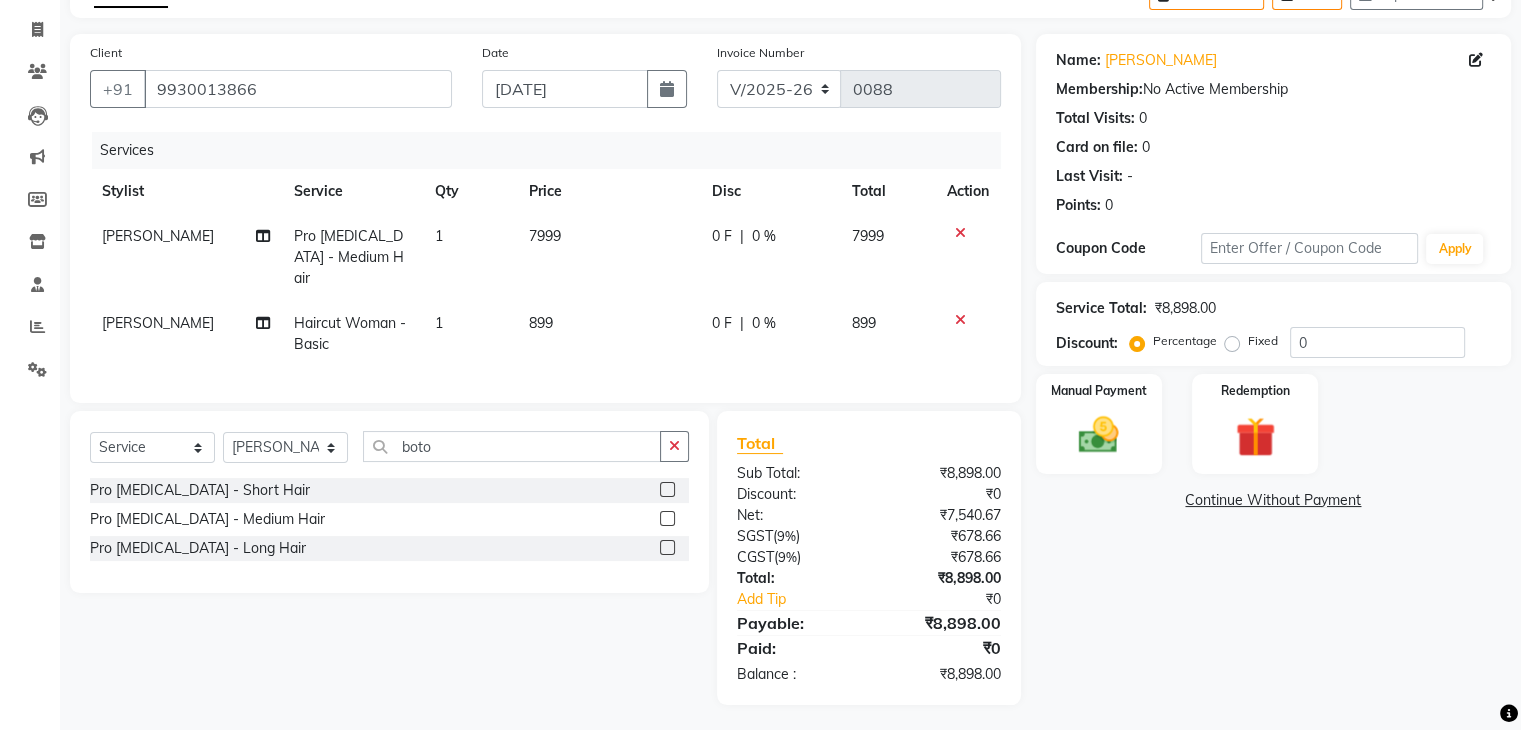 click 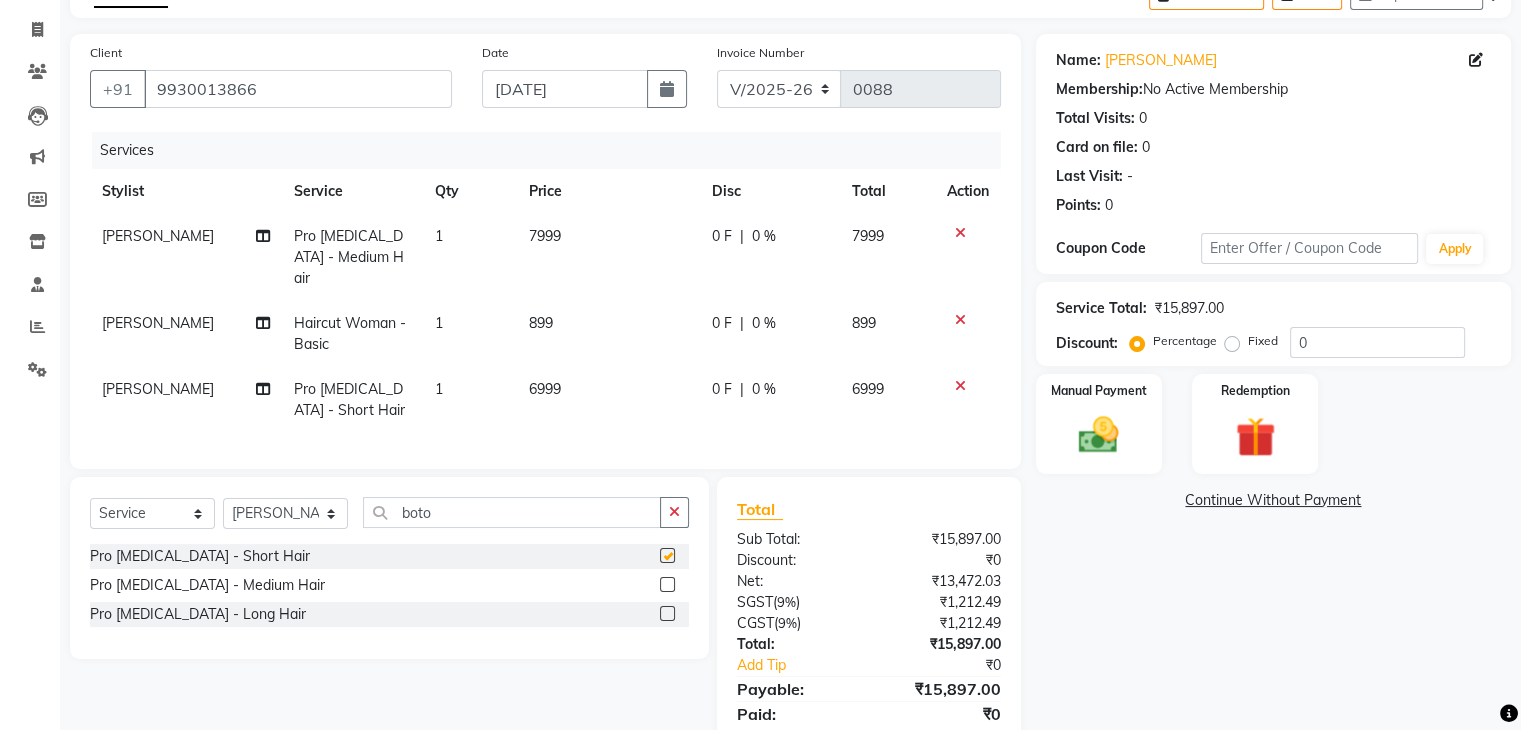 checkbox on "false" 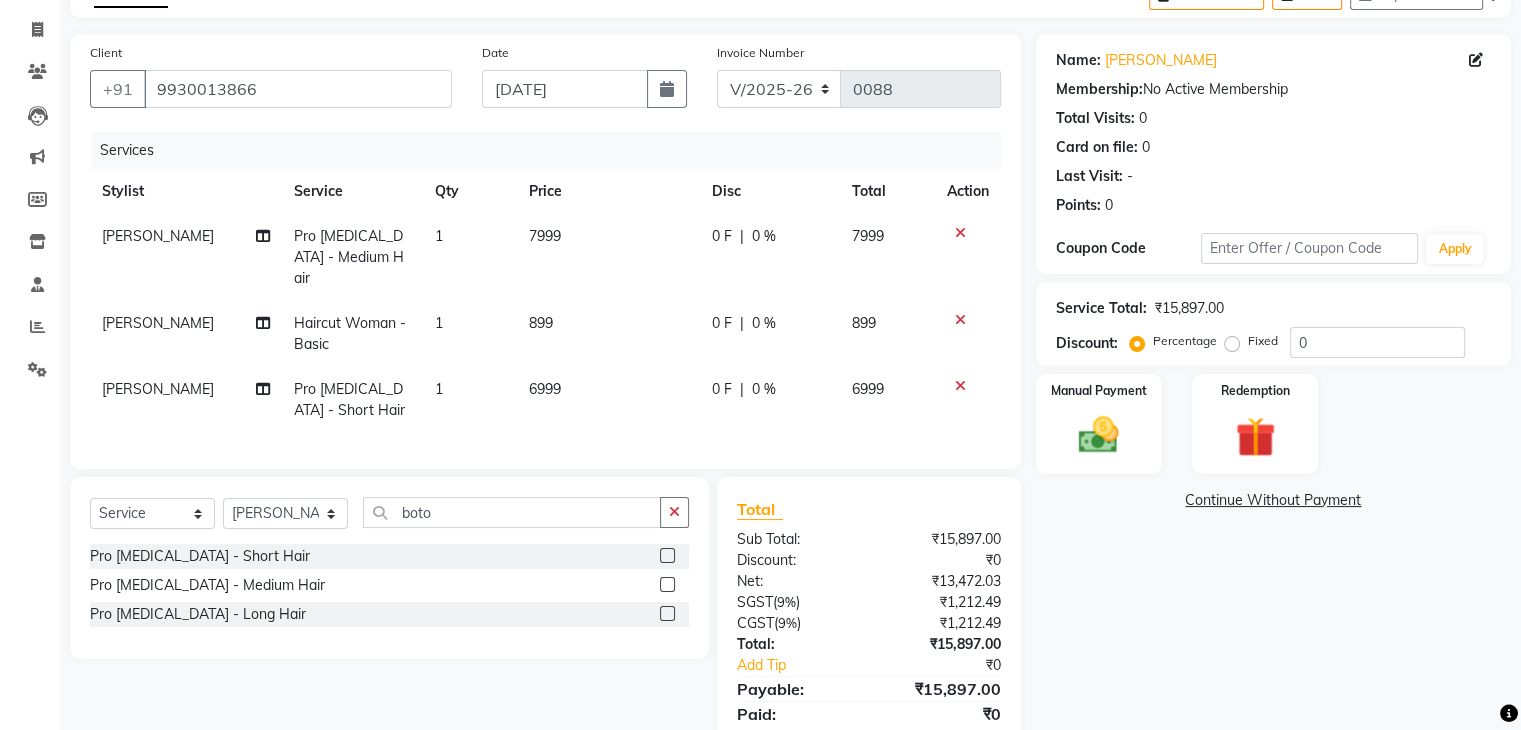 click on "0 F" 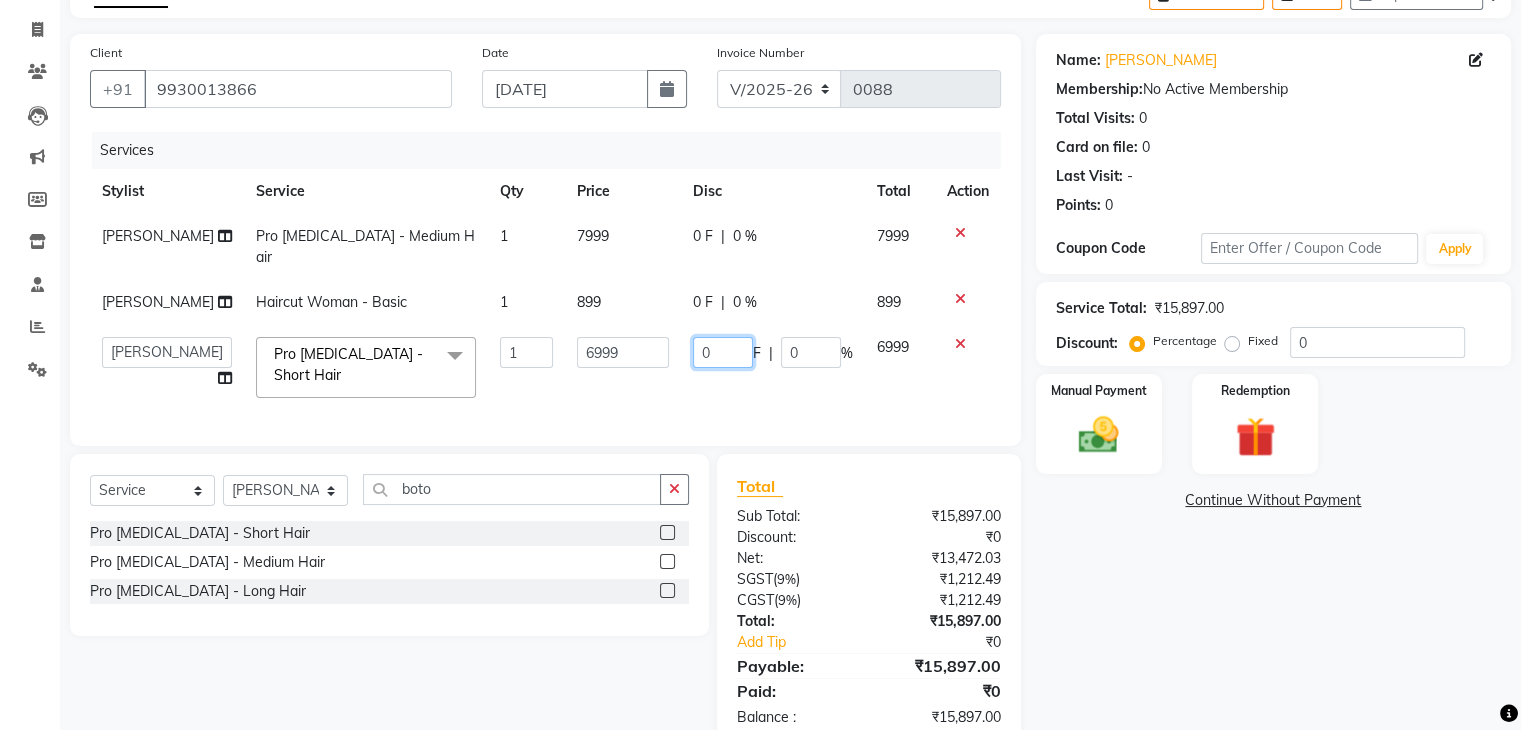 click on "0" 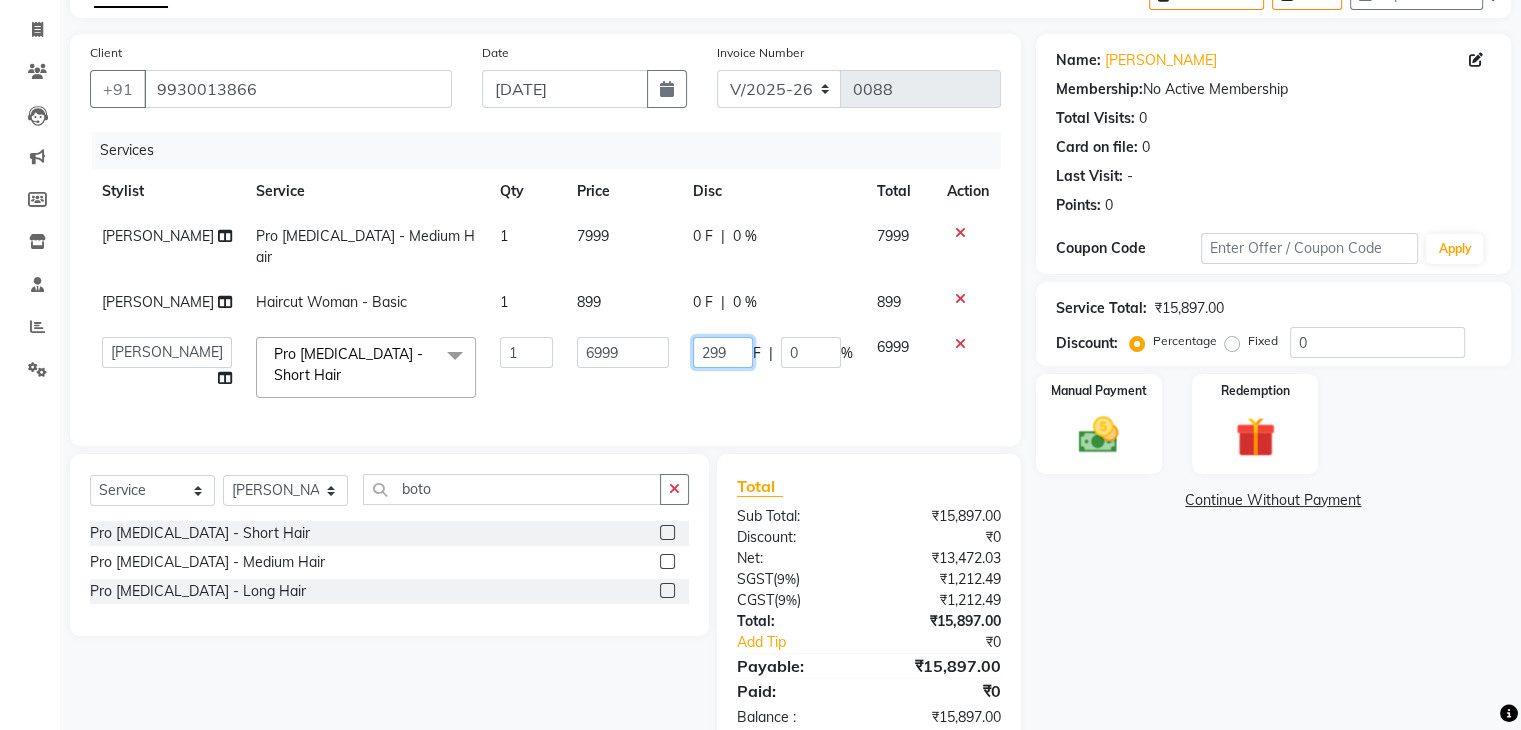 type on "2999" 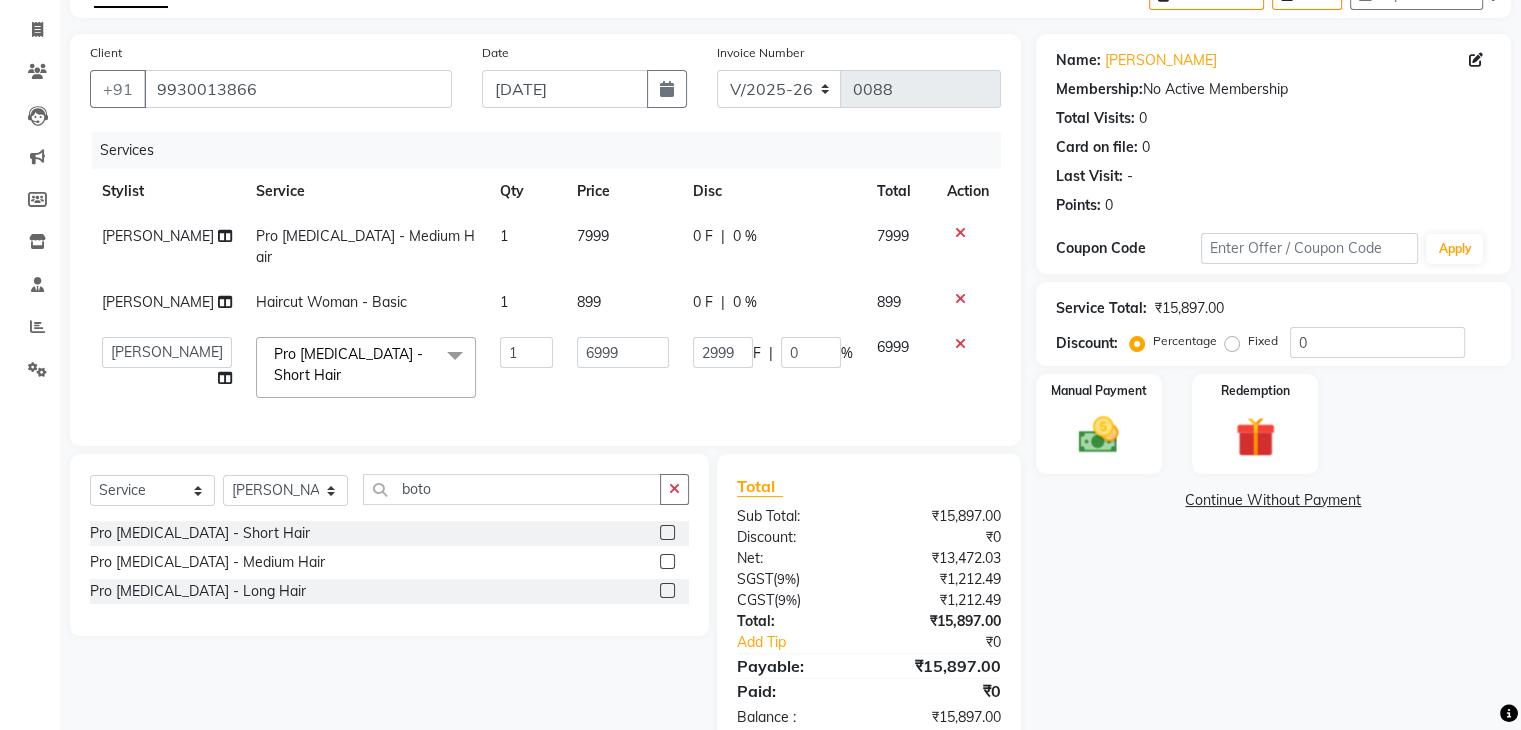 click on "2999 F | 0 %" 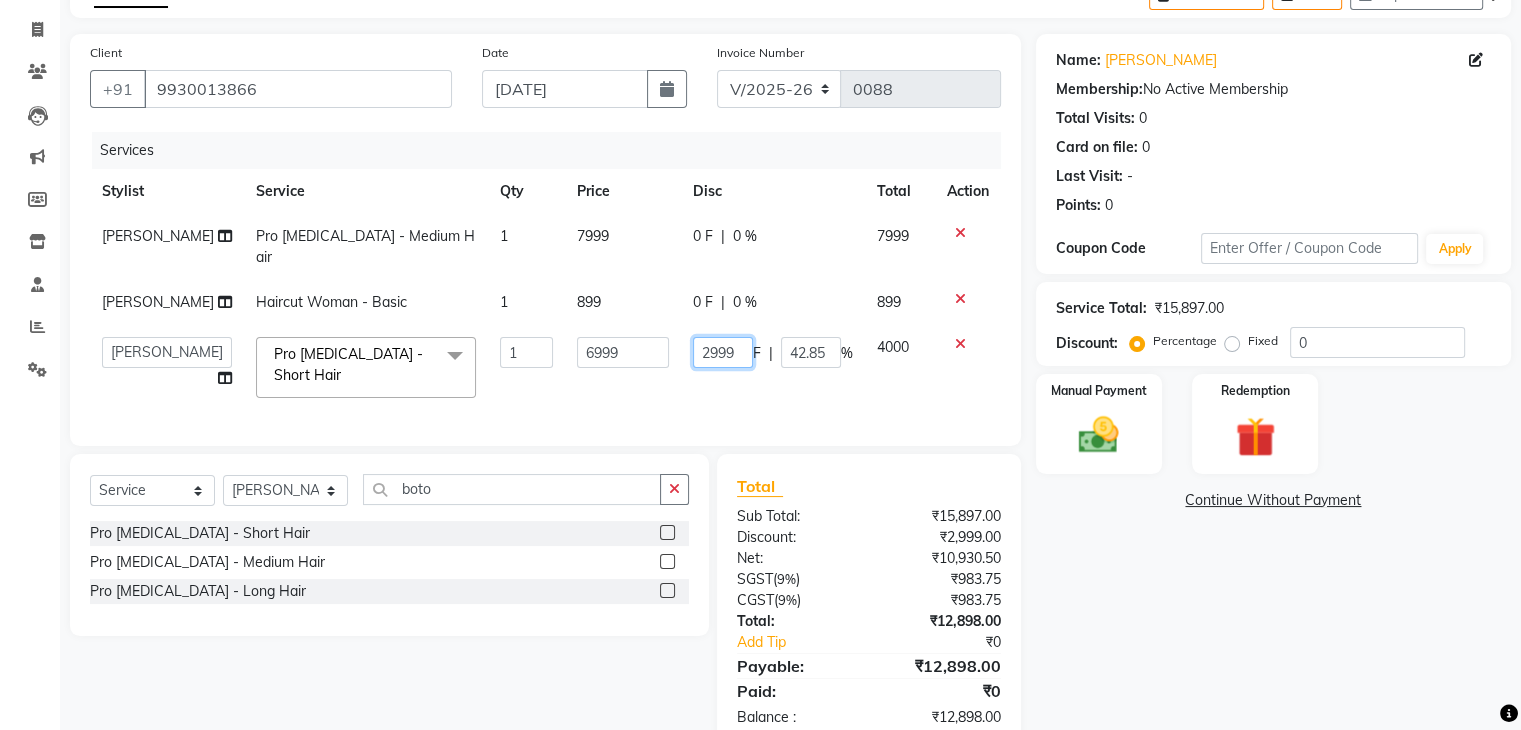 click on "2999" 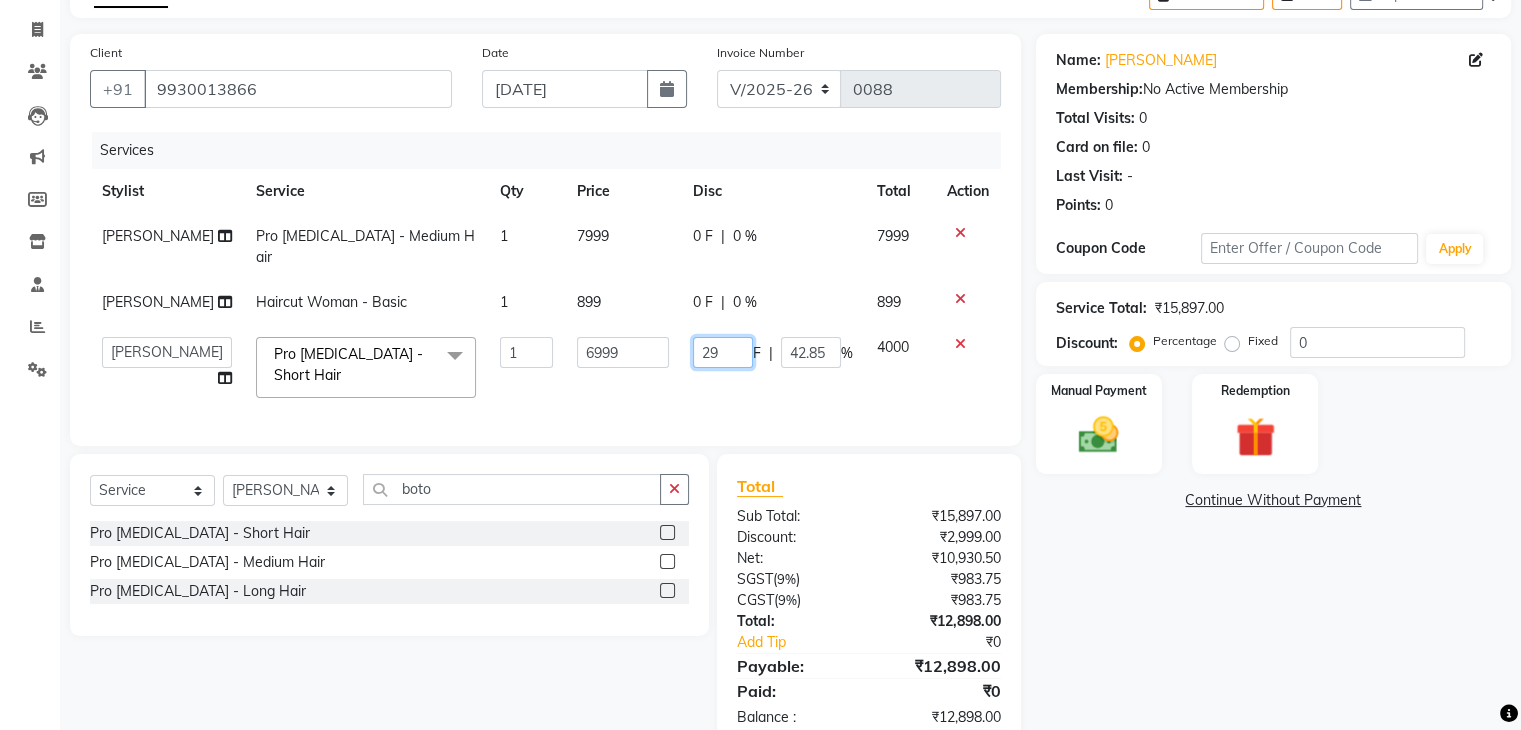 type on "2" 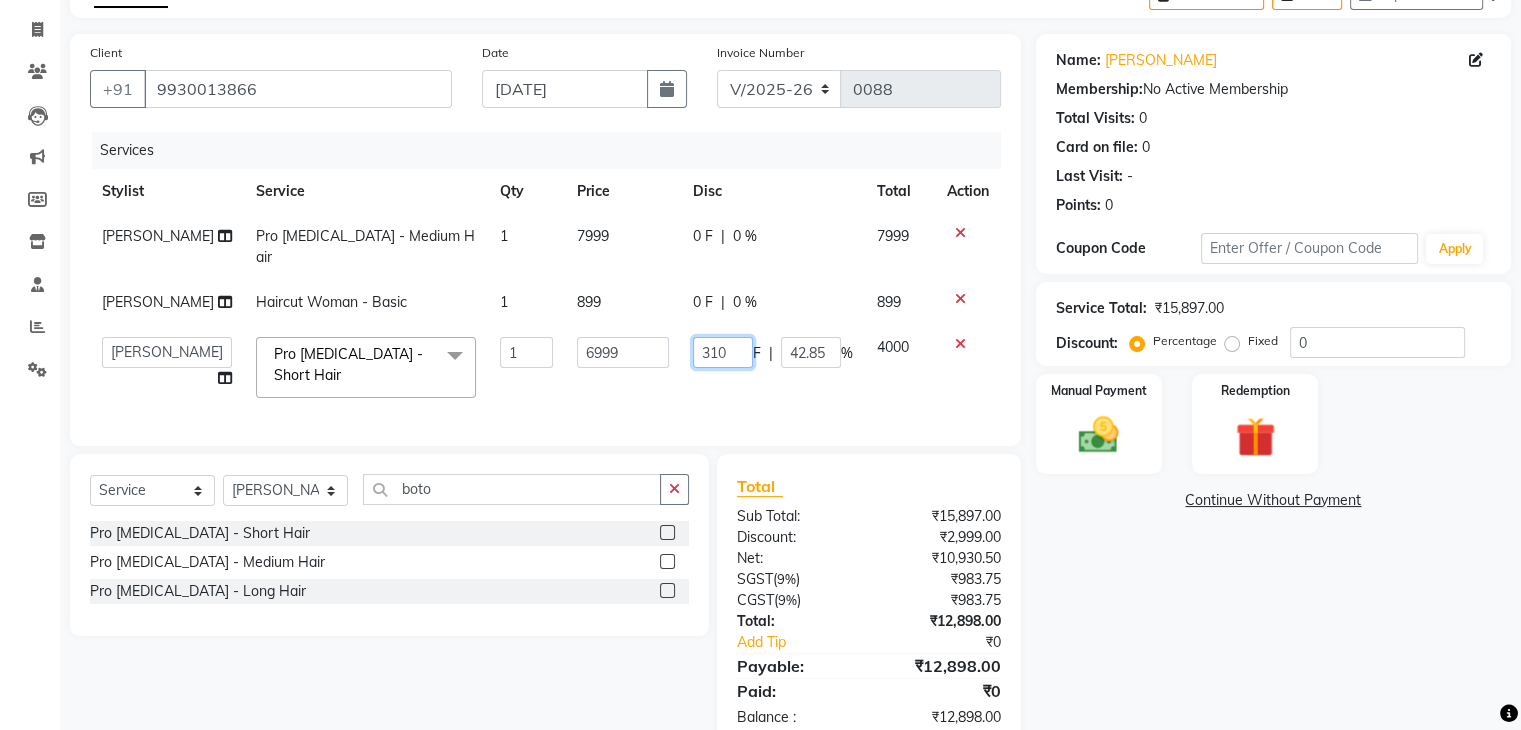 type on "3100" 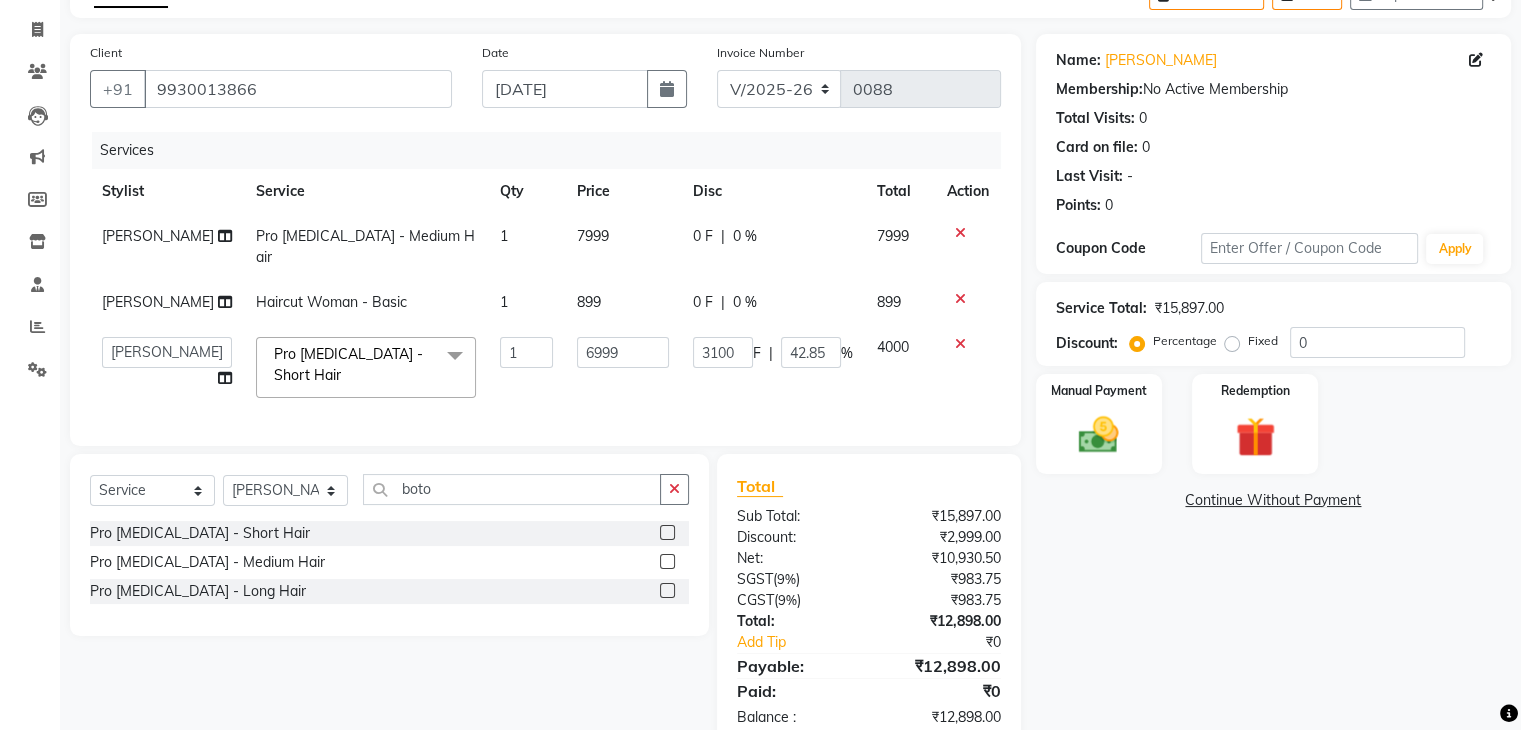 click on "Services Stylist Service Qty Price Disc Total Action Jeni Pro Botox - Medium Hair 1 7999 0 F | 0 % 7999 Jeni Haircut Woman - Basic 1 899 0 F | 0 % 899  Boi Kim   Elizabeth   Imran   Jeni   Sruthi  Pro Botox - Short Hair  x Pedicure - Express (30 mins) Pedicure - Premium Pedicure - Bombini pedi Pedicure - Luxury Pedicure - Bomb Pedicure (Luxury) D Tan ( Face & Nack ) D Tan ( Half Arms ) D Tan ( Half Leg ) D Tan ( Feet )  Classic Nail Extension Manicure - Express (30 mins) Manicure - Premium Manicure - Bomb Manicure (Luxury) Waxing - Forehead/upperlip/chin Waxing - Jawline - Side Waxing - Face(full) Waxing - Eyebrow waxing Waxing - Bikini Line - Special Area Waxing - Brazilian - Special Area Waxing - Add on  - Special Area Waxing - Full face & neck - Face Waxing - Under Arms - Basic Waxing - Arms(Half) - Basic Waxing - Arms(Full) - Basic Waxing - Forehead/lowerlip/chin/upperlip - Threading Waxing - Eyebrows - Threading Waxing - Cheeks  - Threading Waxing - Side & Jawline - Threading Waxing - Under arms 1 6999" 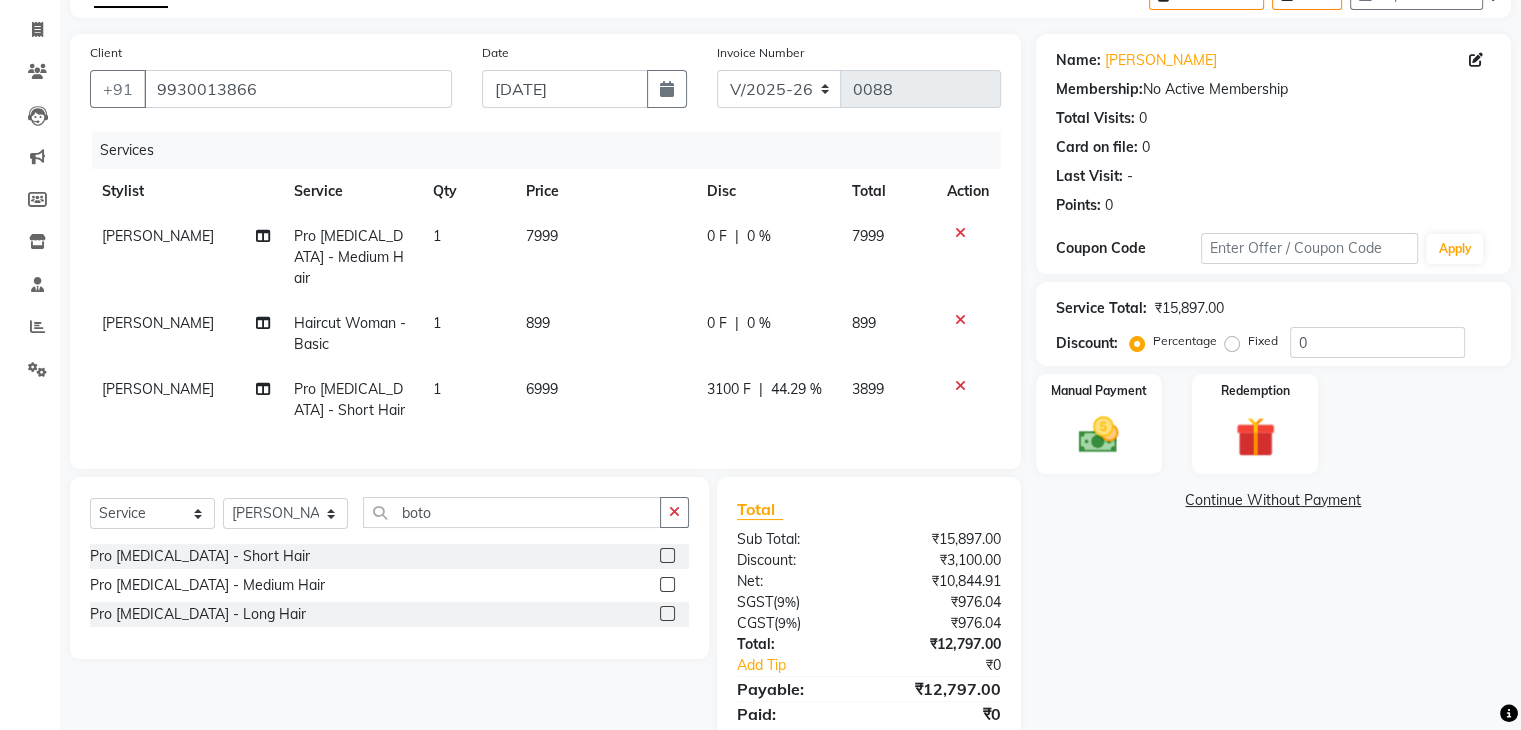 click on "3100 F" 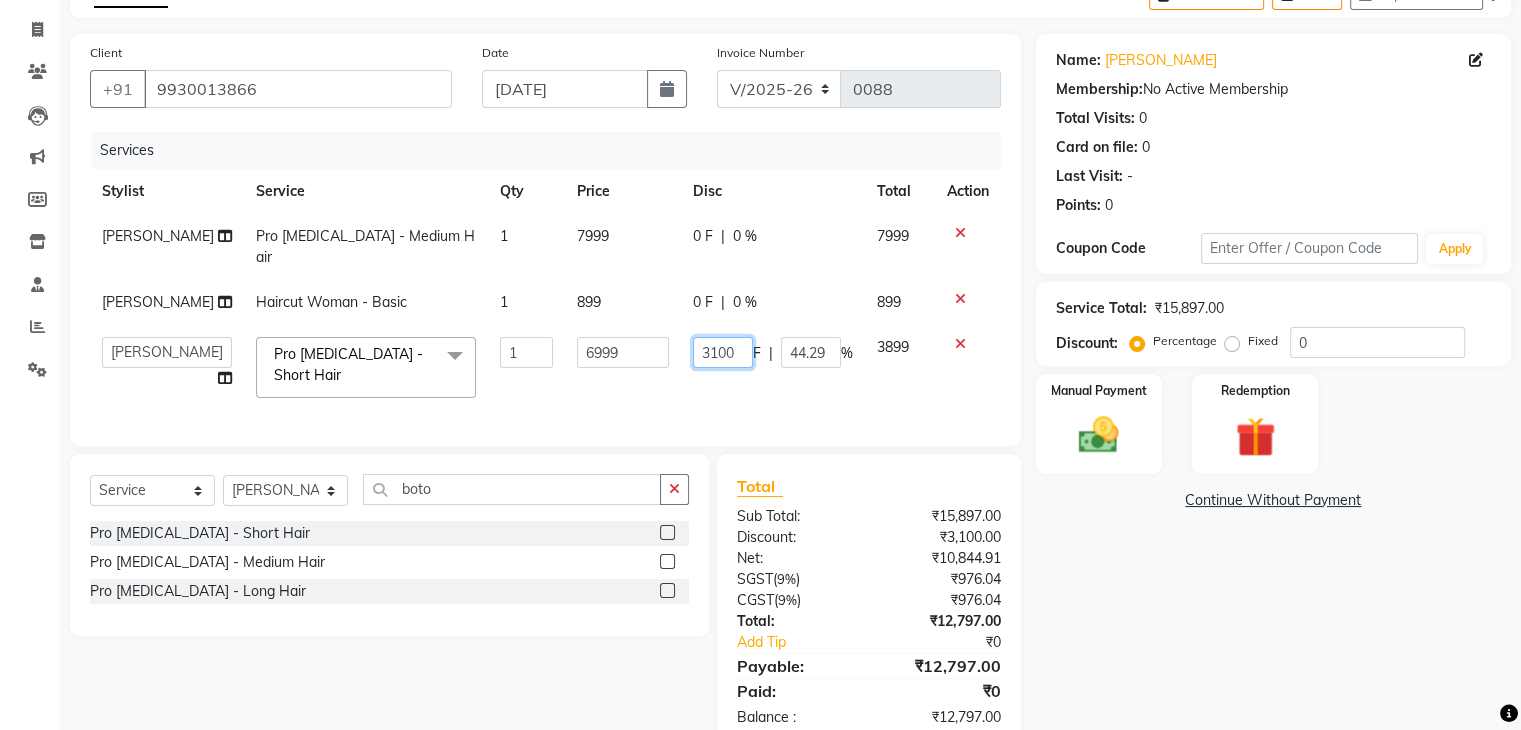 click on "3100" 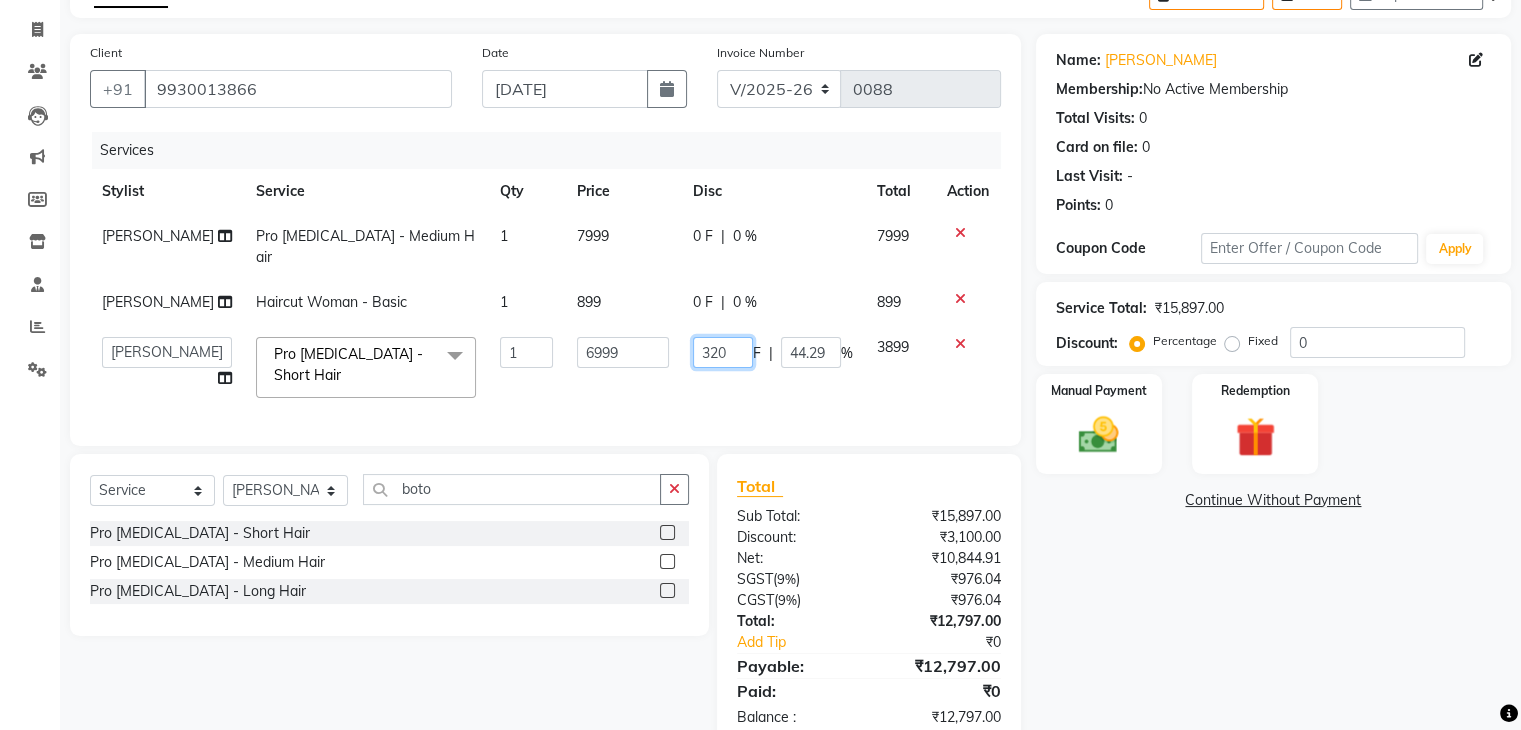 type on "3200" 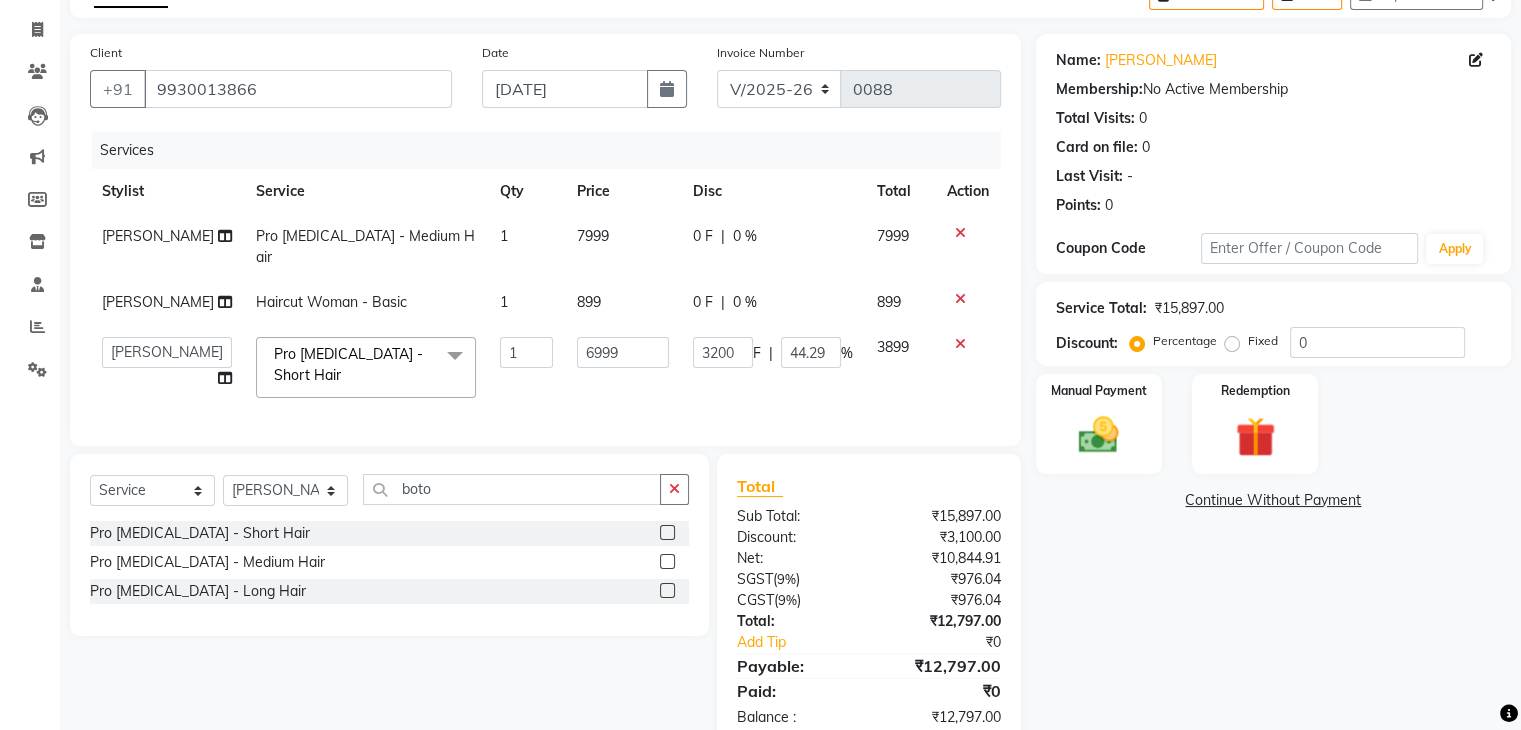 click on "3200 F | 44.29 %" 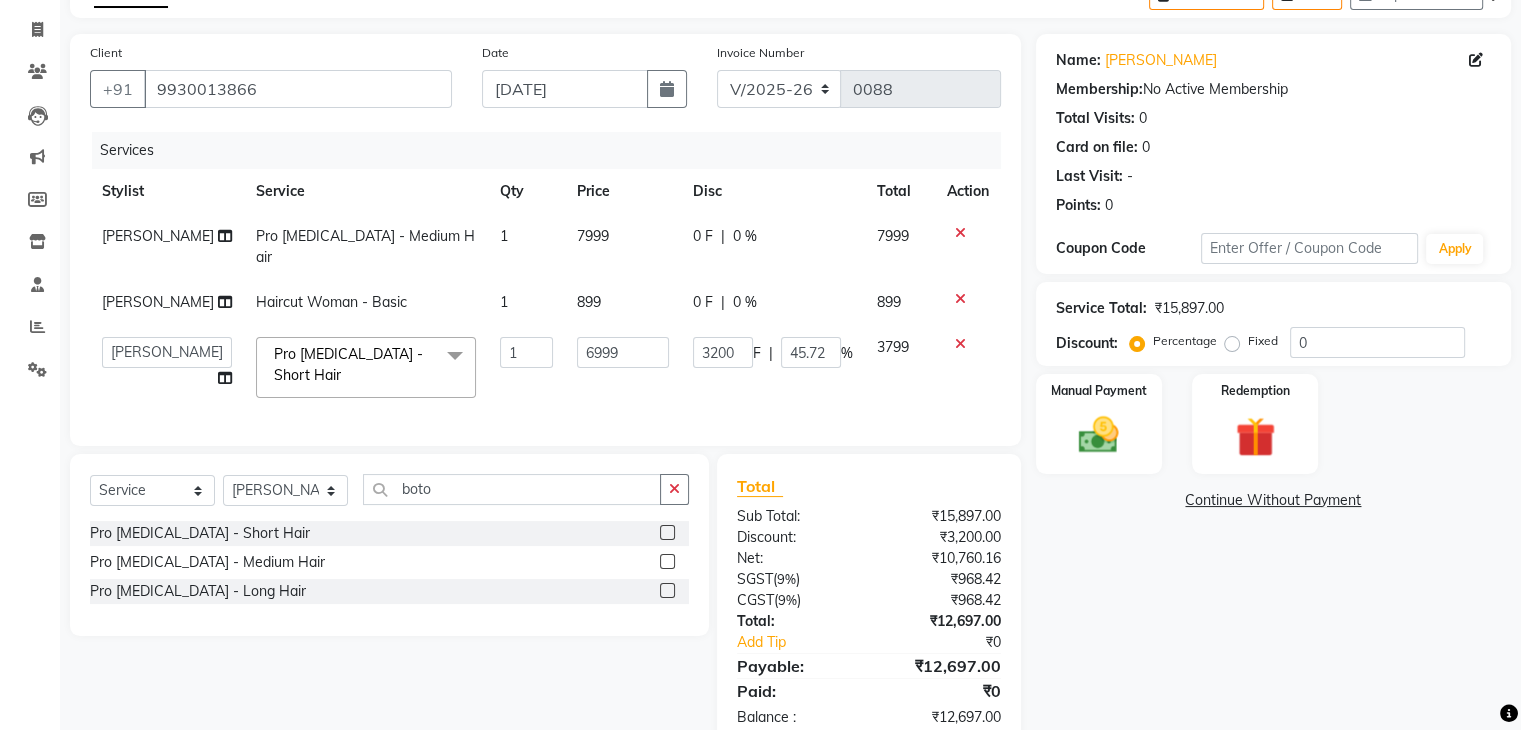 click on "3799" 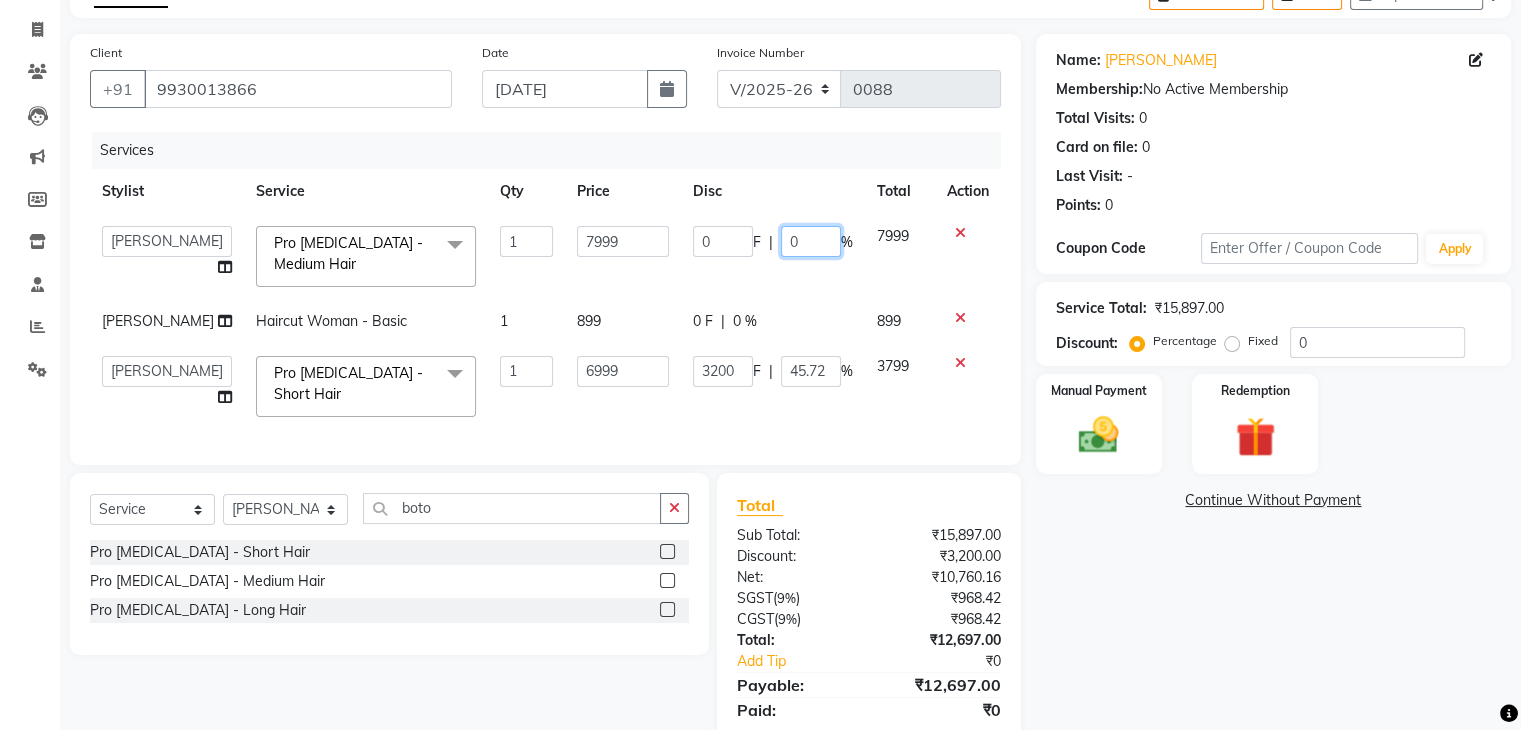 click on "0" 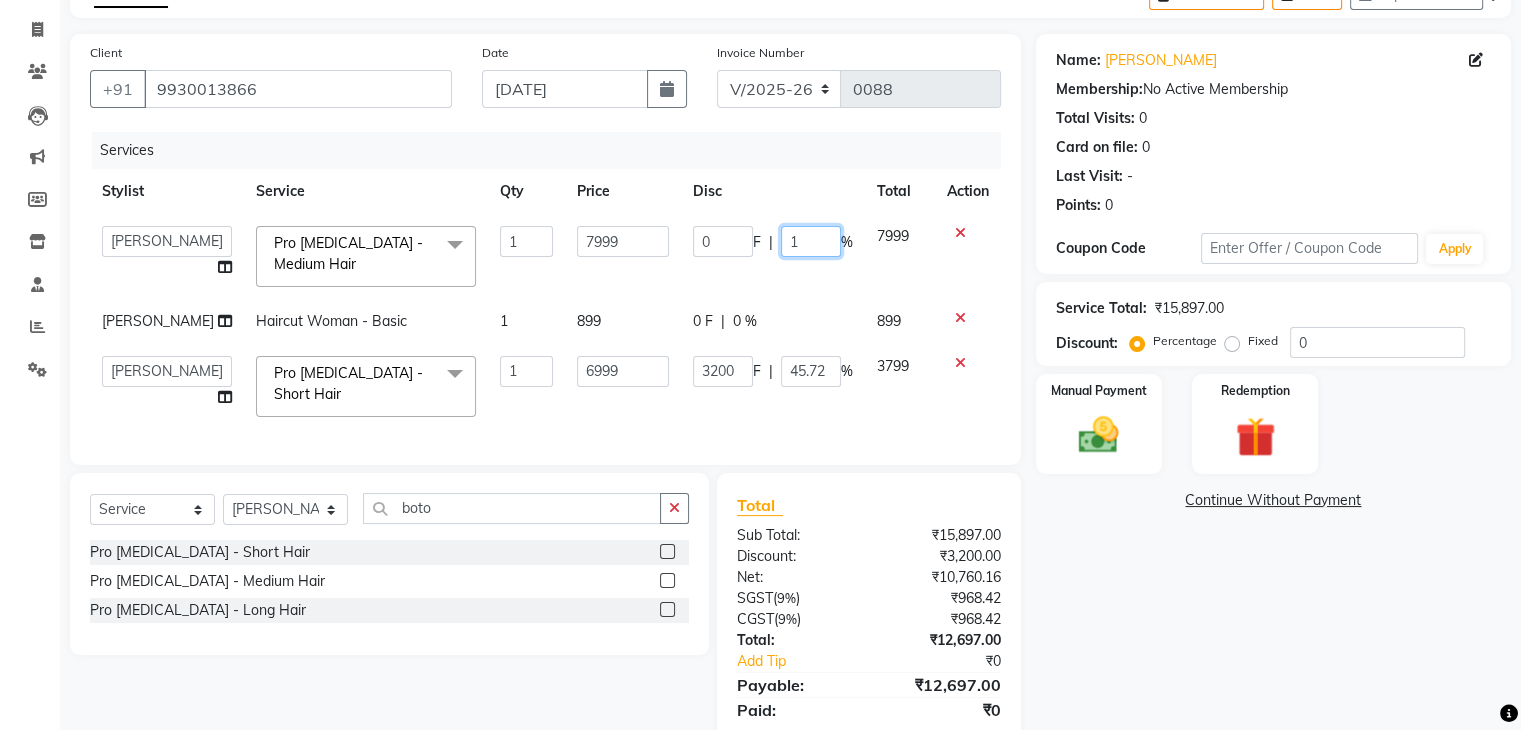 type on "15" 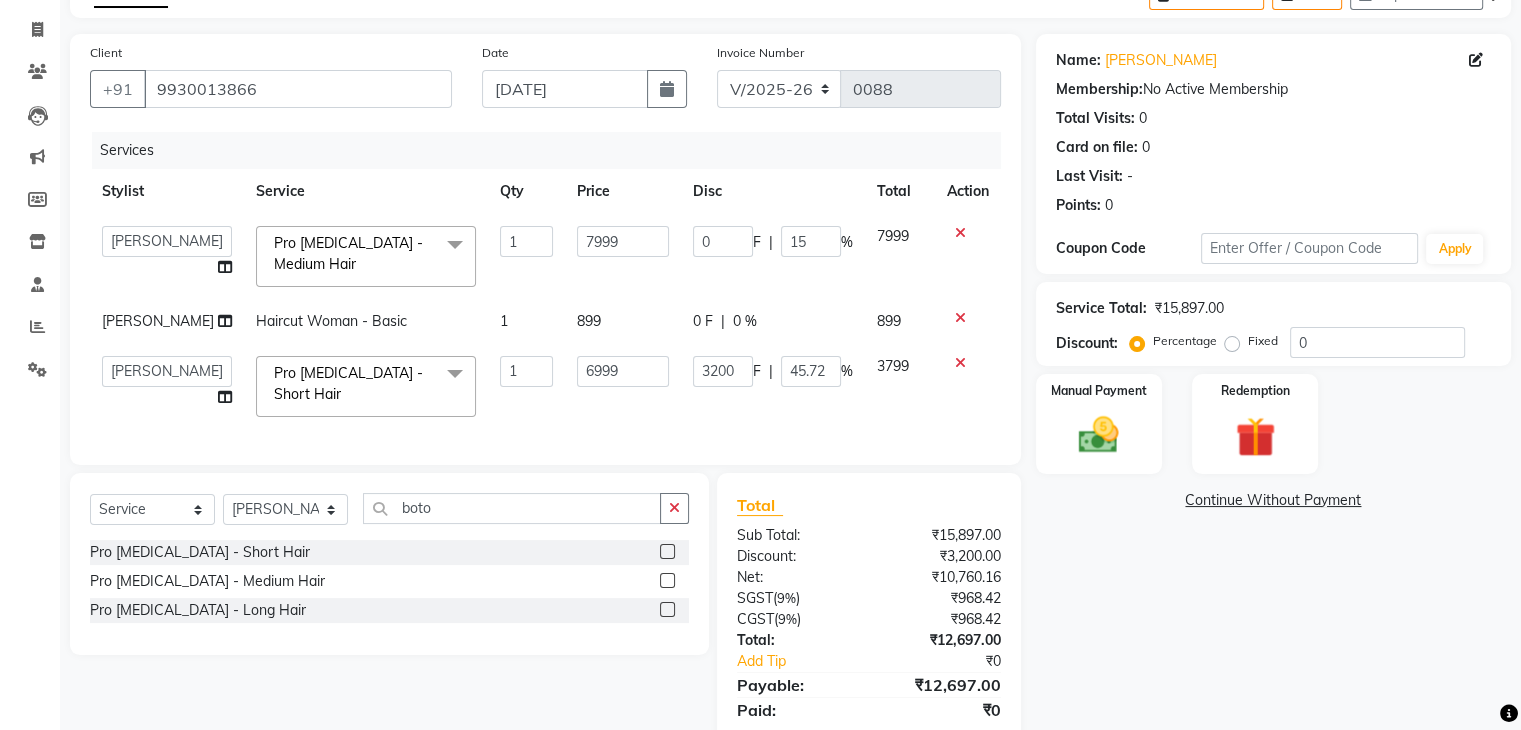 click on "Disc" 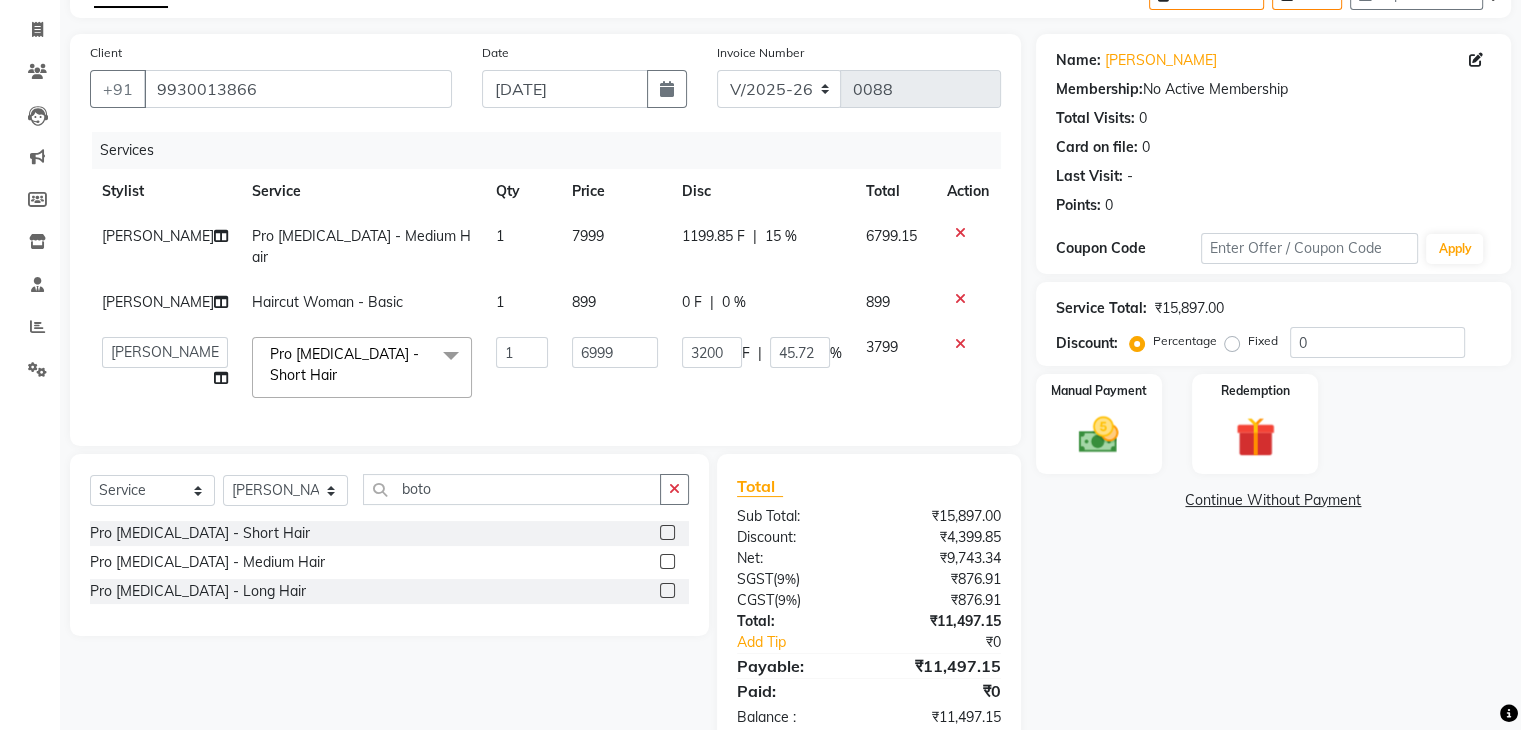 scroll, scrollTop: 150, scrollLeft: 0, axis: vertical 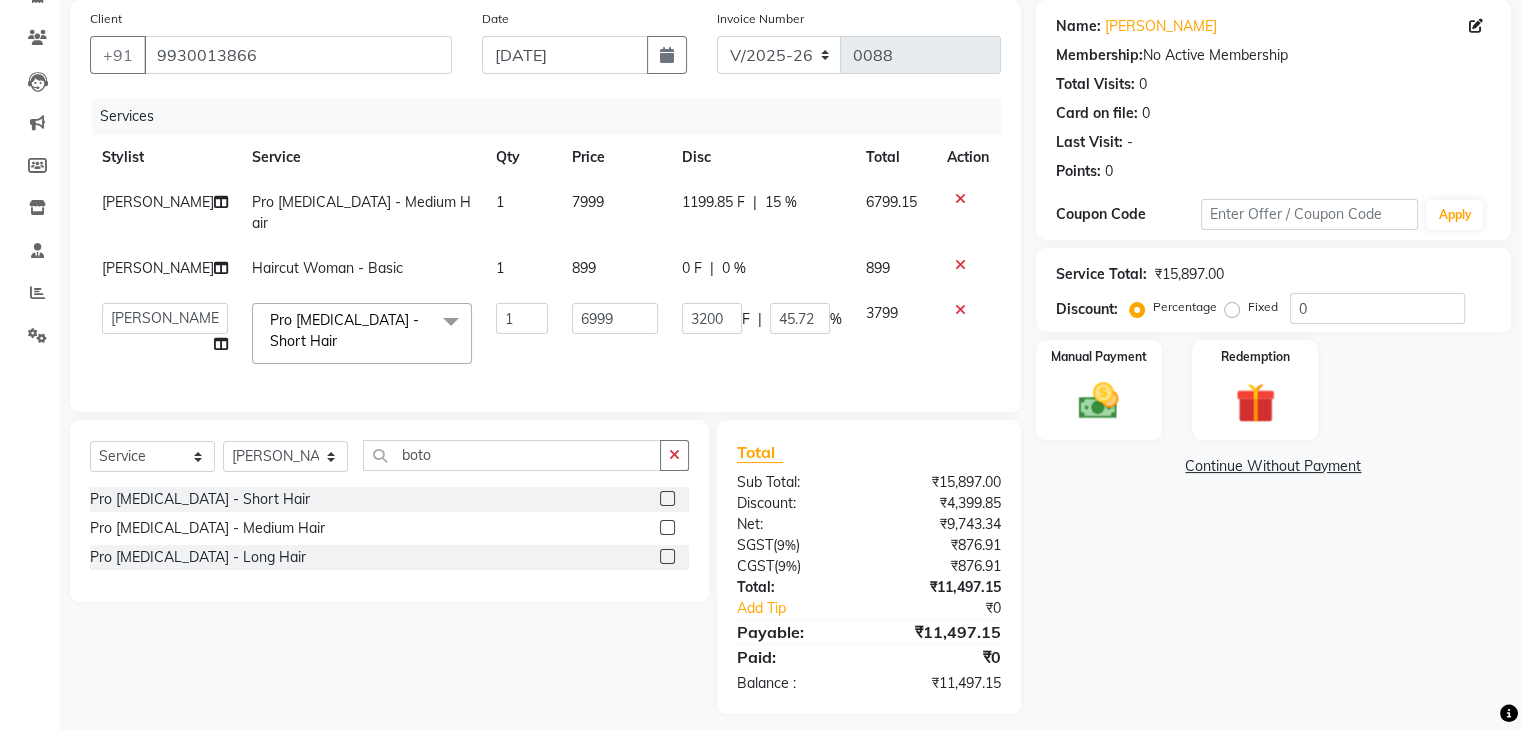click on "0 %" 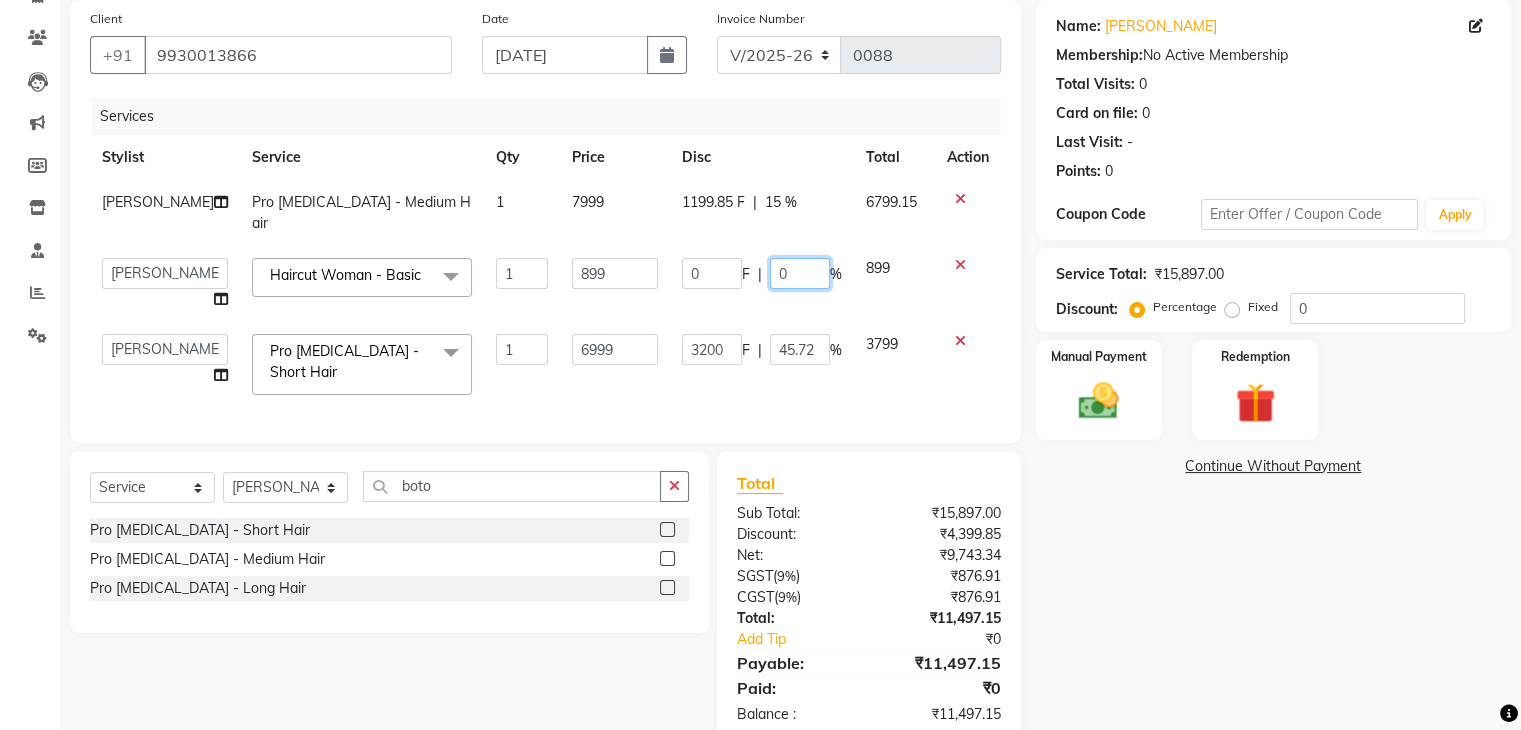 click on "0" 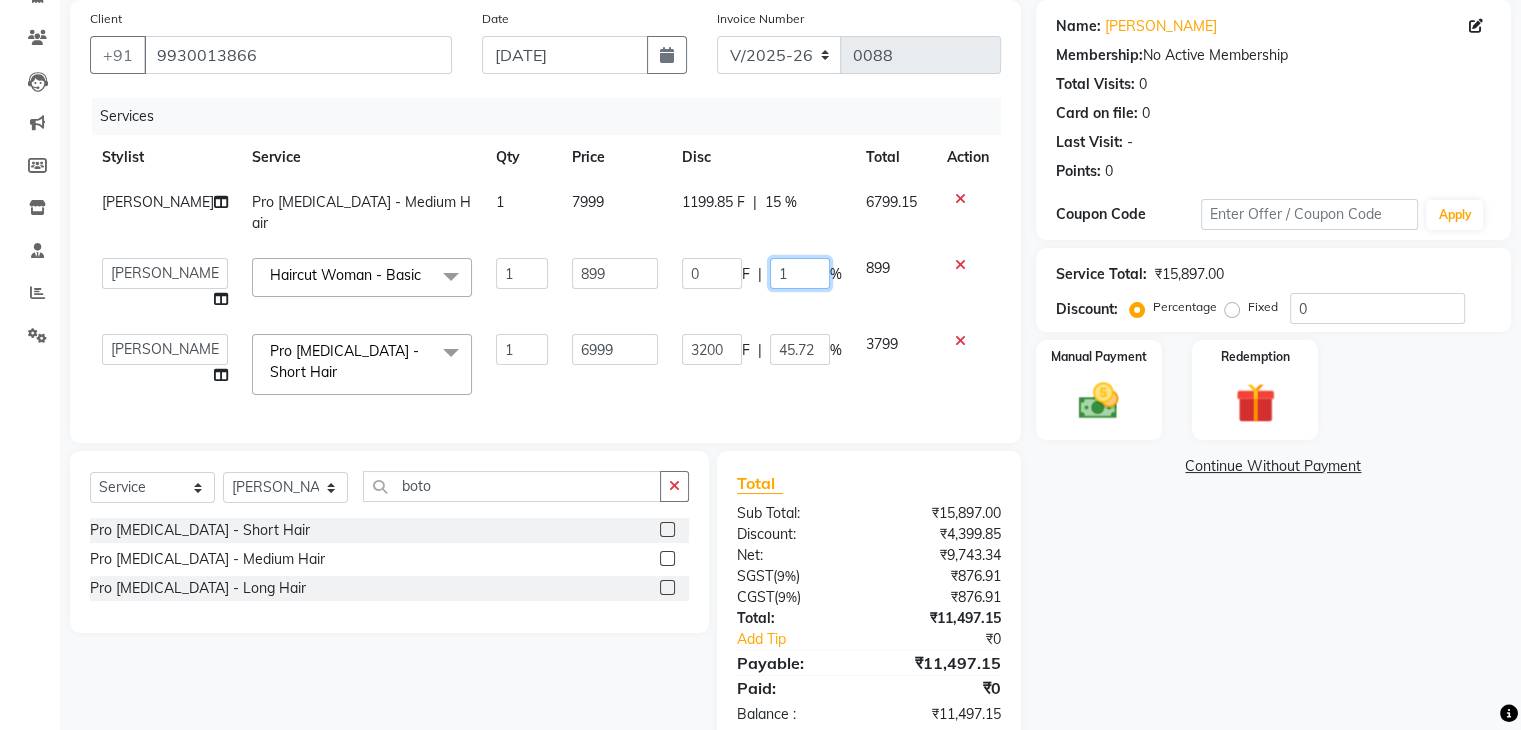 type on "10" 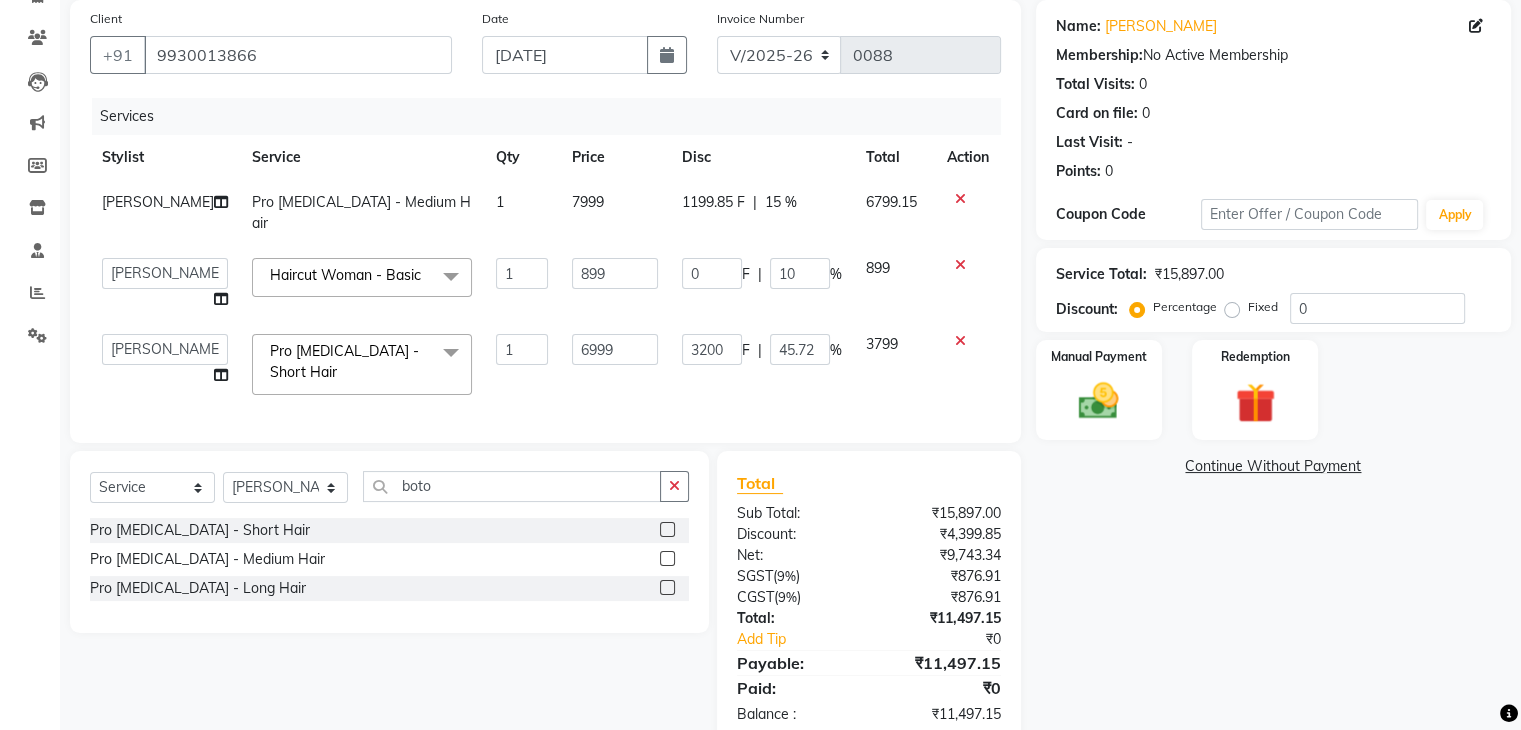 click on "Jeni Pro Botox - Medium Hair 1 7999 1199.85 F | 15 % 6799.15  Boi Kim   Elizabeth   Imran   Jeni   Sruthi  Haircut Woman - Basic  x Pedicure - Express (30 mins) Pedicure - Premium Pedicure - Bombini pedi Pedicure - Luxury Pedicure - Bomb Pedicure (Luxury) D Tan ( Face & Nack ) D Tan ( Half Arms ) D Tan ( Half Leg ) D Tan ( Feet )  Classic Nail Extension Manicure - Express (30 mins) Manicure - Premium Manicure - Bomb Manicure (Luxury) Waxing - Forehead/upperlip/chin Waxing - Jawline - Side Waxing - Face(full) Waxing - Eyebrow waxing Waxing - Bikini Line - Special Area Waxing - Brazilian - Special Area Waxing - Add on  - Special Area Waxing - Full face & neck - Face Waxing - Under Arms - Basic Waxing - Arms(Half) - Basic Waxing - Arms(Full) - Basic Waxing - Forehead/lowerlip/chin/upperlip - Threading Waxing - Eyebrows - Threading Waxing - Cheeks  - Threading Waxing - Side & Jawline - Threading Waxing - Full Face - Threading Waxing - Under arms Waxing - Arms(Half) Waxing - Arms(Full) Waxing - Half Waxing - Full" 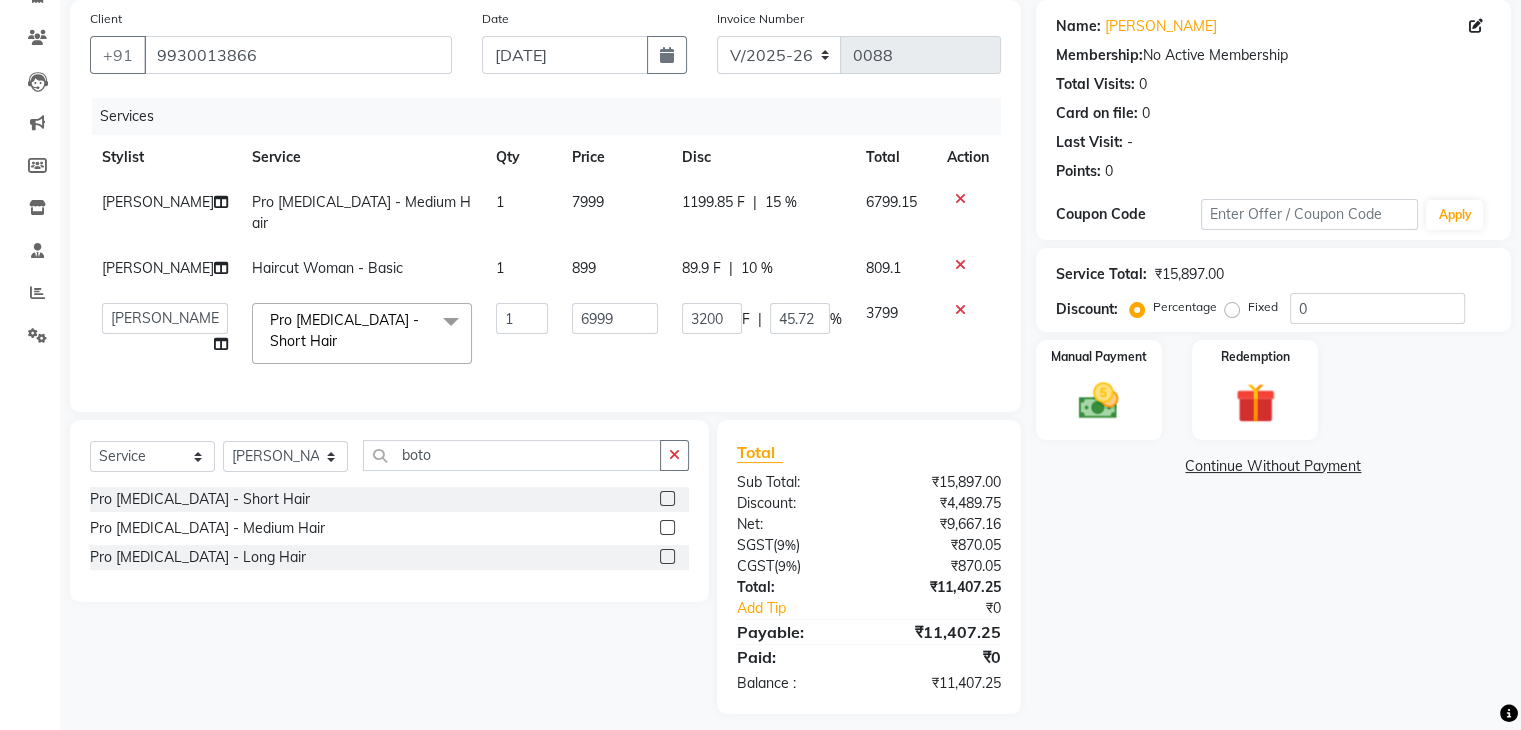 click on "10 %" 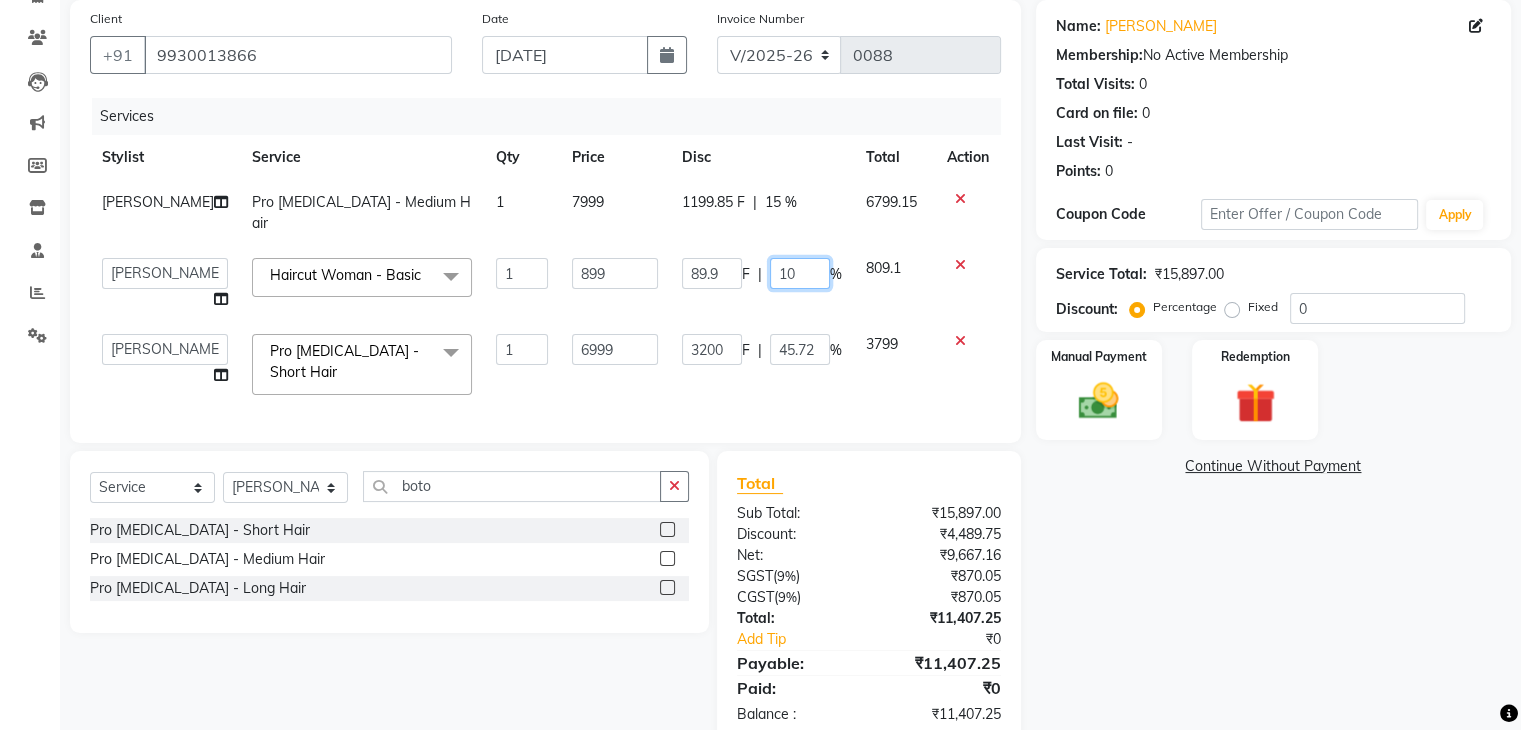 click on "10" 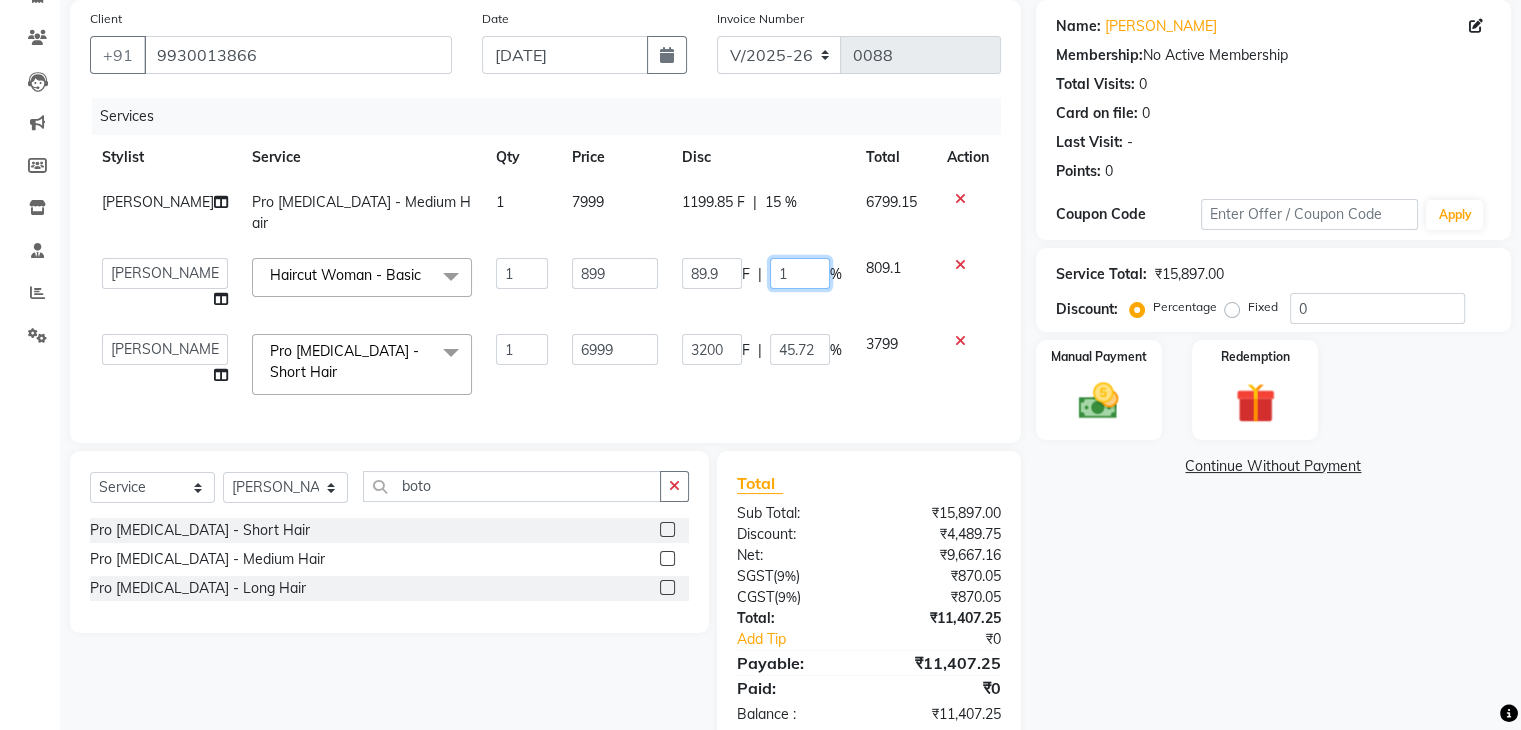 type on "15" 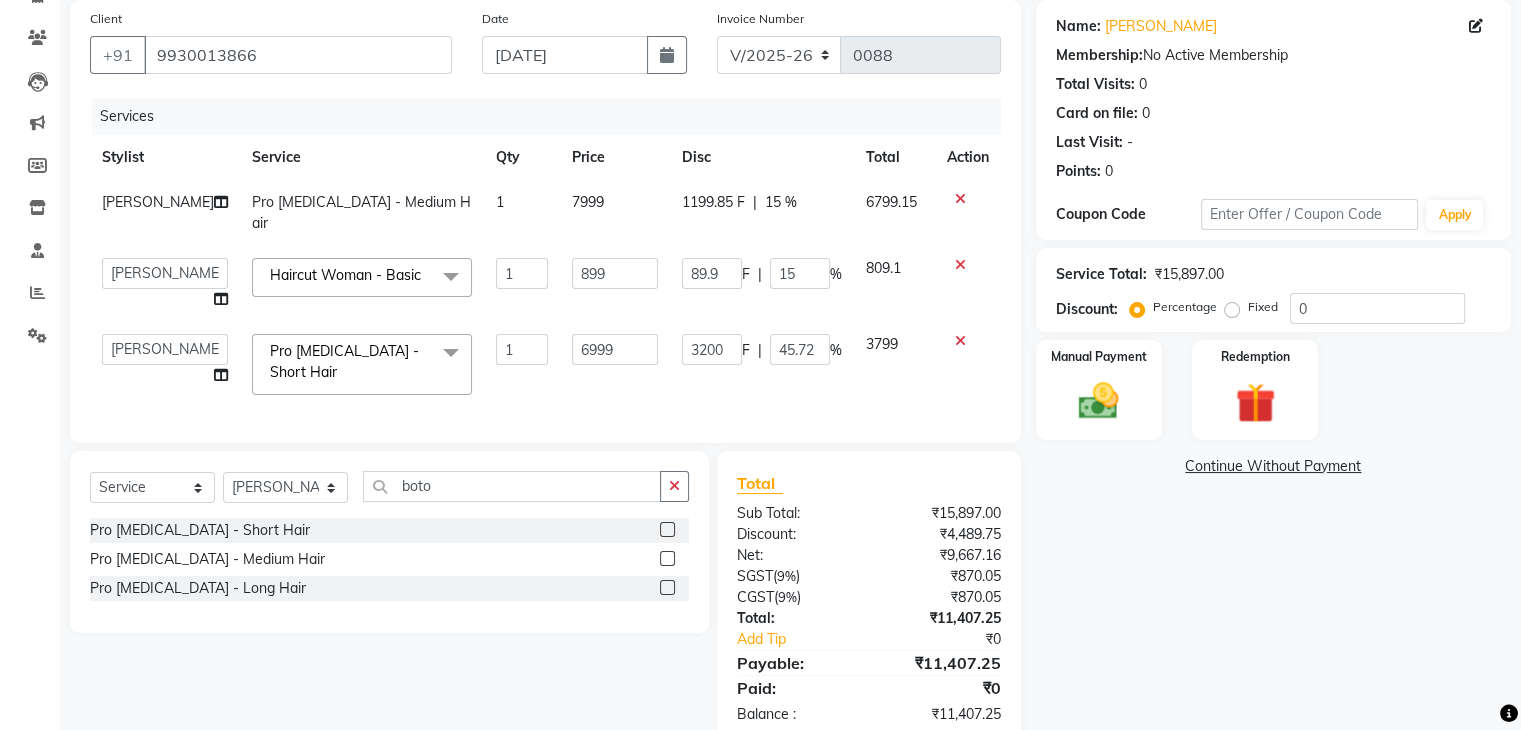 click on "Jeni Pro Botox - Medium Hair 1 7999 1199.85 F | 15 % 6799.15  Boi Kim   Elizabeth   Imran   Jeni   Sruthi  Haircut Woman - Basic  x Pedicure - Express (30 mins) Pedicure - Premium Pedicure - Bombini pedi Pedicure - Luxury Pedicure - Bomb Pedicure (Luxury) D Tan ( Face & Nack ) D Tan ( Half Arms ) D Tan ( Half Leg ) D Tan ( Feet )  Classic Nail Extension Manicure - Express (30 mins) Manicure - Premium Manicure - Bomb Manicure (Luxury) Waxing - Forehead/upperlip/chin Waxing - Jawline - Side Waxing - Face(full) Waxing - Eyebrow waxing Waxing - Bikini Line - Special Area Waxing - Brazilian - Special Area Waxing - Add on  - Special Area Waxing - Full face & neck - Face Waxing - Under Arms - Basic Waxing - Arms(Half) - Basic Waxing - Arms(Full) - Basic Waxing - Forehead/lowerlip/chin/upperlip - Threading Waxing - Eyebrows - Threading Waxing - Cheeks  - Threading Waxing - Side & Jawline - Threading Waxing - Full Face - Threading Waxing - Under arms Waxing - Arms(Half) Waxing - Arms(Full) Waxing - Half Waxing - Full" 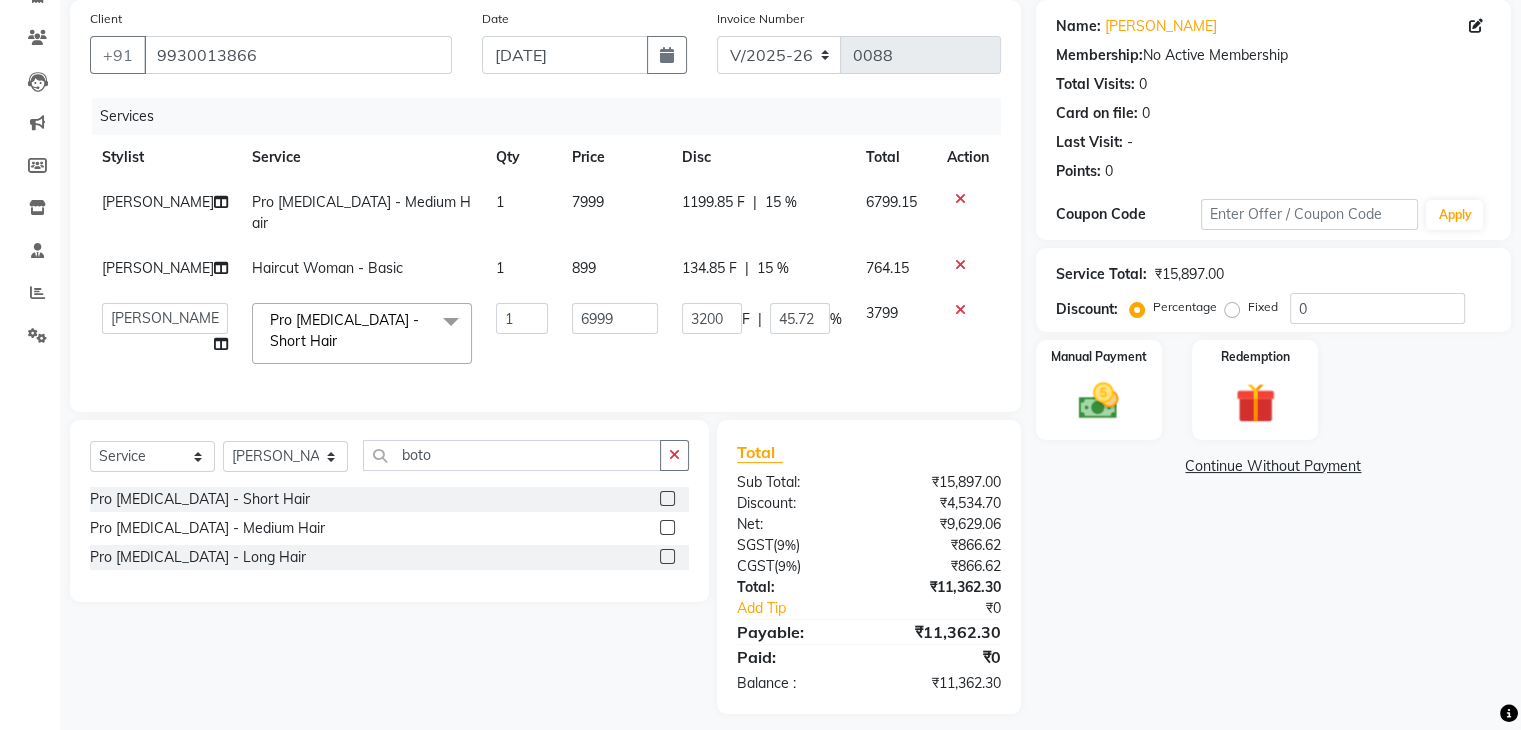 scroll, scrollTop: 50, scrollLeft: 0, axis: vertical 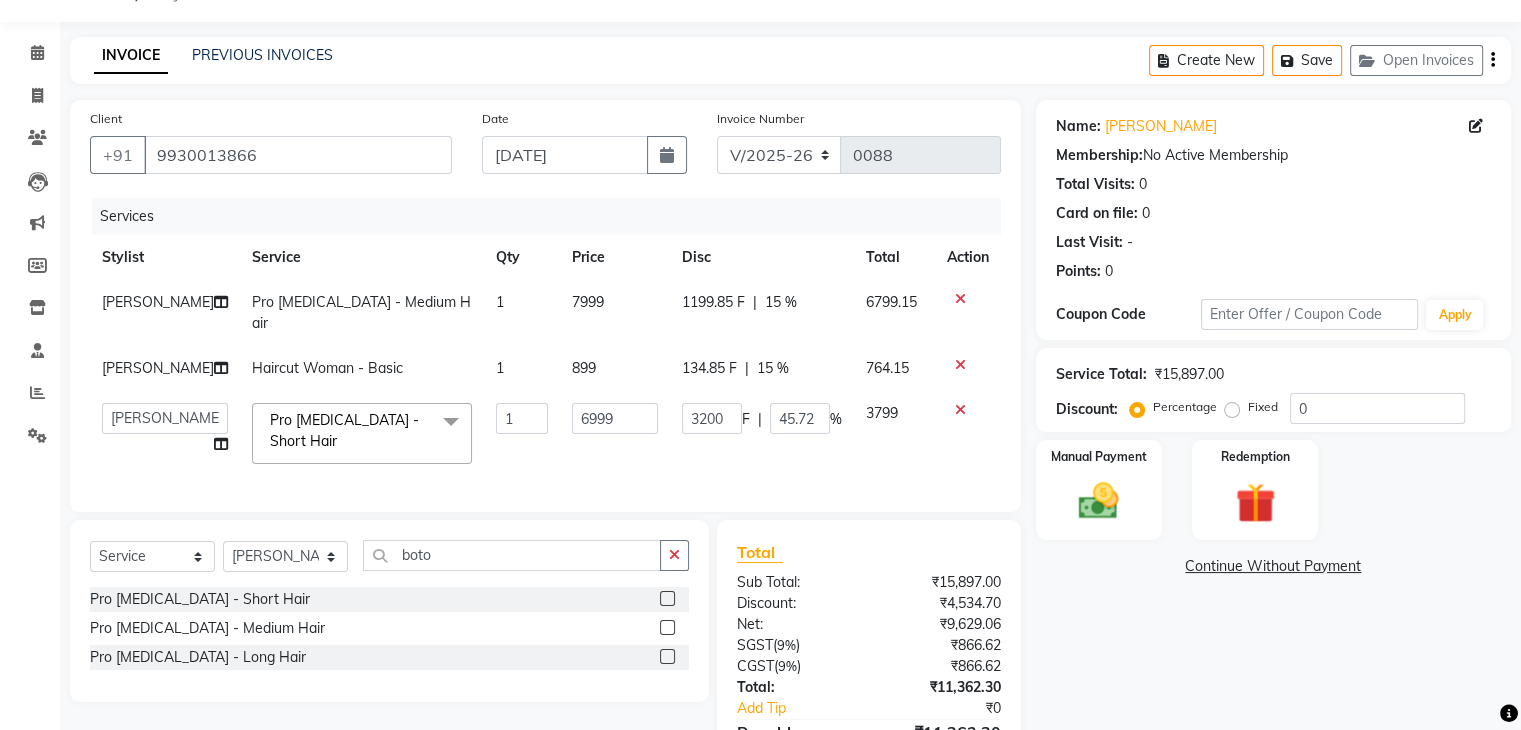 click on "3799" 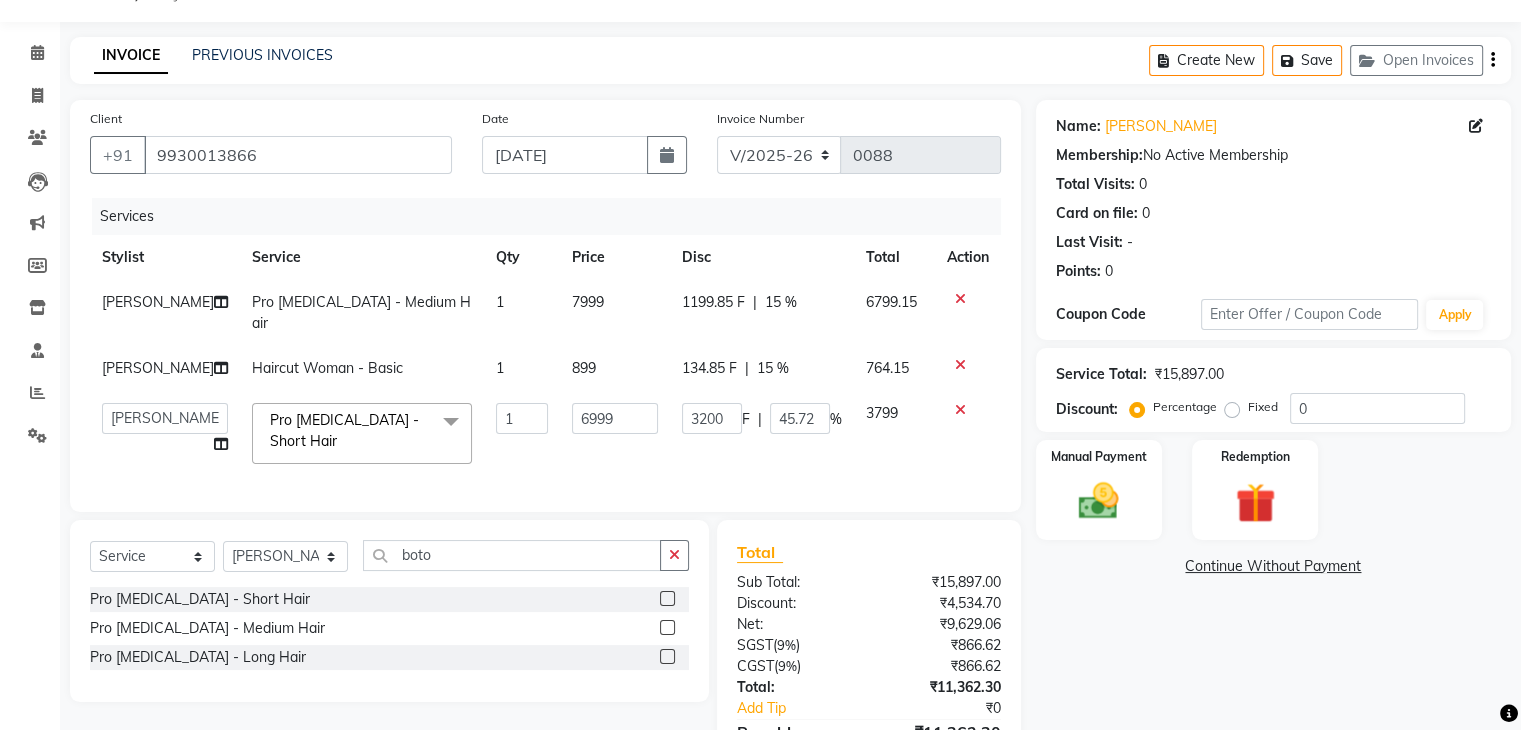 click on "Name: Nikitha  Membership:  No Active Membership  Total Visits:  0 Card on file:  0 Last Visit:   - Points:   0  Coupon Code Apply Service Total:  ₹15,897.00  Discount:  Percentage   Fixed  0 Manual Payment Redemption  Continue Without Payment" 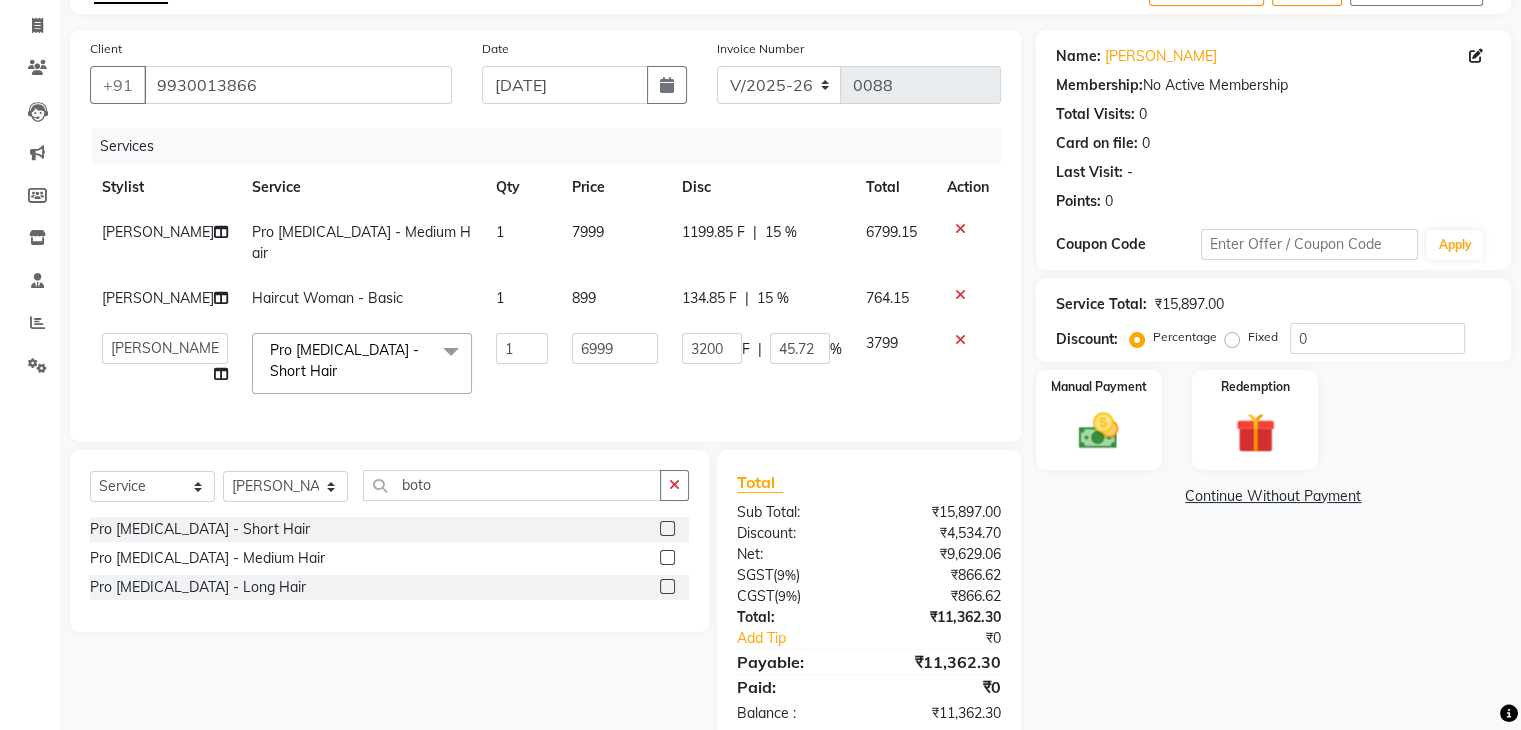 scroll, scrollTop: 150, scrollLeft: 0, axis: vertical 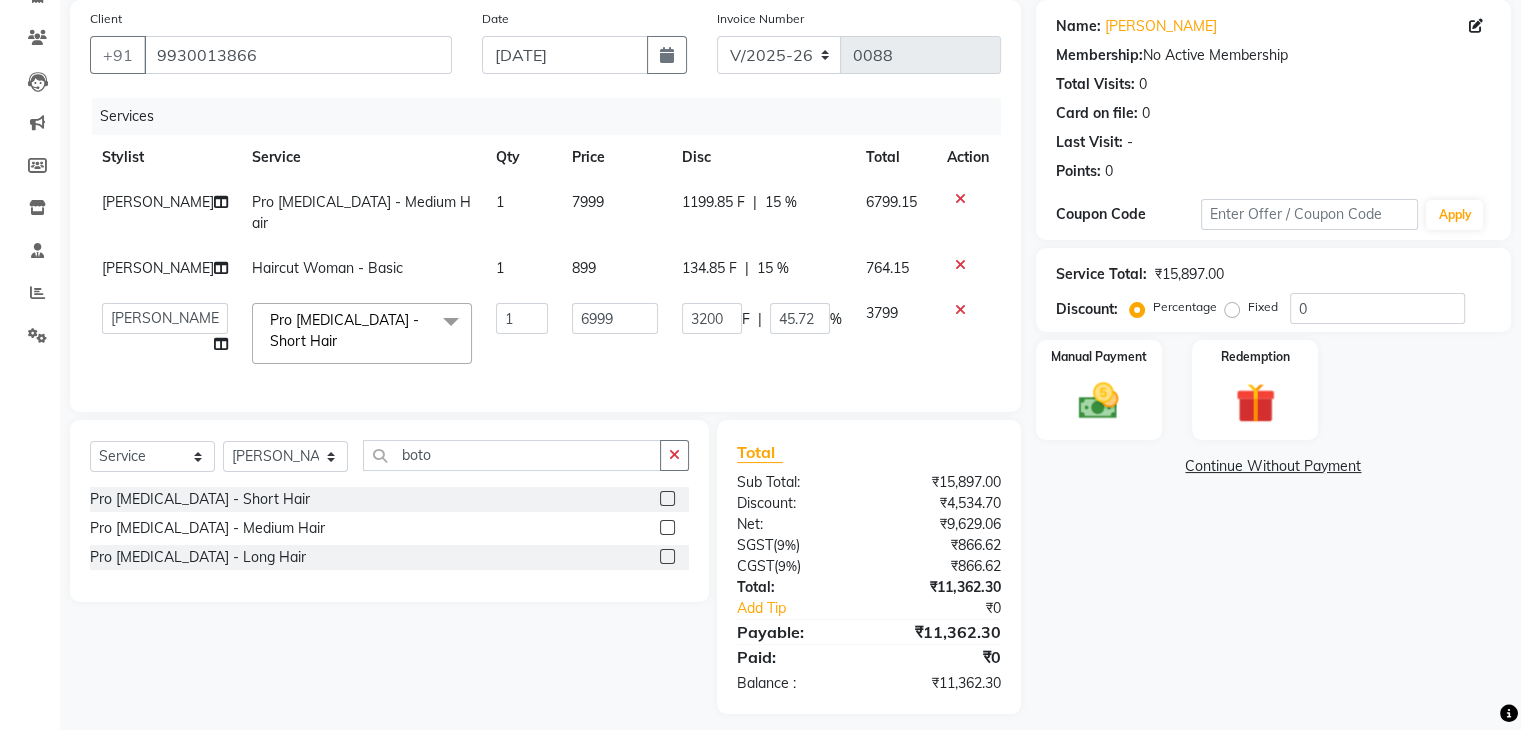 click 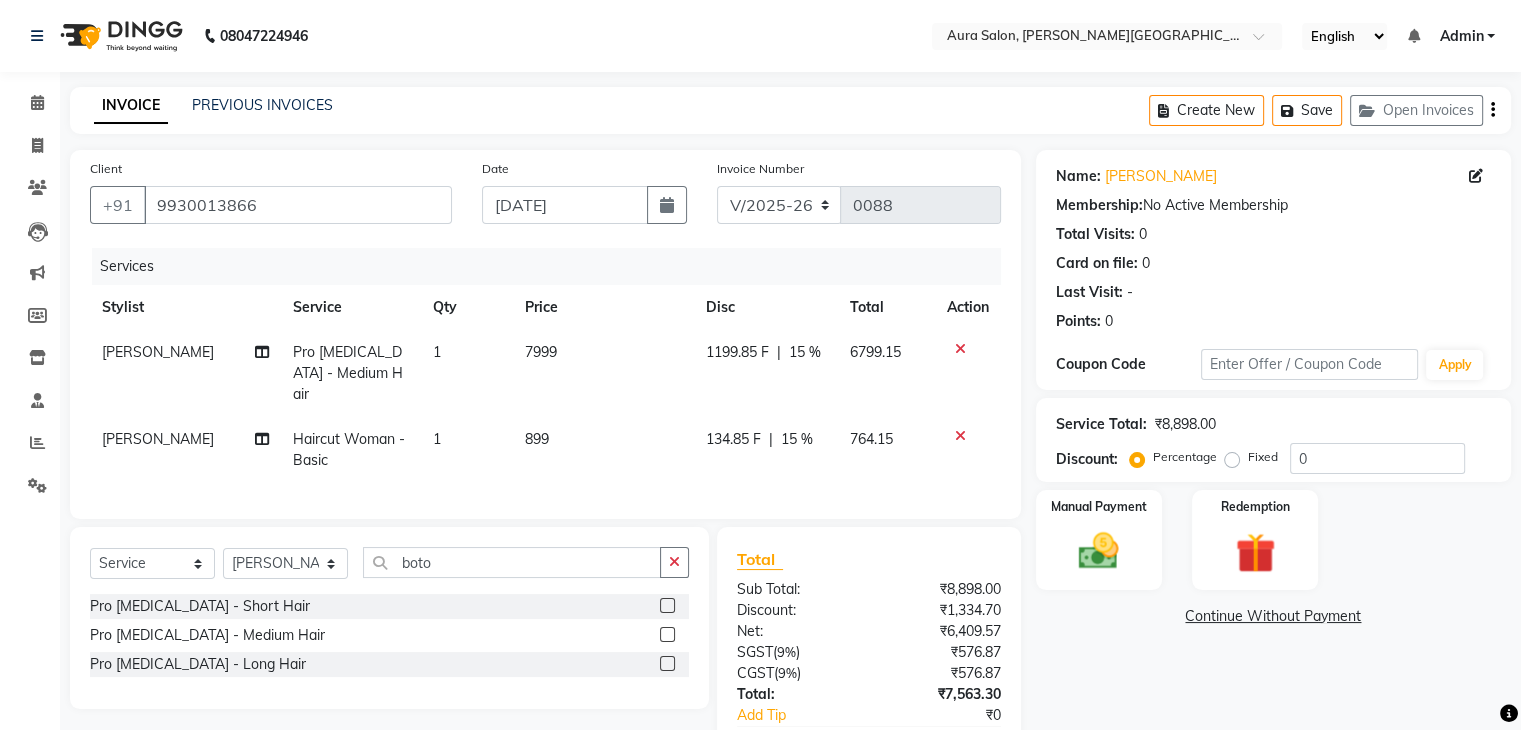 scroll, scrollTop: 100, scrollLeft: 0, axis: vertical 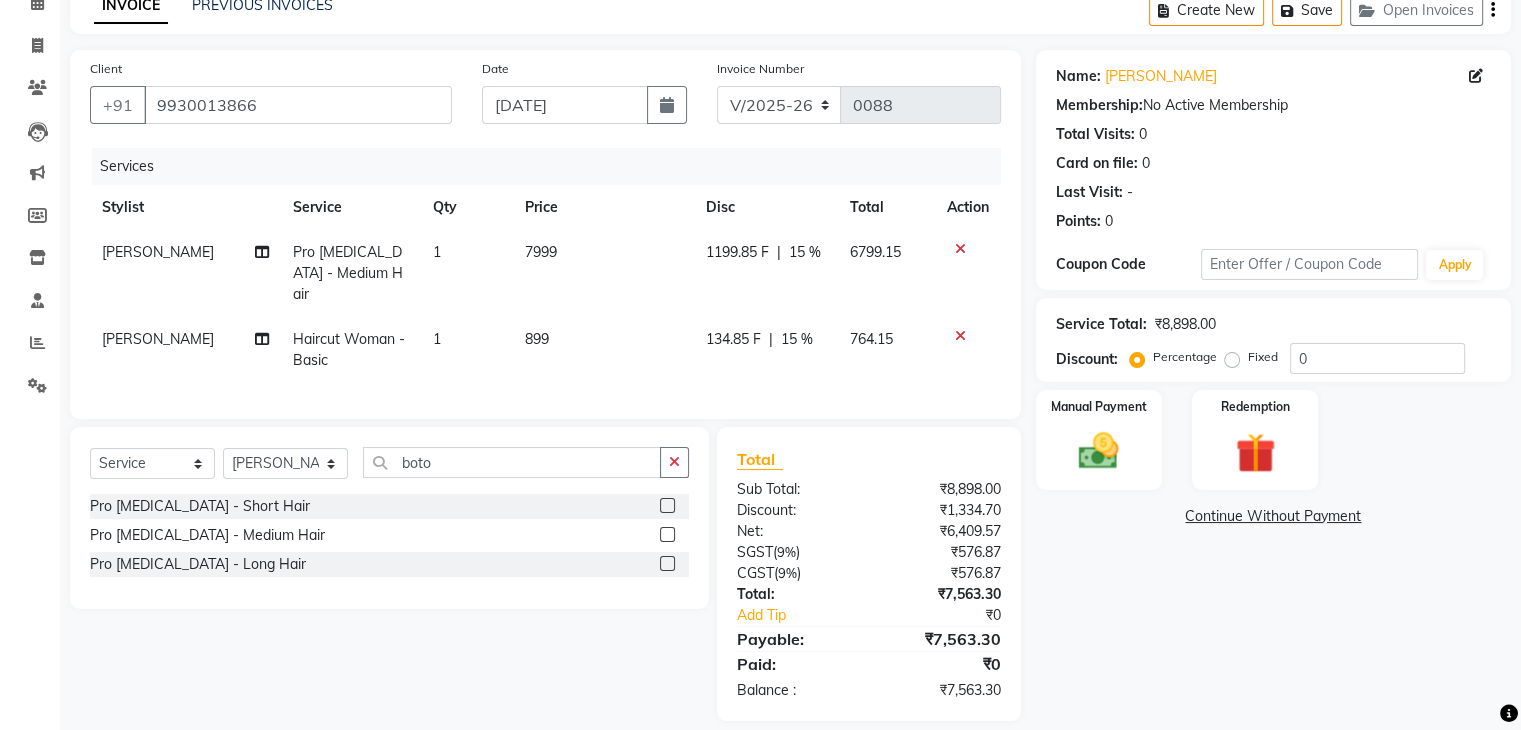 click on "134.85 F" 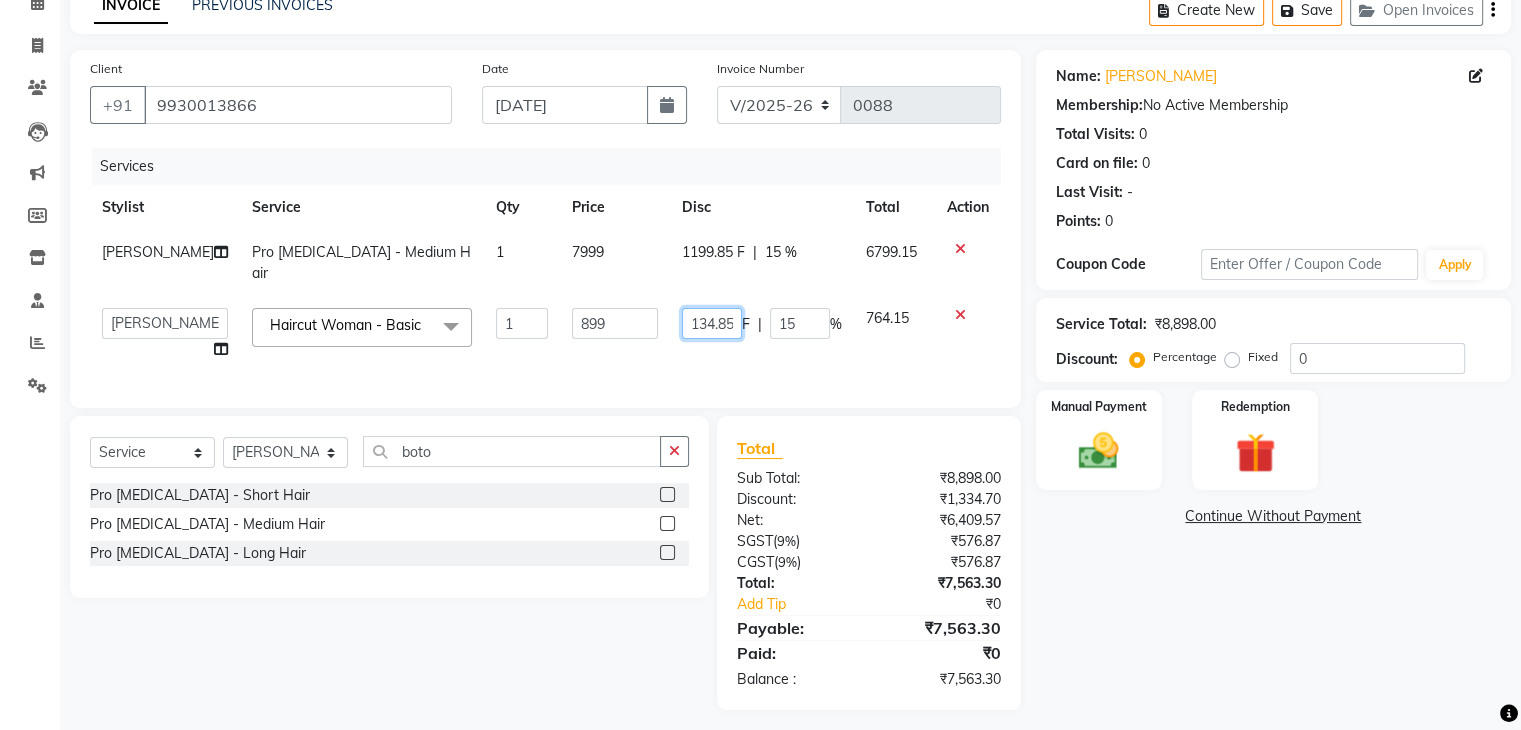 click on "134.85" 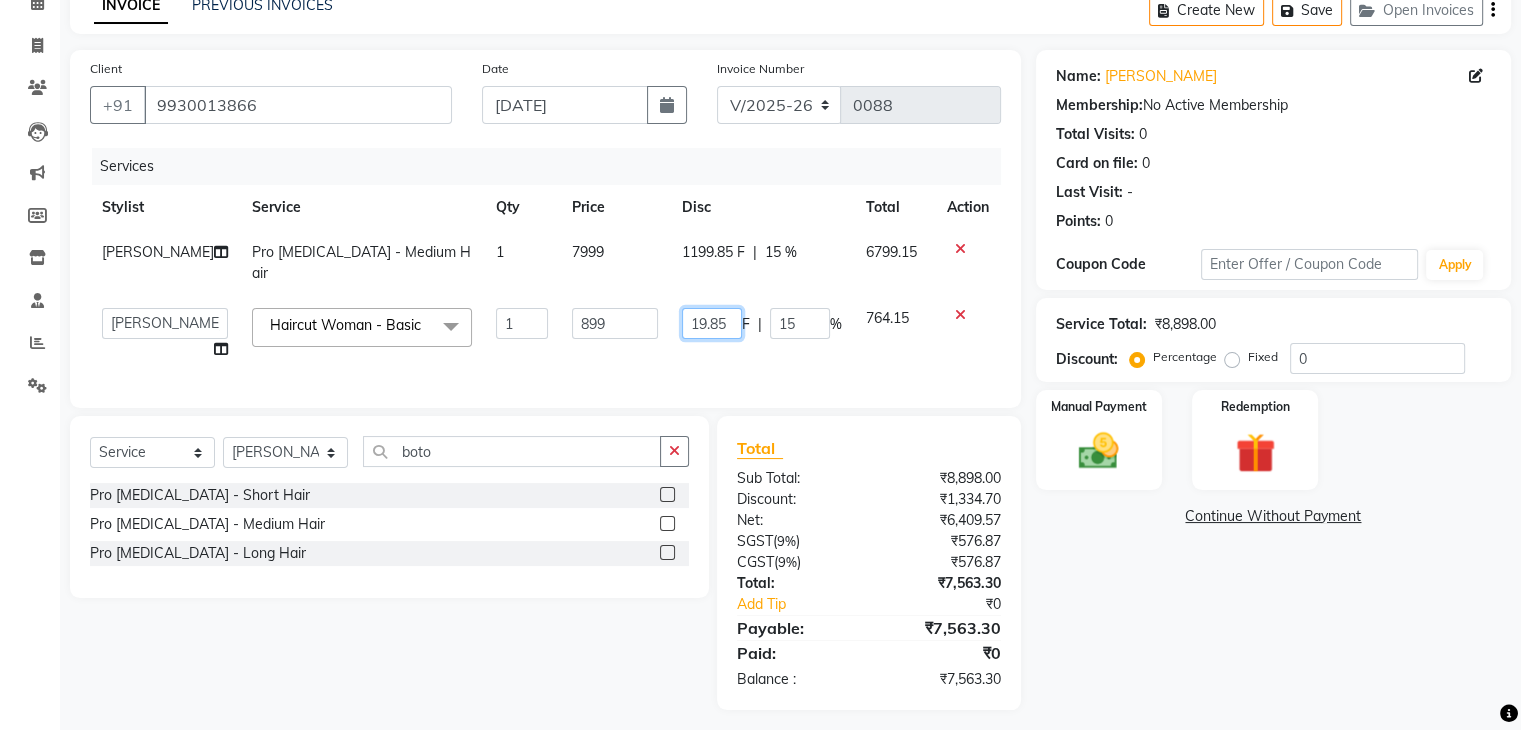type on "197.85" 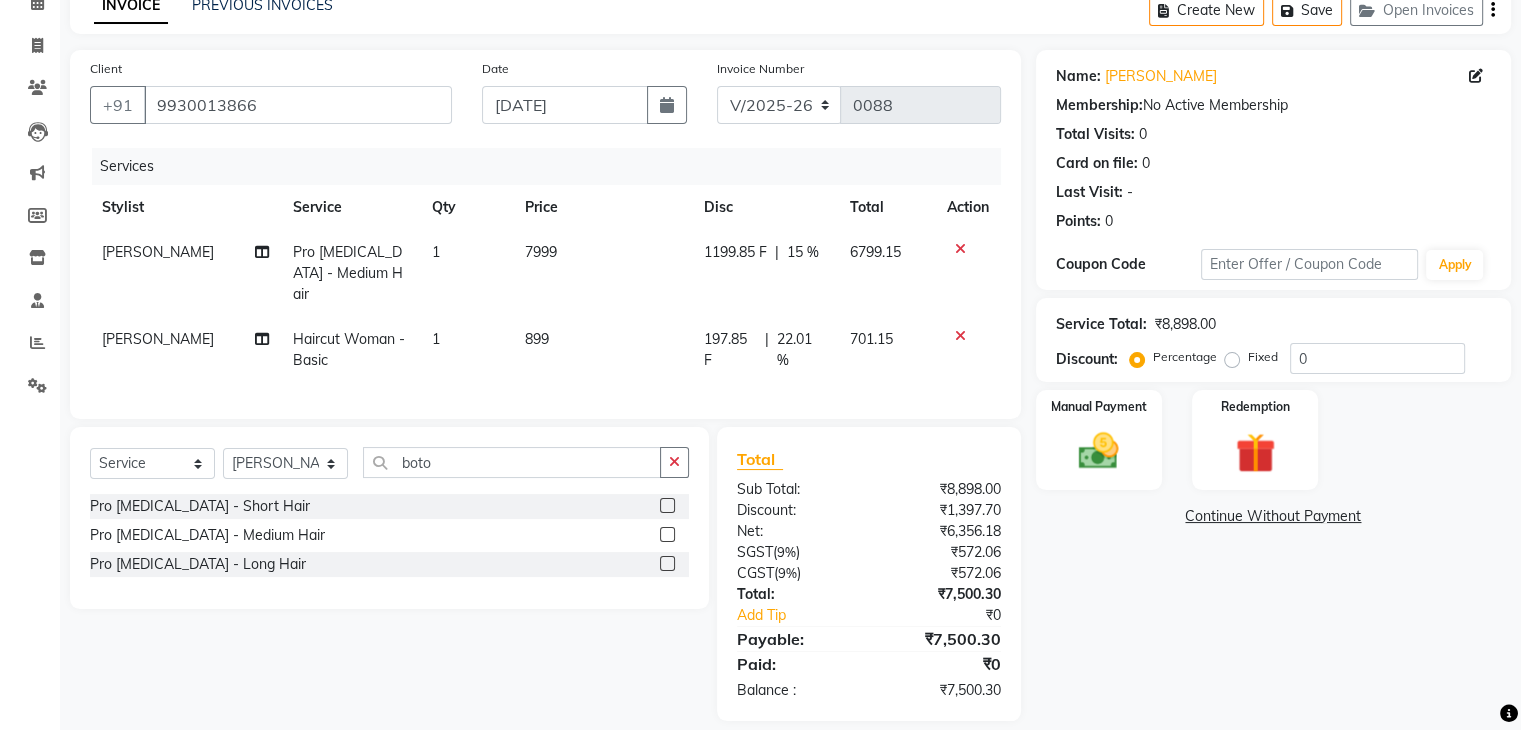 click on "197.85 F | 22.01 %" 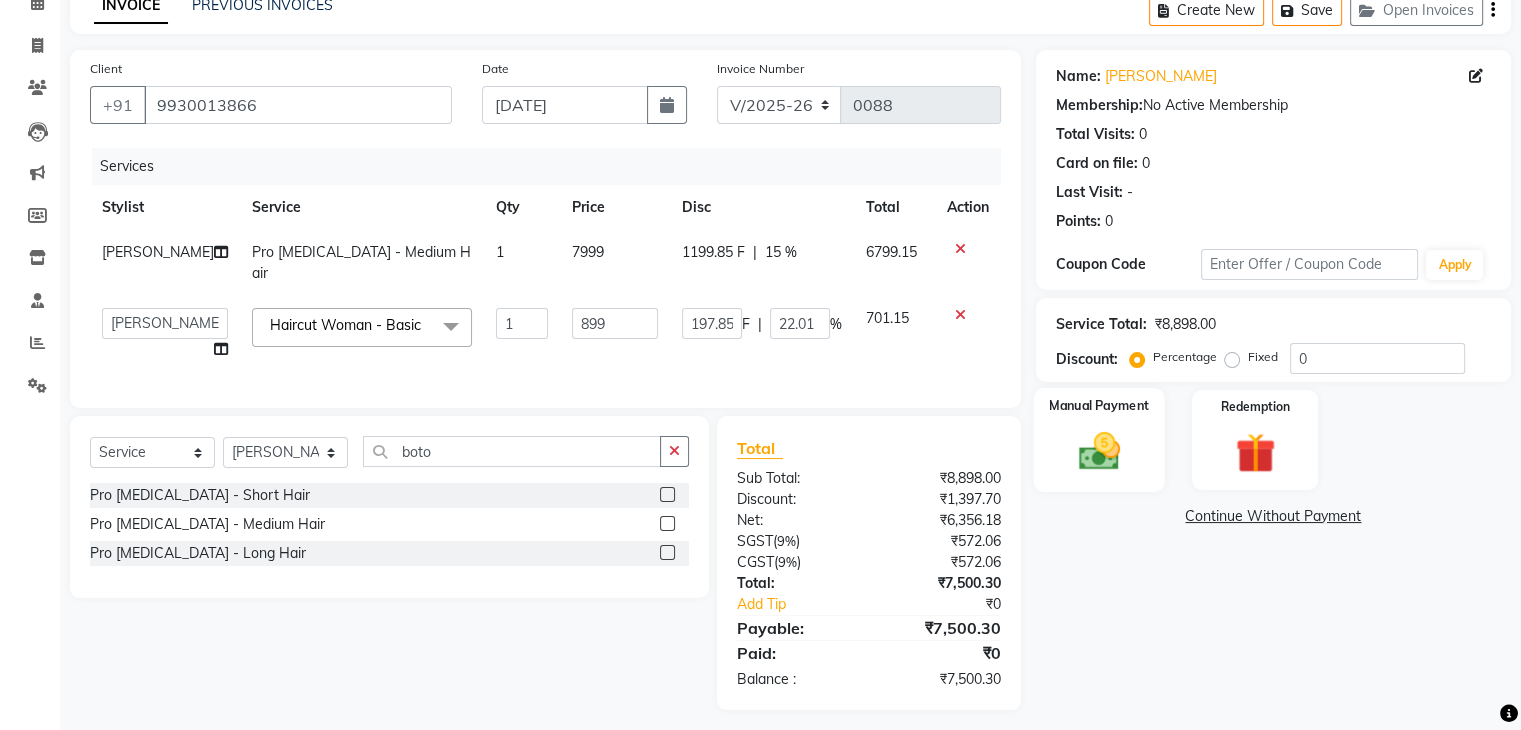 click 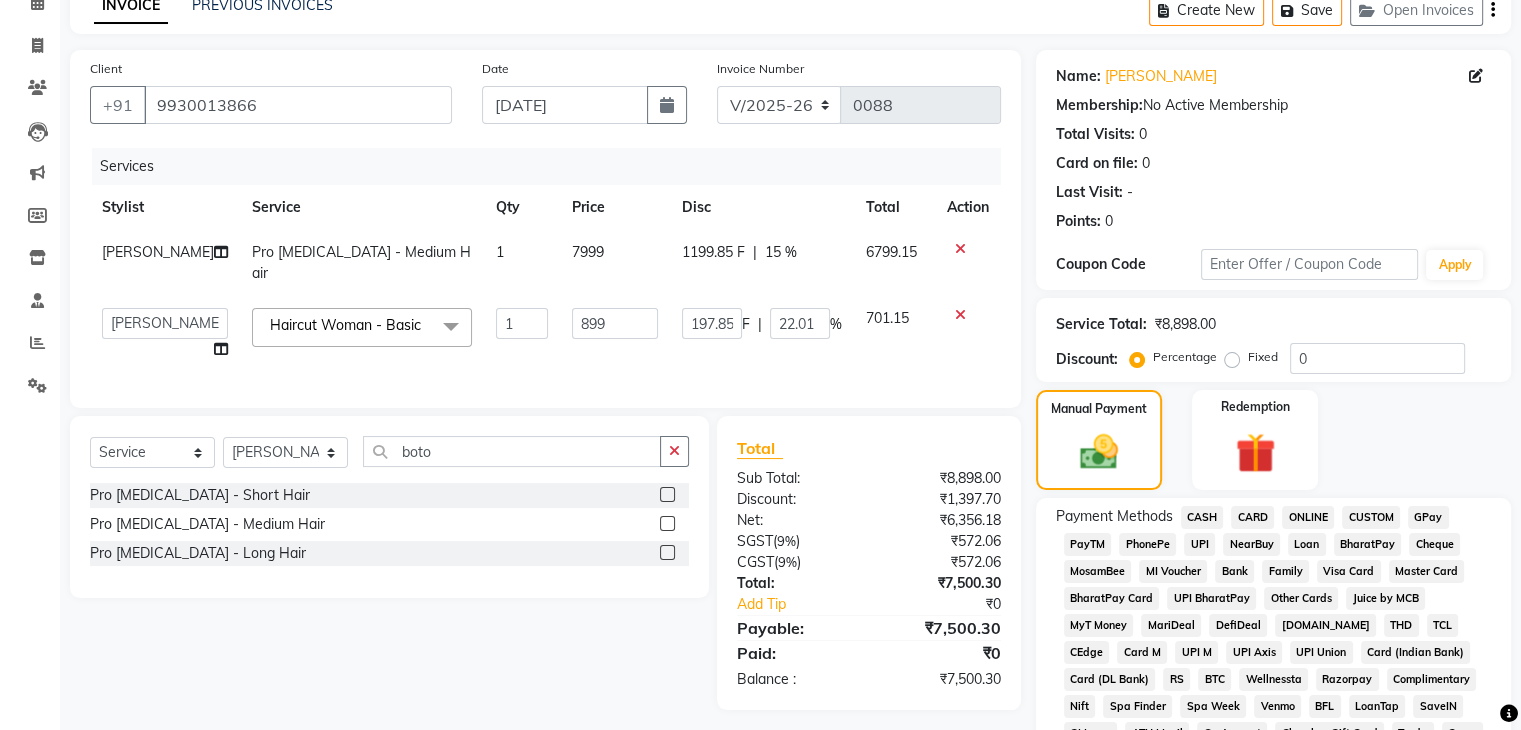 click on "GPay" 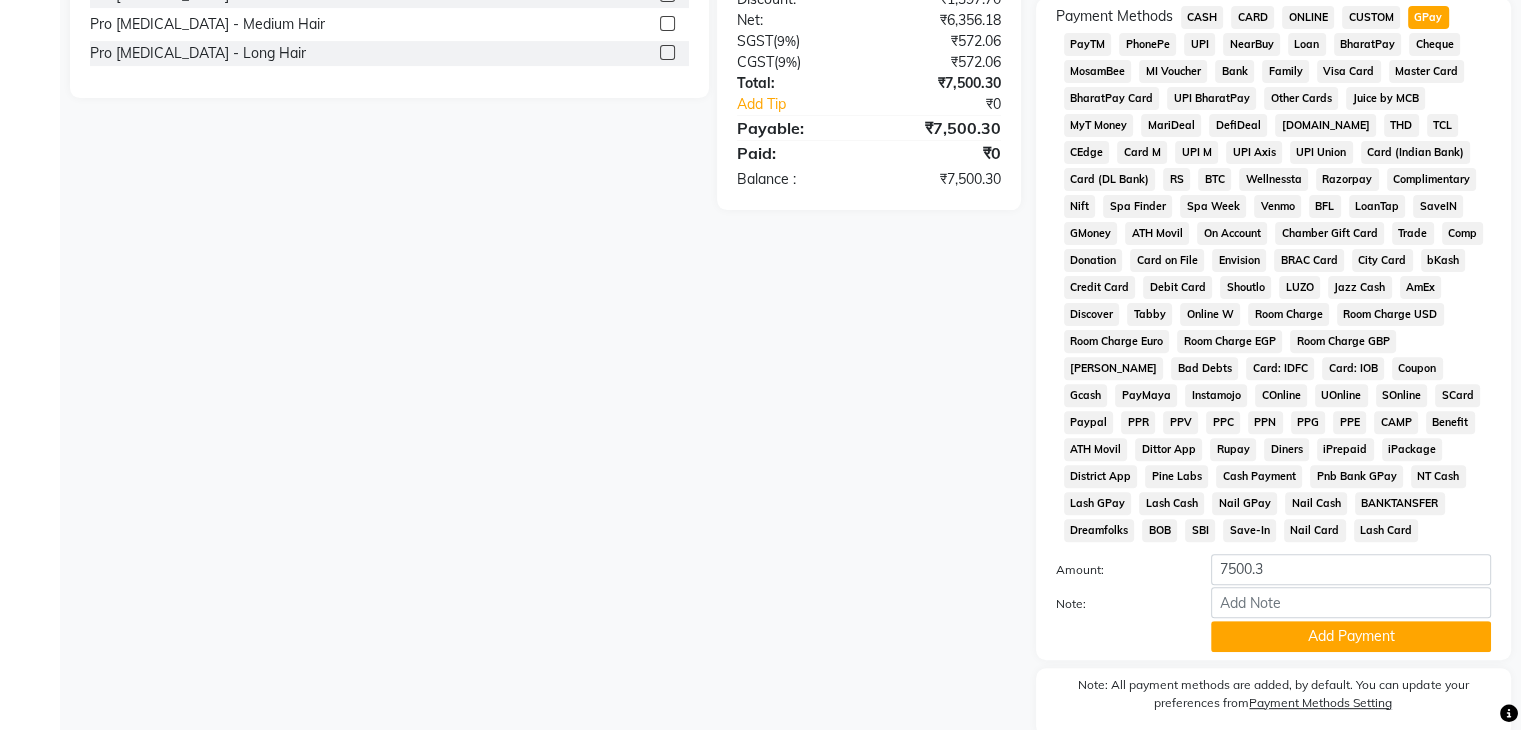 scroll, scrollTop: 693, scrollLeft: 0, axis: vertical 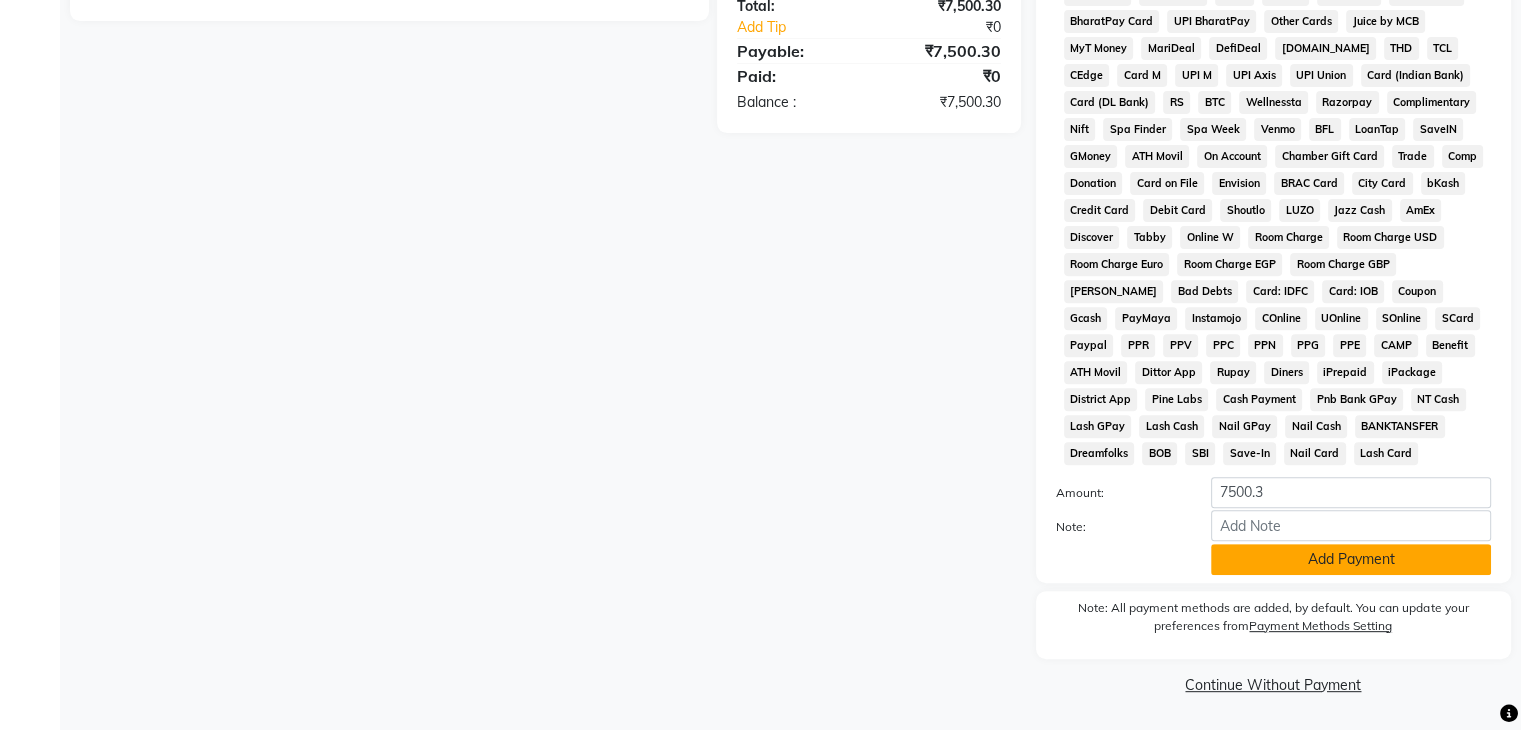 click on "Add Payment" 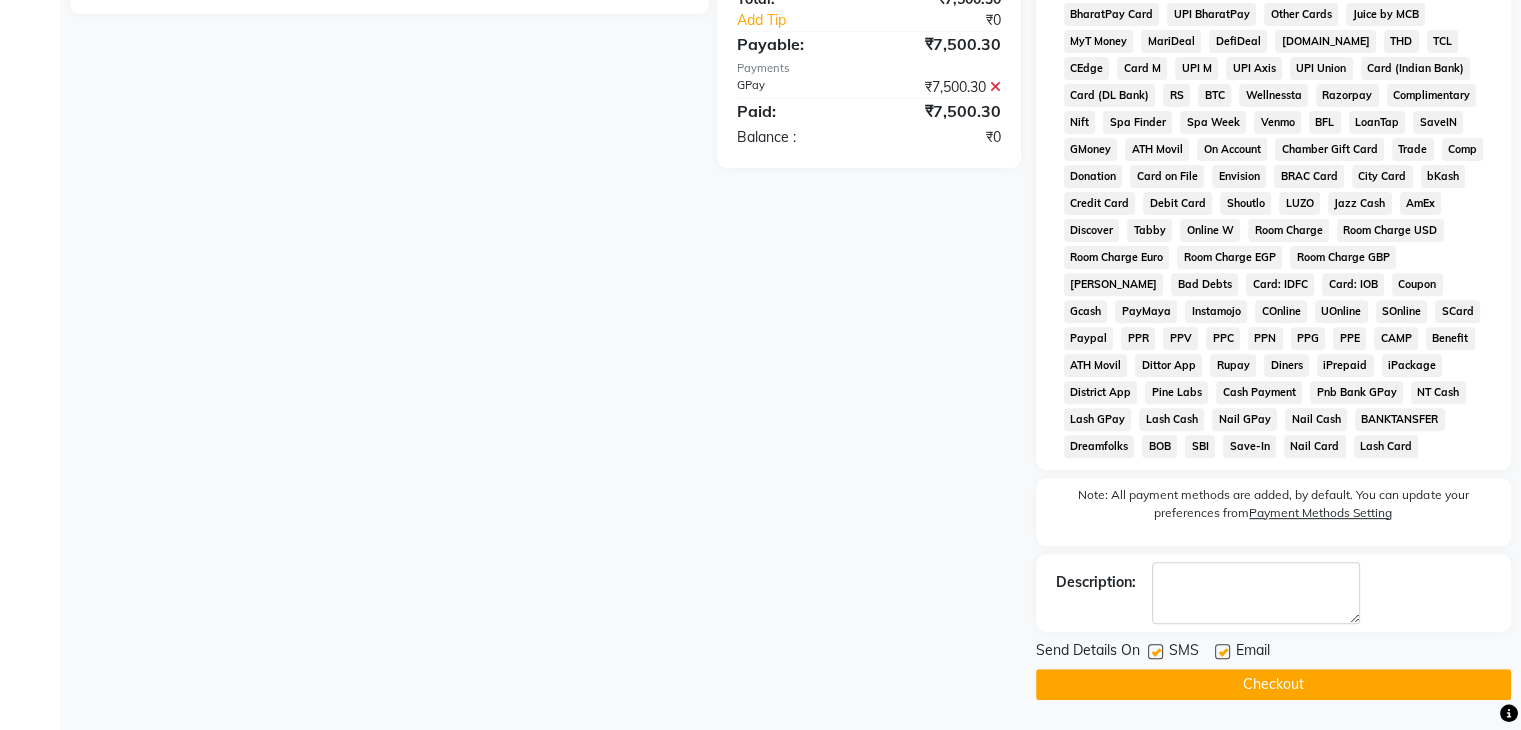 scroll, scrollTop: 699, scrollLeft: 0, axis: vertical 